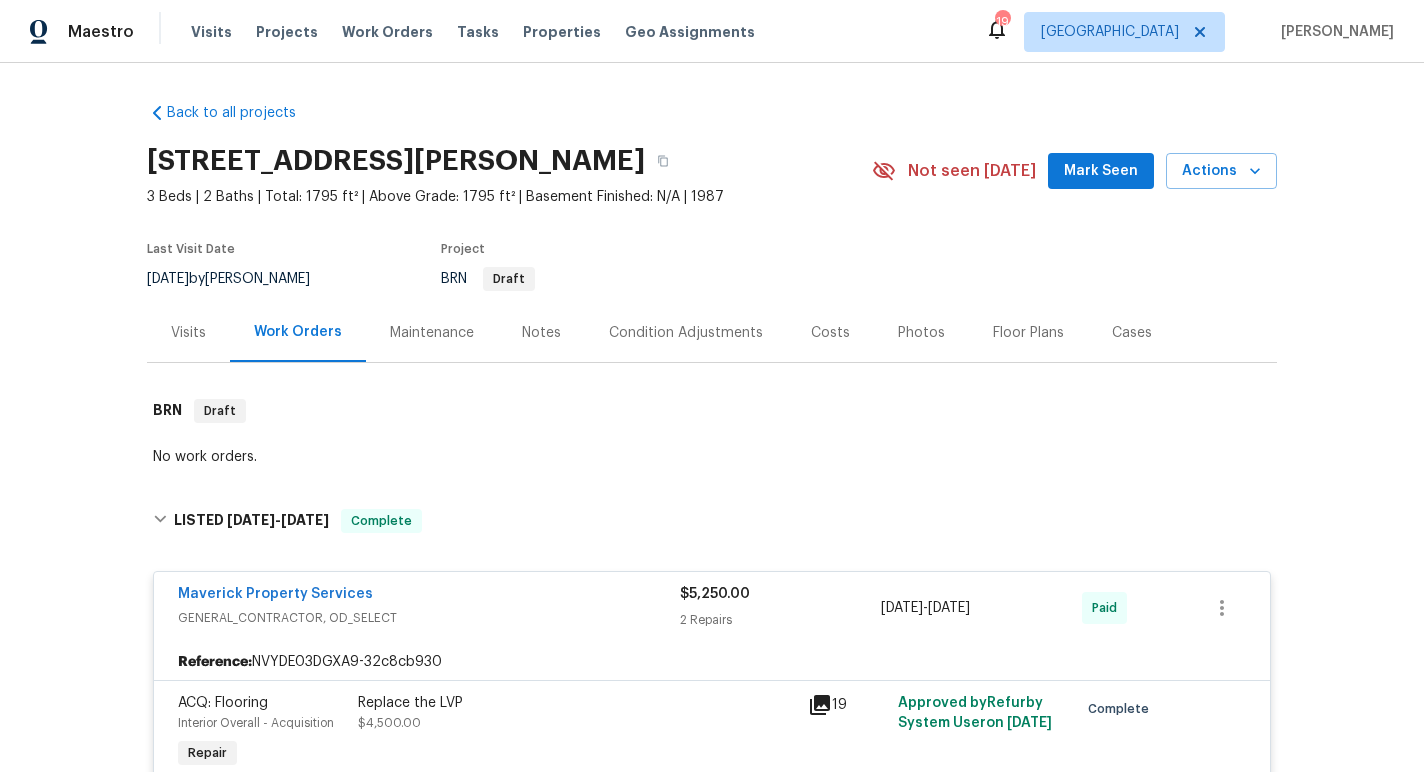 scroll, scrollTop: 0, scrollLeft: 0, axis: both 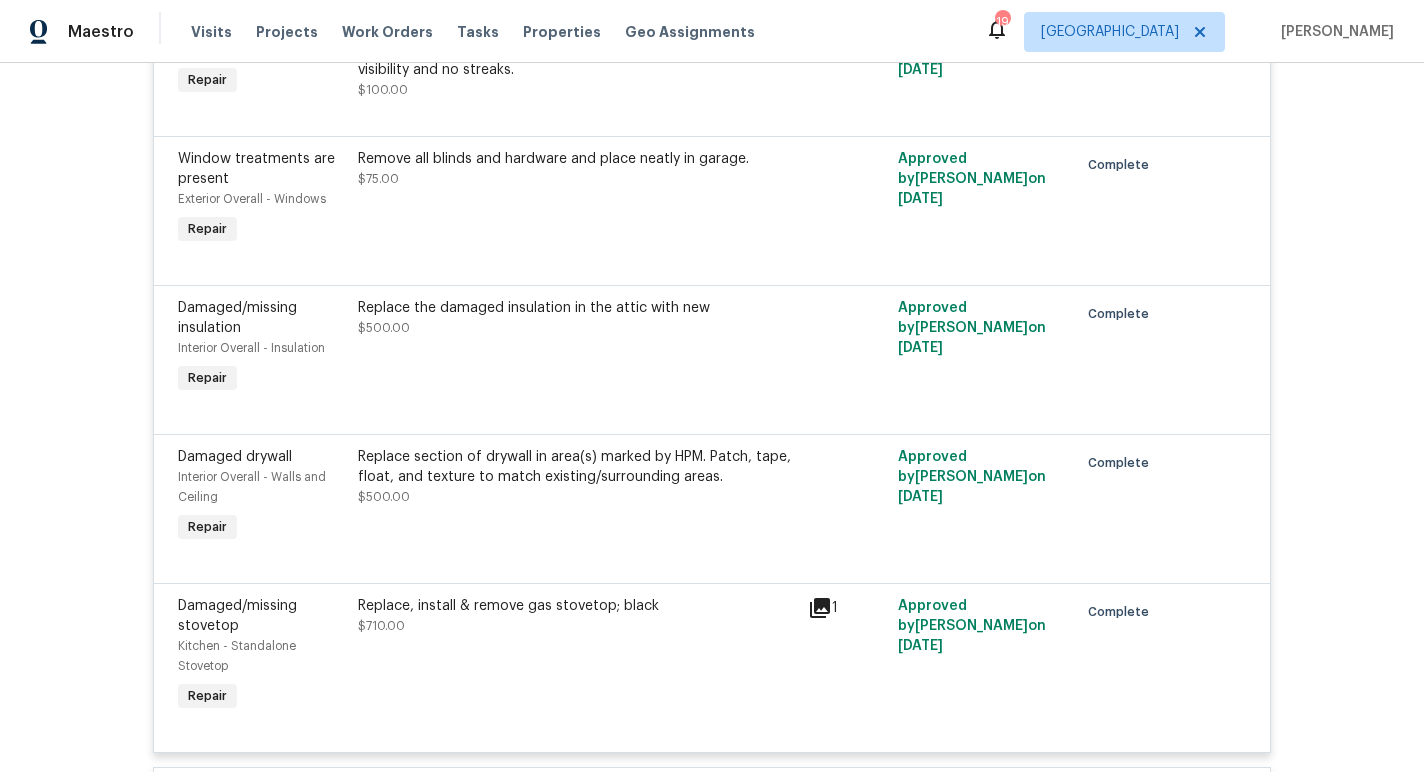 click on "Replace section of drywall in area(s) marked by HPM. Patch, tape, float, and texture to match existing/surrounding areas." at bounding box center [577, 467] 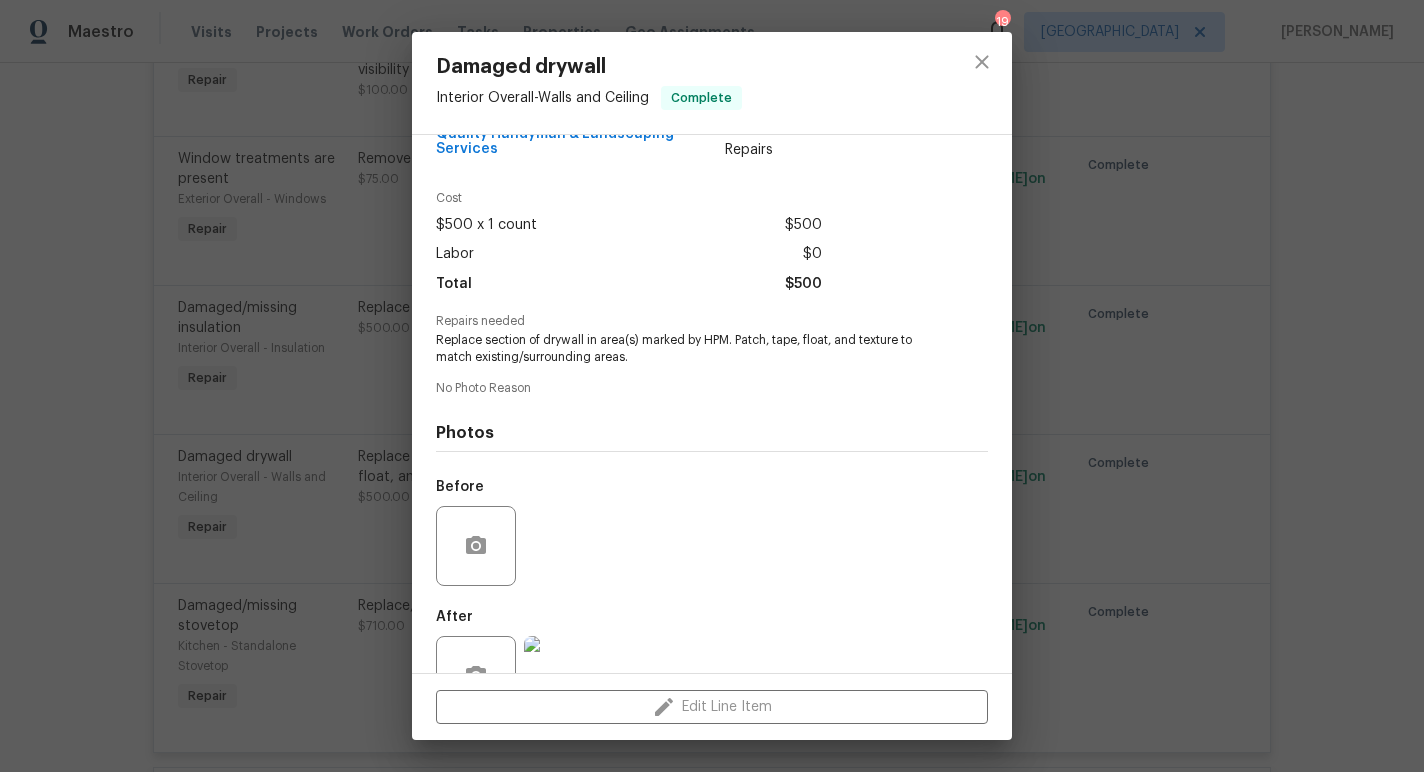 scroll, scrollTop: 112, scrollLeft: 0, axis: vertical 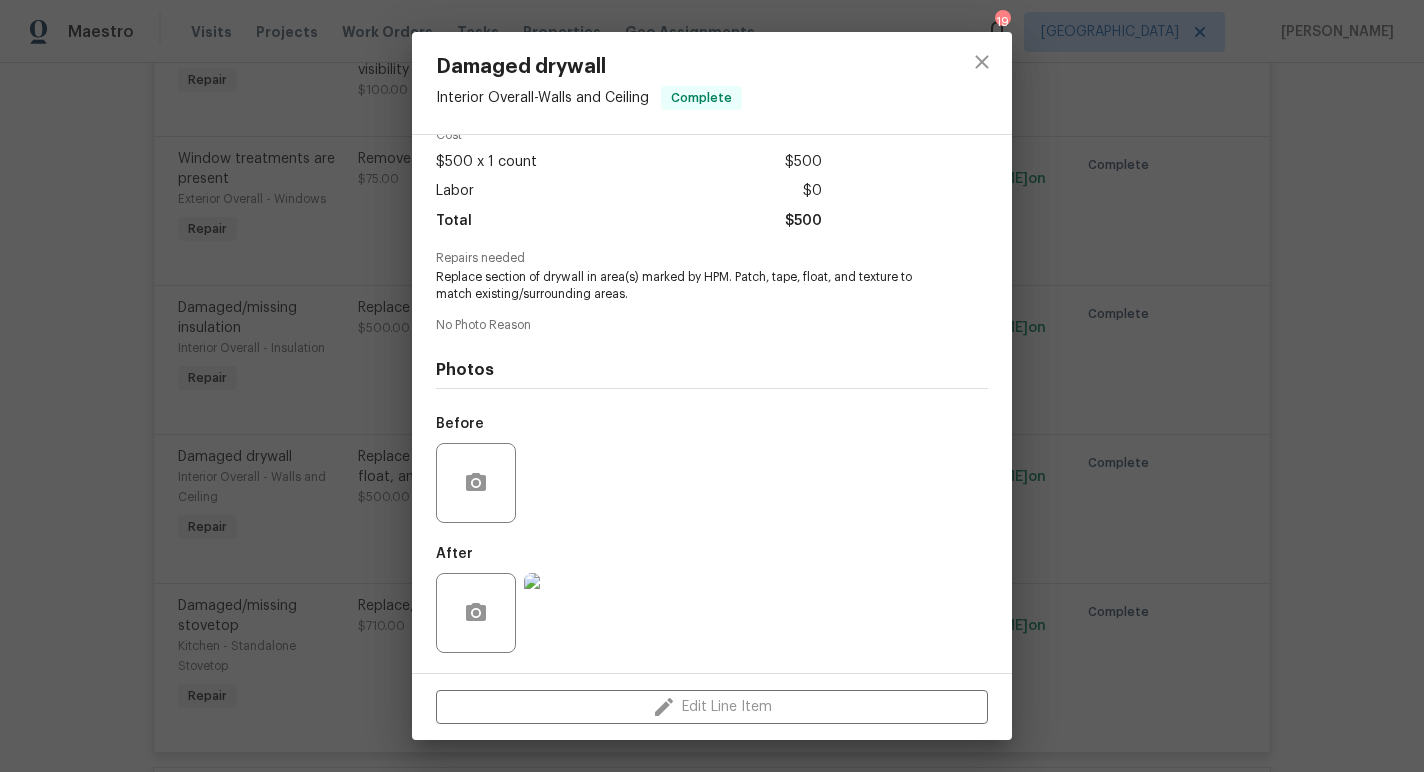 click at bounding box center [564, 613] 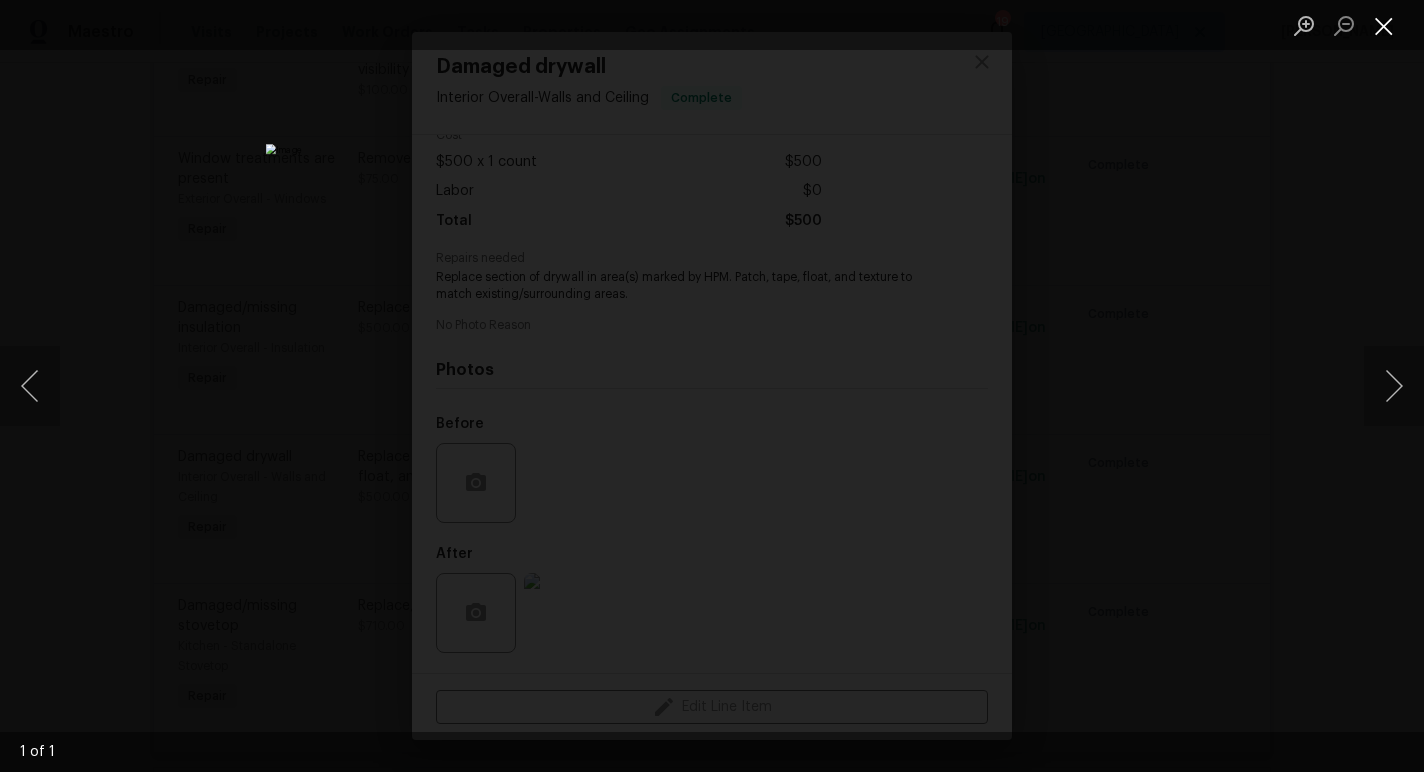 click at bounding box center [1384, 25] 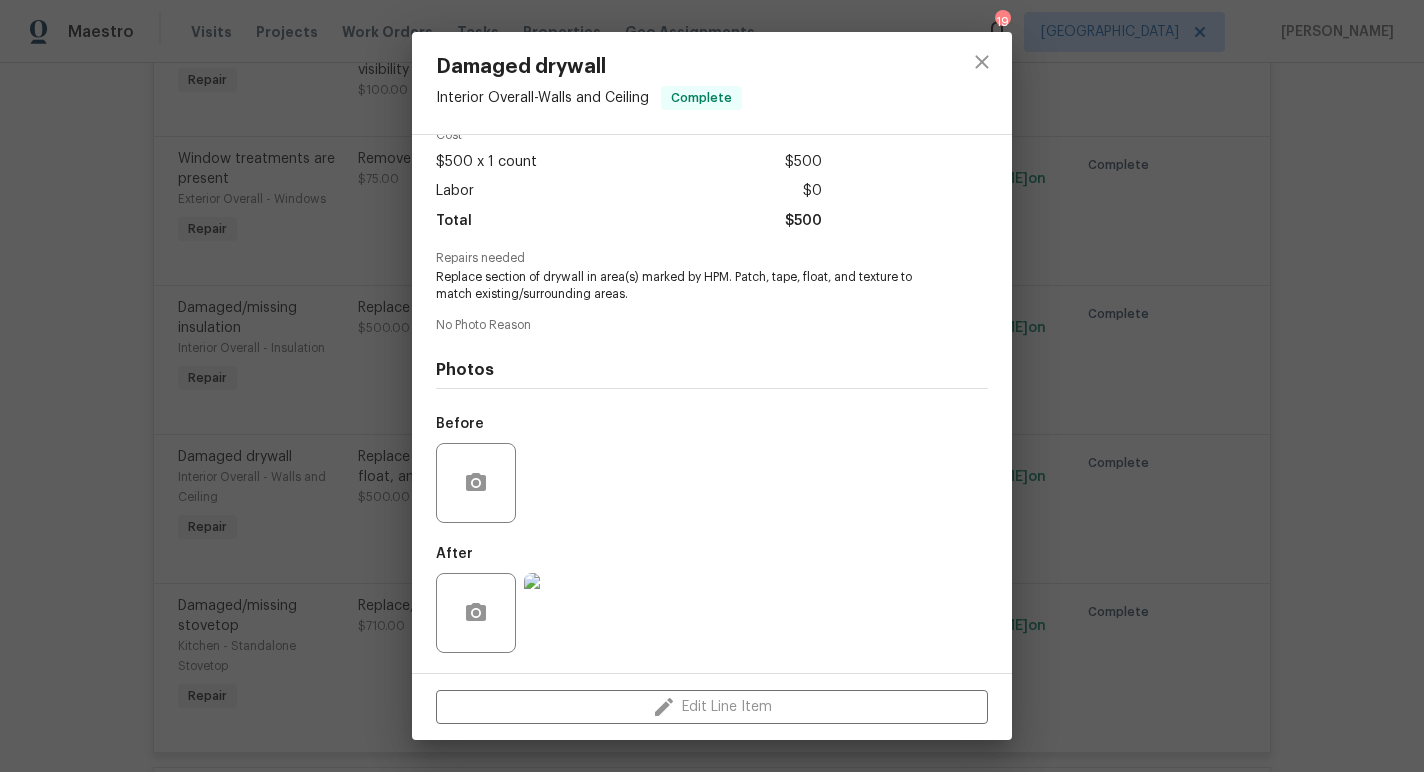 click at bounding box center [564, 613] 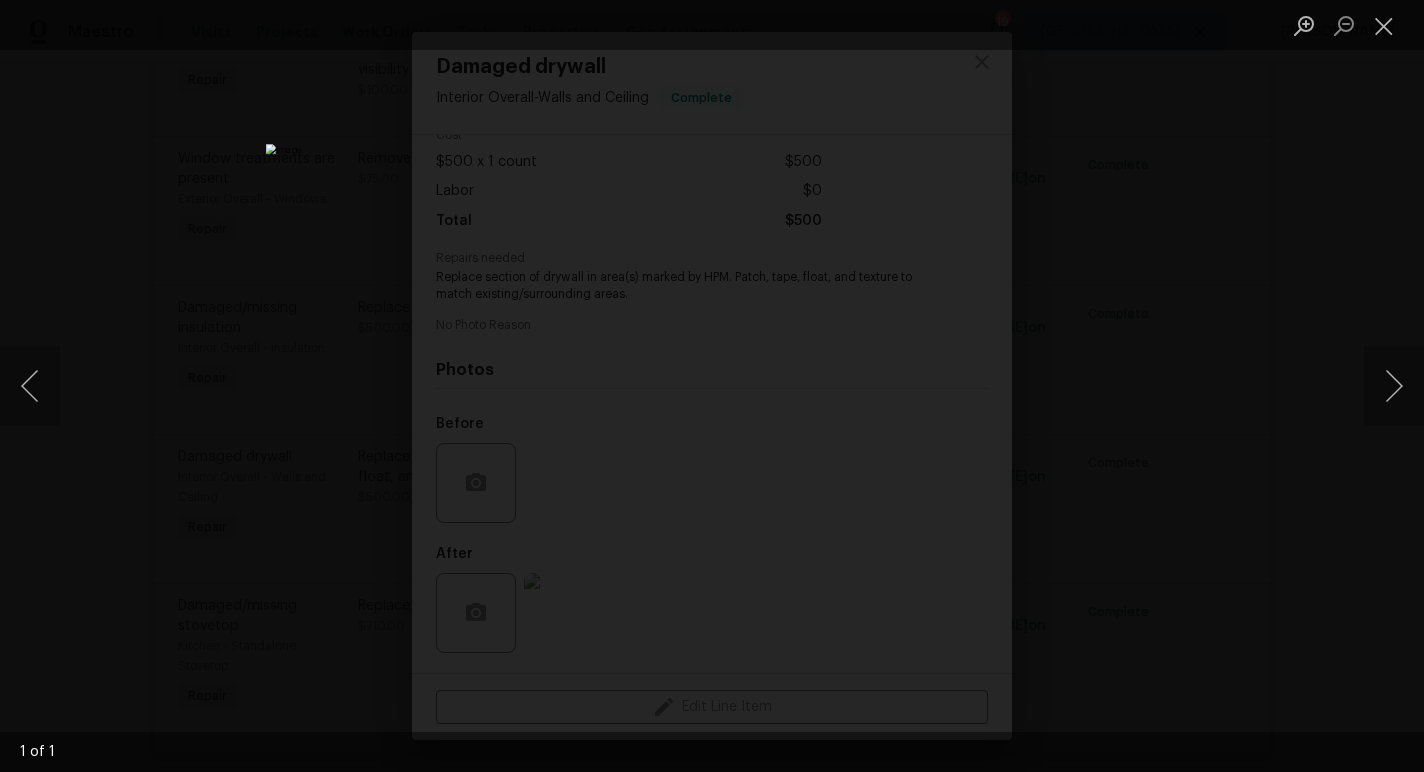 click at bounding box center (712, 386) 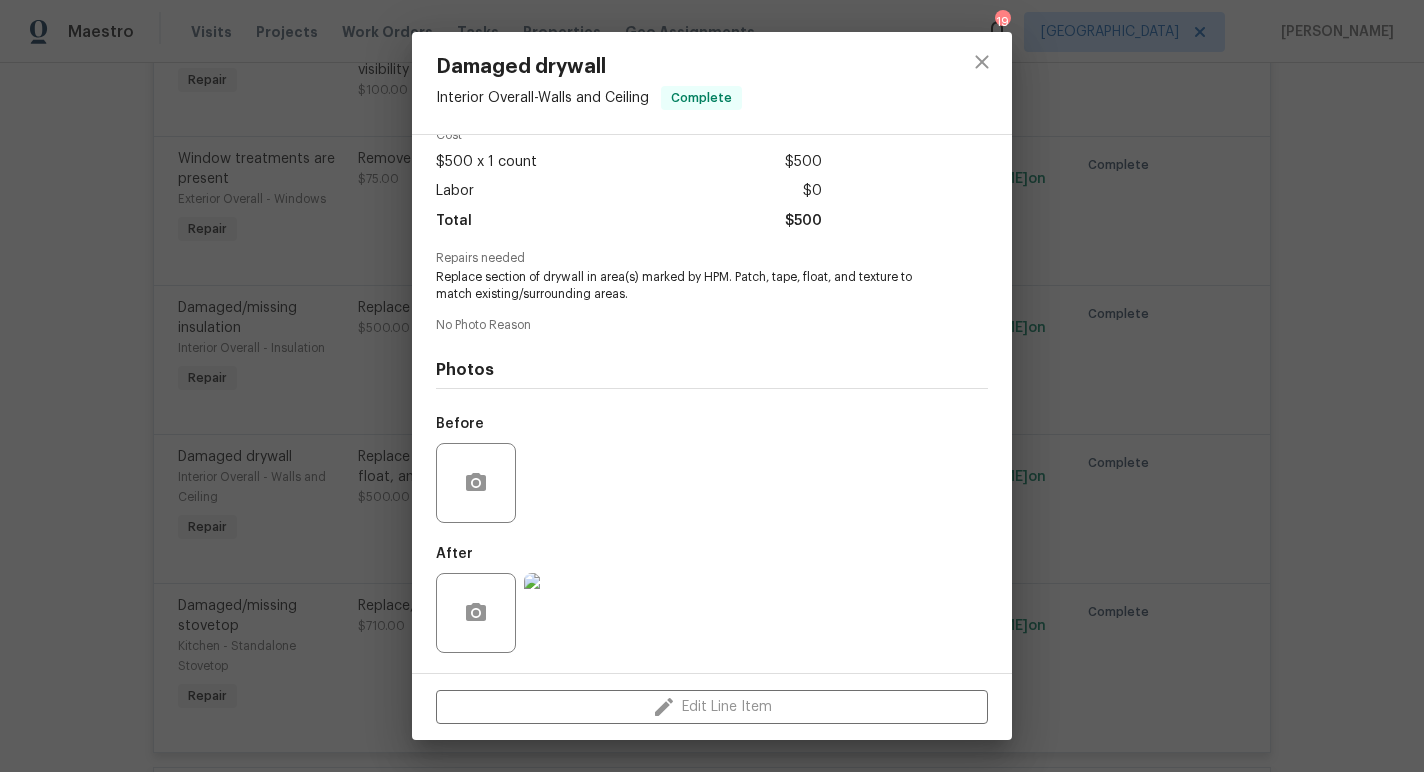 click on "Damaged drywall Interior Overall  -  Walls and Ceiling Complete Vendor Quality Handyman & Landscaping Services Account Category Repairs Cost $500 x 1 count $500 Labor $0 Total $500 Repairs needed Replace section of drywall in area(s) marked by HPM. Patch, tape, float, and texture to match existing/surrounding areas. No Photo Reason   Photos Before After  Edit Line Item" at bounding box center (712, 386) 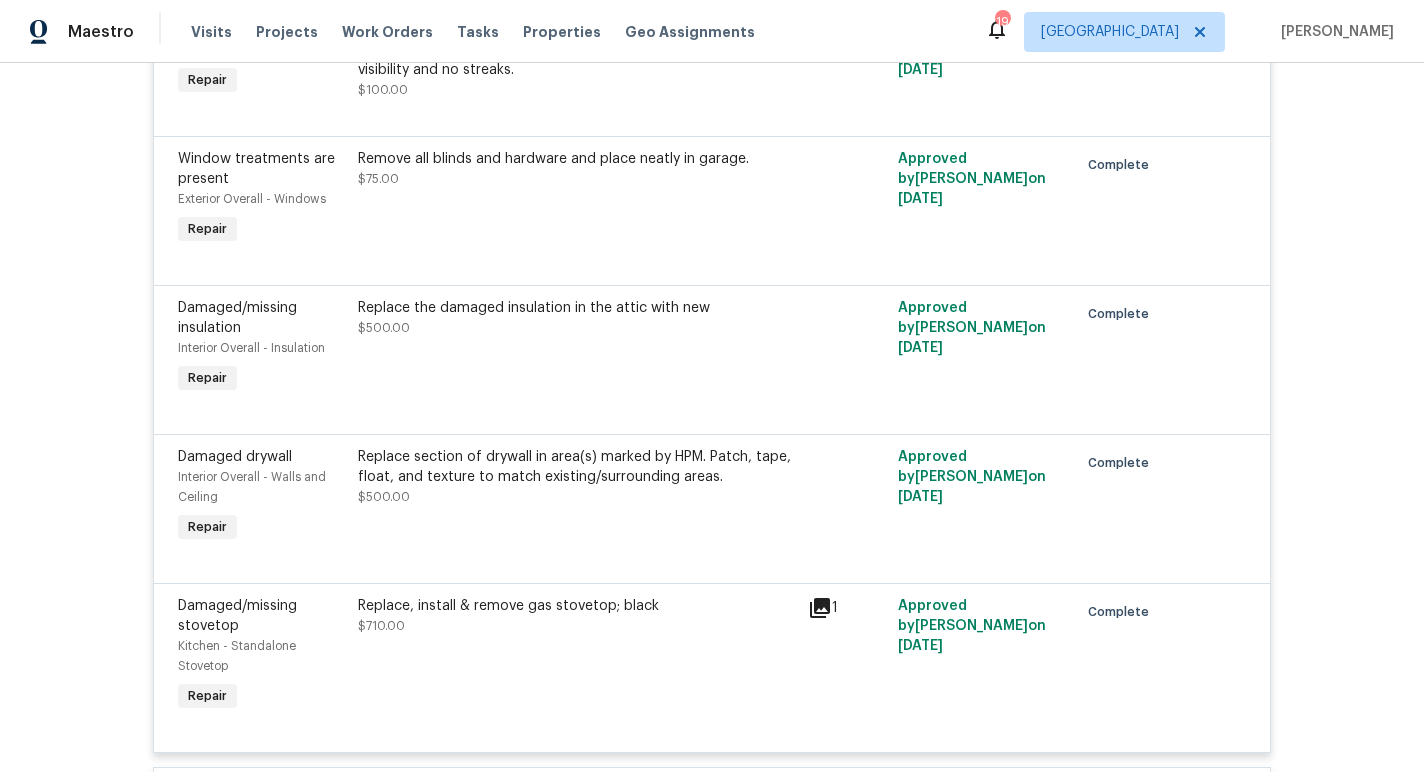 click on "Replace section of drywall in area(s) marked by HPM. Patch, tape, float, and texture to match existing/surrounding areas." at bounding box center [577, 467] 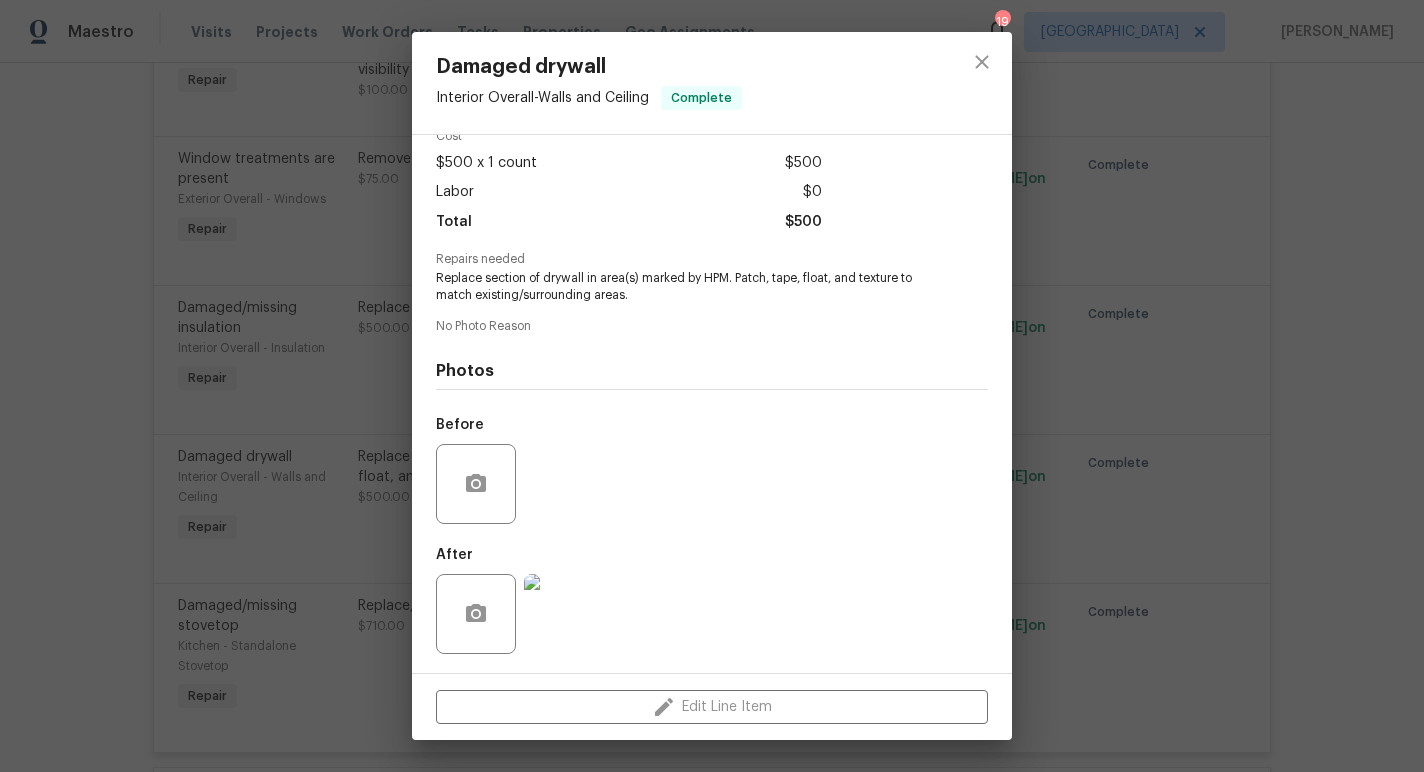 scroll, scrollTop: 112, scrollLeft: 0, axis: vertical 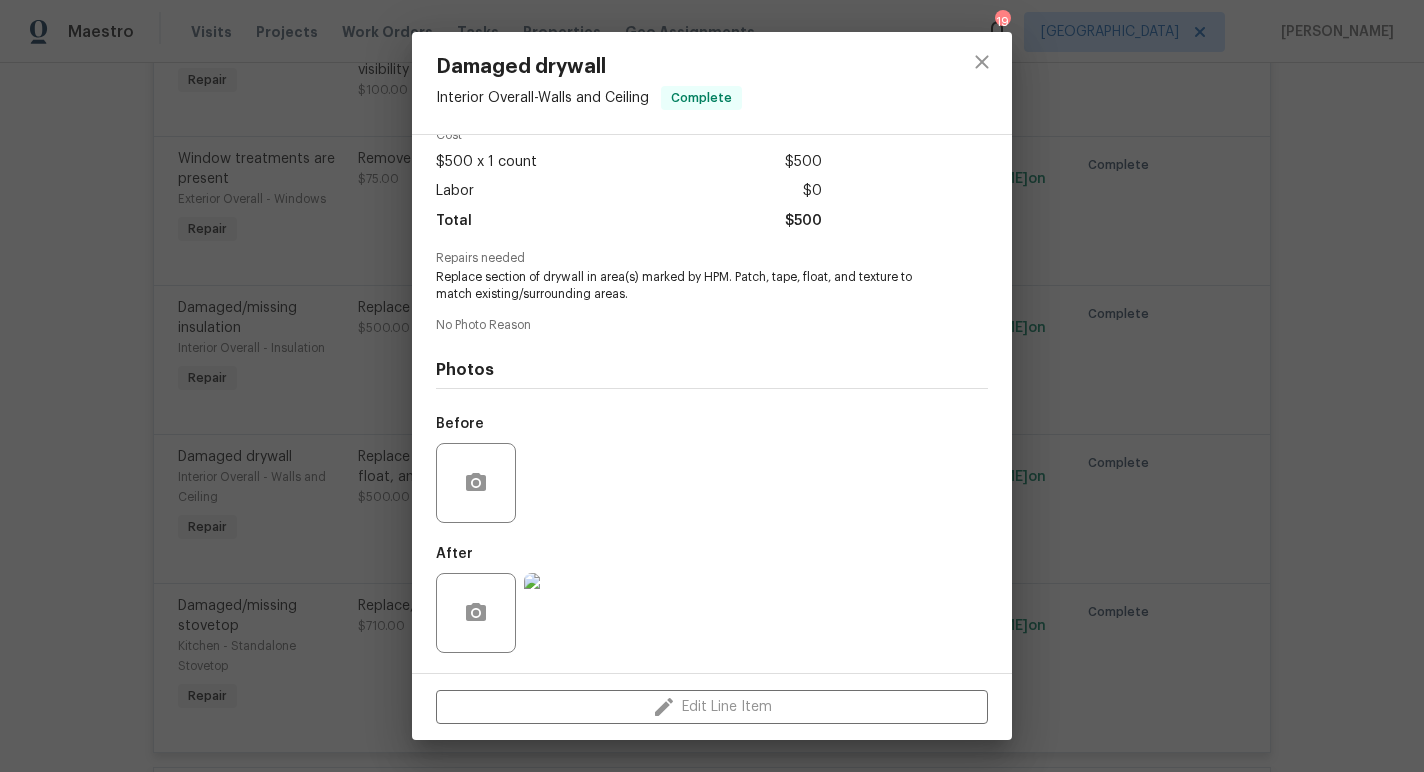 click at bounding box center (564, 613) 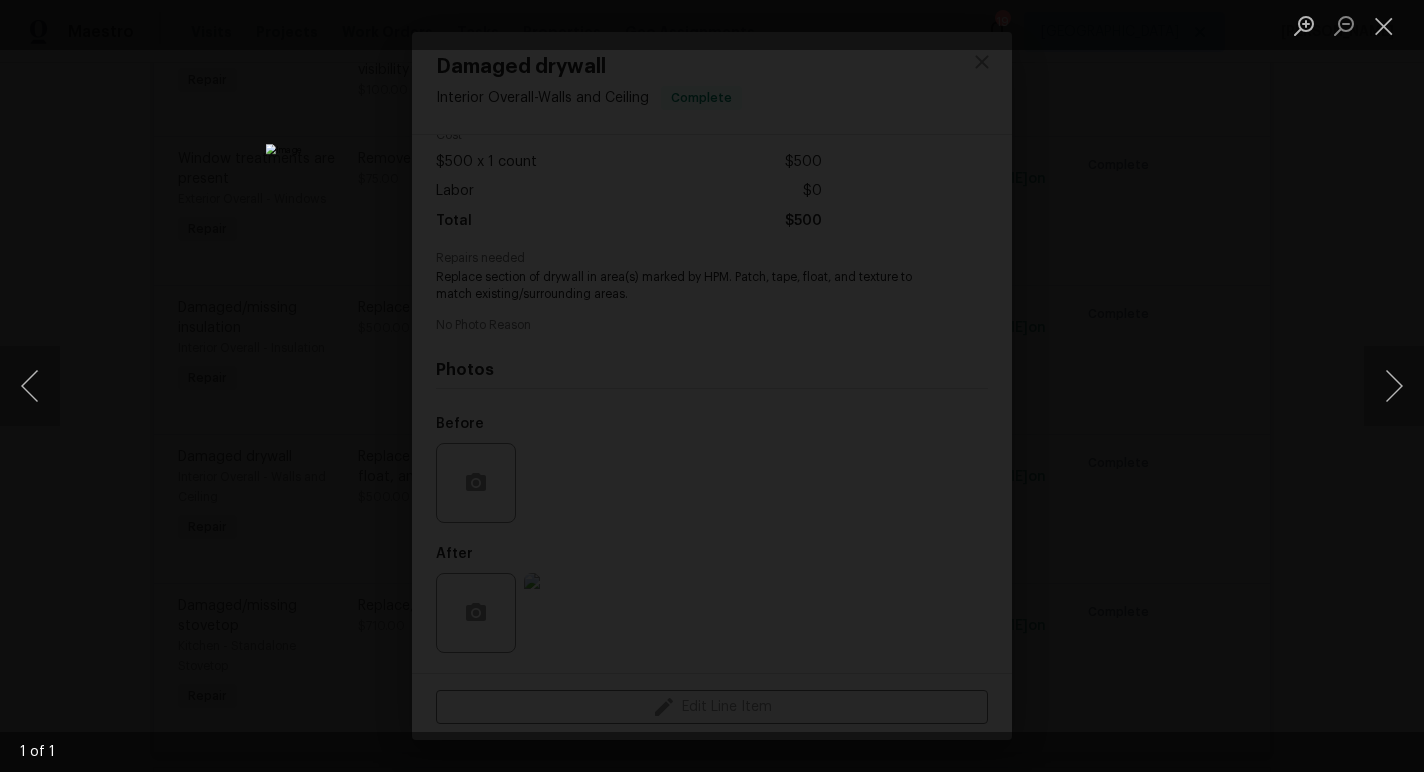 click at bounding box center (712, 386) 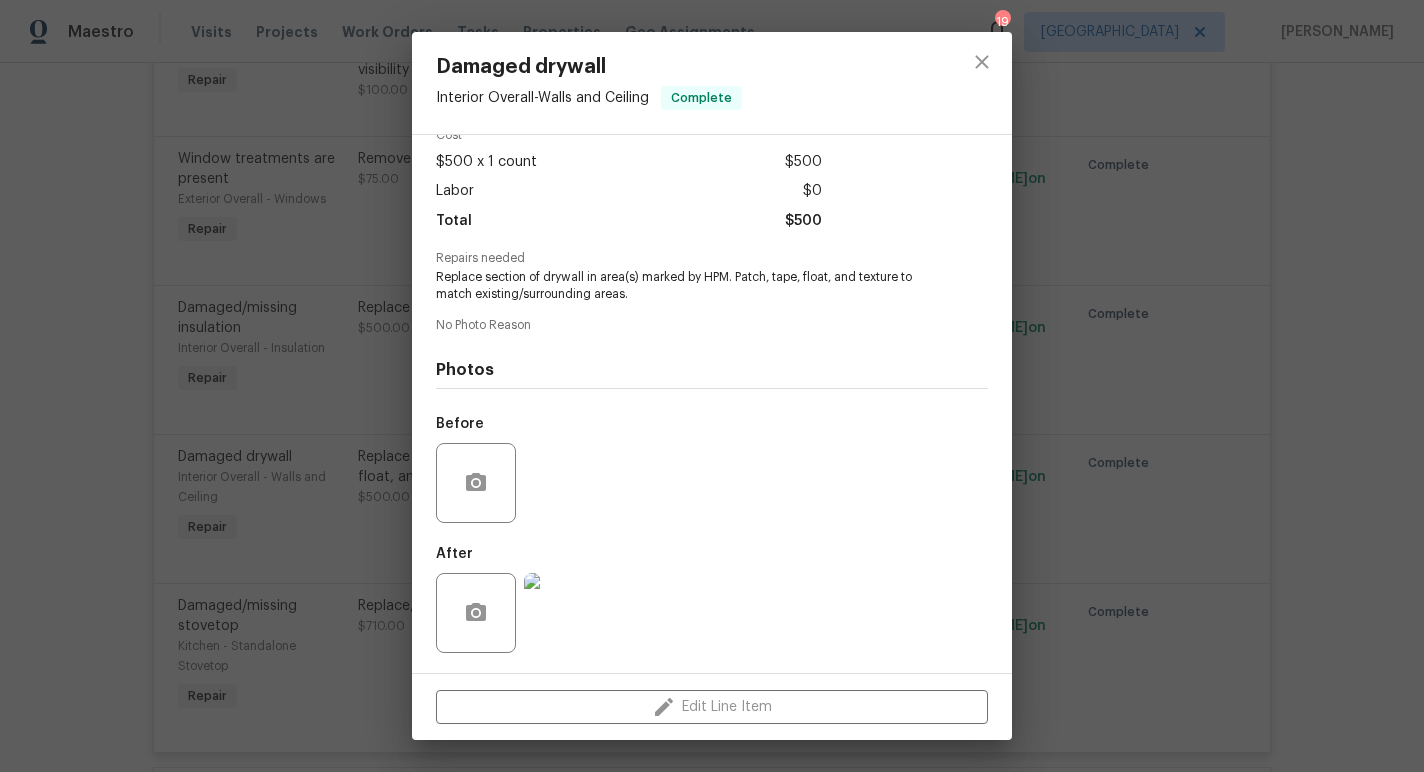 click on "Damaged drywall Interior Overall  -  Walls and Ceiling Complete Vendor Quality Handyman & Landscaping Services Account Category Repairs Cost $500 x 1 count $500 Labor $0 Total $500 Repairs needed Replace section of drywall in area(s) marked by HPM. Patch, tape, float, and texture to match existing/surrounding areas. No Photo Reason   Photos Before After  Edit Line Item" at bounding box center [712, 386] 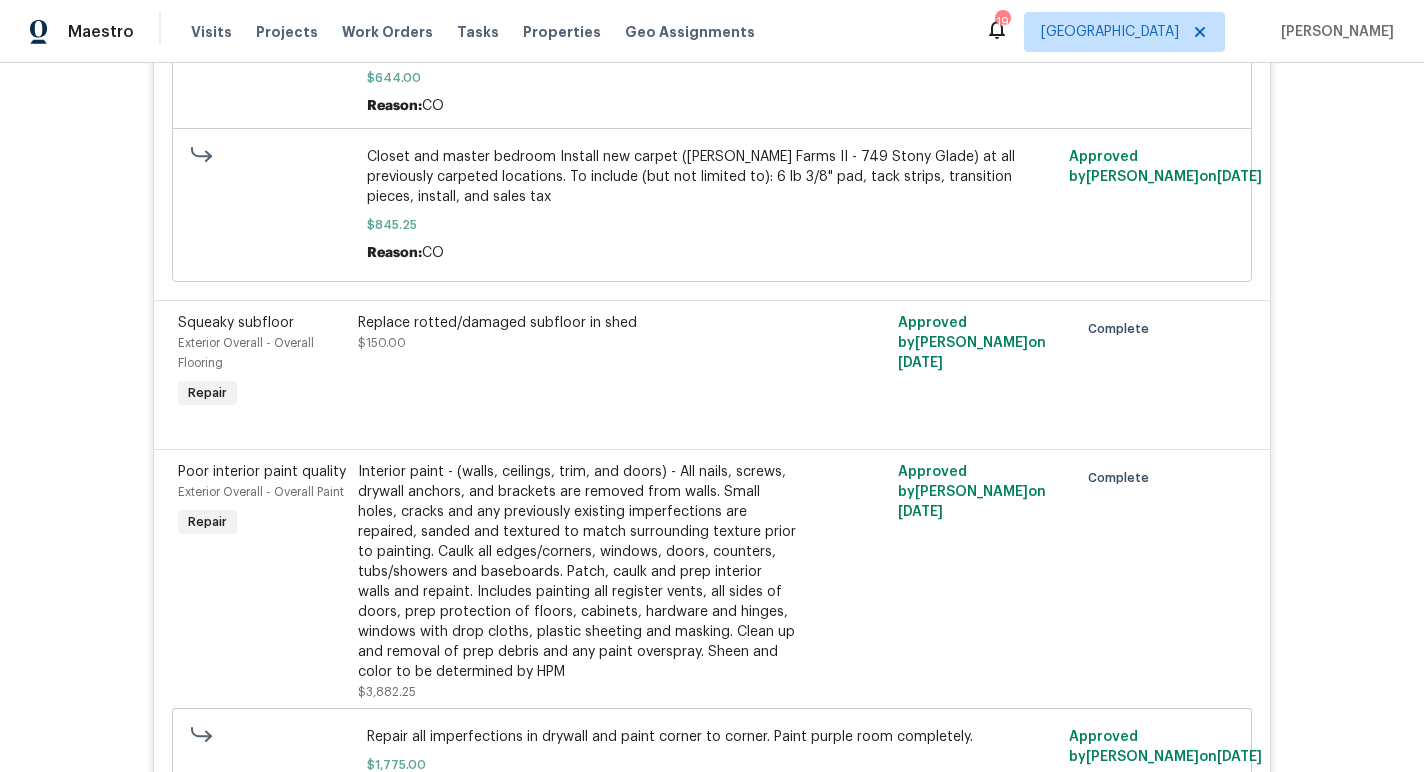 scroll, scrollTop: 8775, scrollLeft: 0, axis: vertical 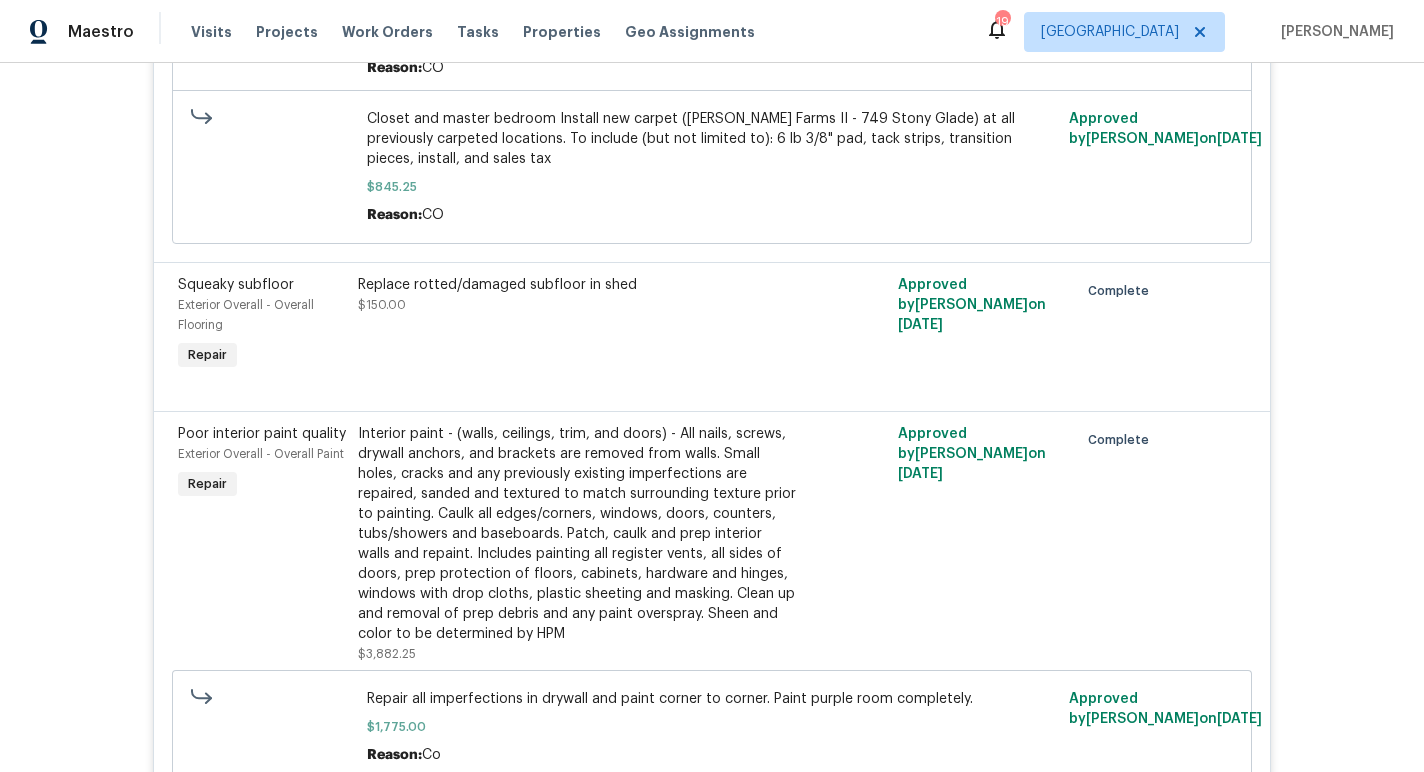 click at bounding box center [847, 544] 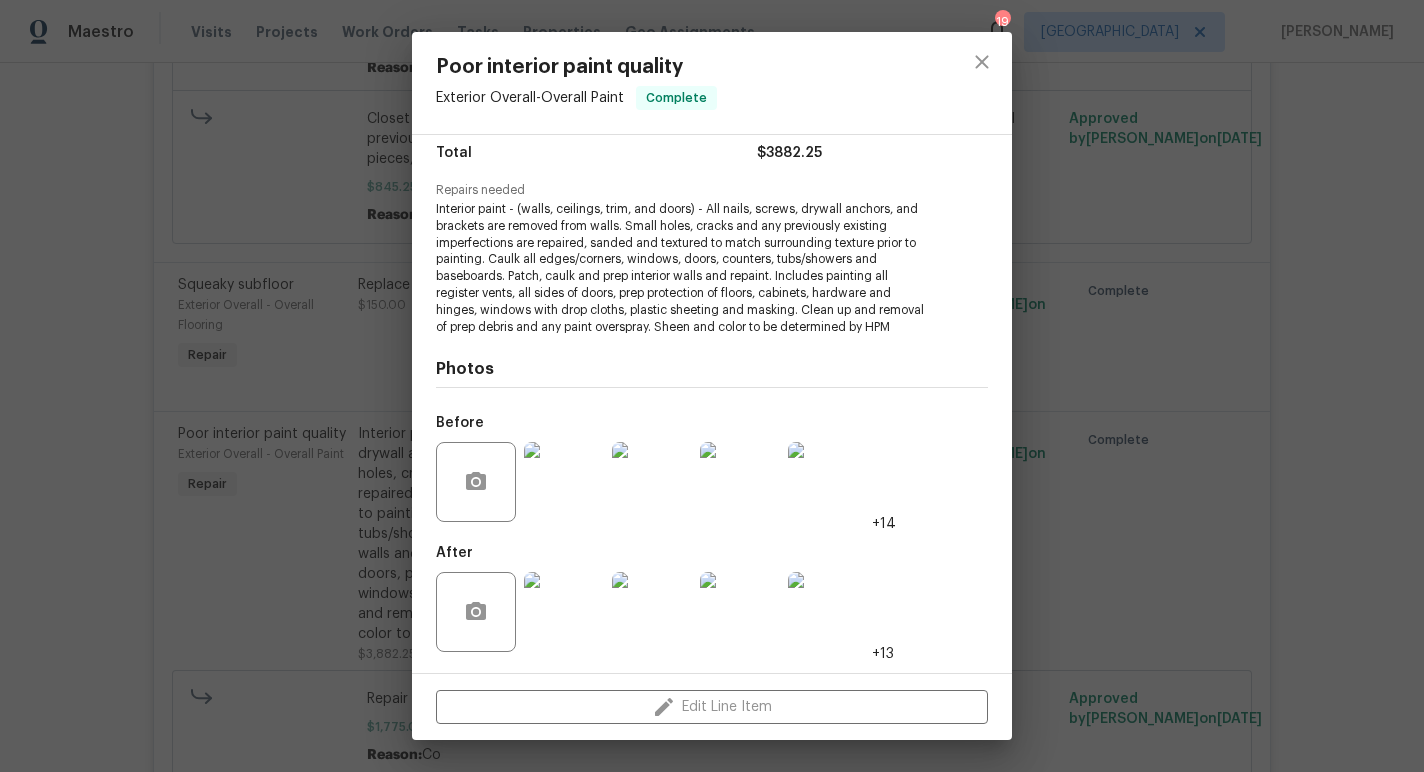 scroll, scrollTop: 196, scrollLeft: 0, axis: vertical 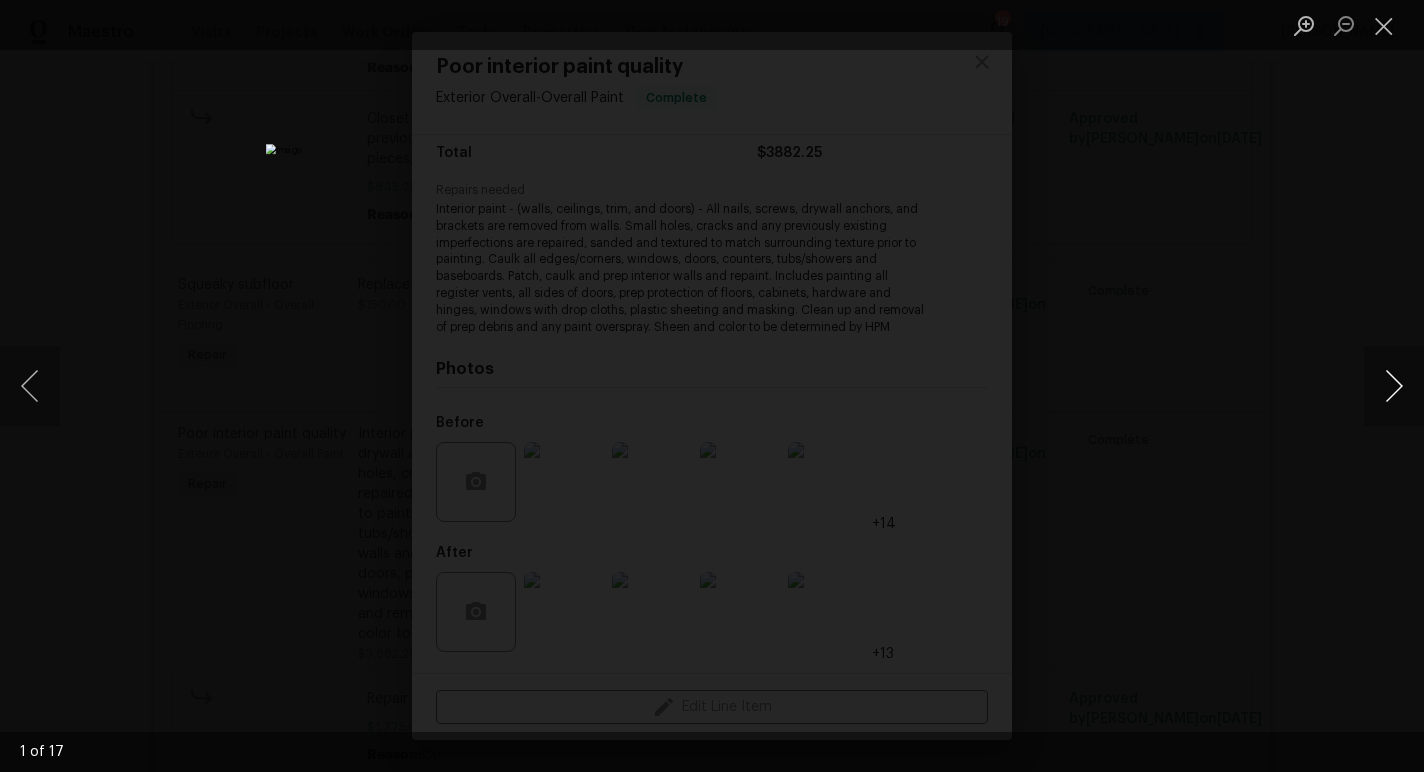 click at bounding box center (1394, 386) 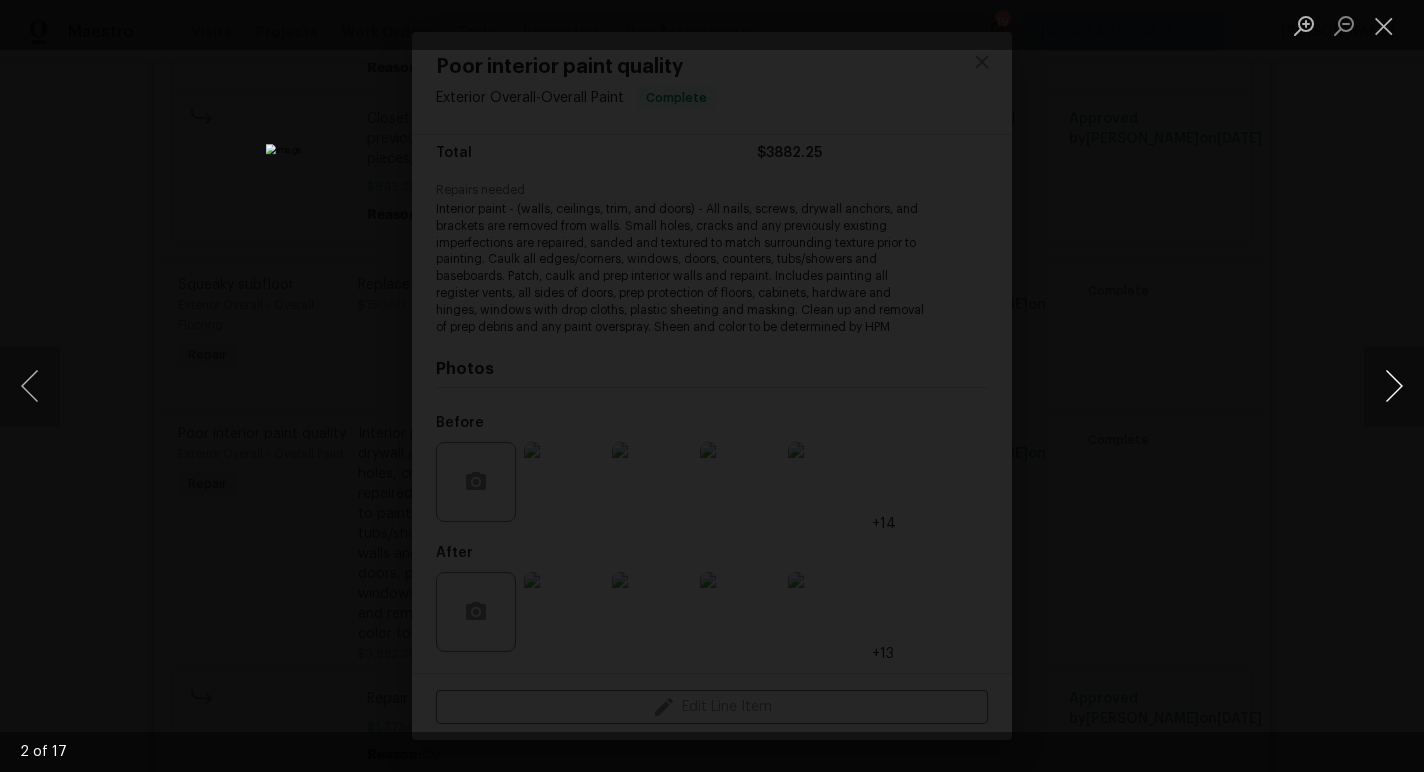 click at bounding box center [1394, 386] 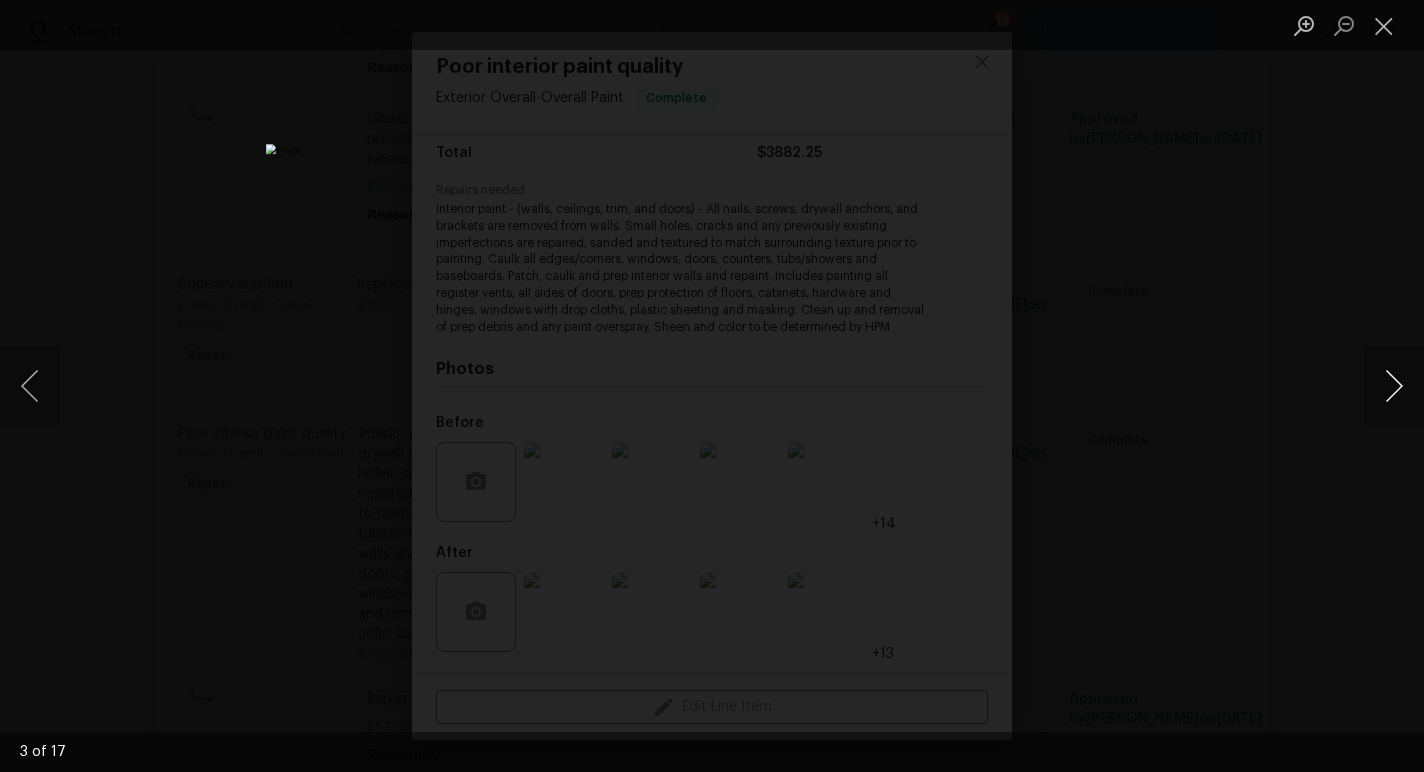 click at bounding box center [1394, 386] 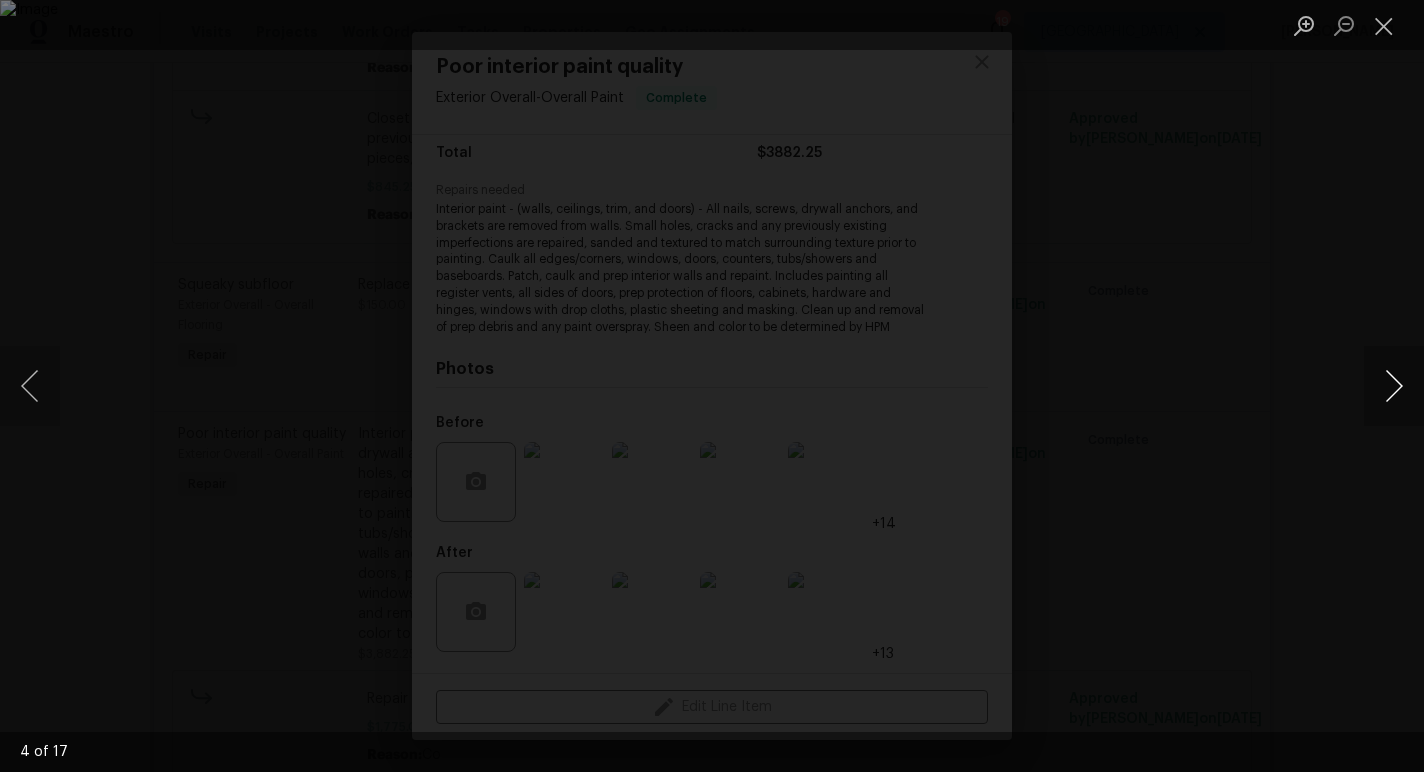 click at bounding box center [1394, 386] 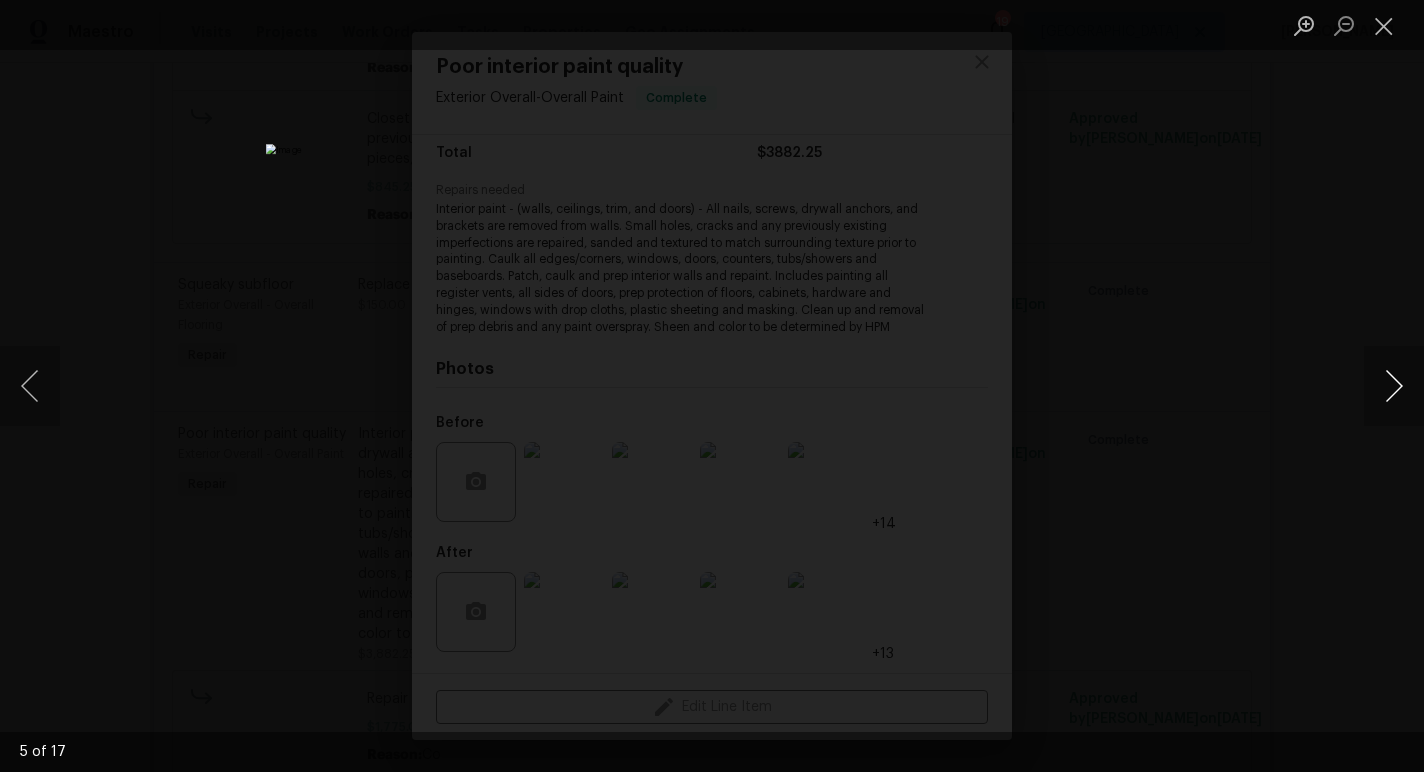 click at bounding box center [1394, 386] 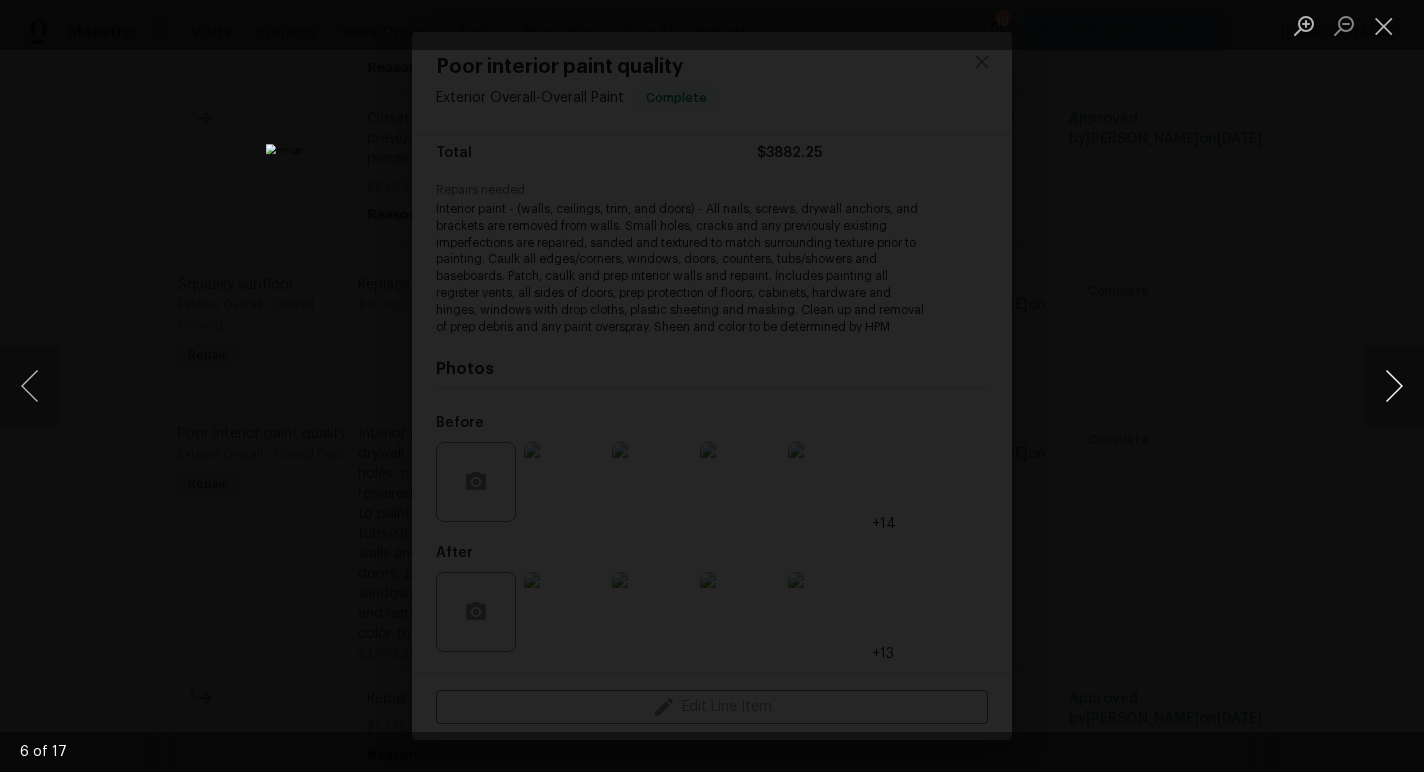 click at bounding box center [1394, 386] 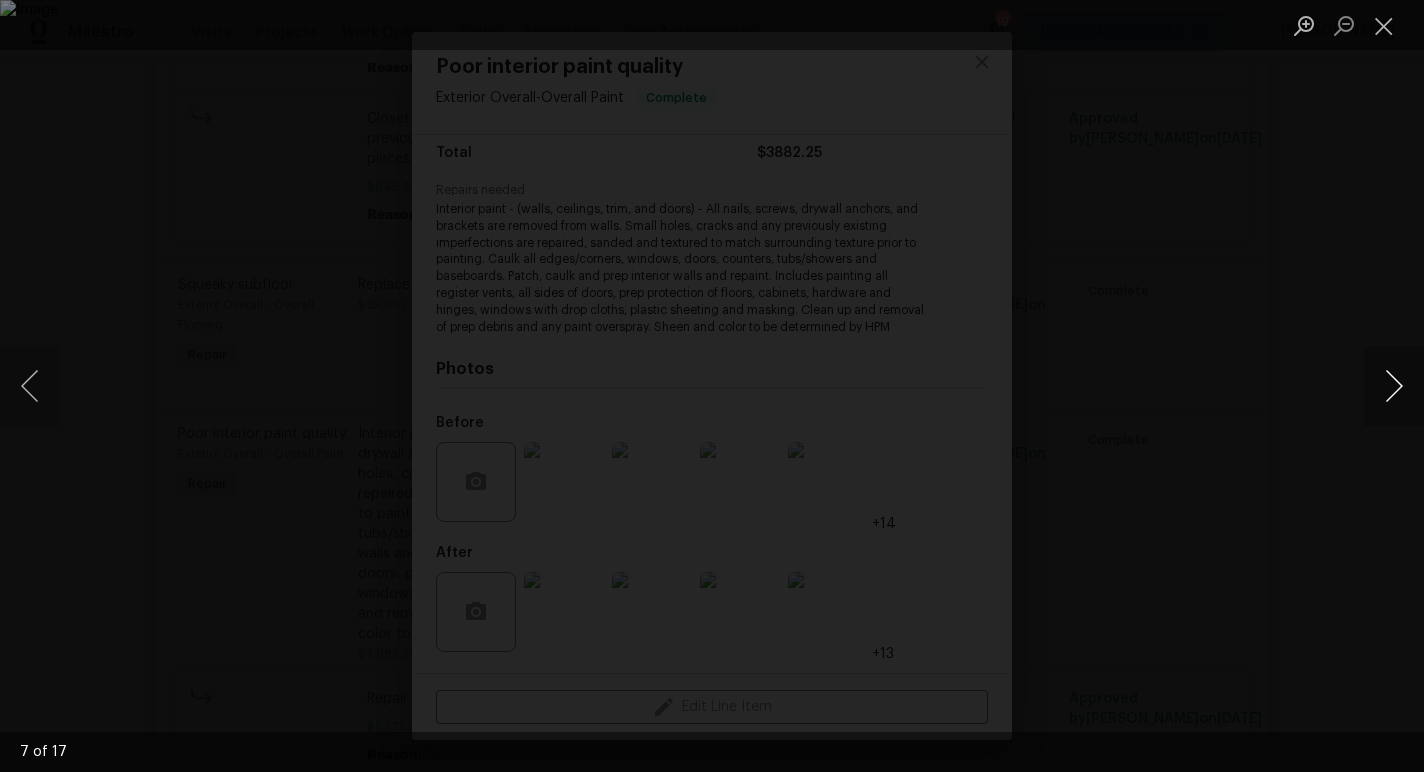click at bounding box center (1394, 386) 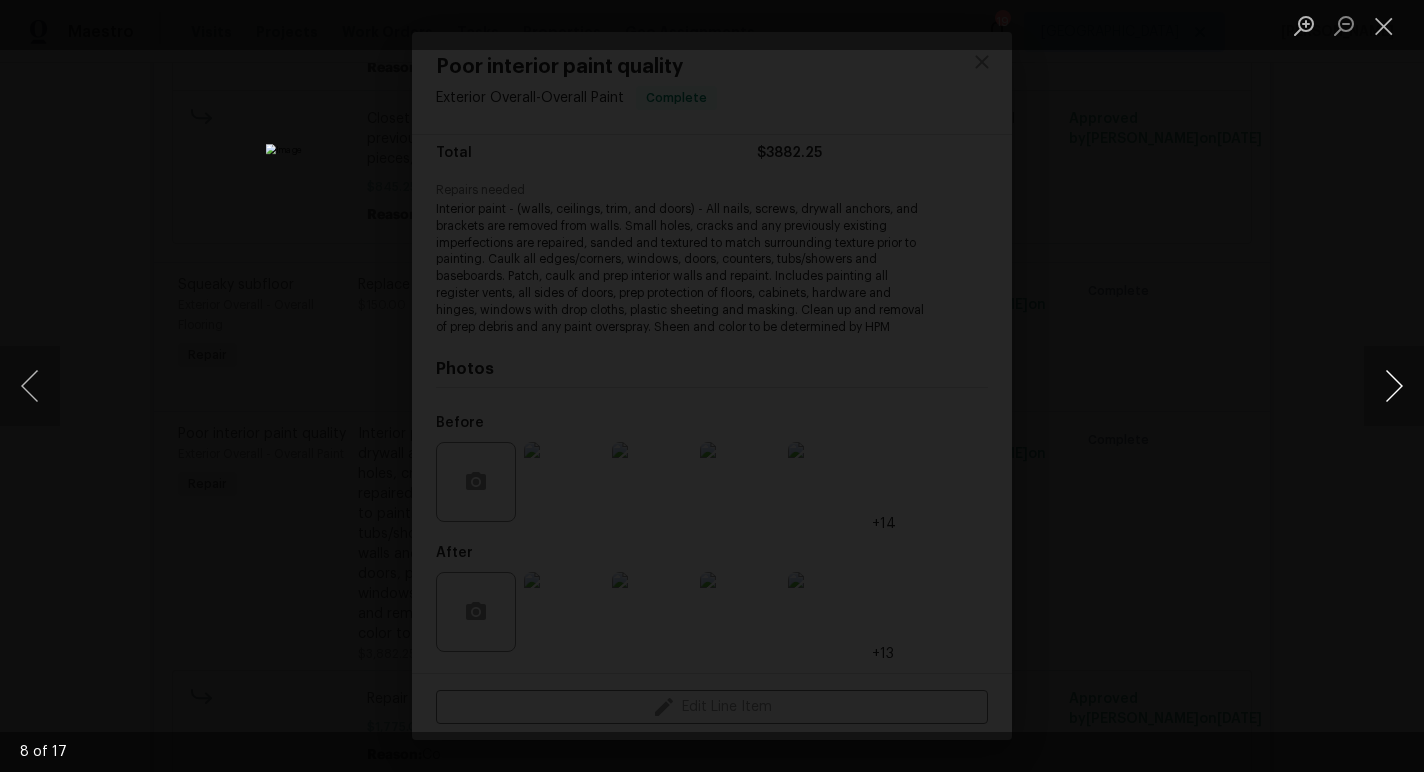 click at bounding box center (1394, 386) 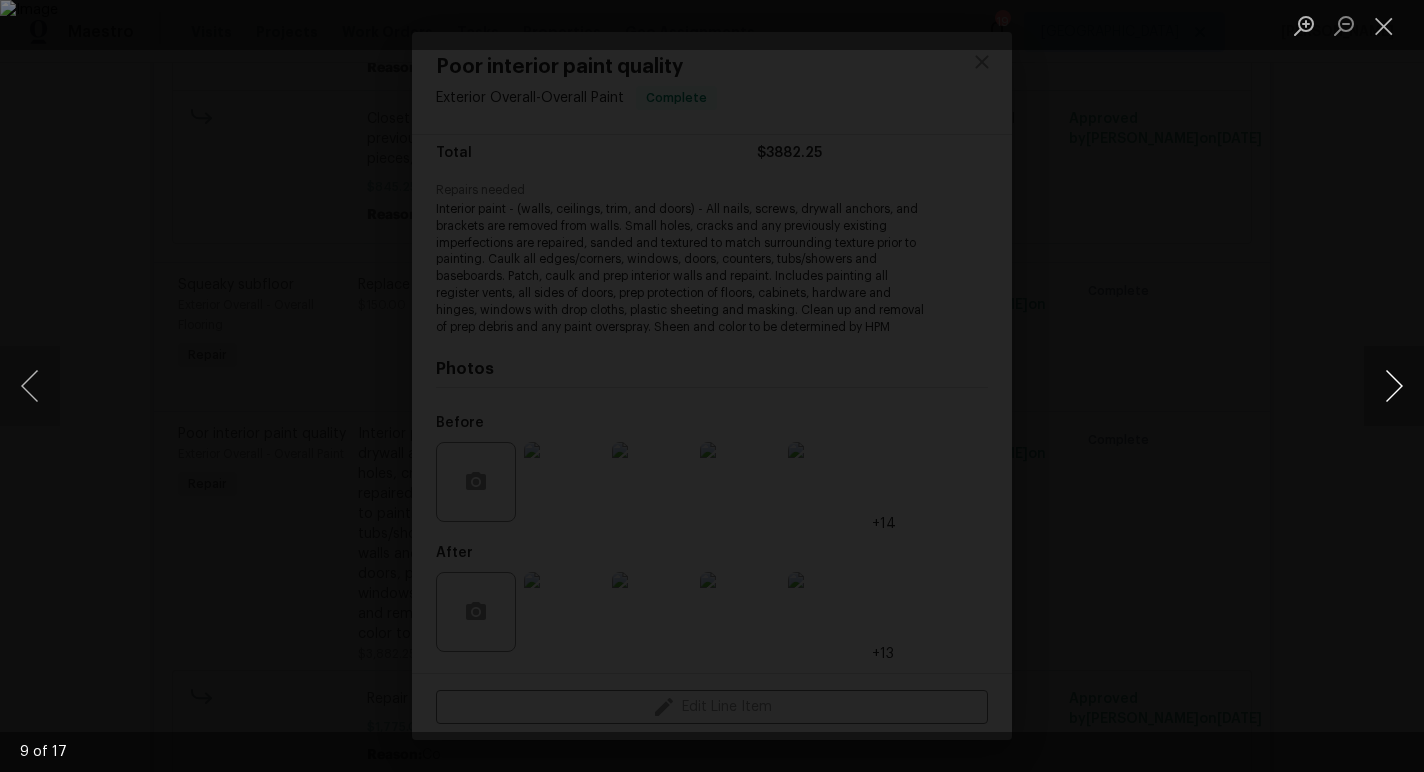 click at bounding box center (1394, 386) 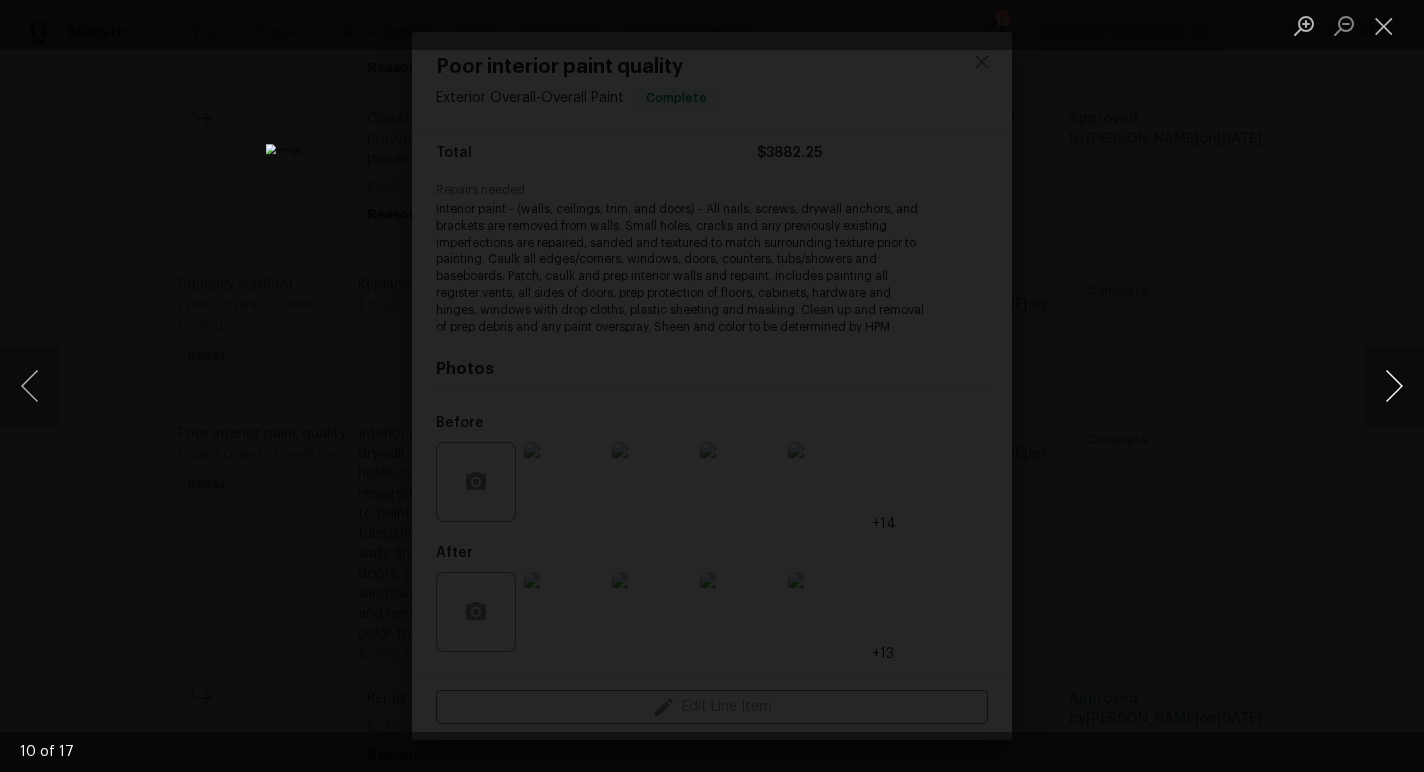 click at bounding box center [1394, 386] 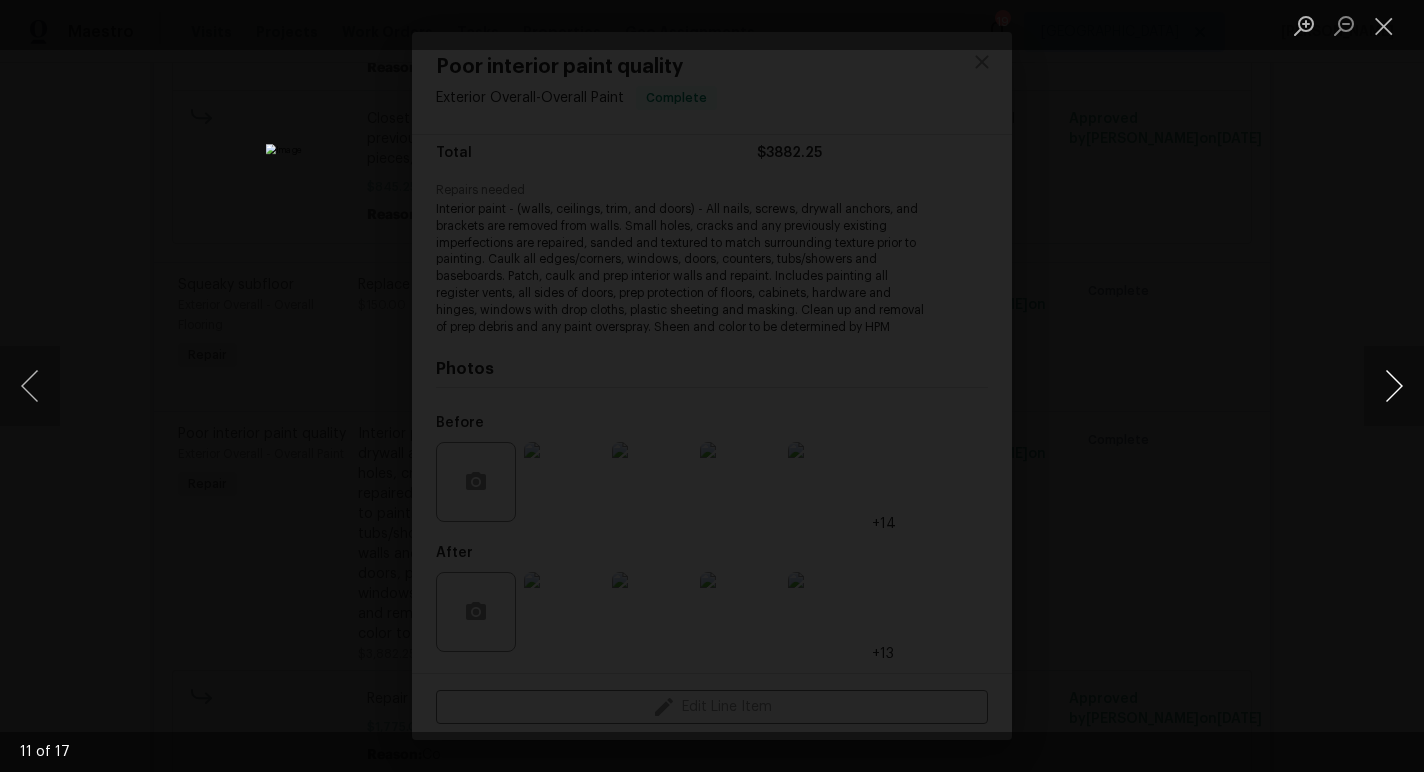 click at bounding box center (1394, 386) 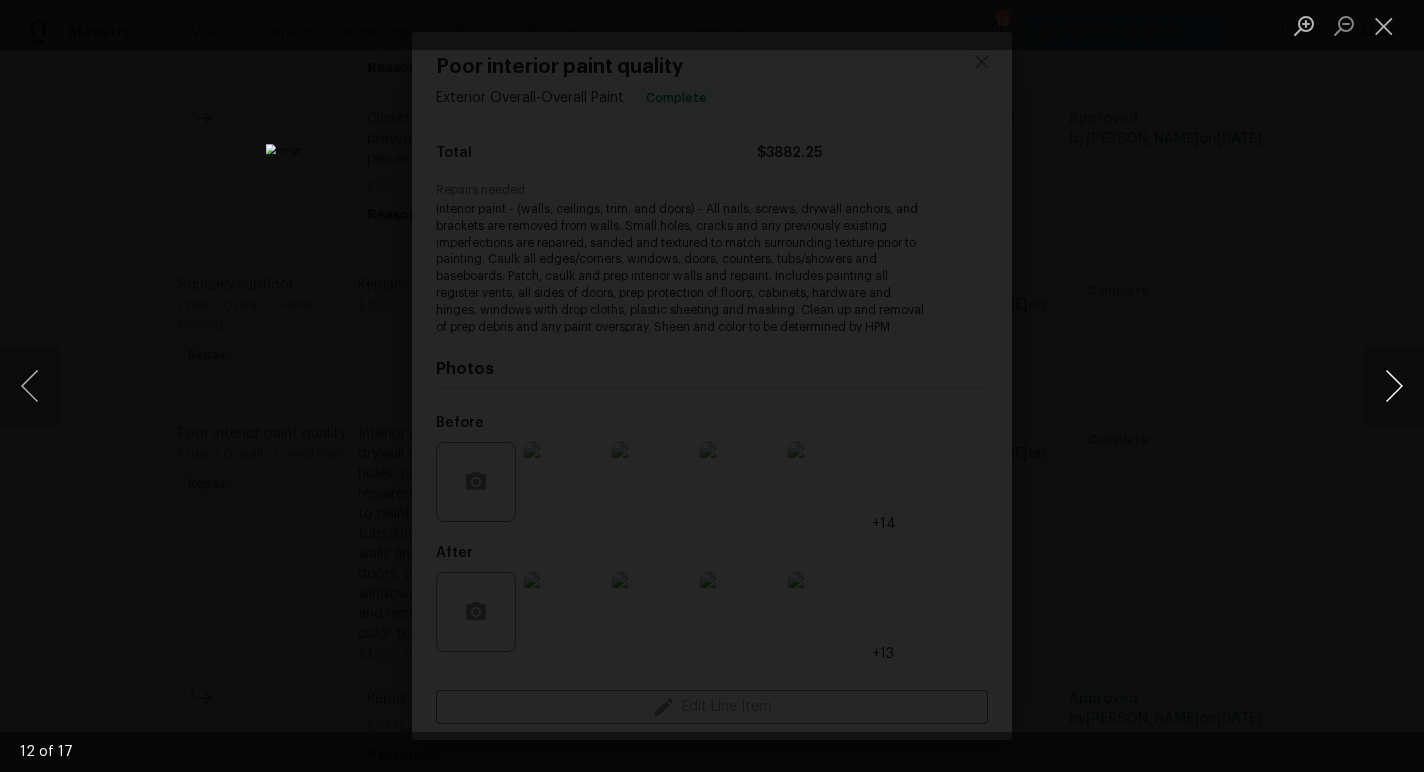 click at bounding box center [1394, 386] 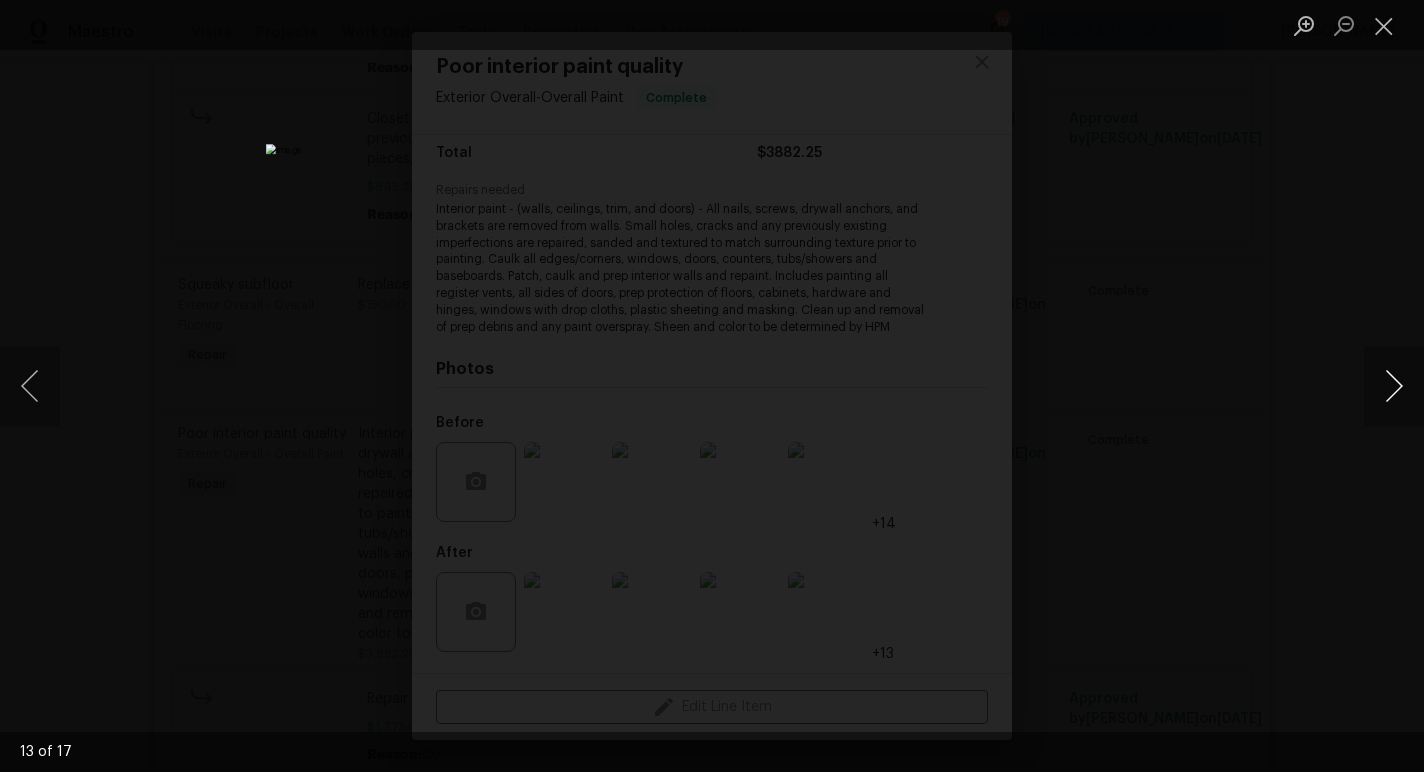 click at bounding box center [1394, 386] 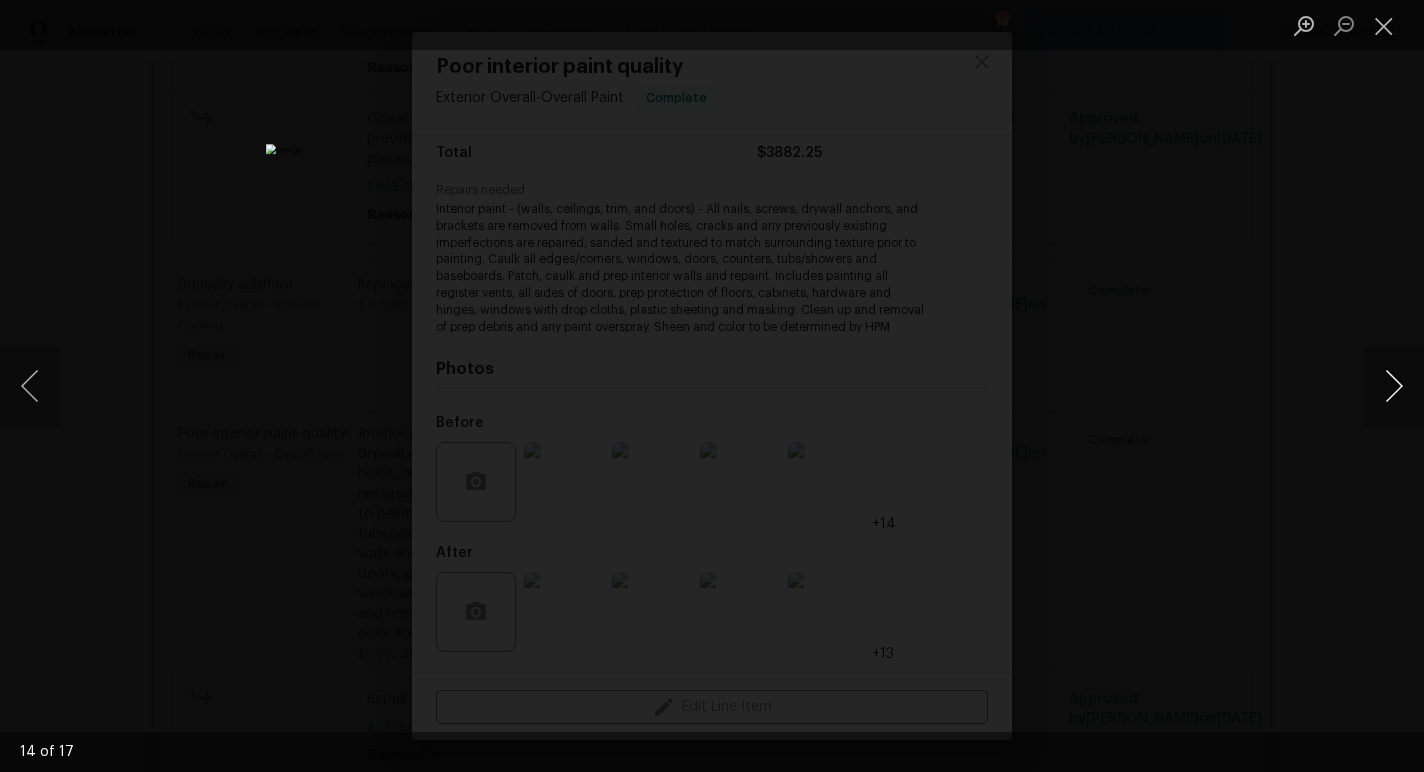 click at bounding box center (1394, 386) 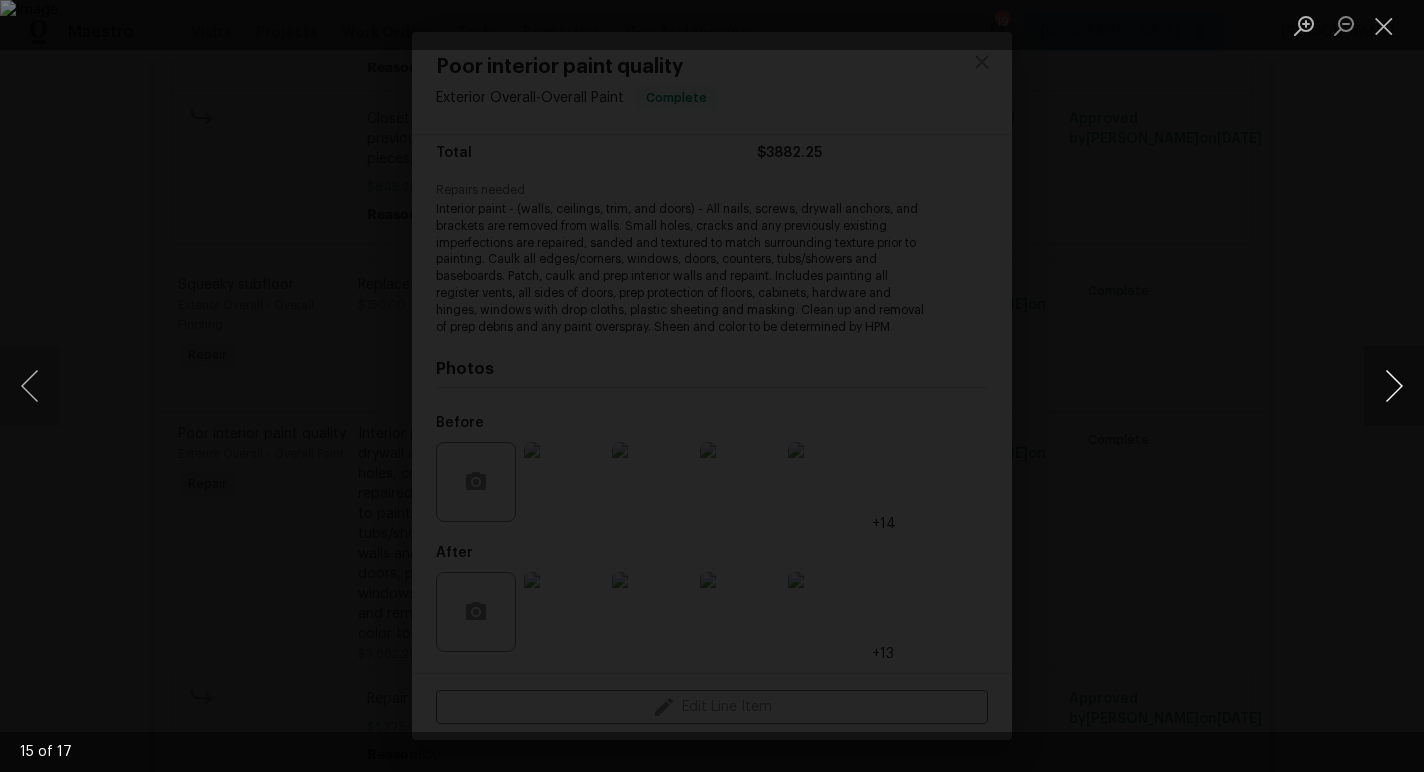 click at bounding box center (1394, 386) 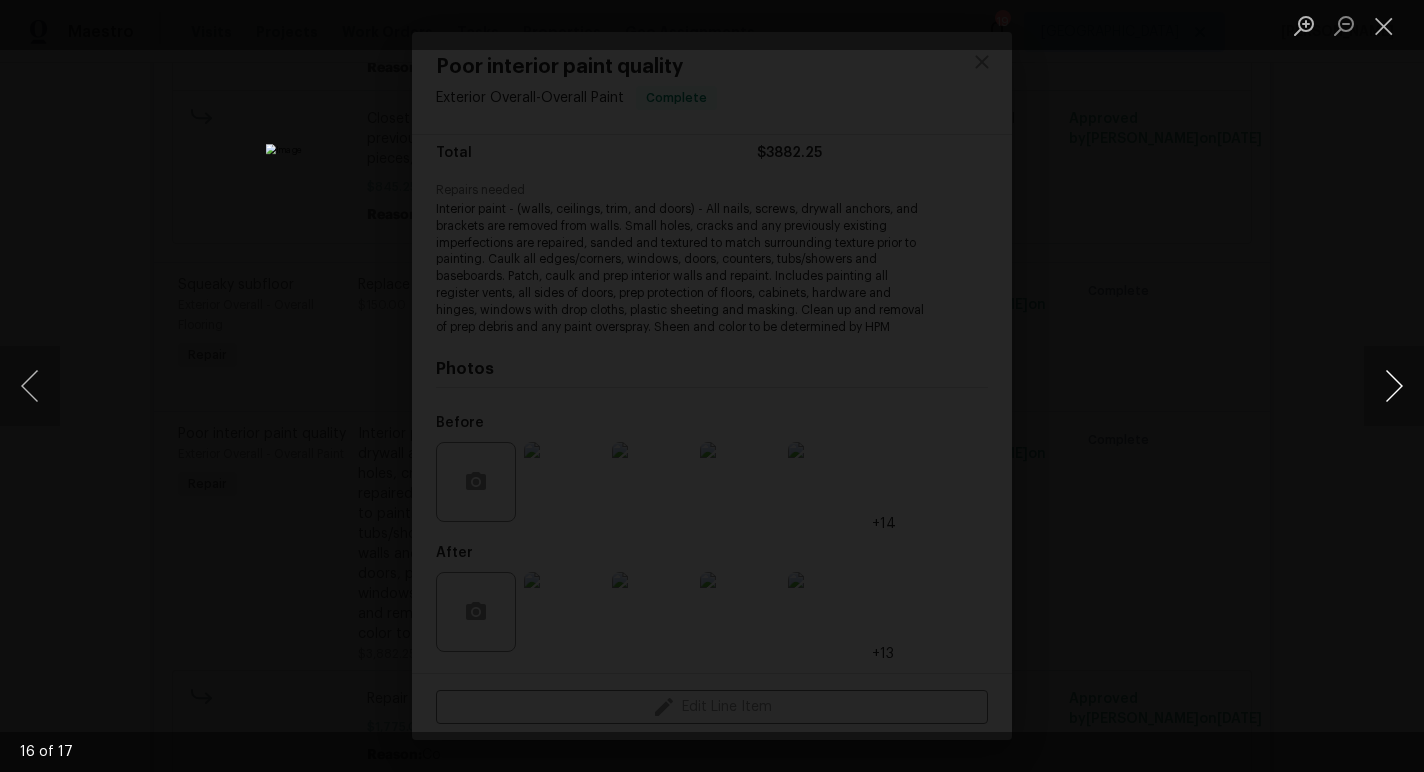 click at bounding box center [1394, 386] 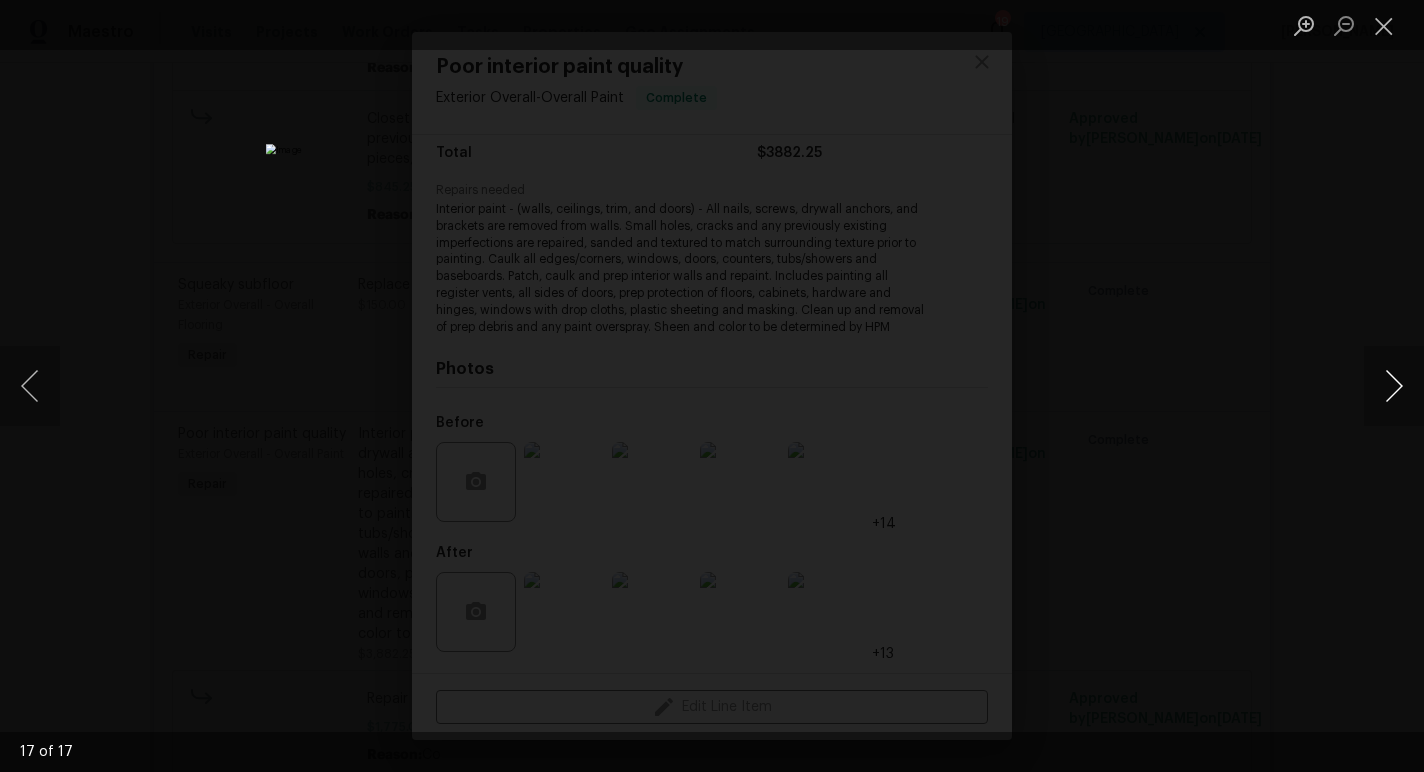 click at bounding box center (1394, 386) 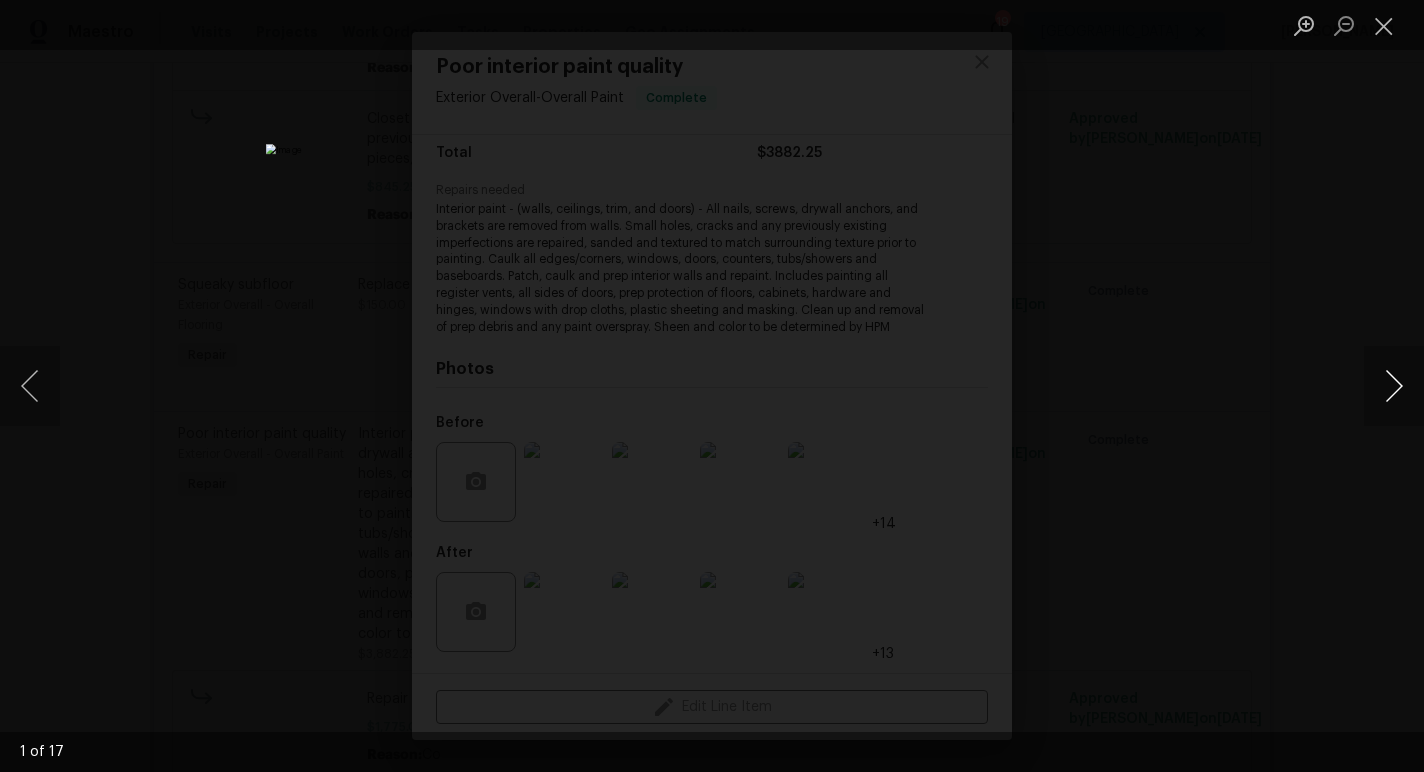 click at bounding box center (1394, 386) 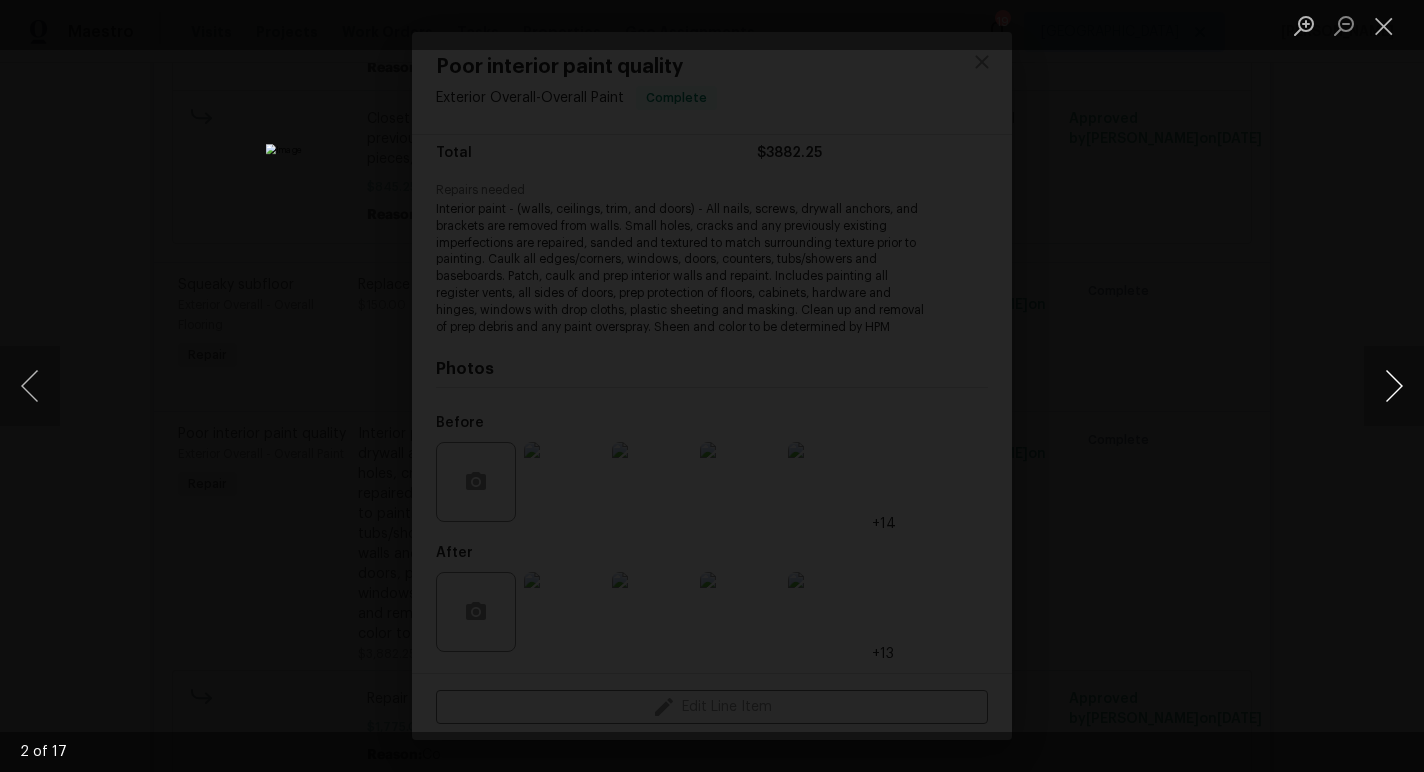 click at bounding box center [1394, 386] 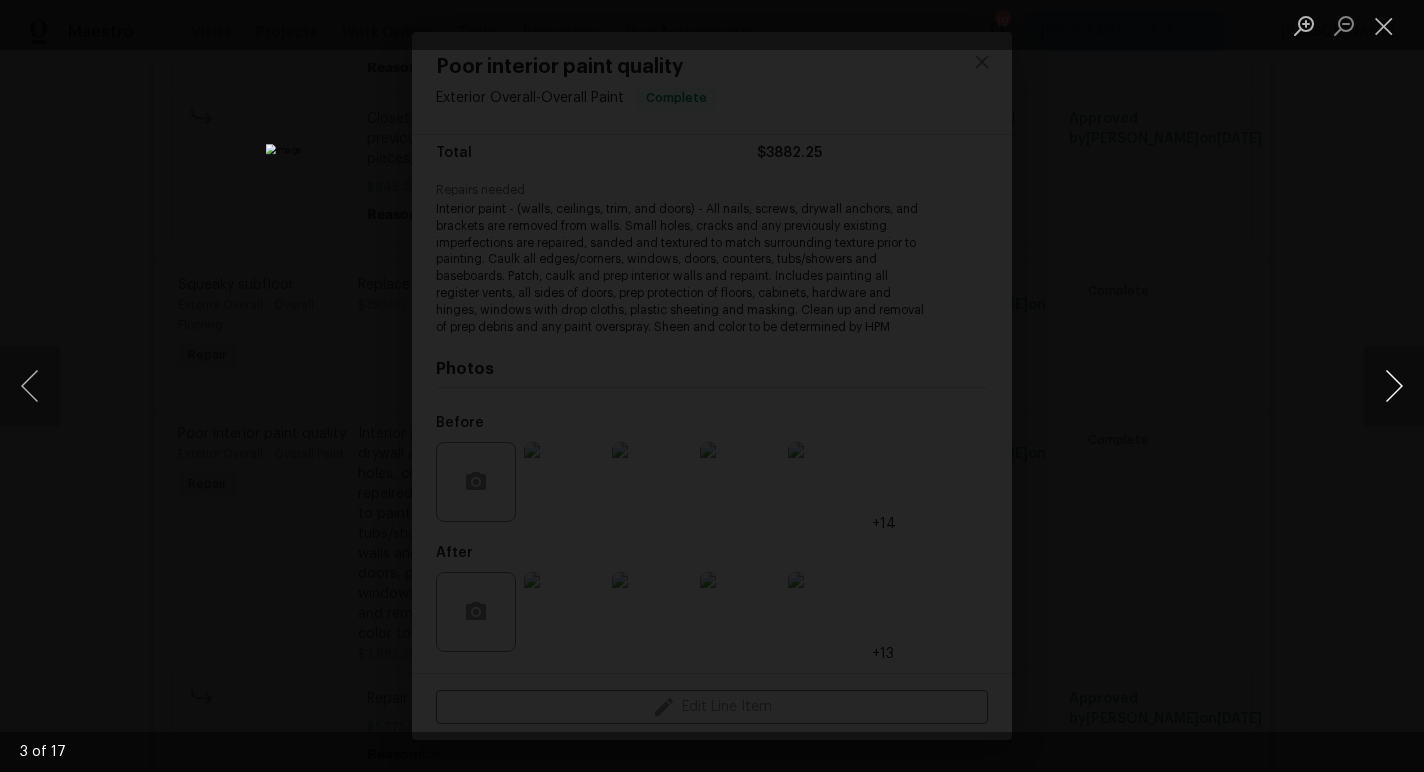 click at bounding box center (1394, 386) 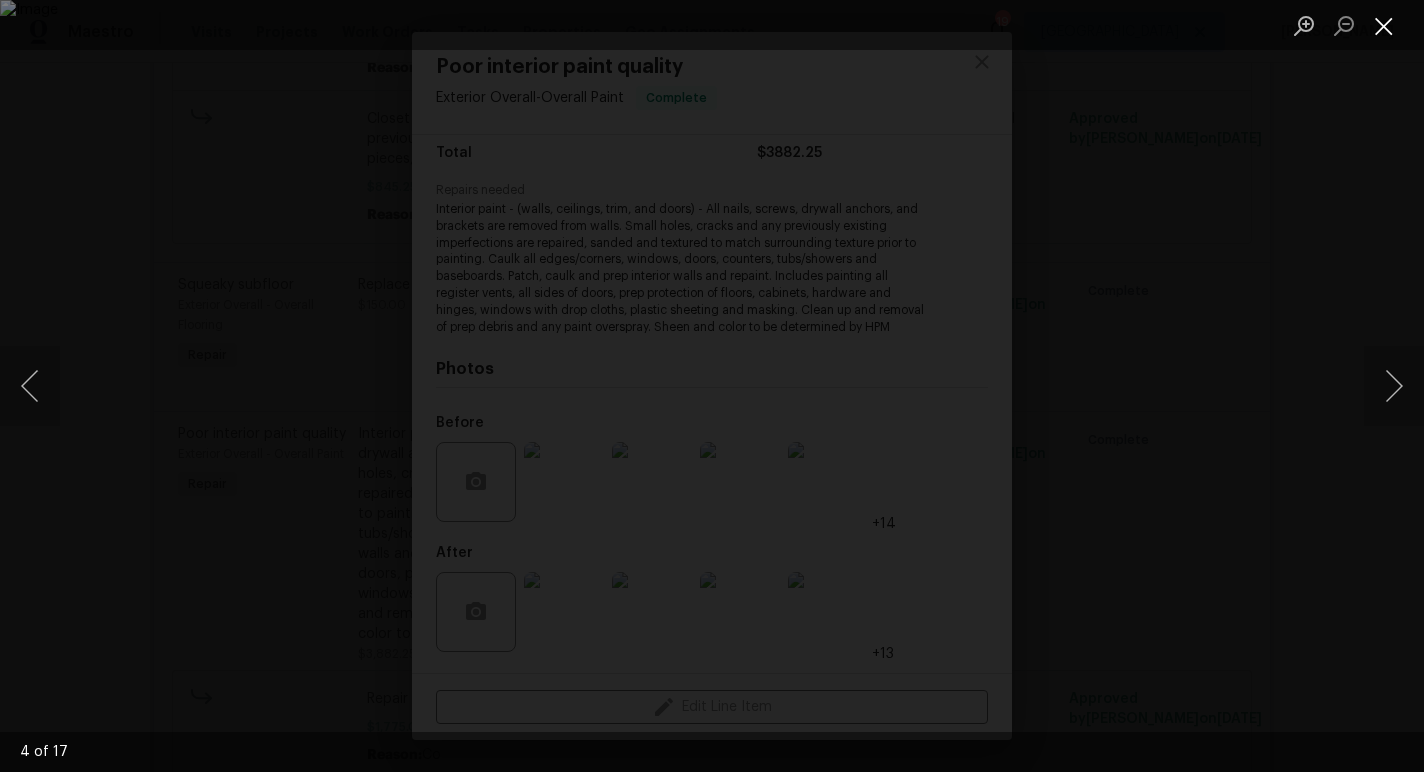 click at bounding box center (1384, 25) 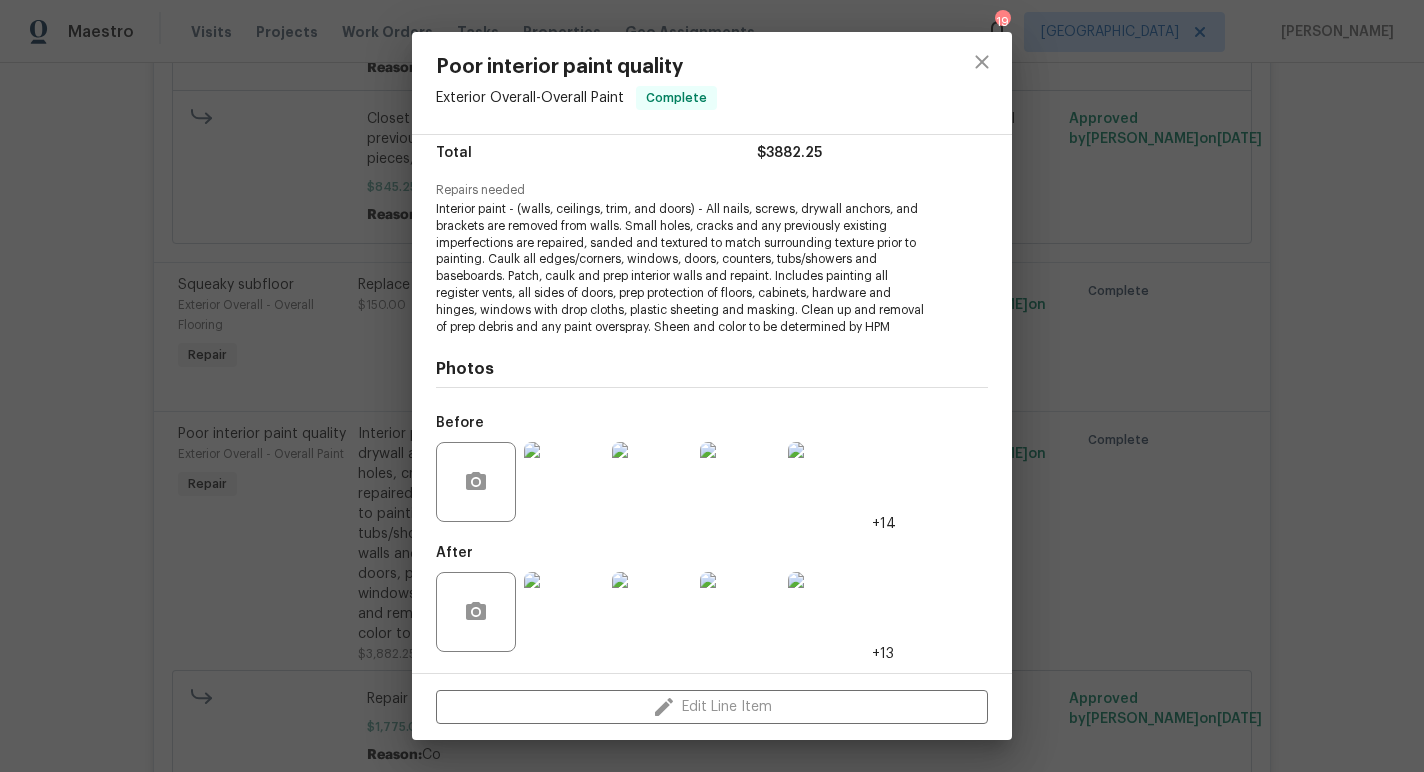click at bounding box center [828, 612] 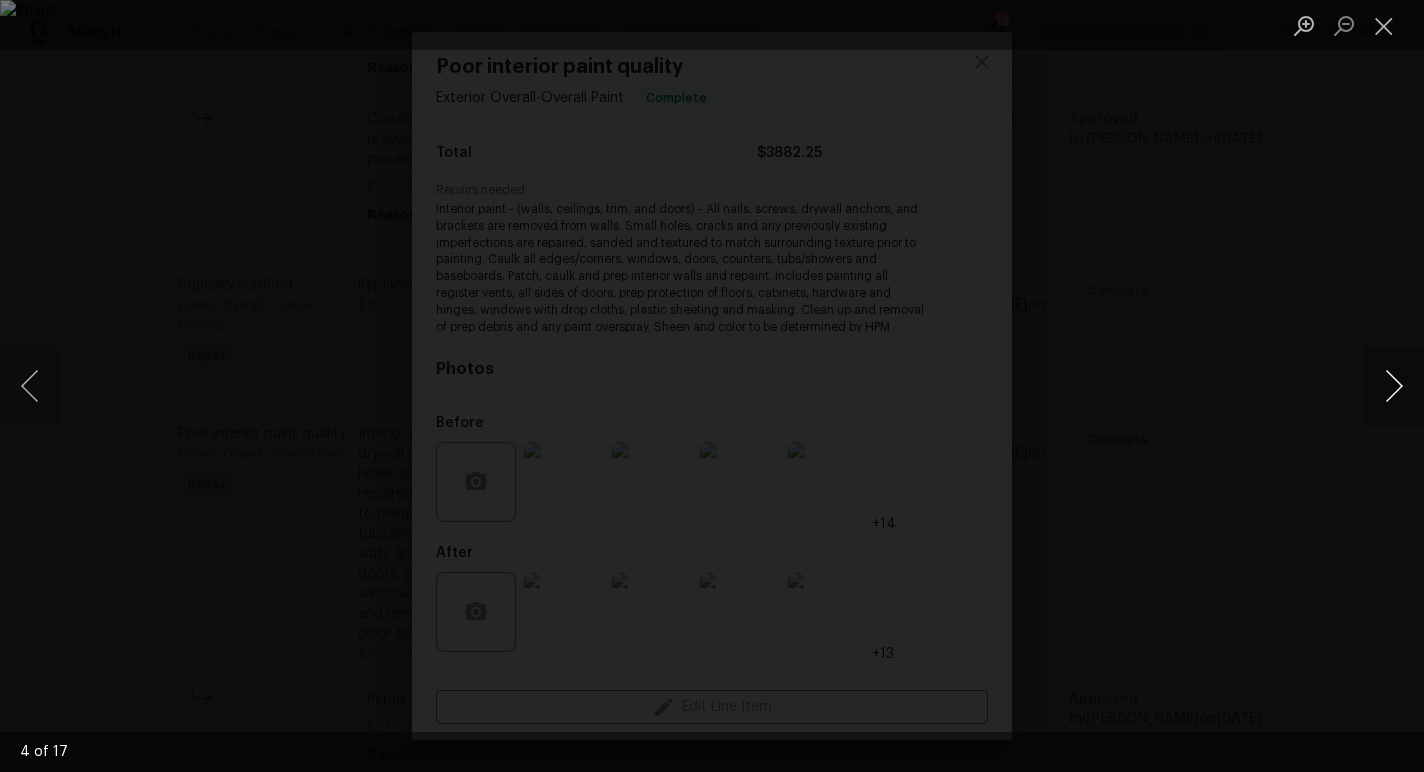click at bounding box center [1394, 386] 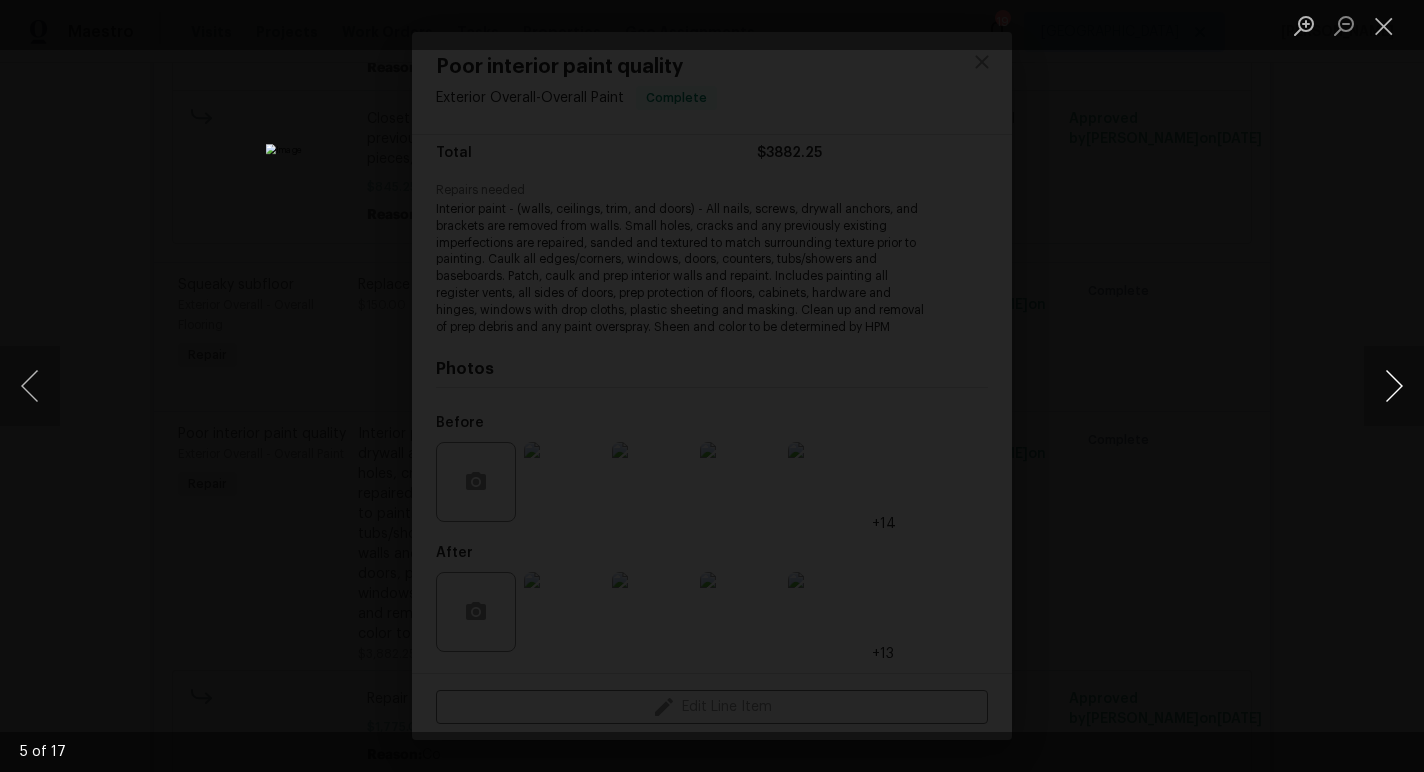 click at bounding box center [1394, 386] 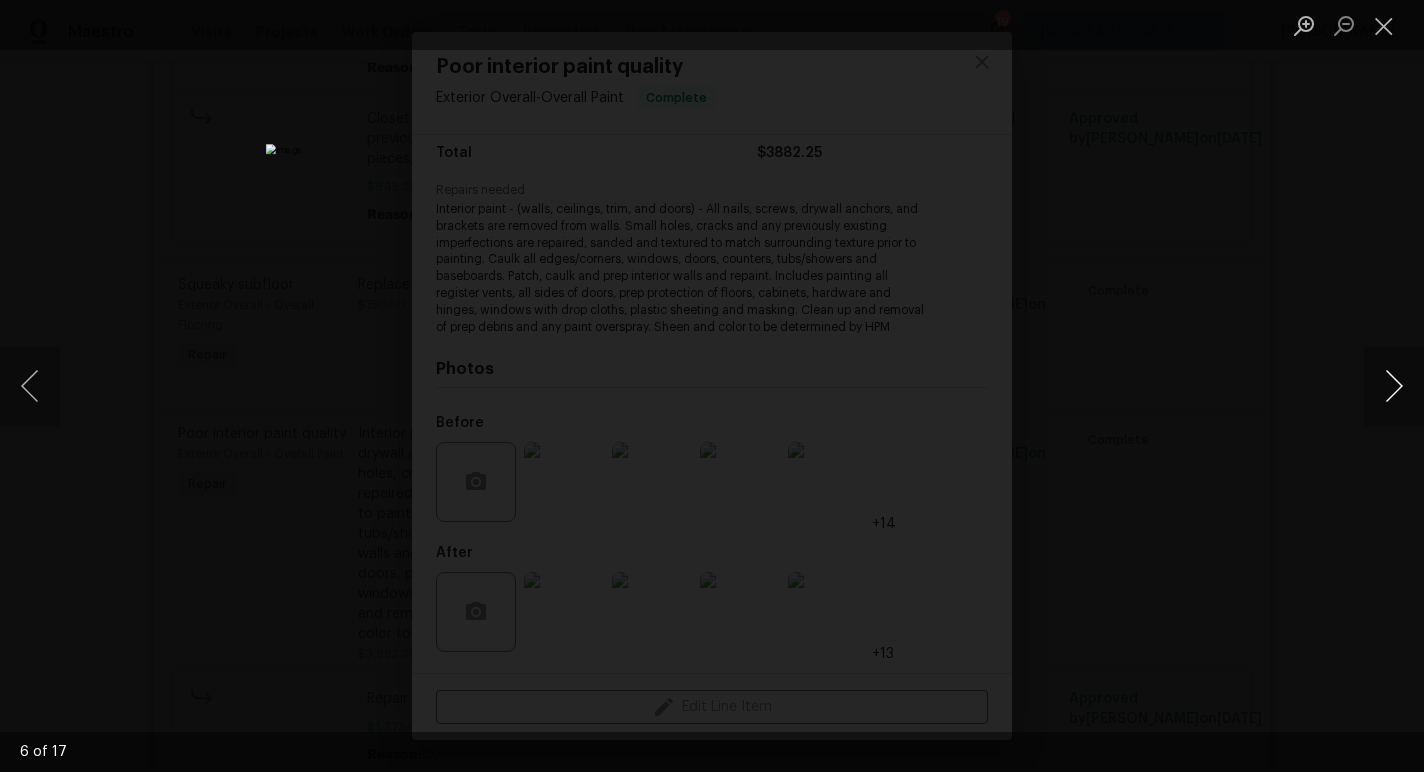 click at bounding box center (1394, 386) 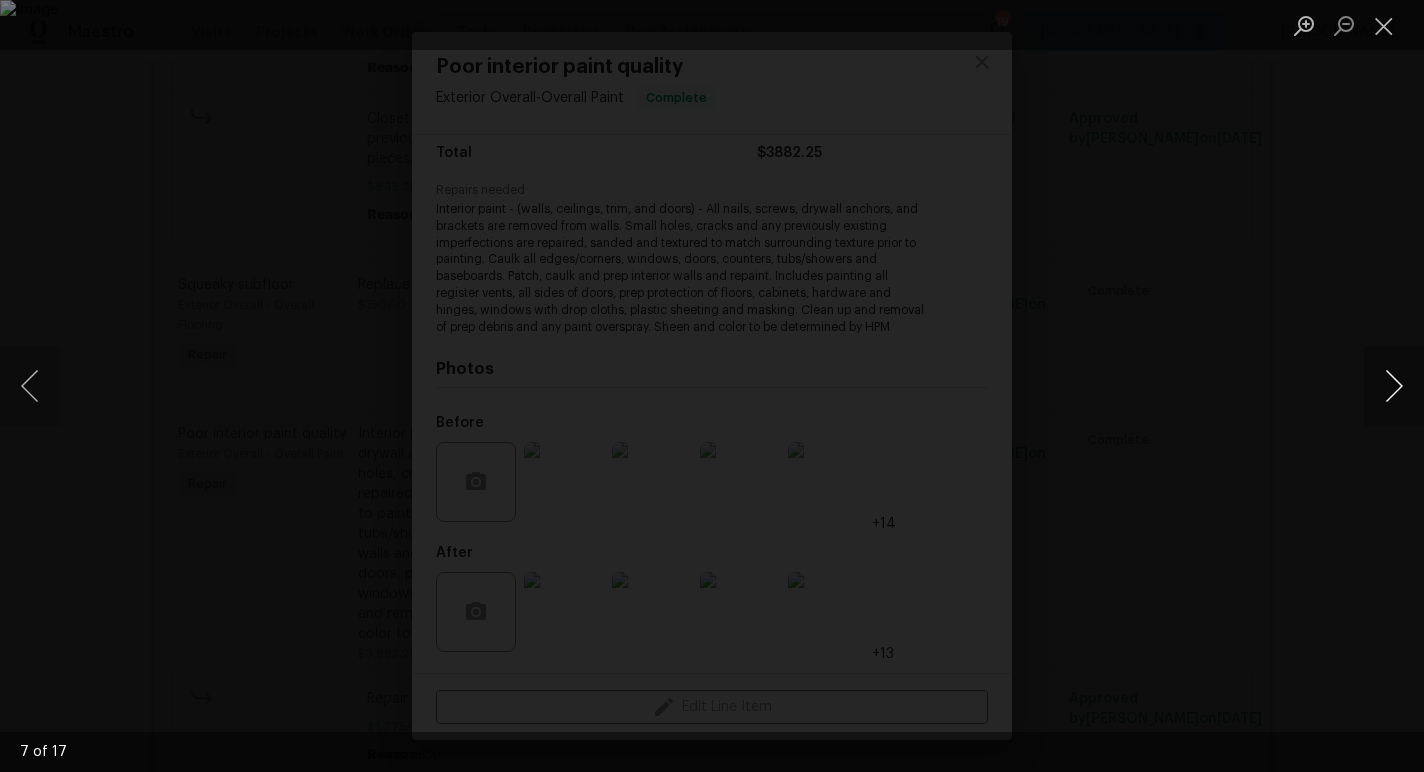 click at bounding box center [1394, 386] 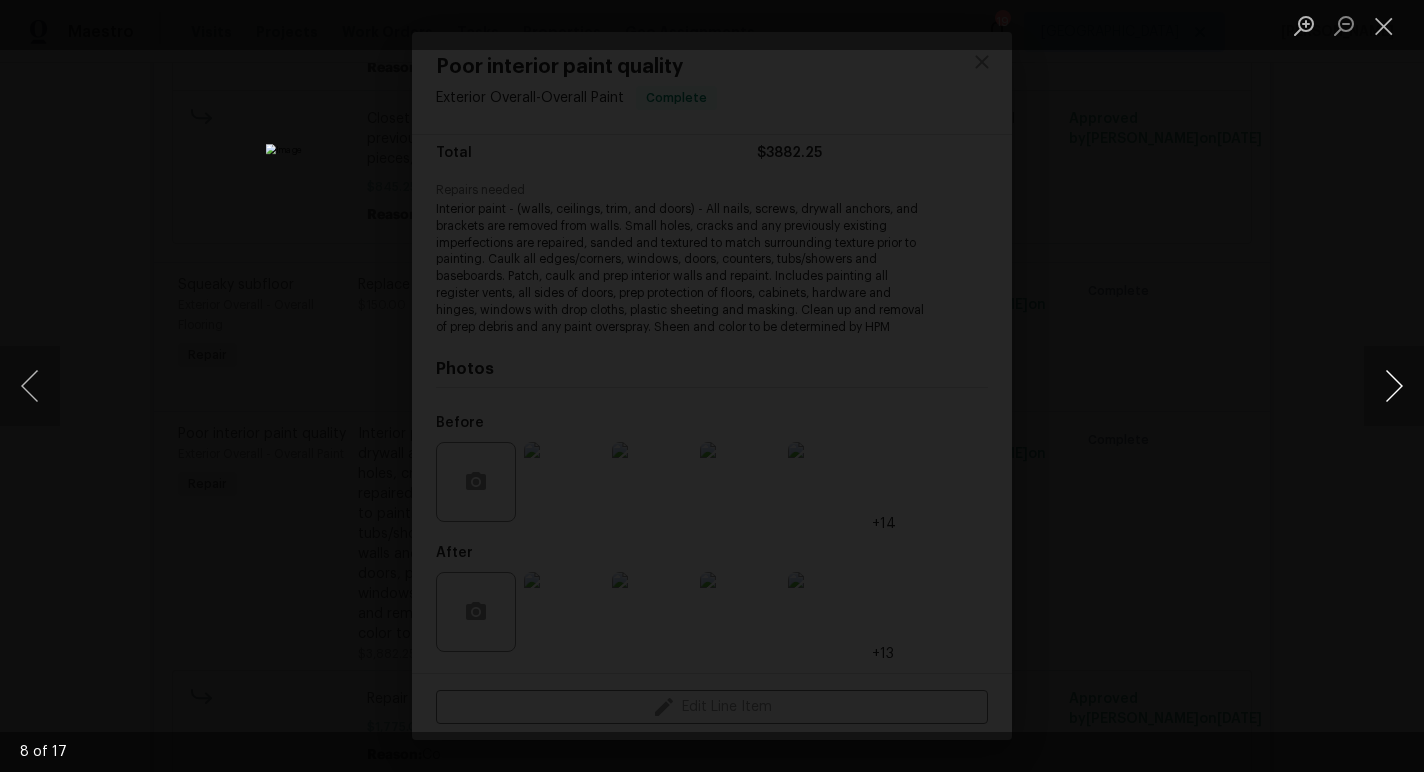 click at bounding box center [1394, 386] 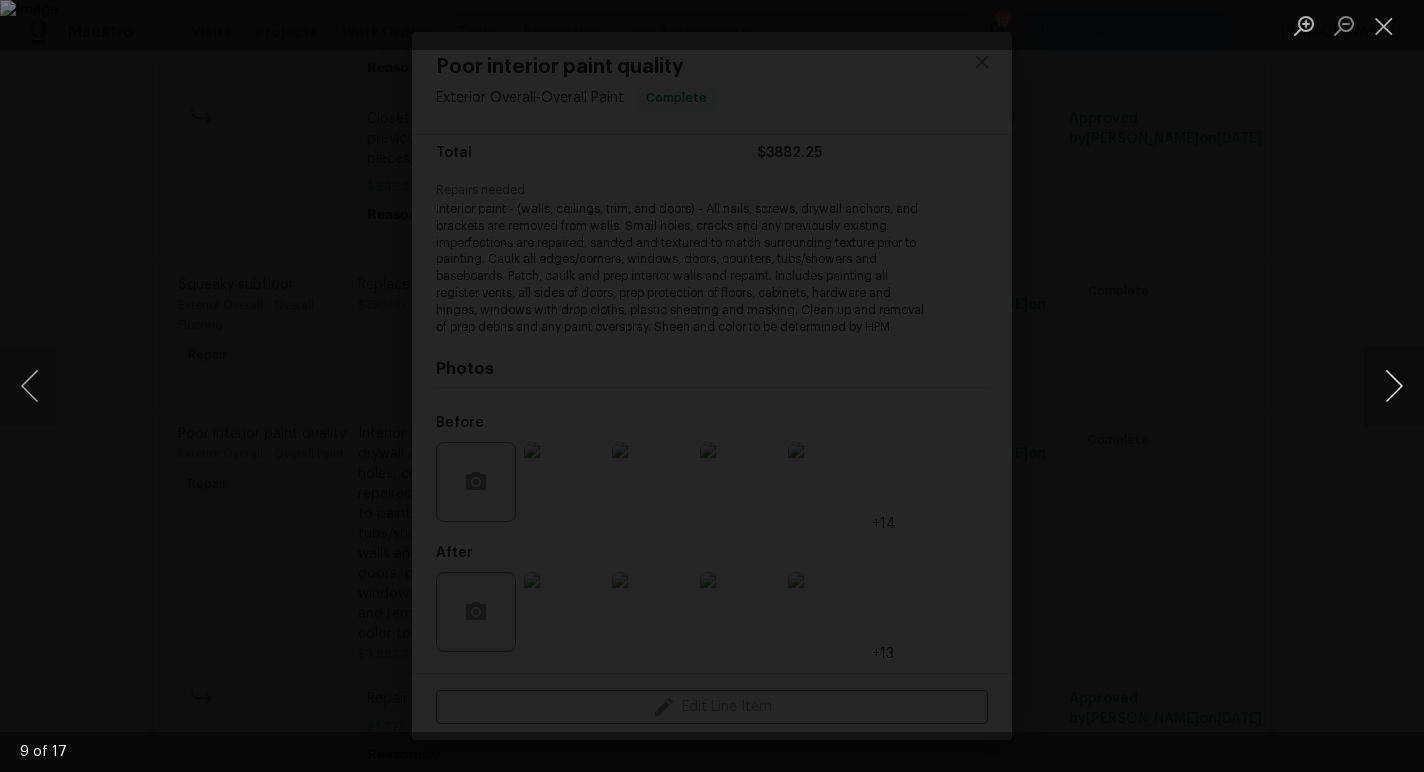 click at bounding box center (1394, 386) 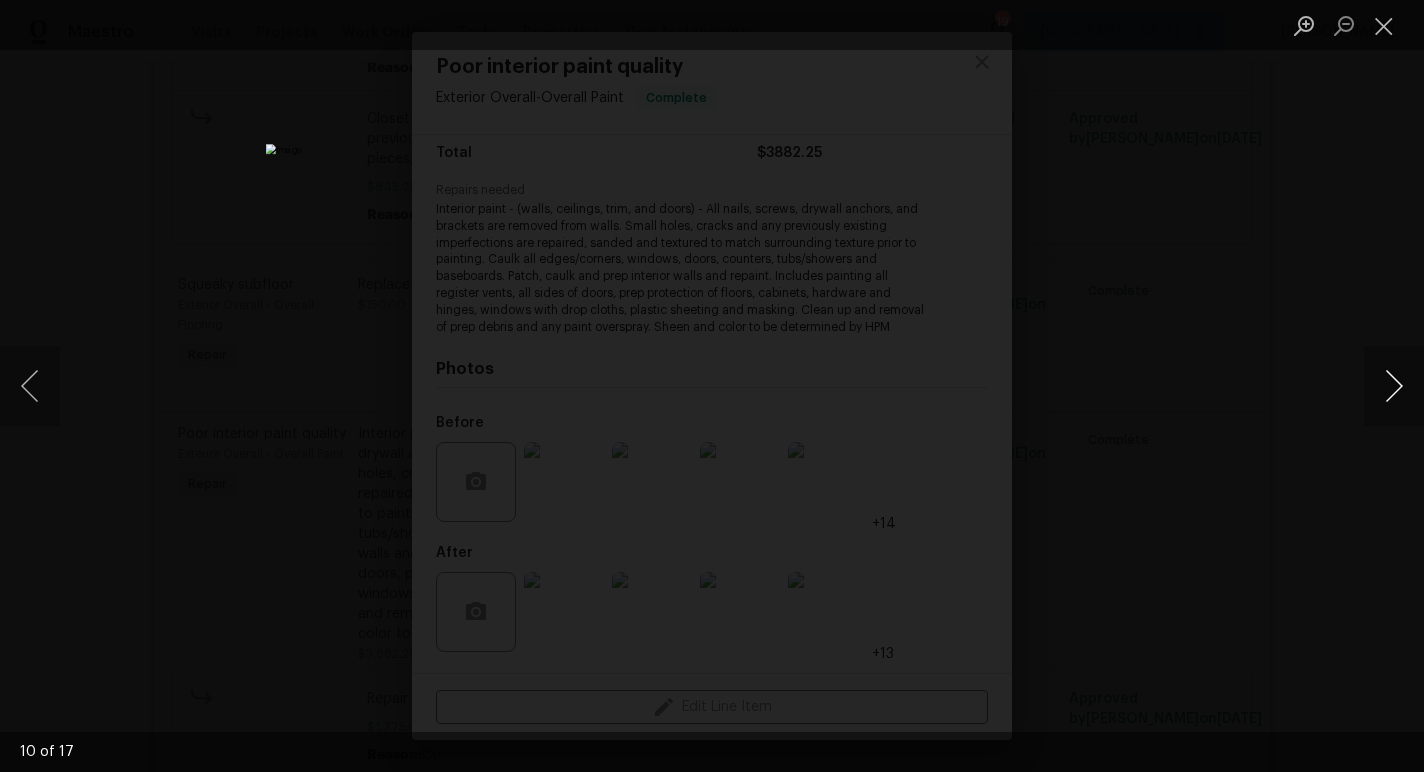 click at bounding box center [1394, 386] 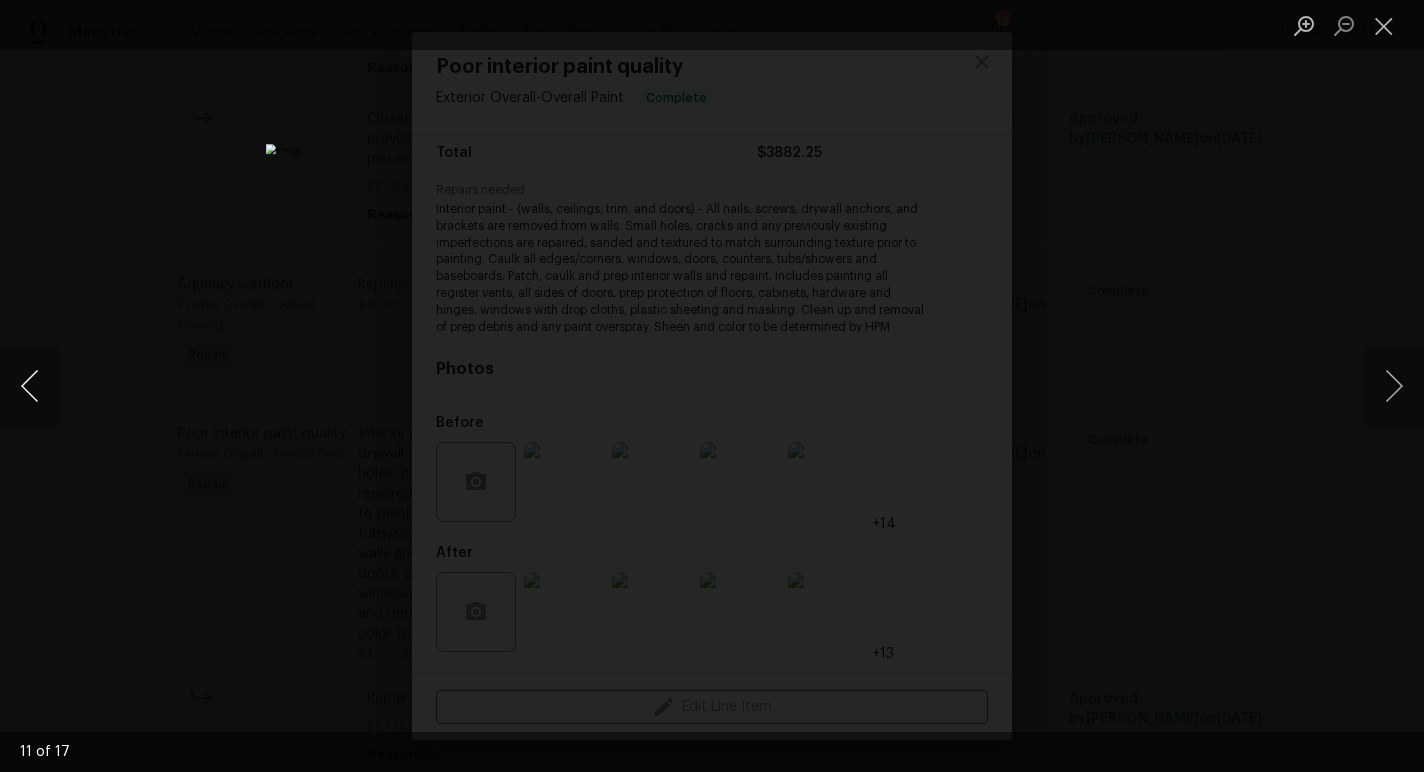 click at bounding box center [30, 386] 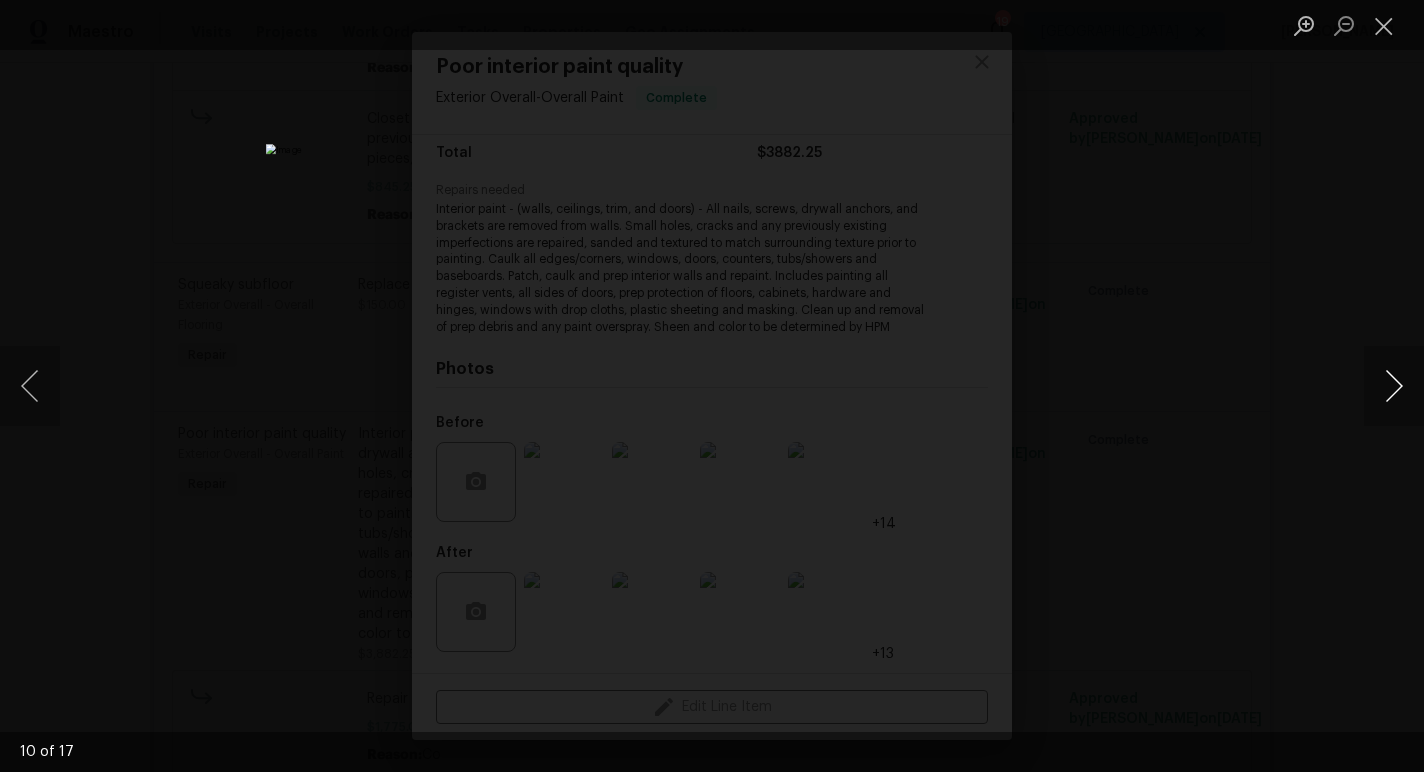 click at bounding box center [1394, 386] 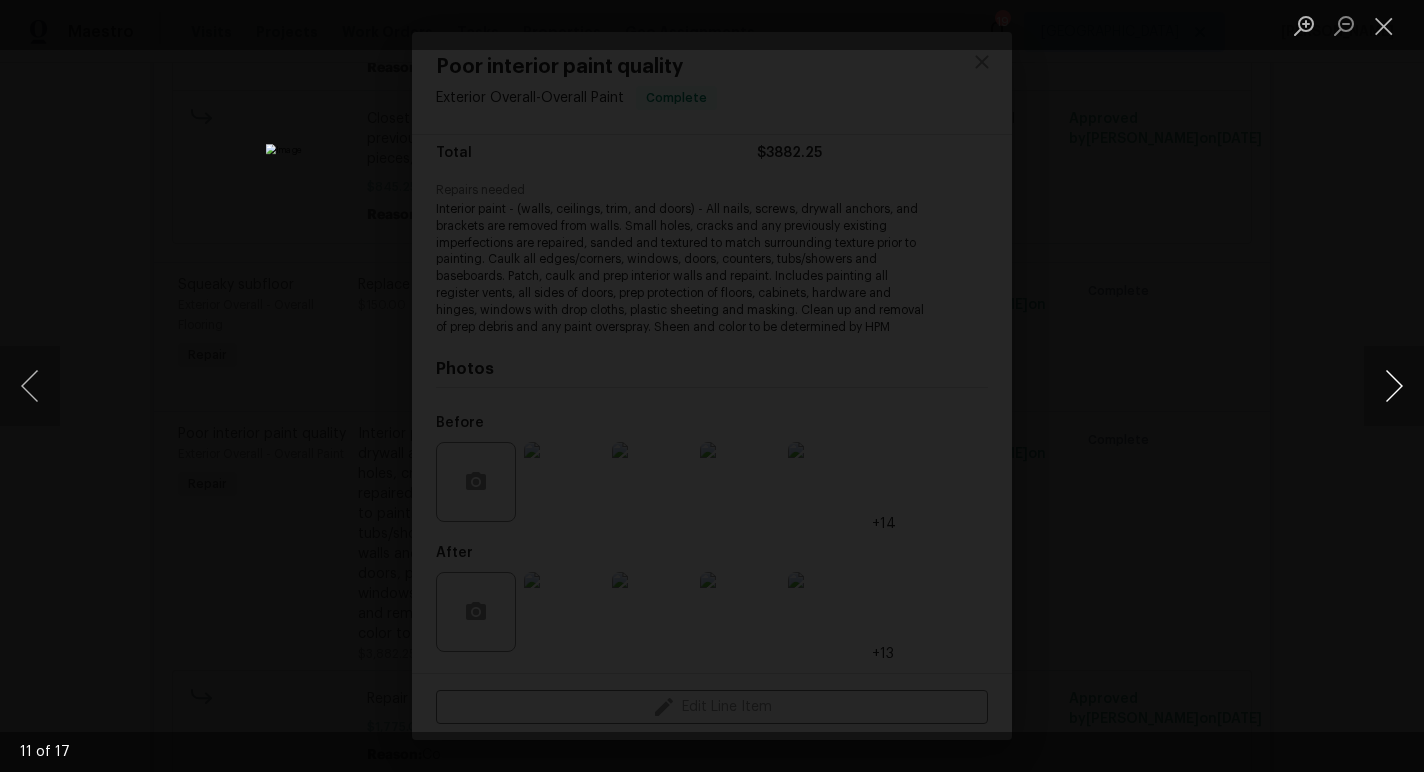 click at bounding box center (1394, 386) 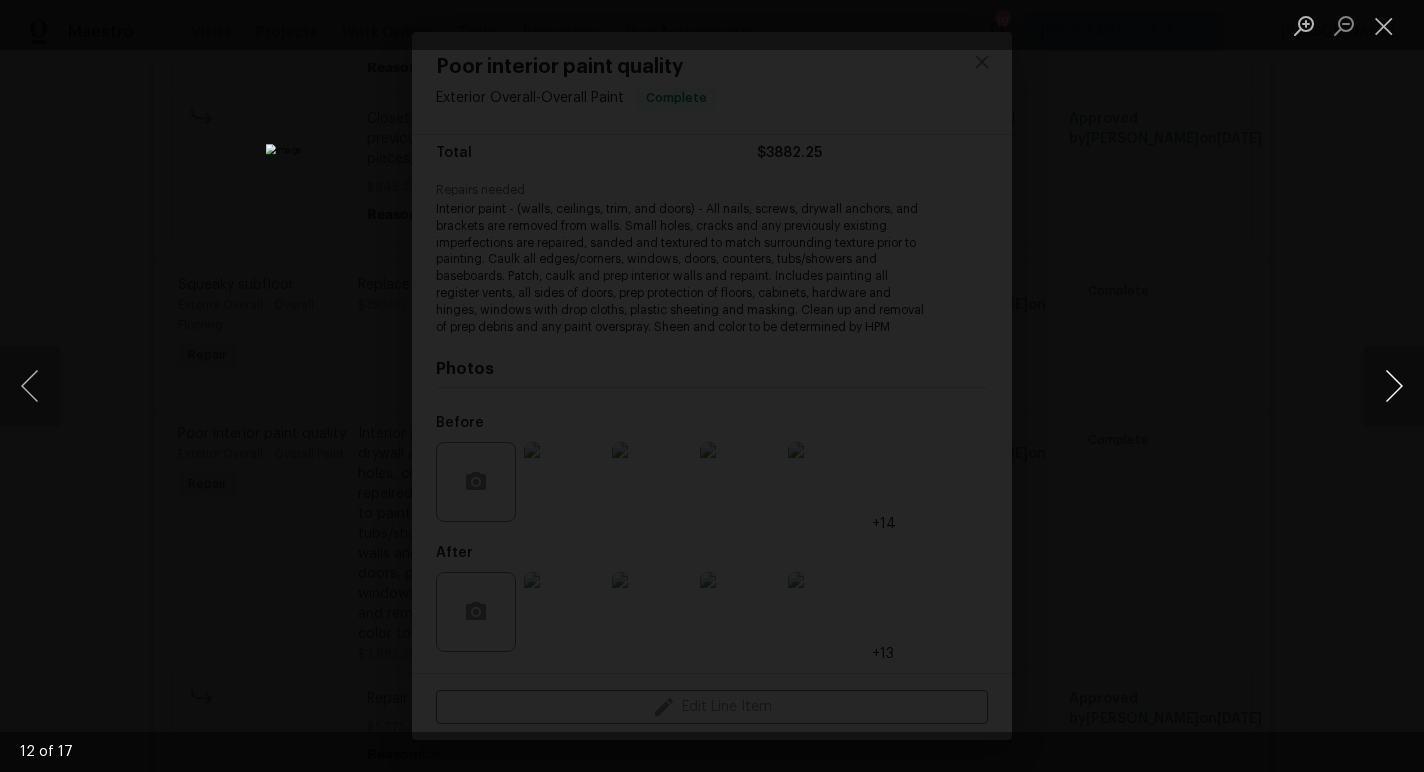click at bounding box center [1394, 386] 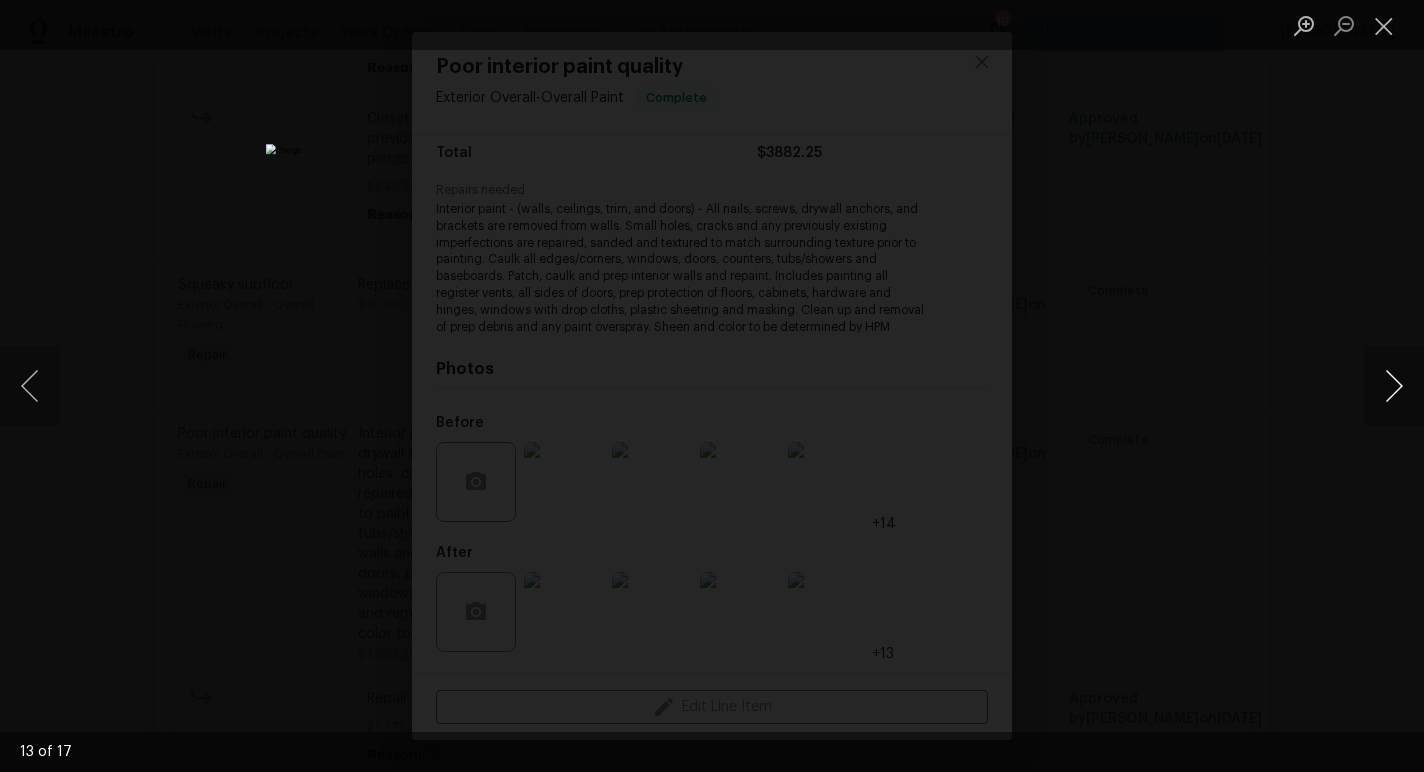 click at bounding box center (1394, 386) 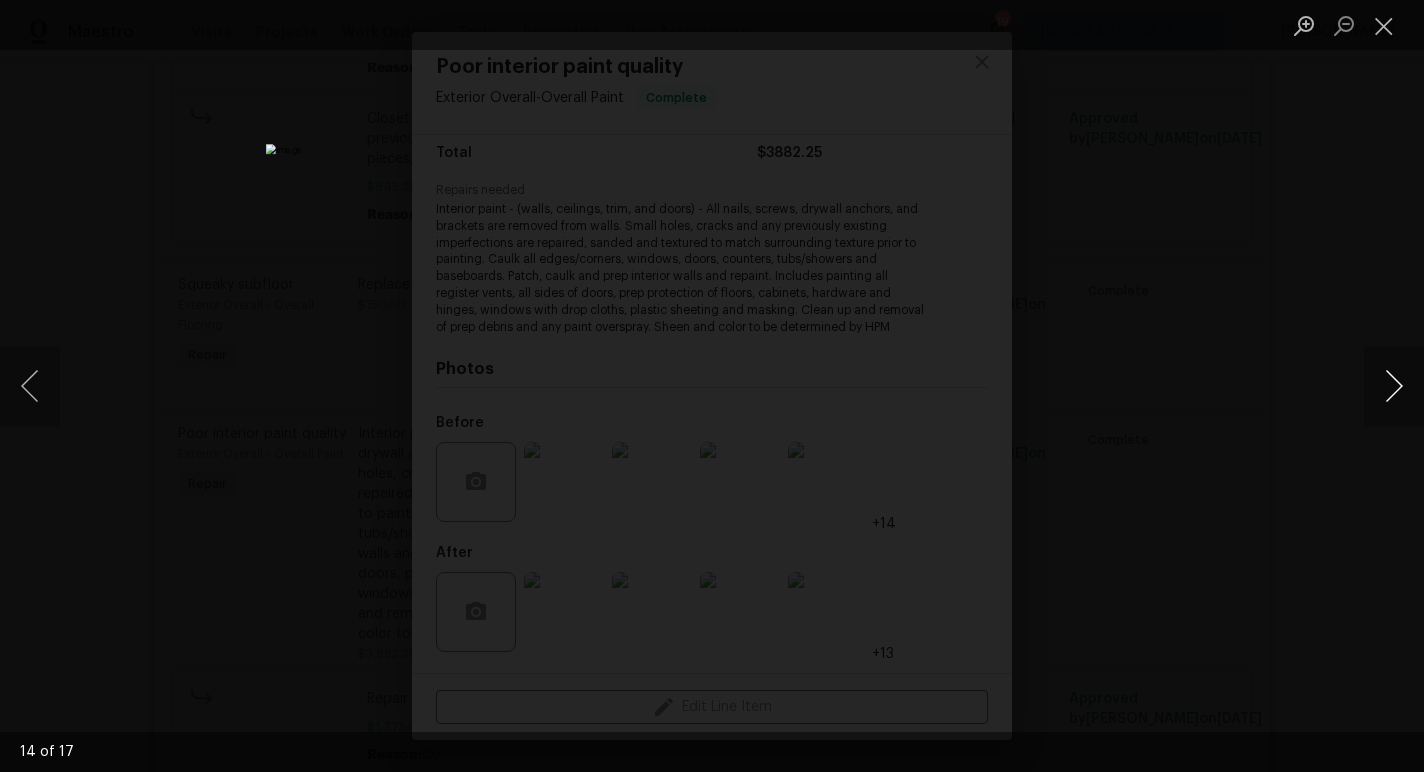 click at bounding box center (1394, 386) 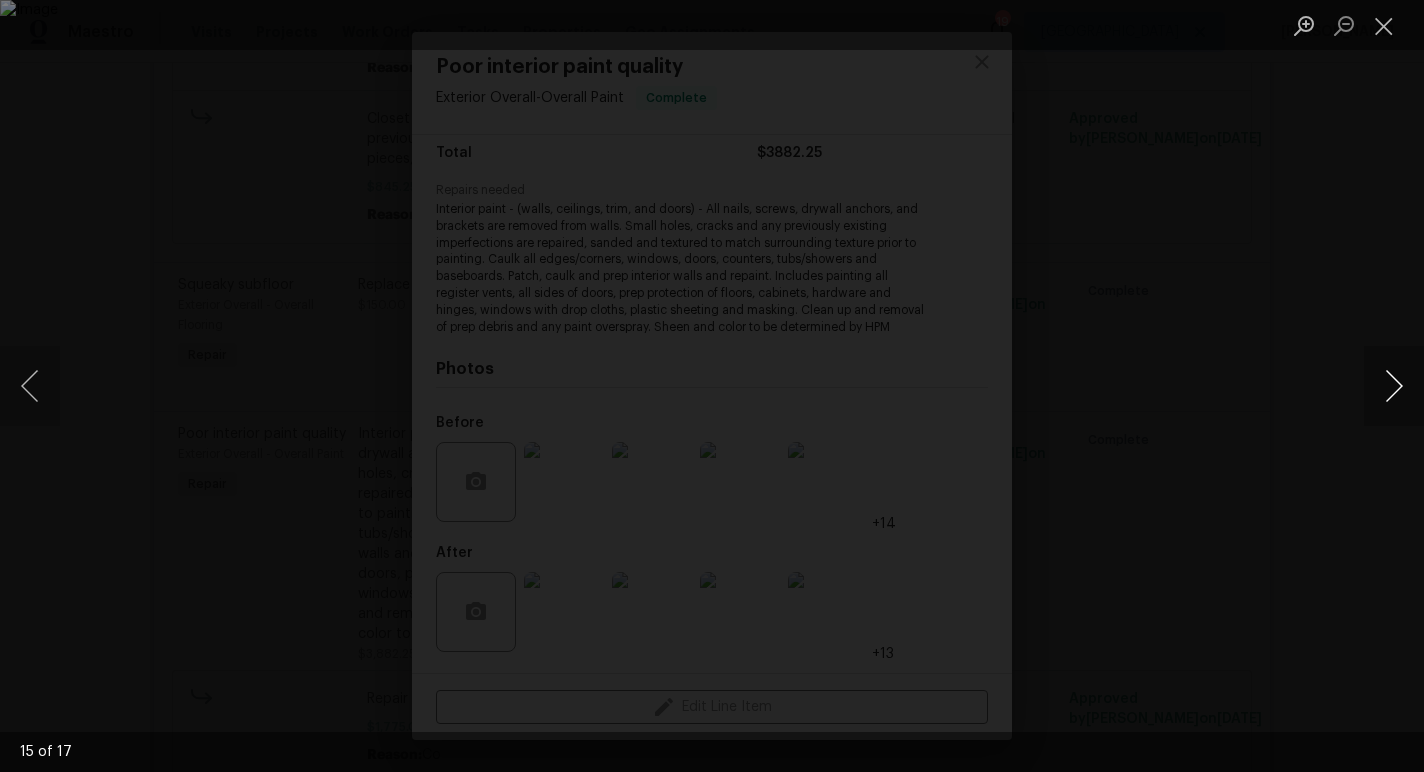 click at bounding box center (1394, 386) 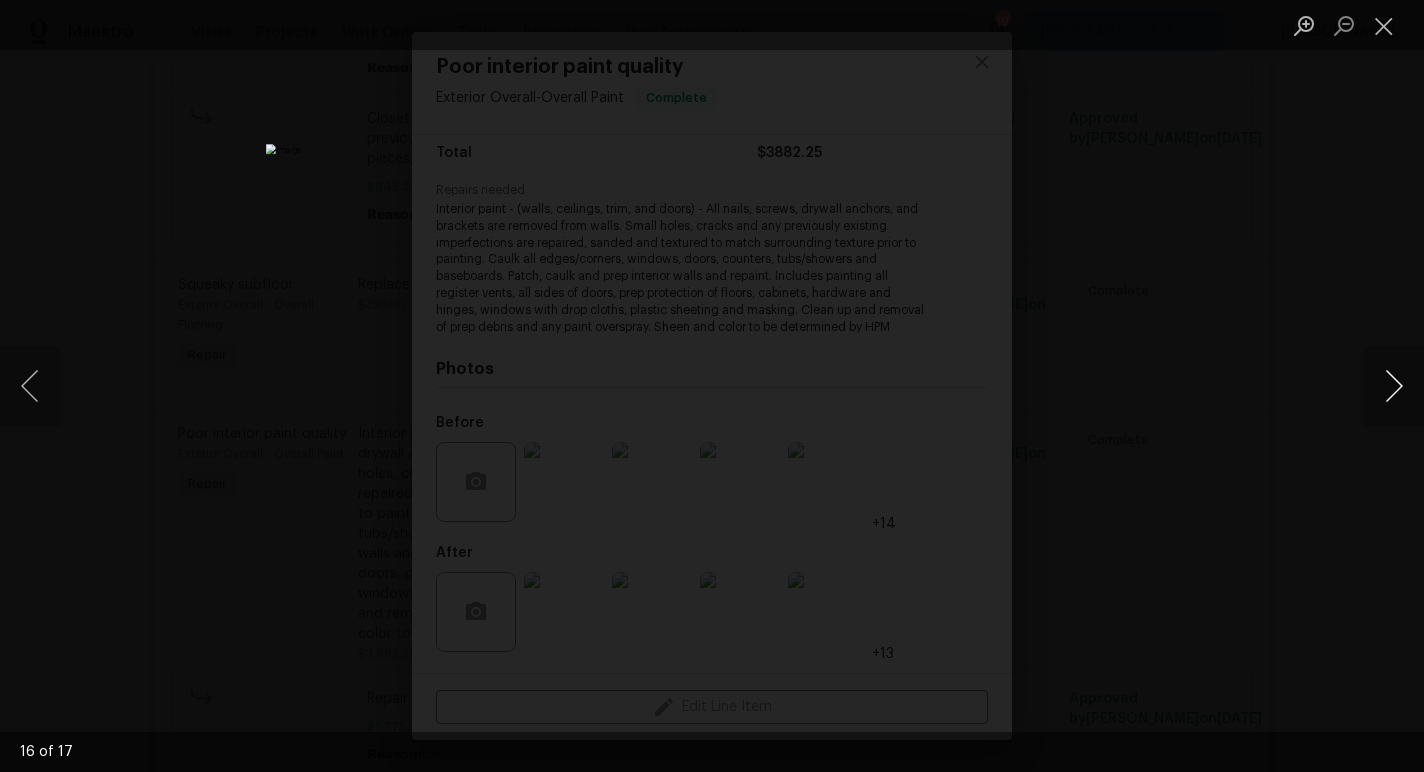 click at bounding box center (1394, 386) 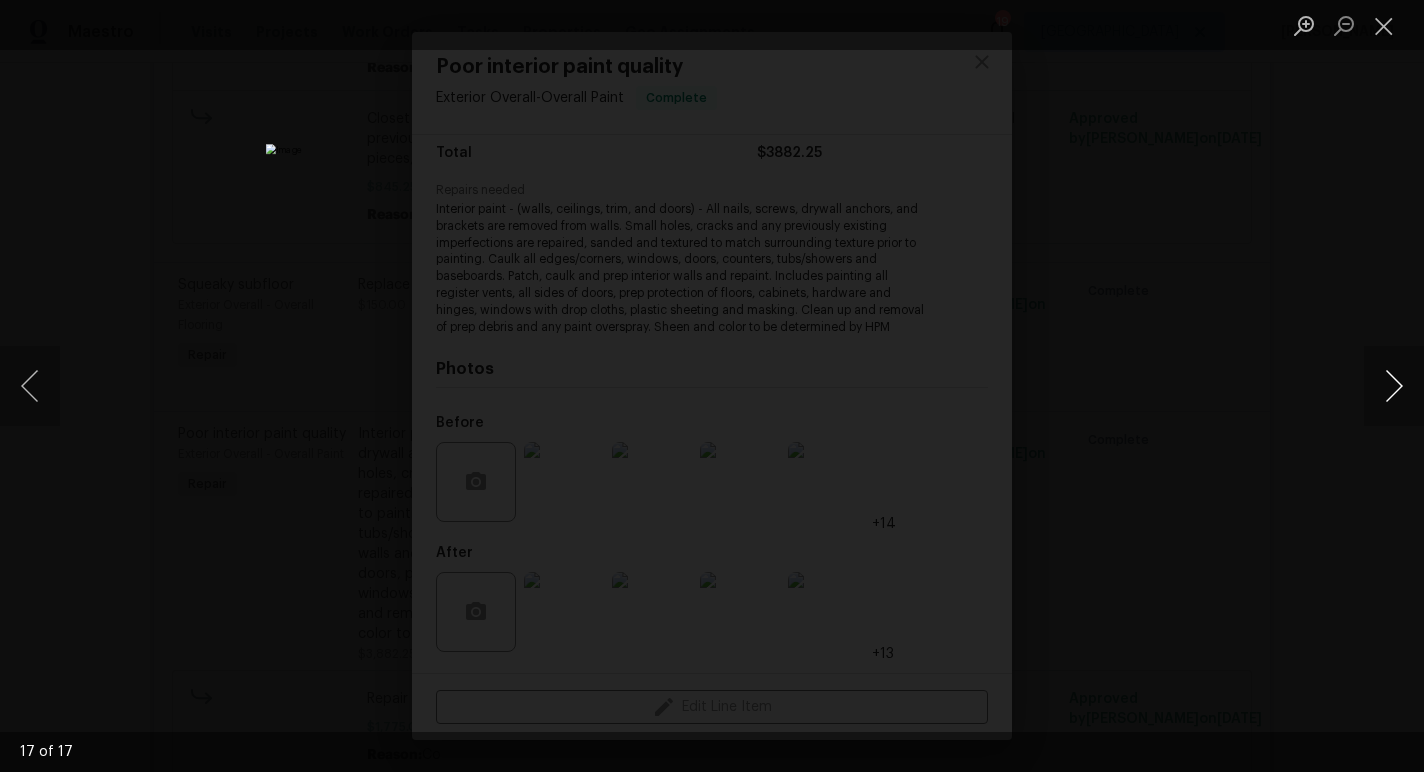 click at bounding box center (1394, 386) 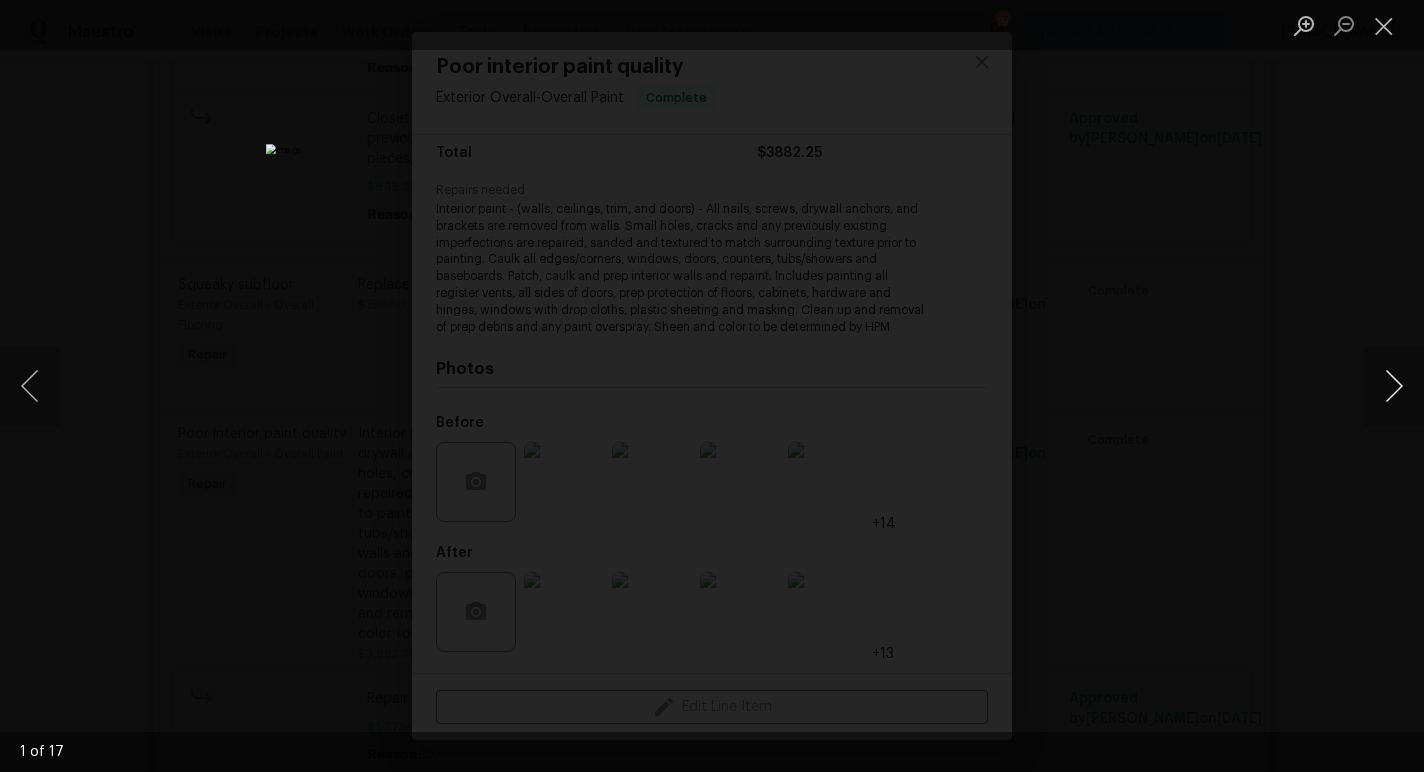 click at bounding box center [1394, 386] 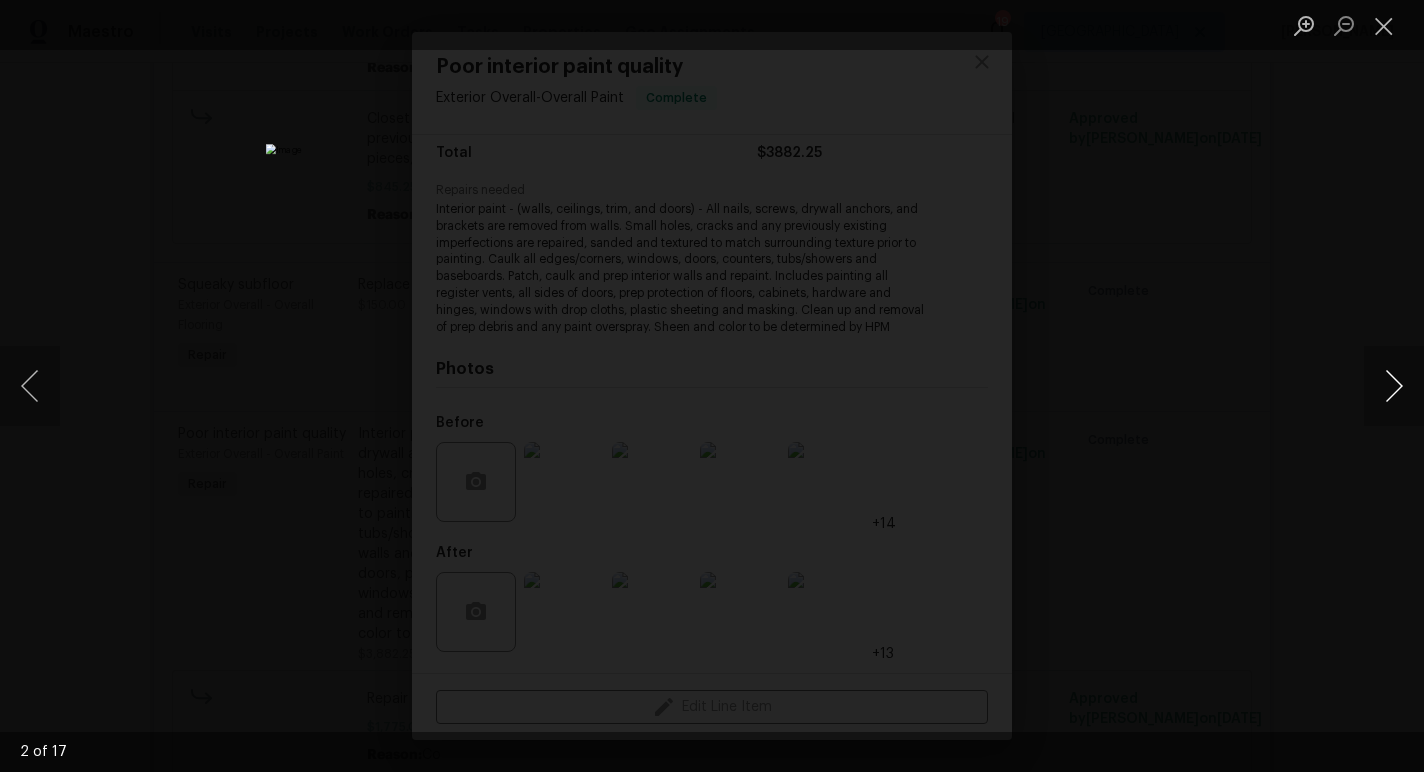 click at bounding box center [1394, 386] 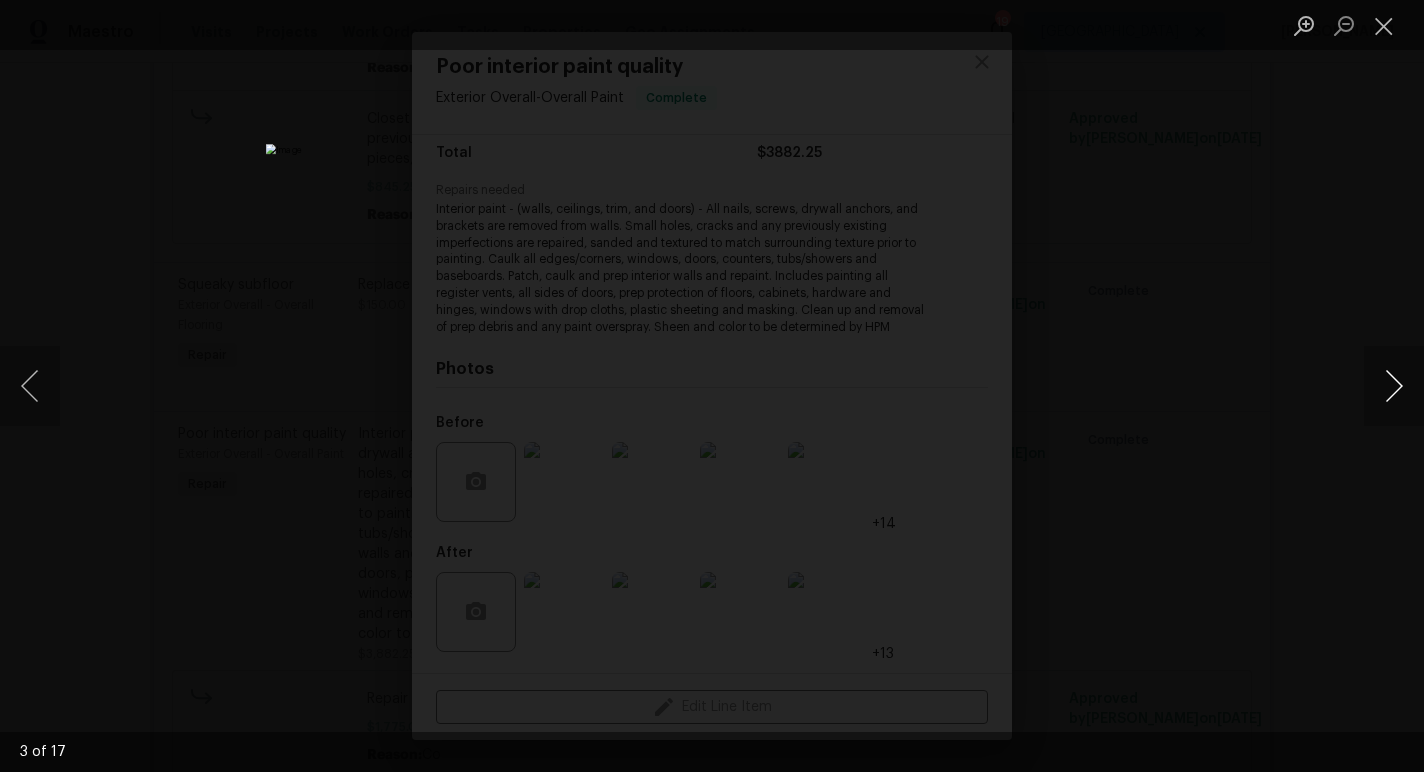 click at bounding box center (1394, 386) 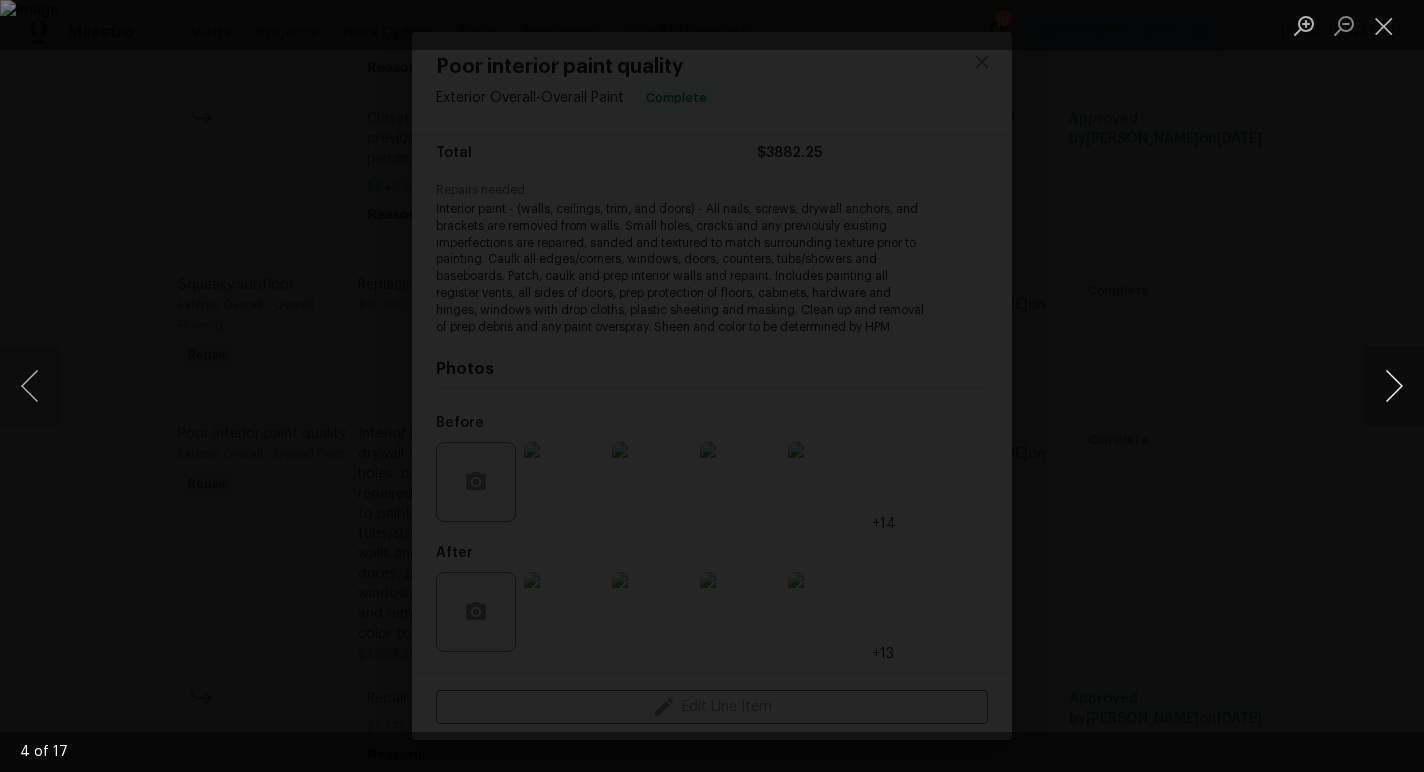 click at bounding box center [1394, 386] 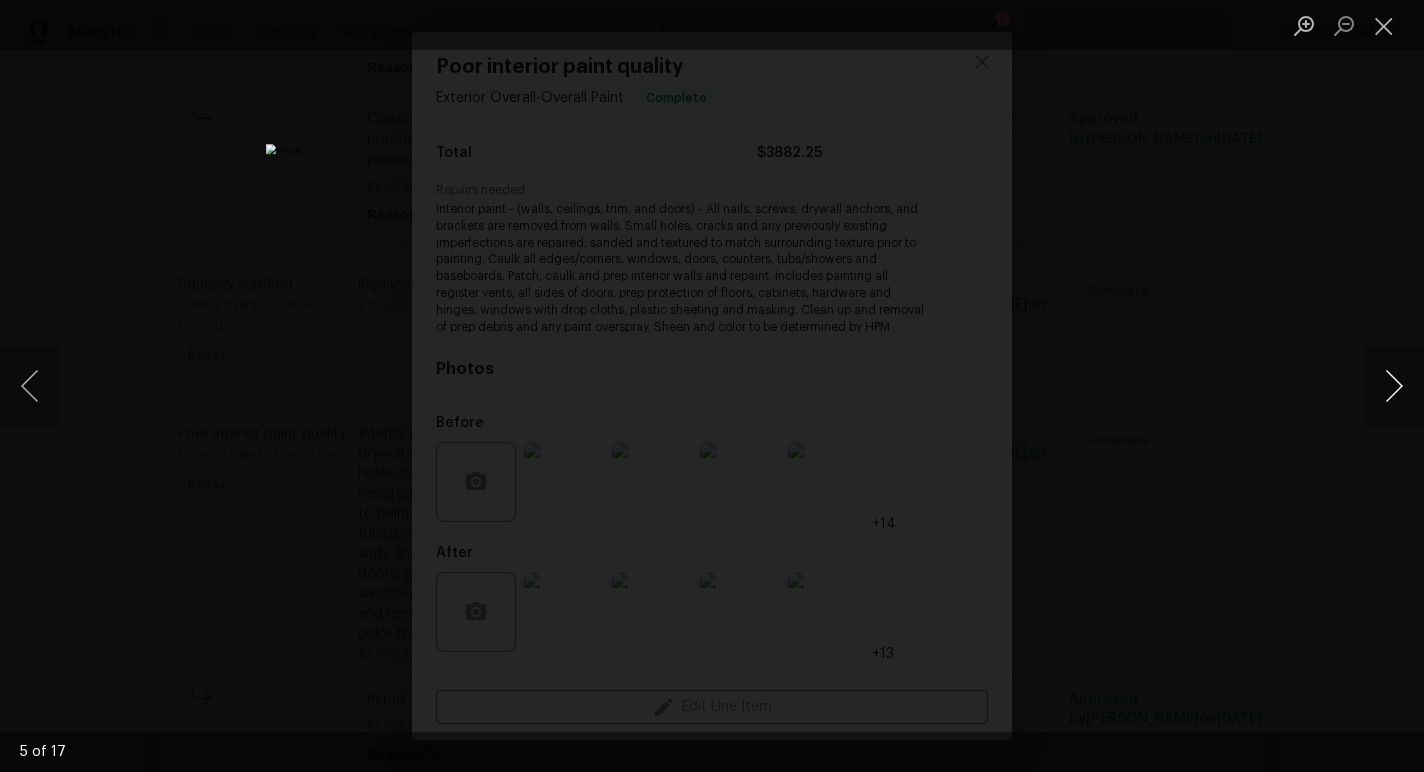 click at bounding box center [1394, 386] 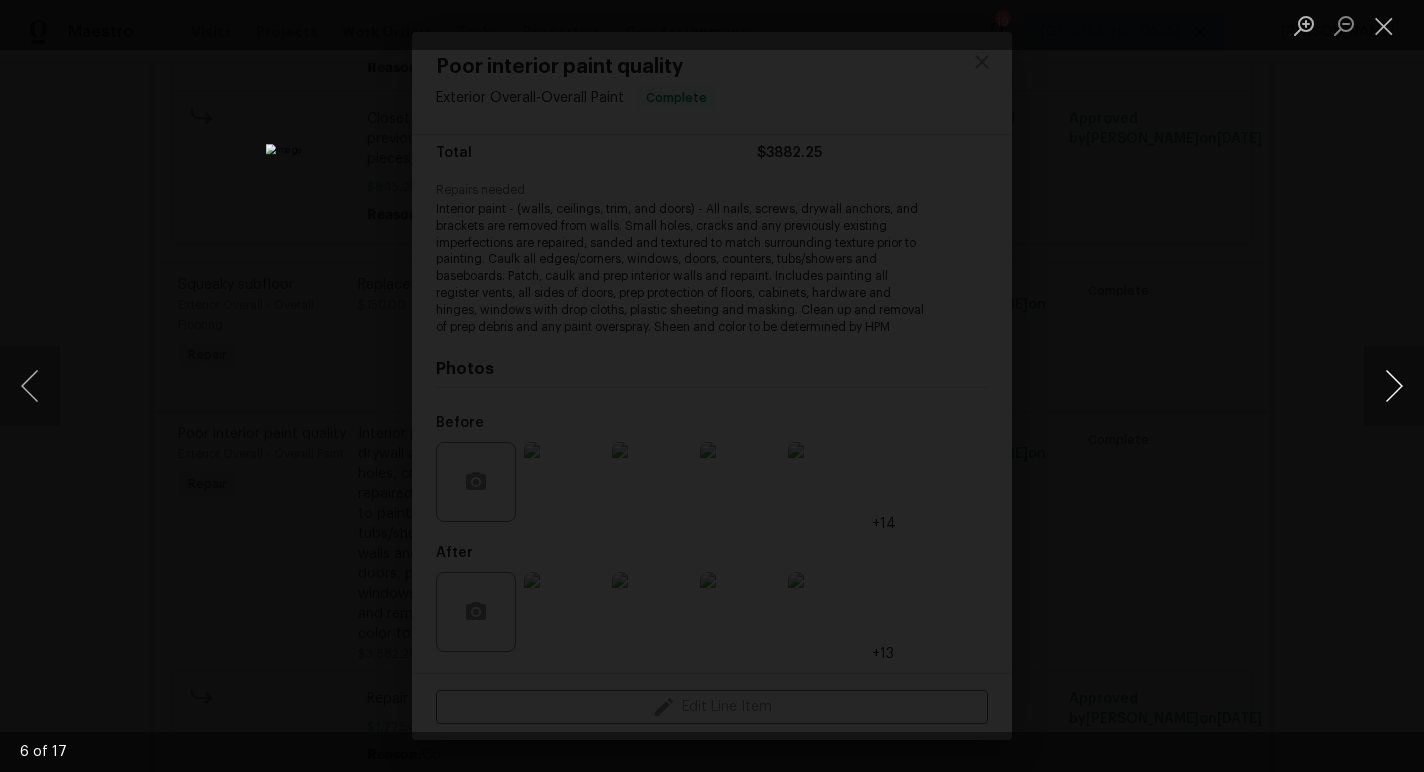click at bounding box center [1394, 386] 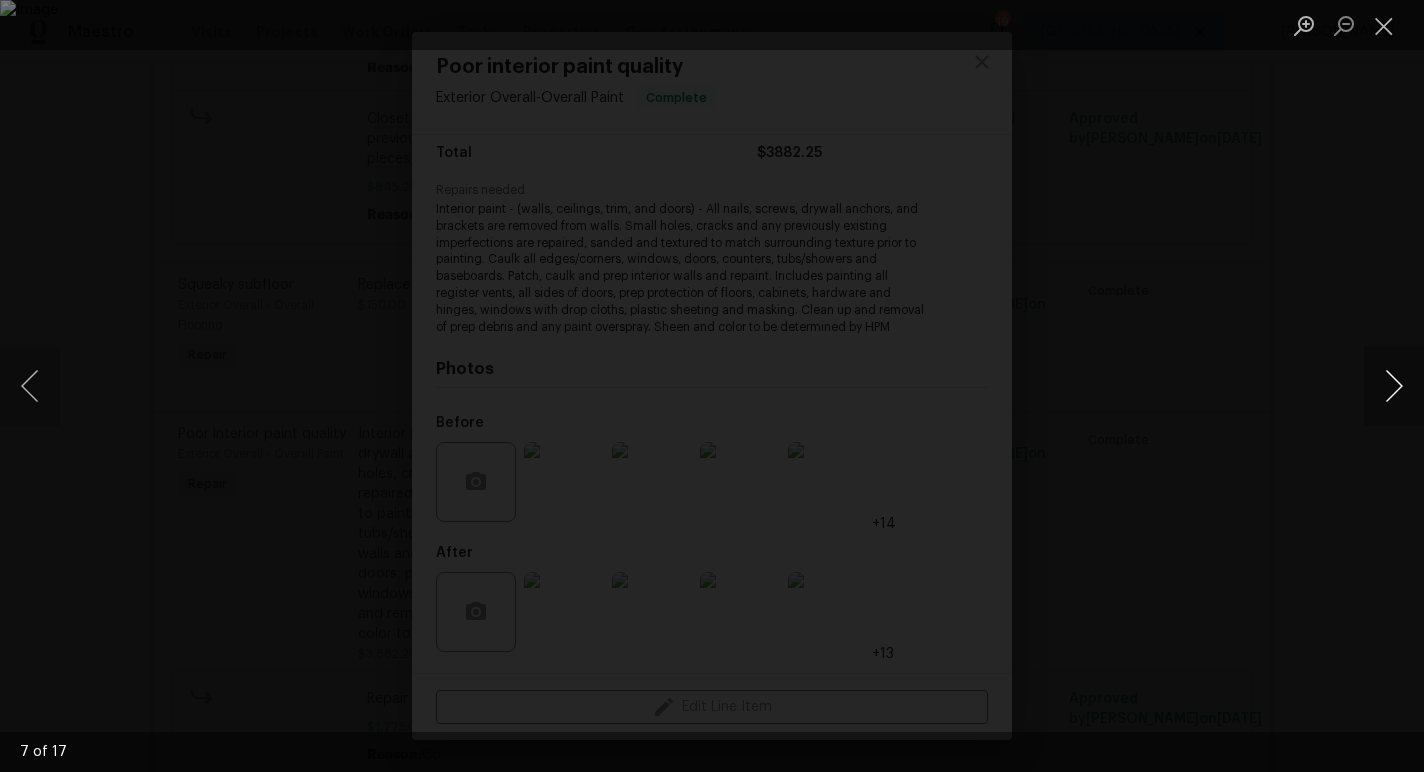 click at bounding box center [1394, 386] 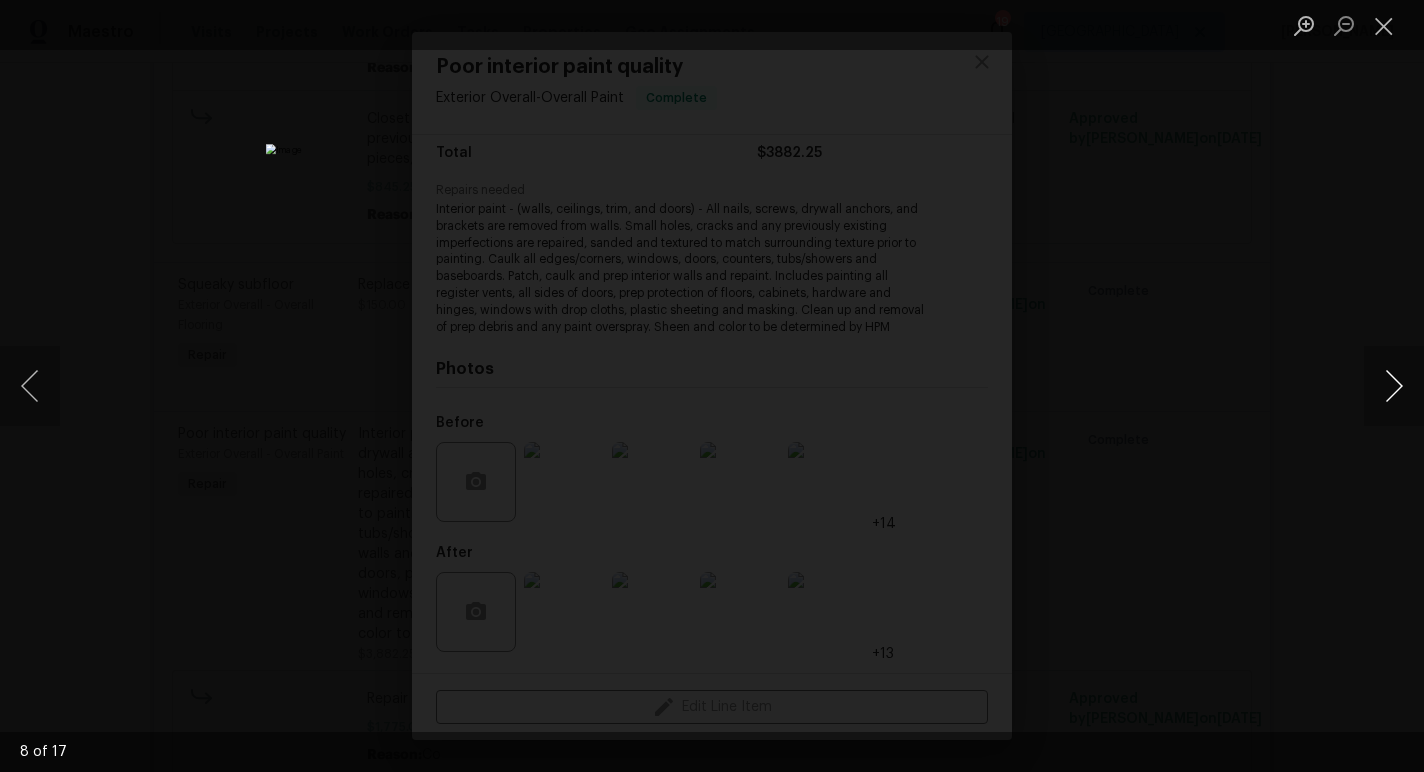 click at bounding box center (1394, 386) 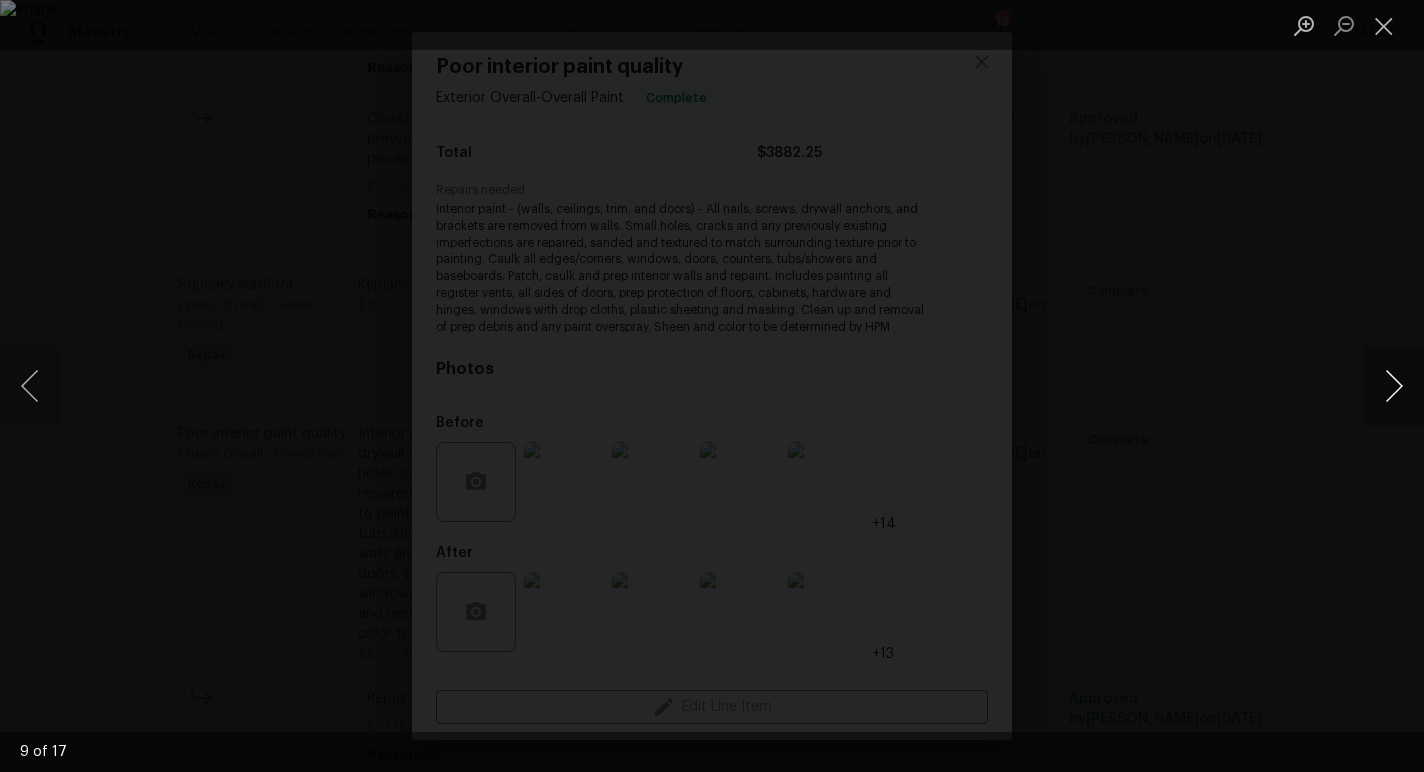 click at bounding box center [1394, 386] 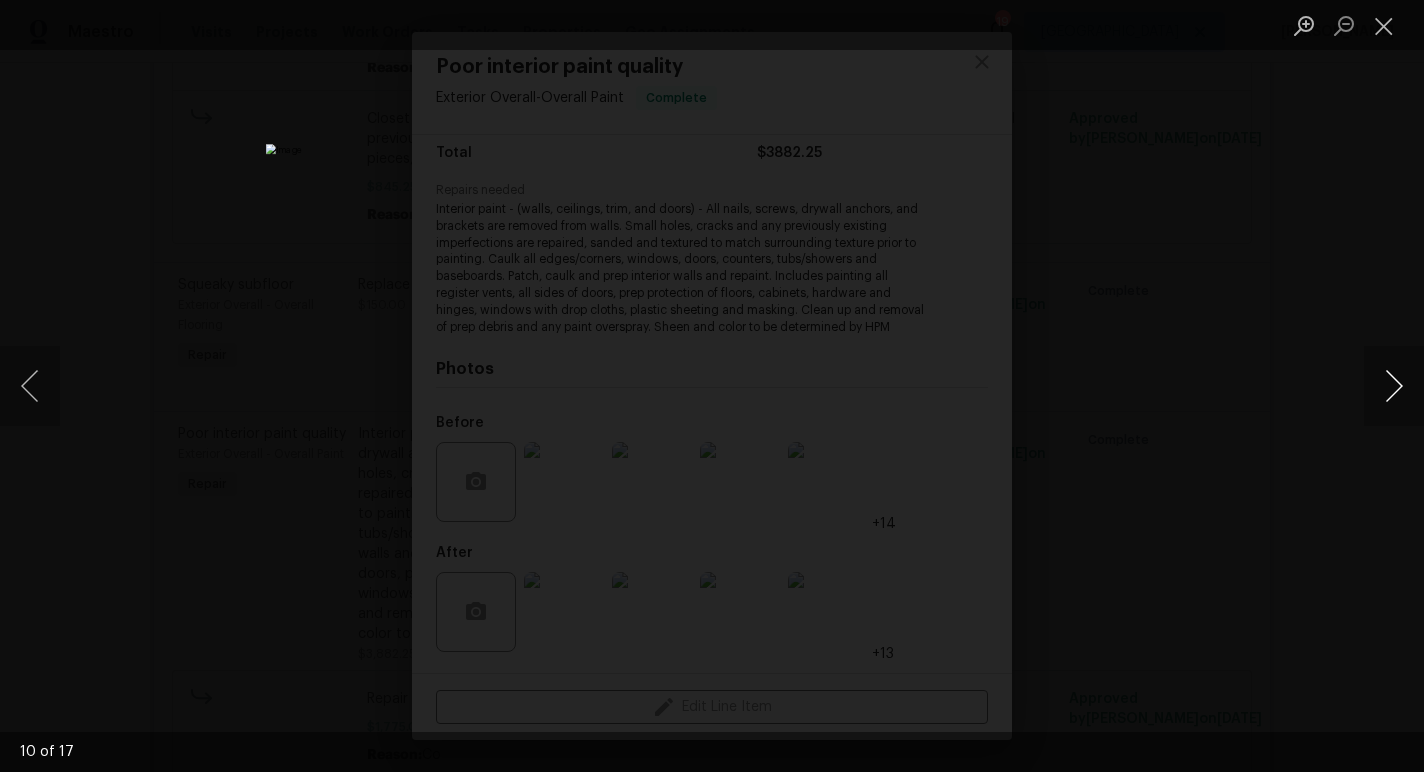 click at bounding box center [1394, 386] 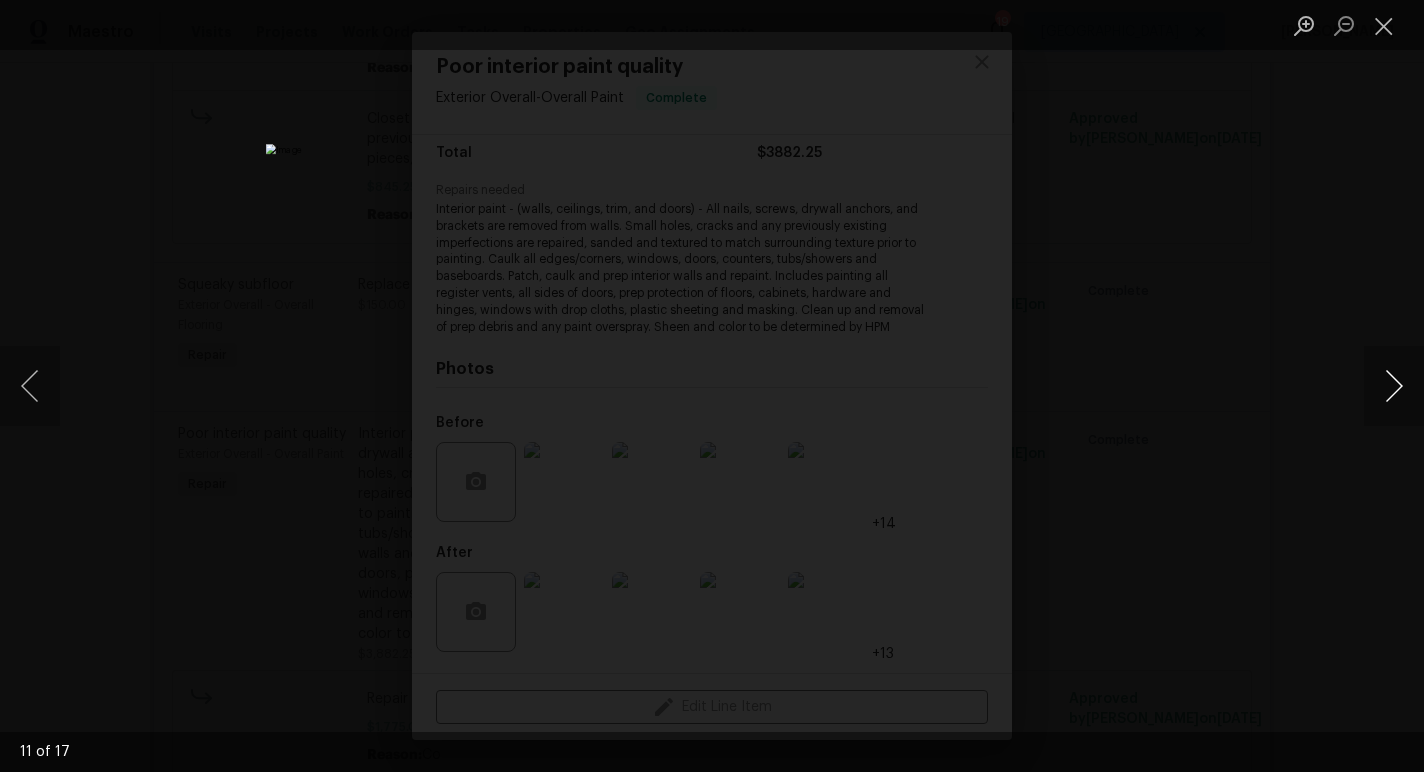click at bounding box center [1394, 386] 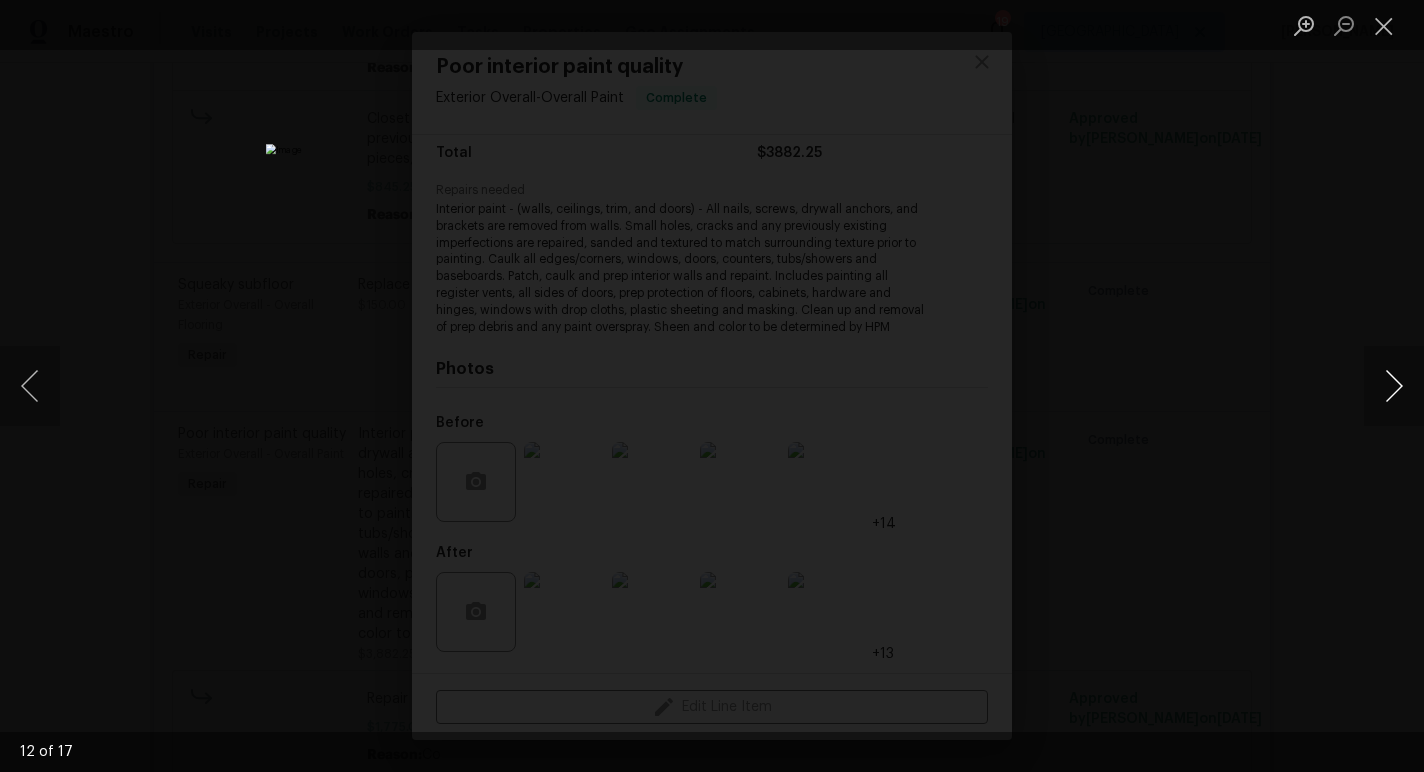 click at bounding box center [1394, 386] 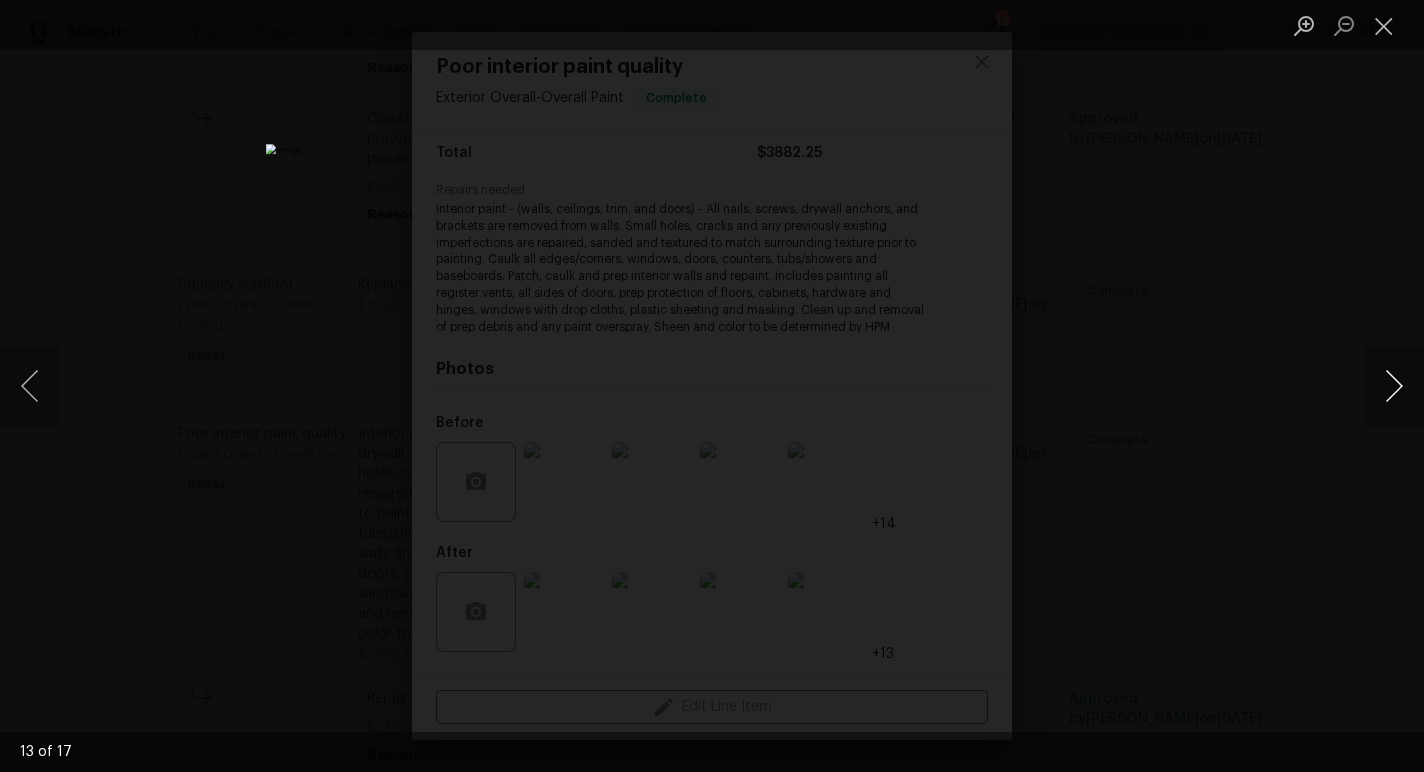 click at bounding box center [1394, 386] 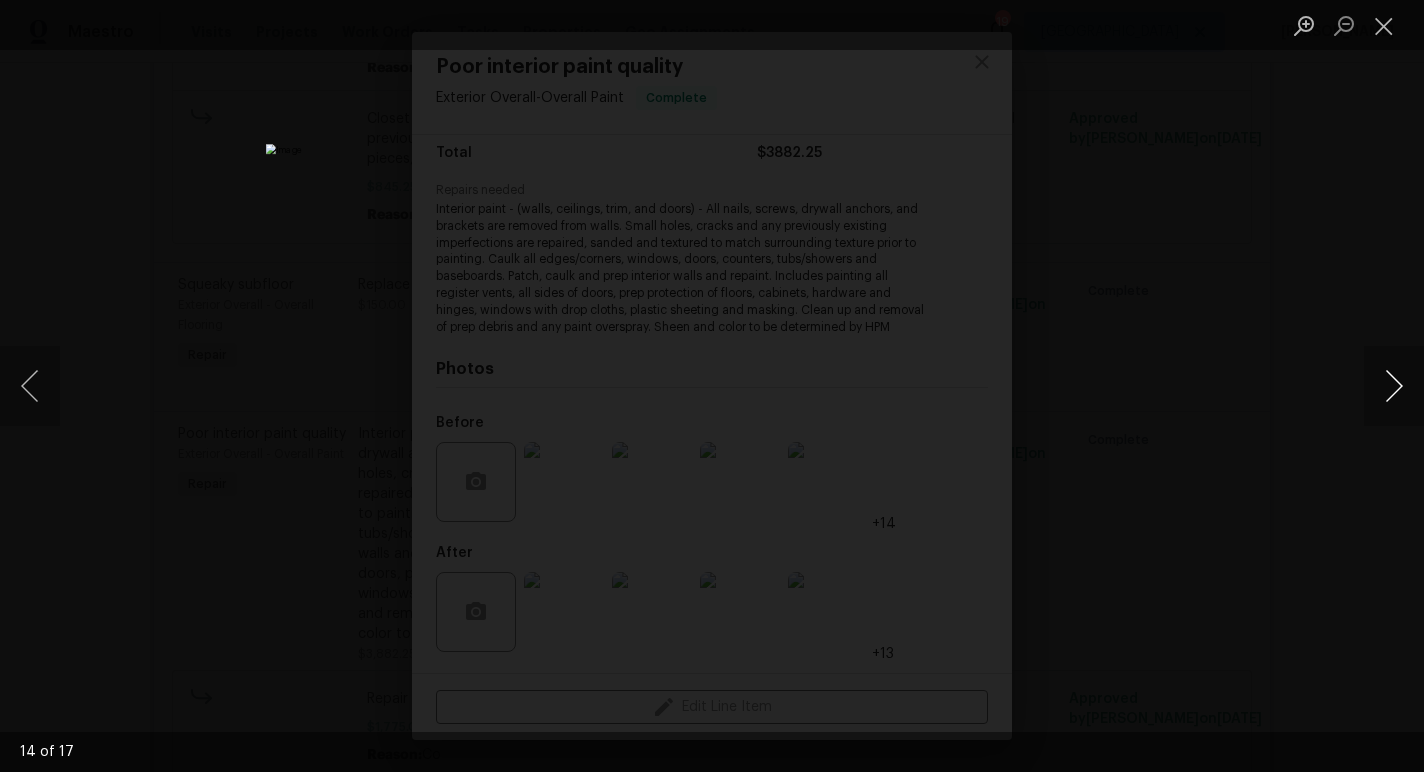 click at bounding box center (1394, 386) 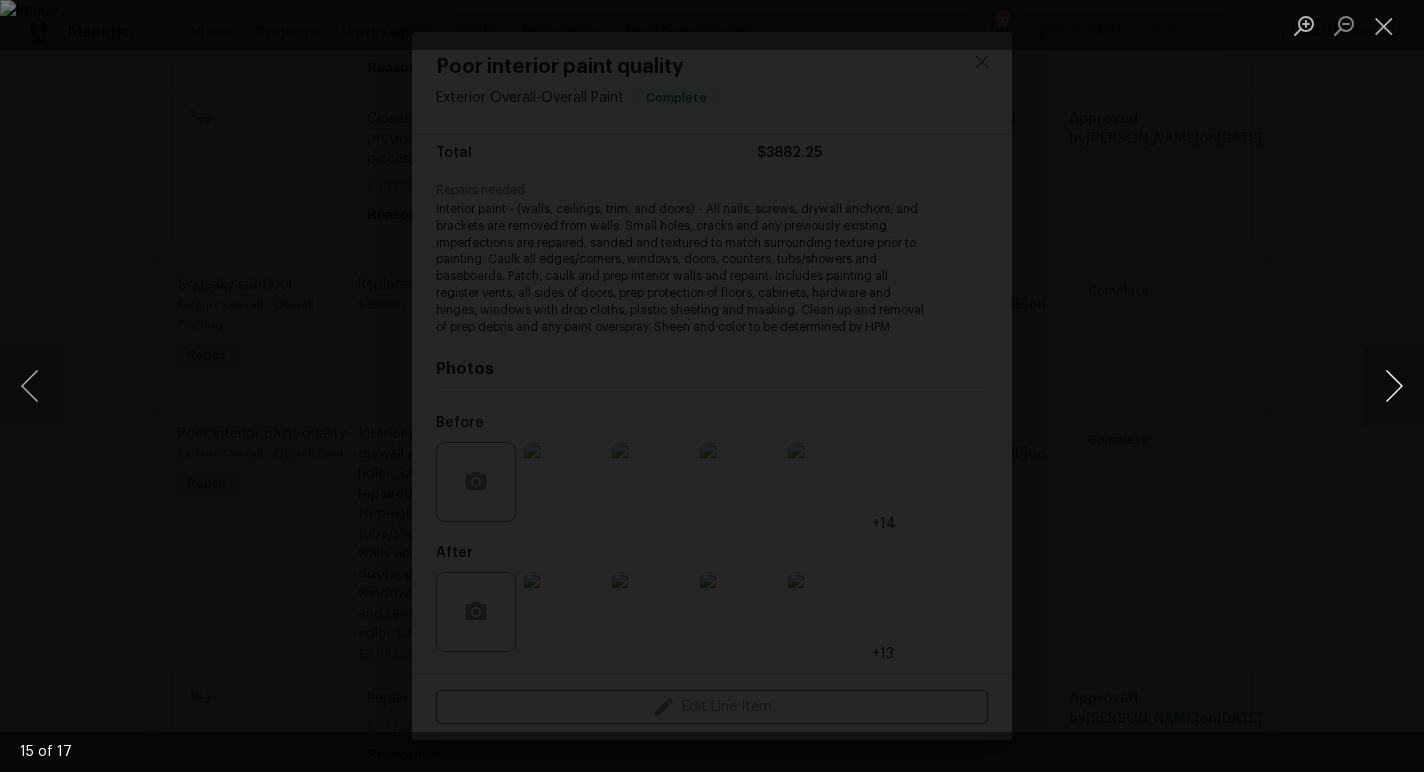 click at bounding box center [1394, 386] 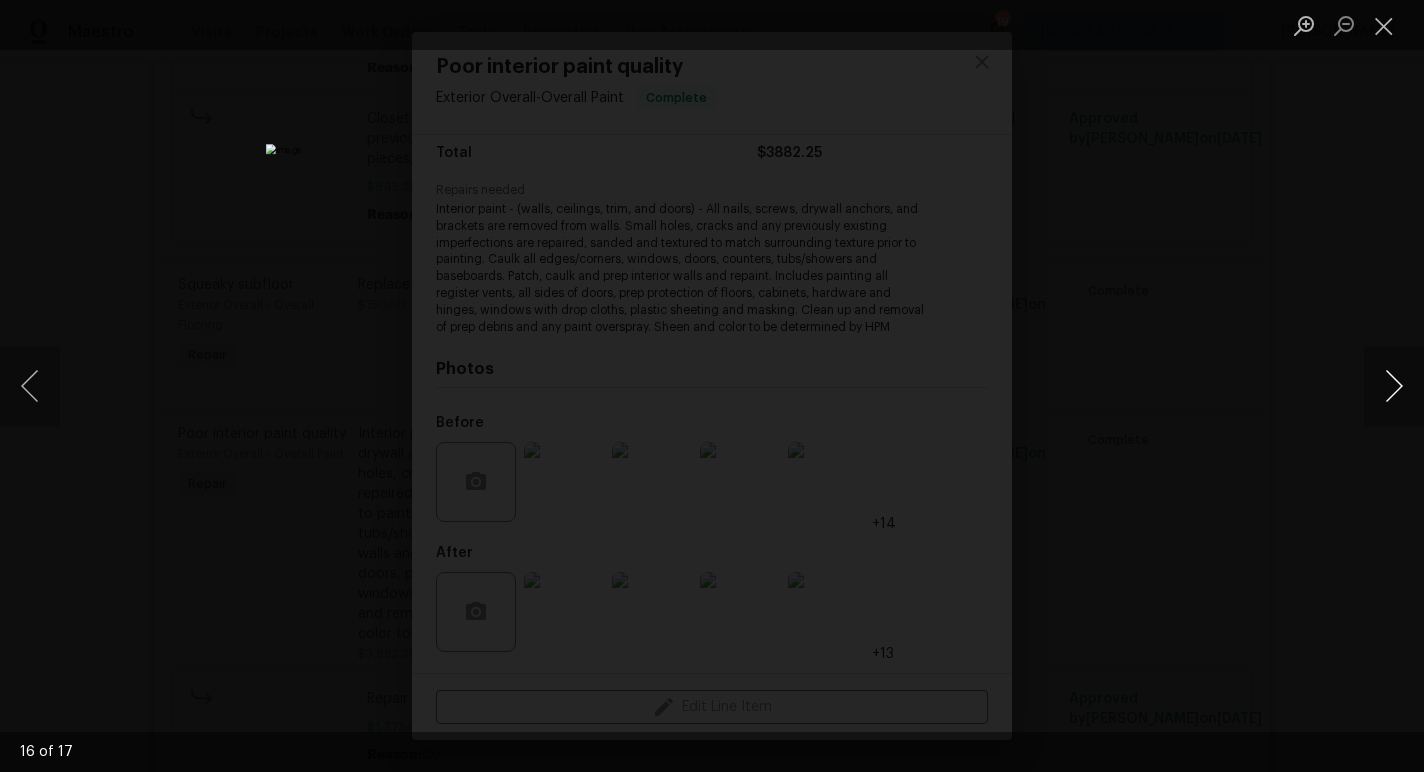 click at bounding box center [1394, 386] 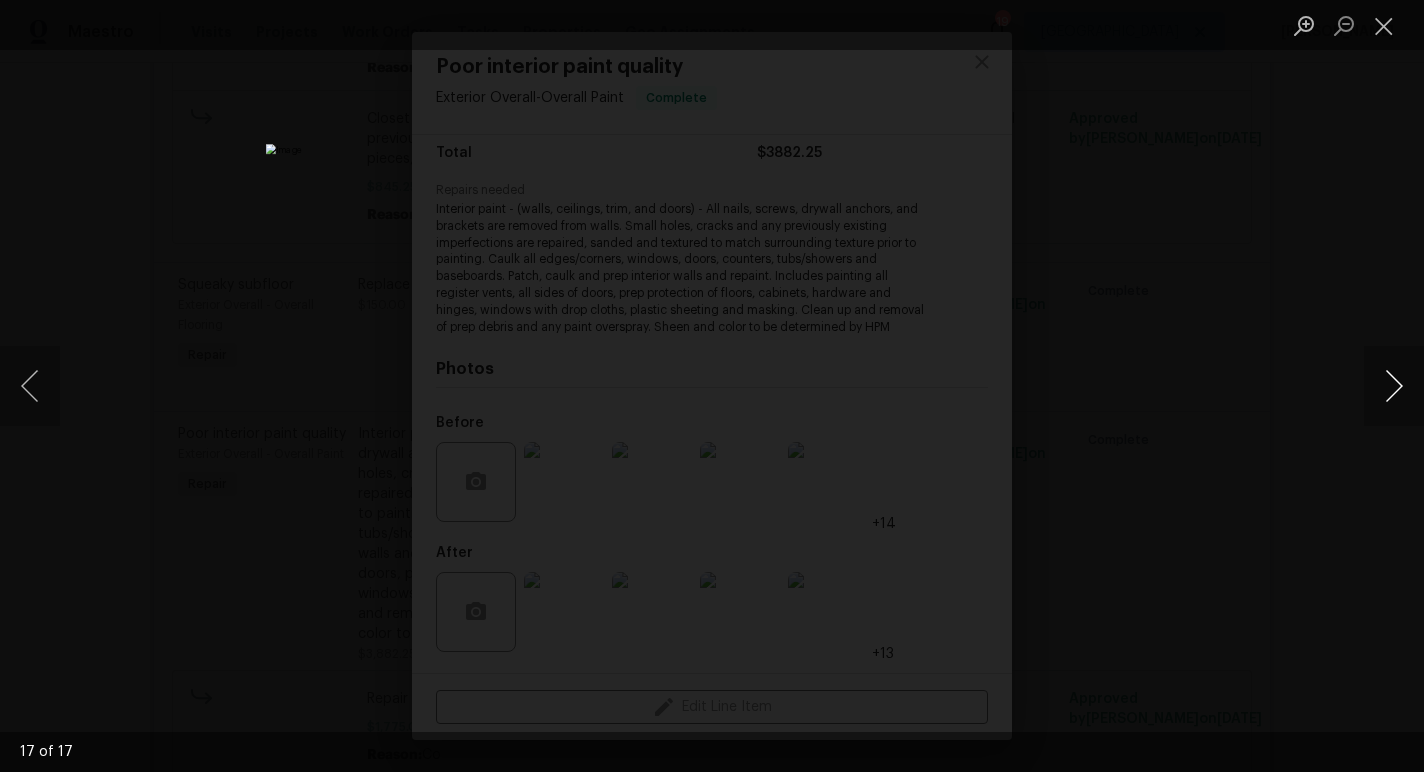 click at bounding box center (1394, 386) 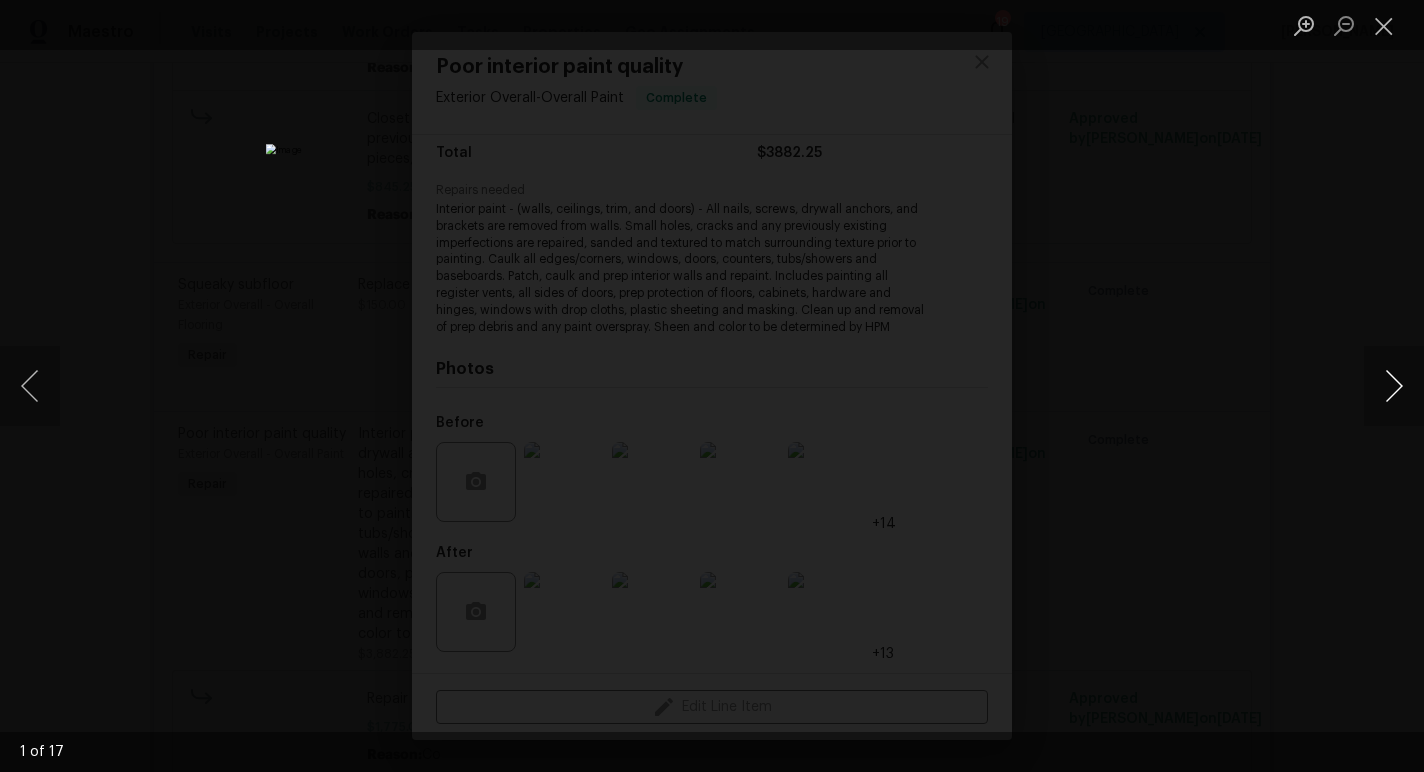 click at bounding box center [1394, 386] 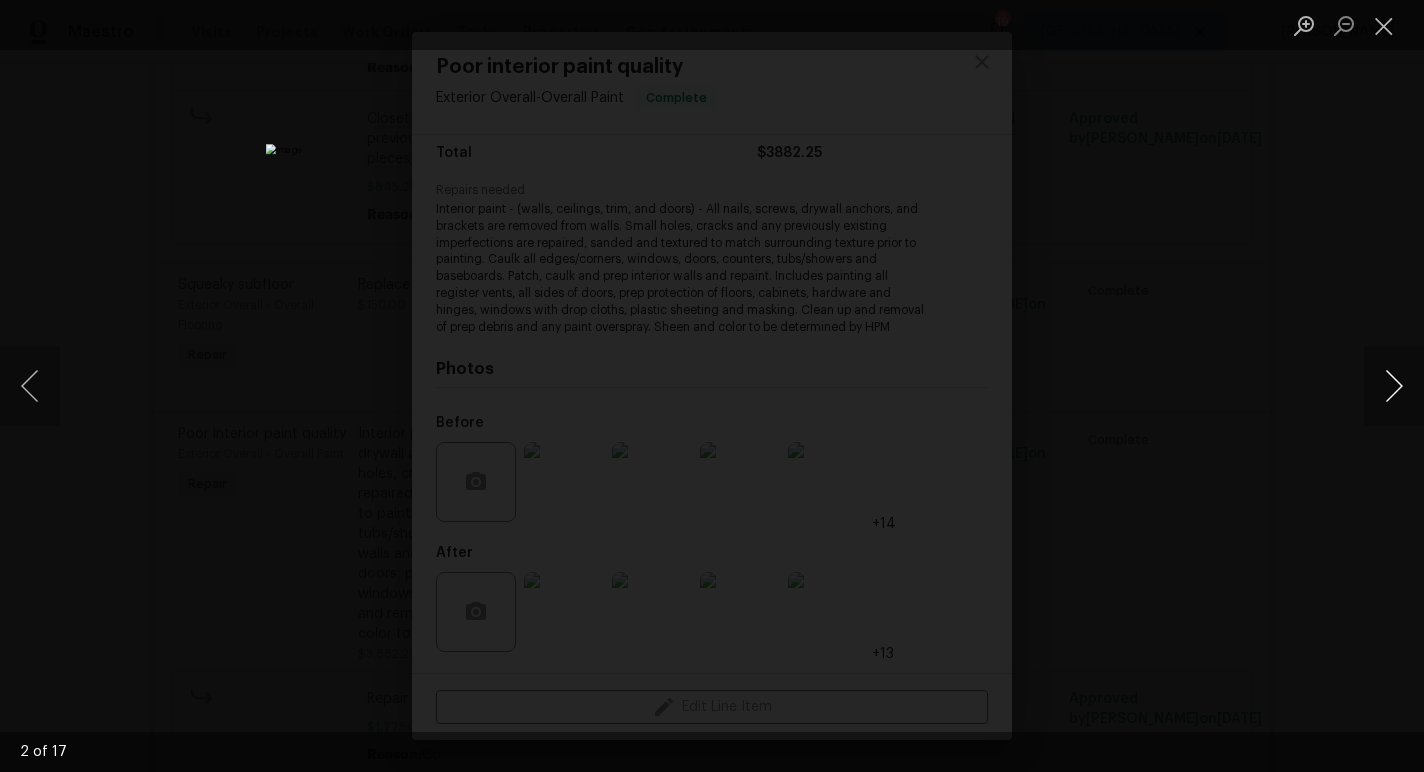 click at bounding box center (1394, 386) 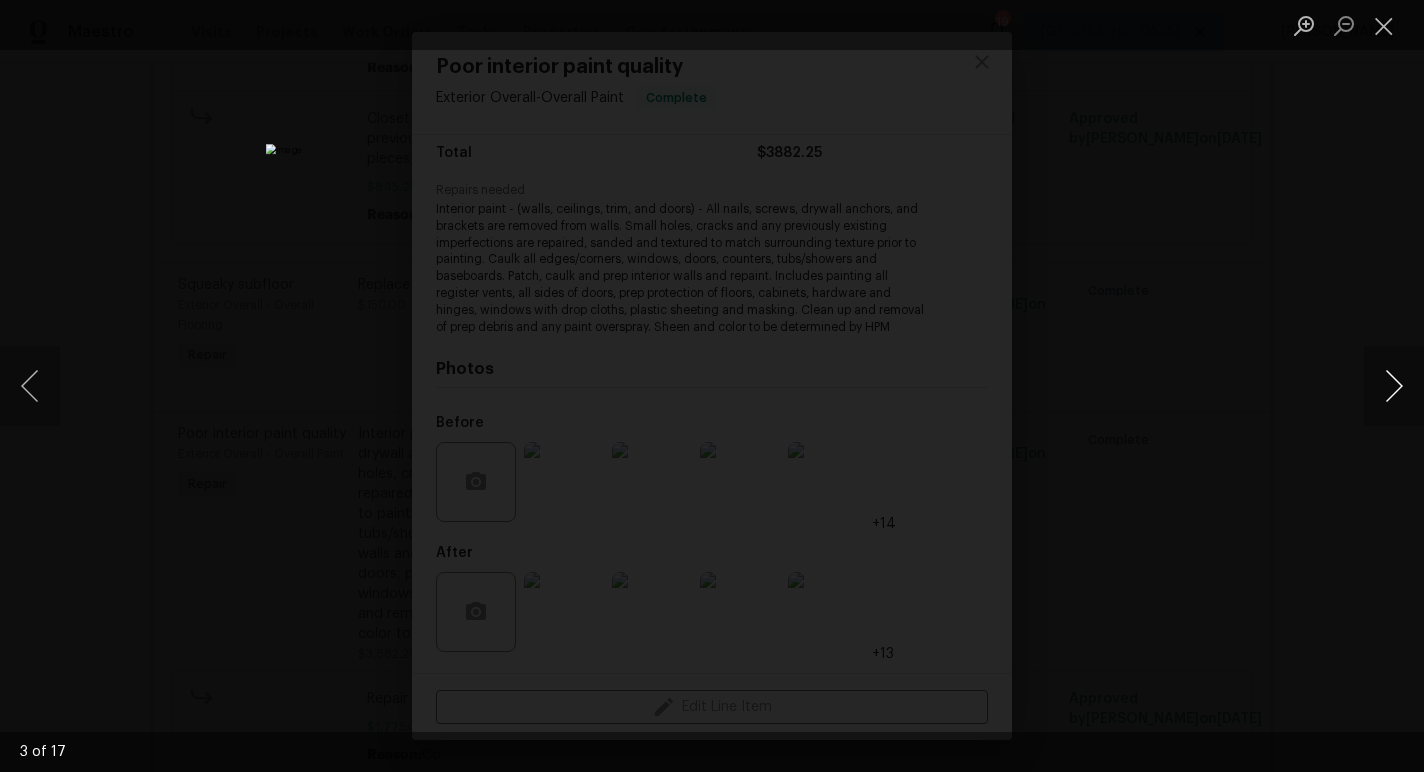 click at bounding box center [1394, 386] 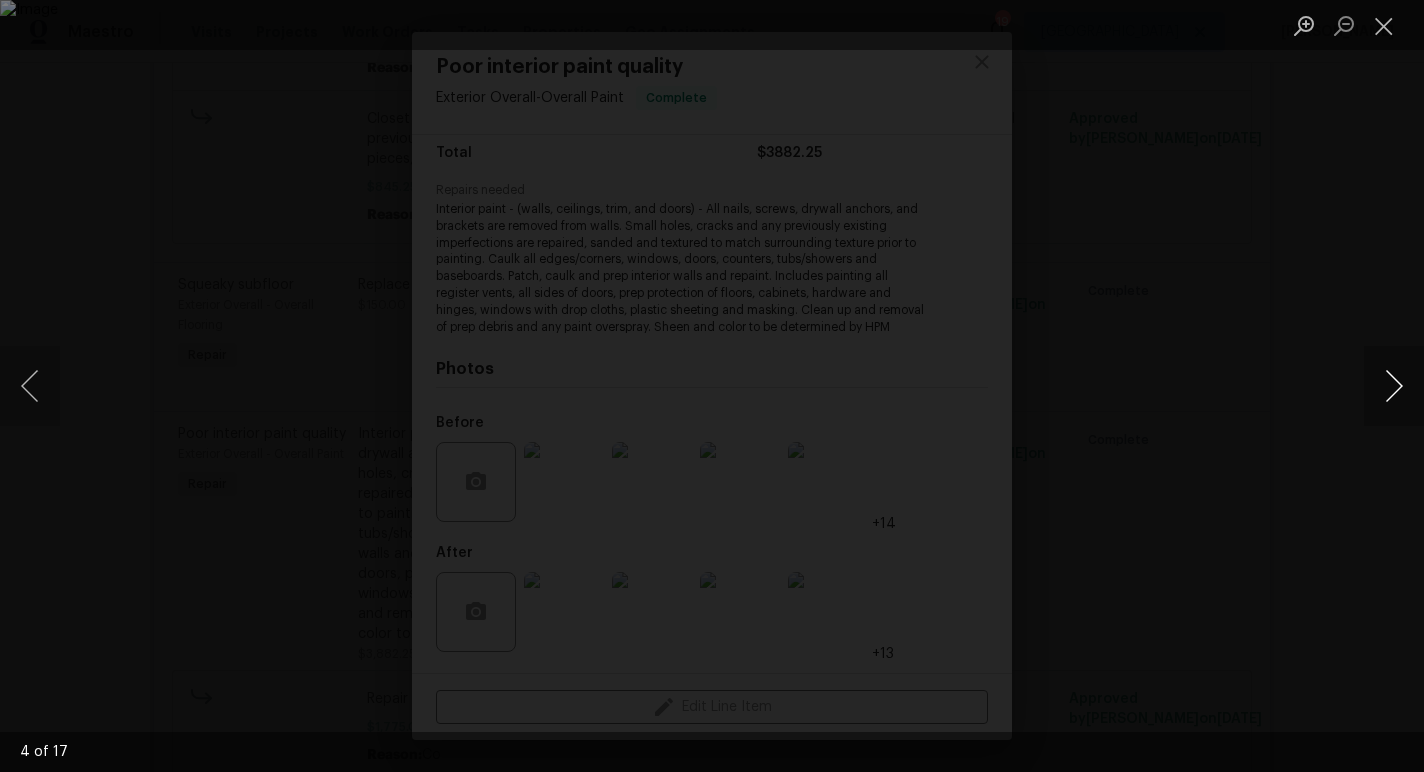 click at bounding box center [1394, 386] 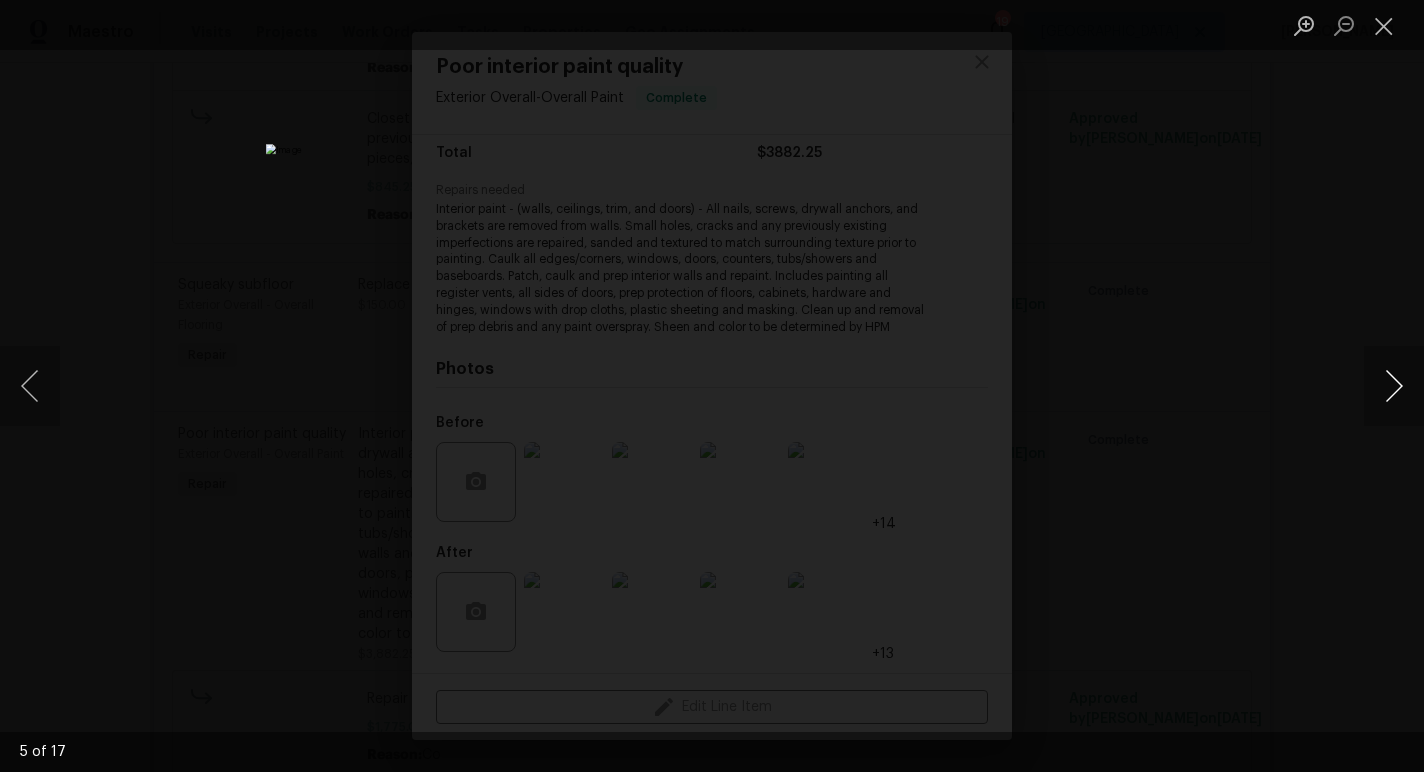 click at bounding box center [1394, 386] 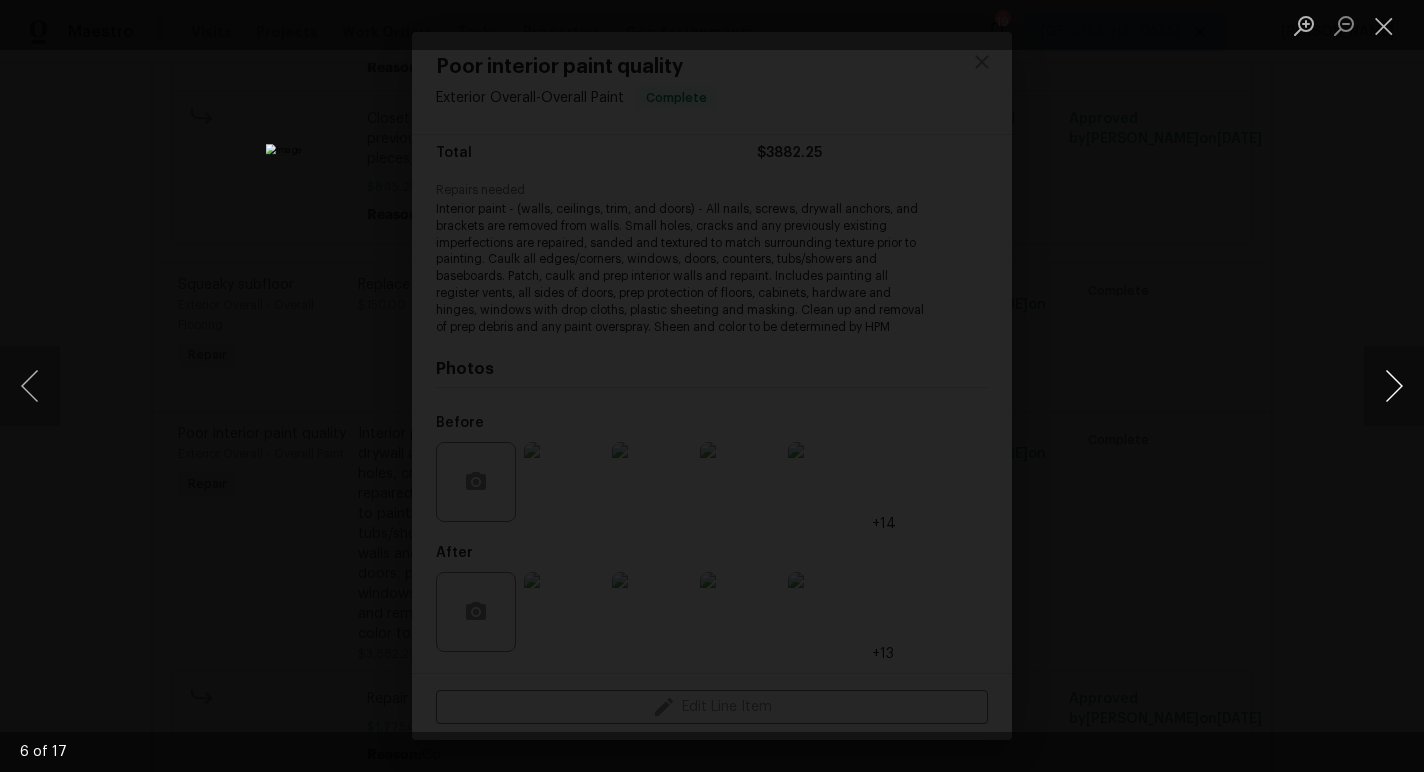 click at bounding box center [1394, 386] 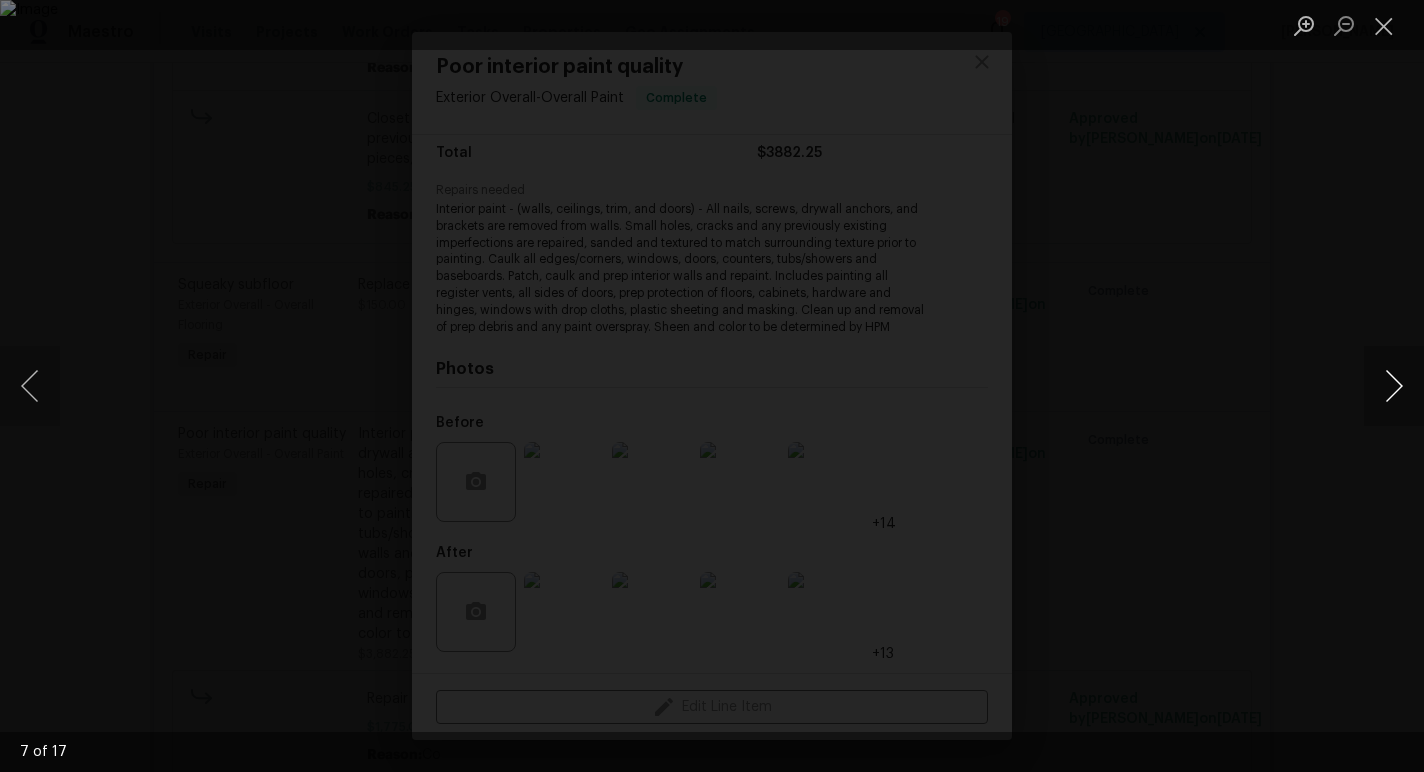 click at bounding box center [1394, 386] 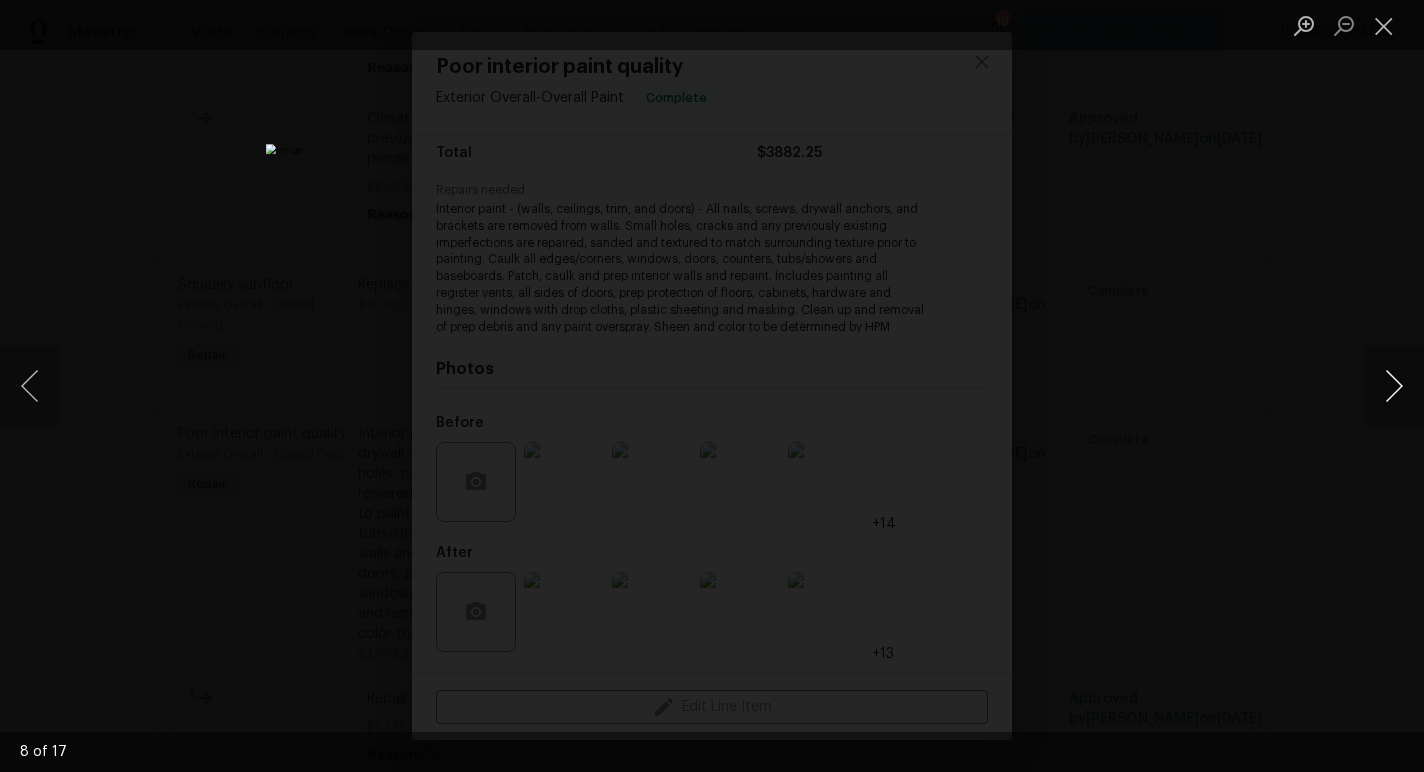 click at bounding box center (1394, 386) 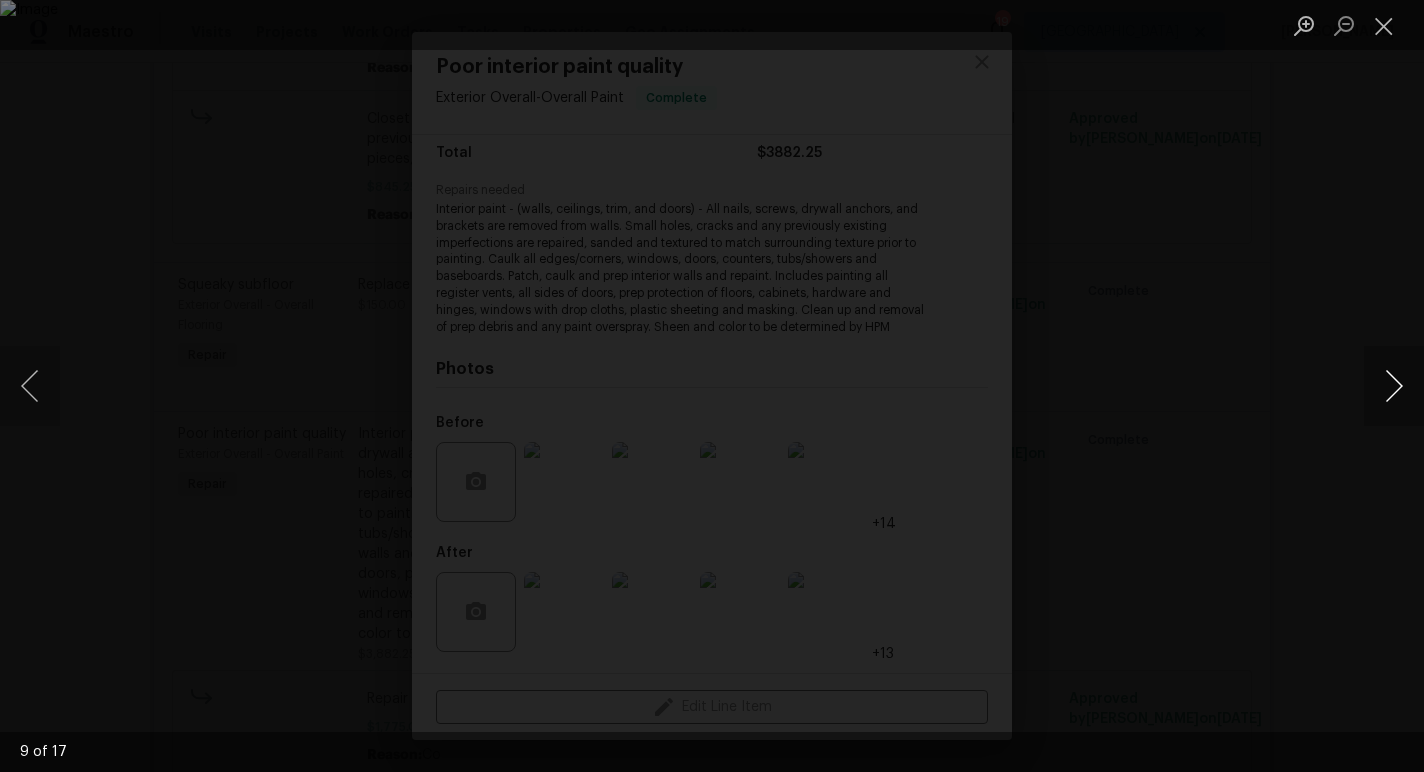 click at bounding box center (1394, 386) 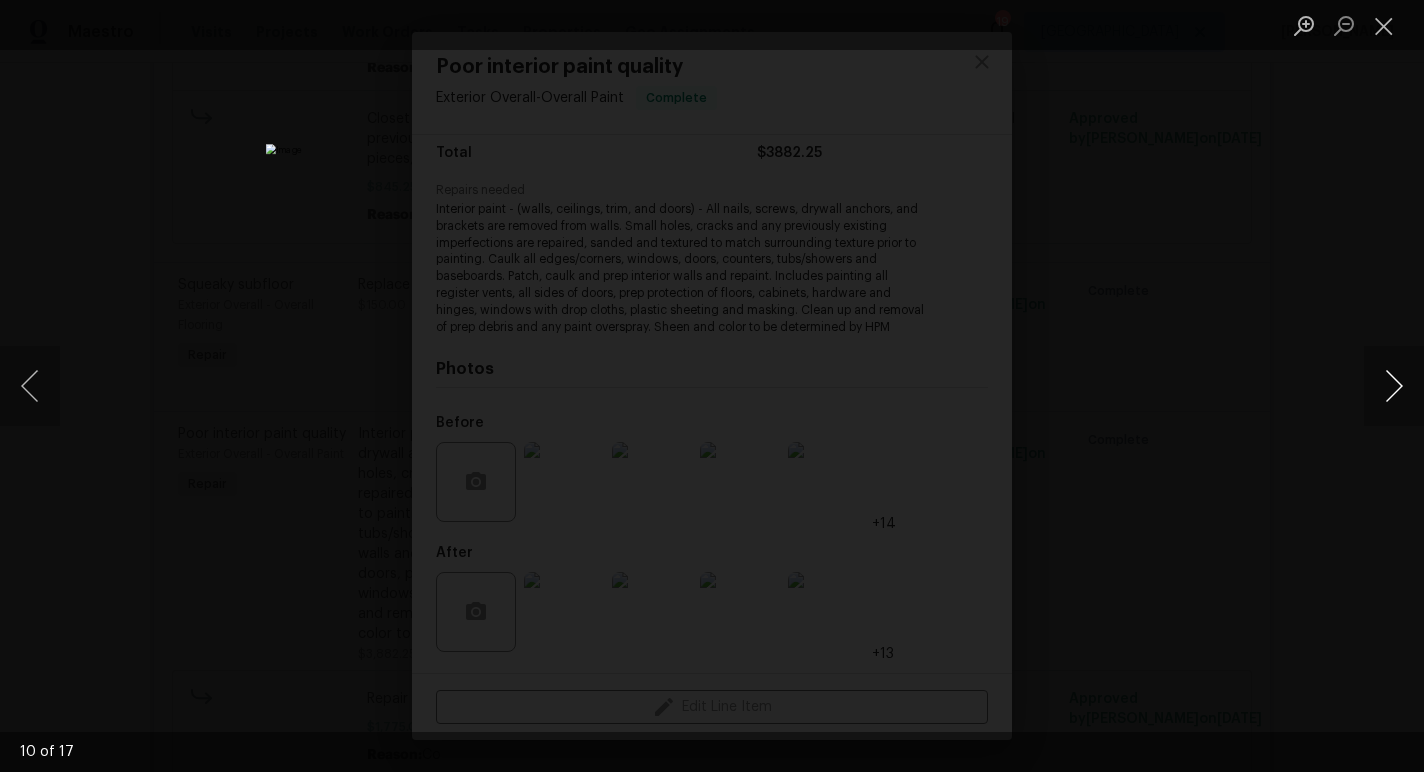 click at bounding box center (1394, 386) 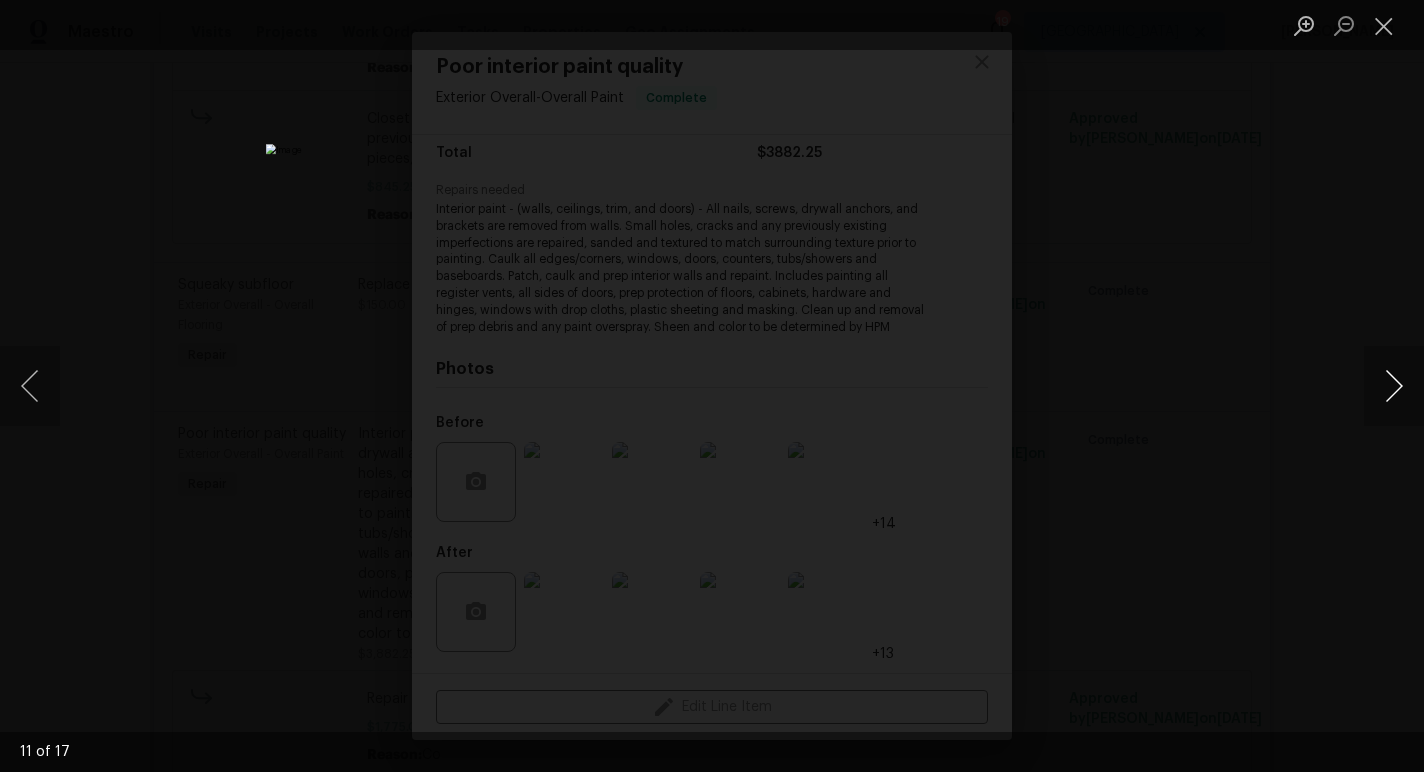click at bounding box center (1394, 386) 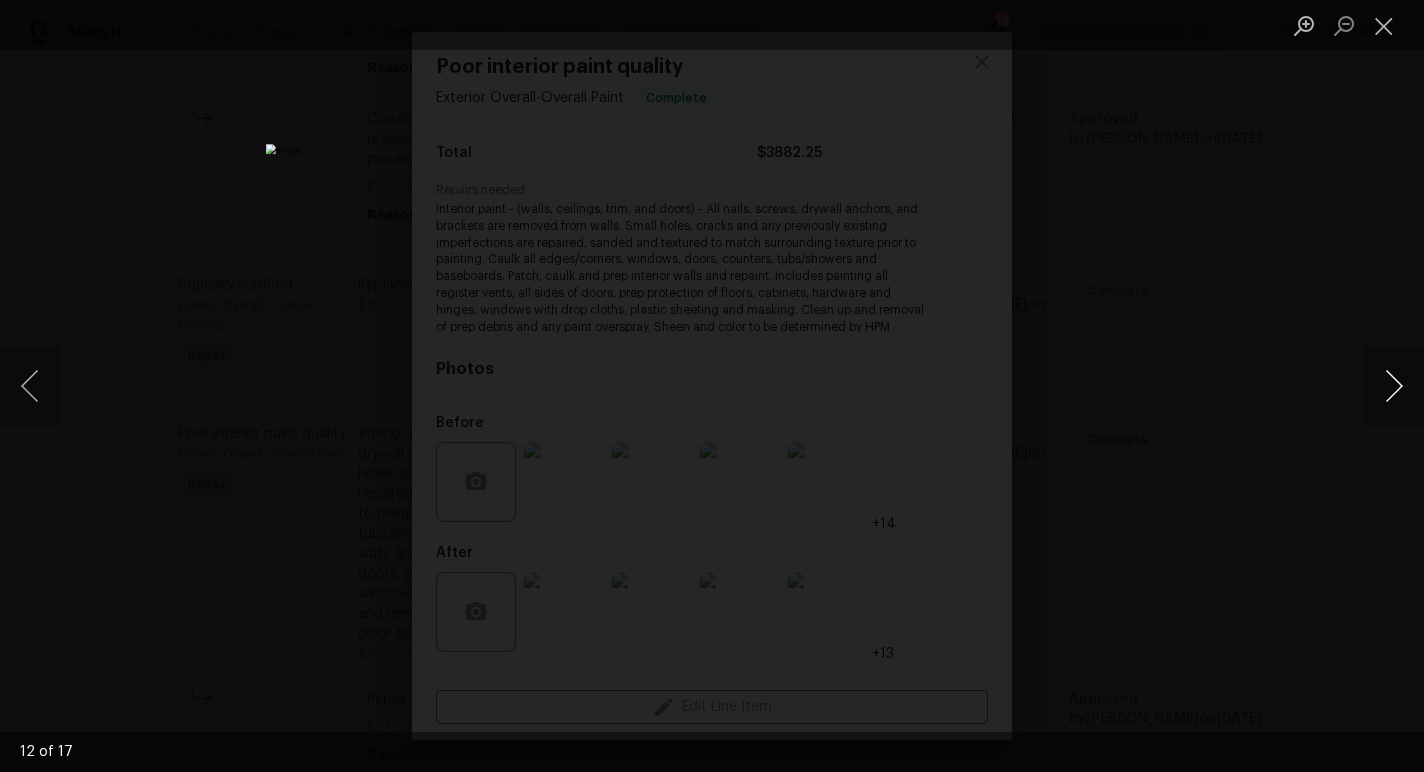 click at bounding box center (1394, 386) 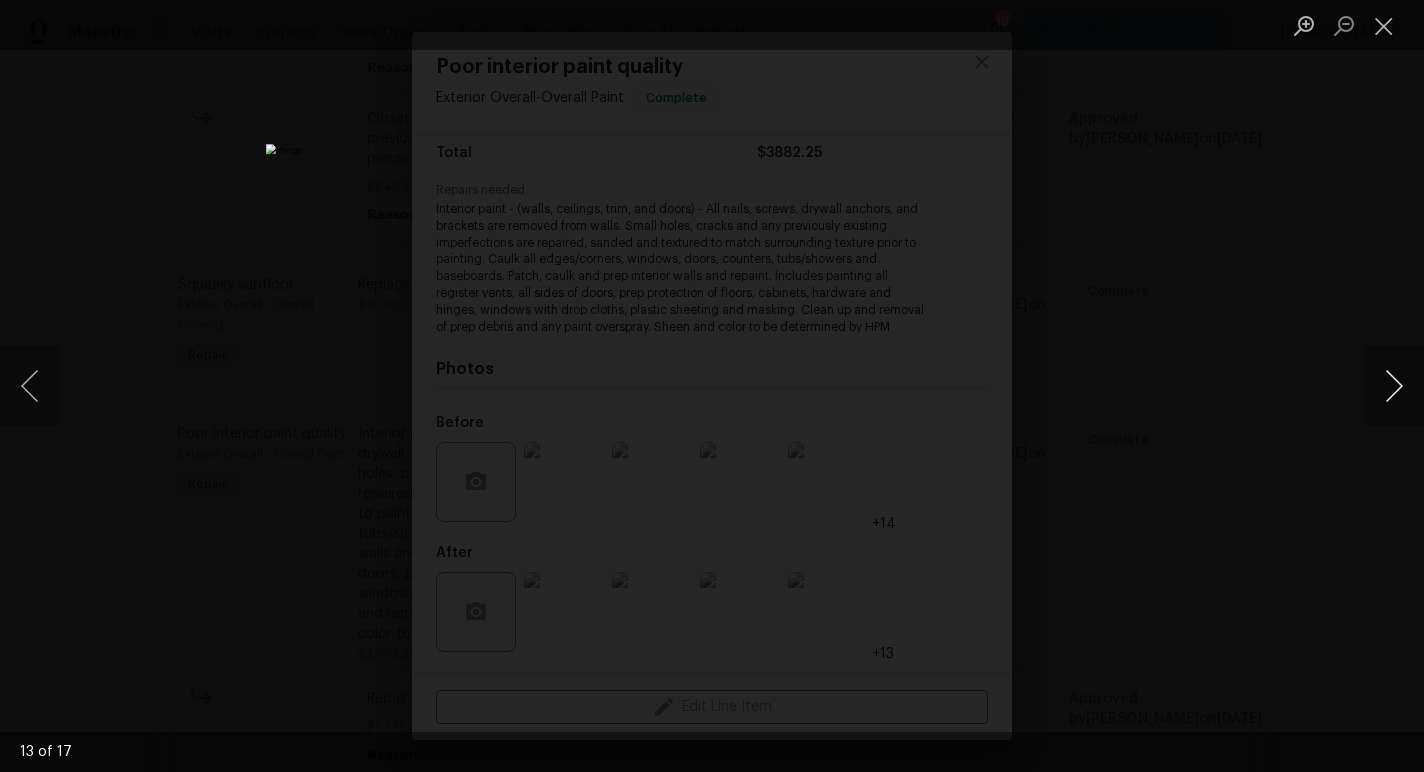 click at bounding box center [1394, 386] 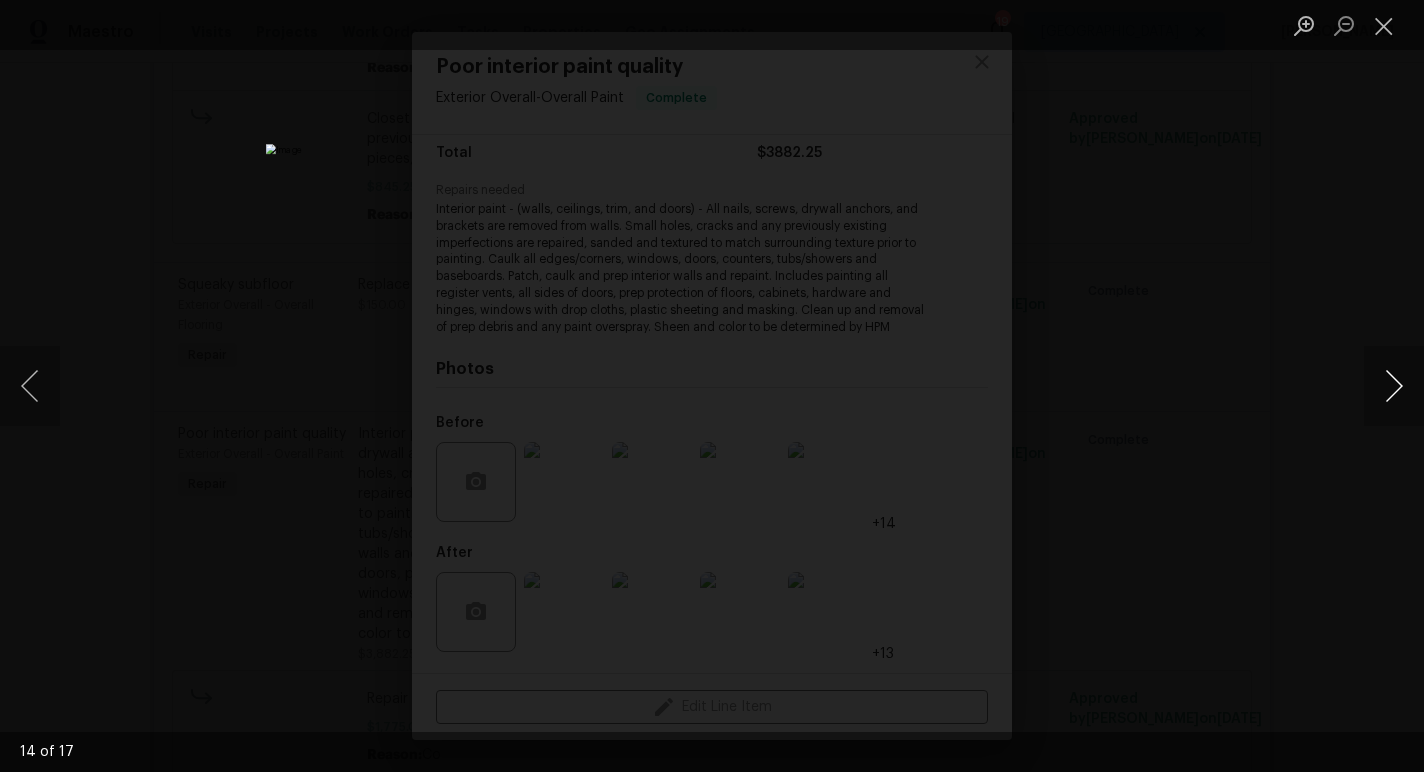 click at bounding box center (1394, 386) 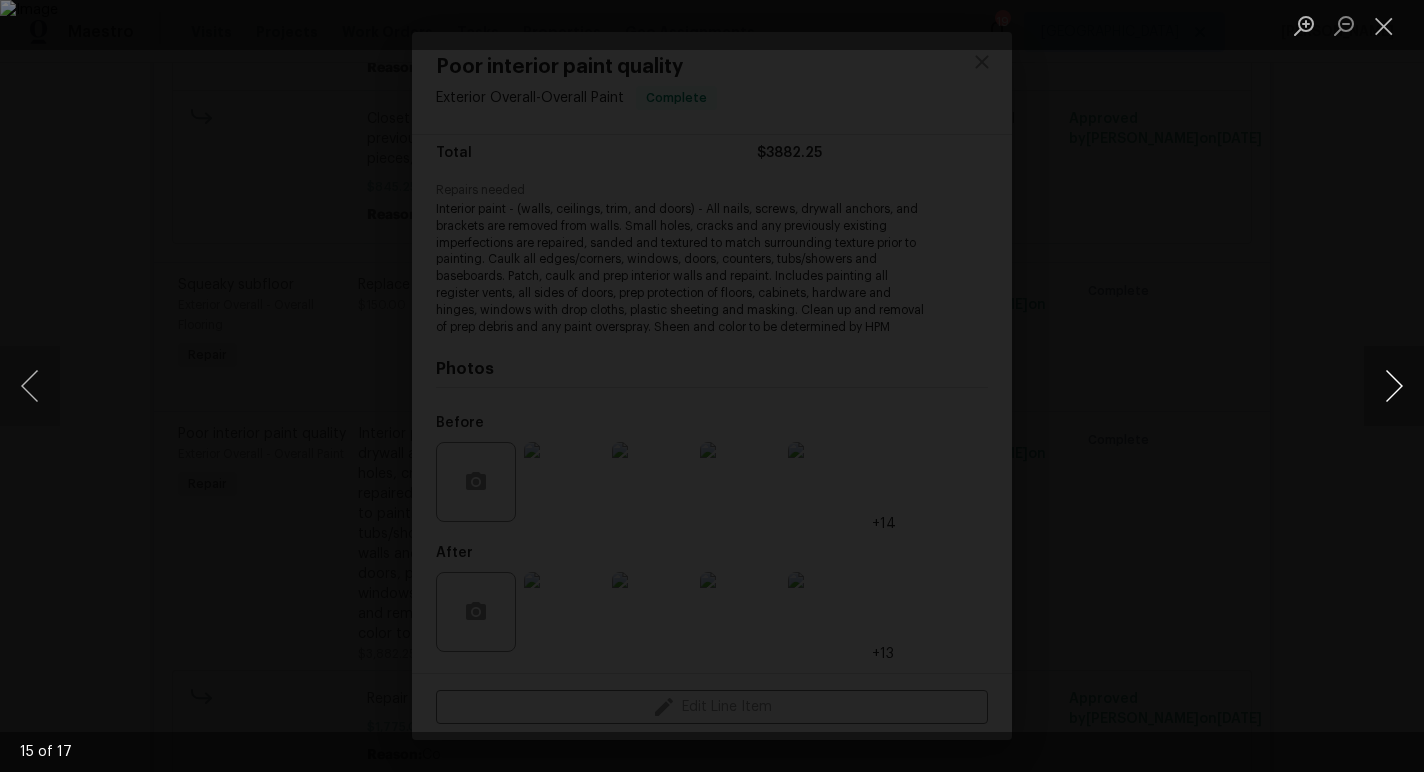 click at bounding box center [1394, 386] 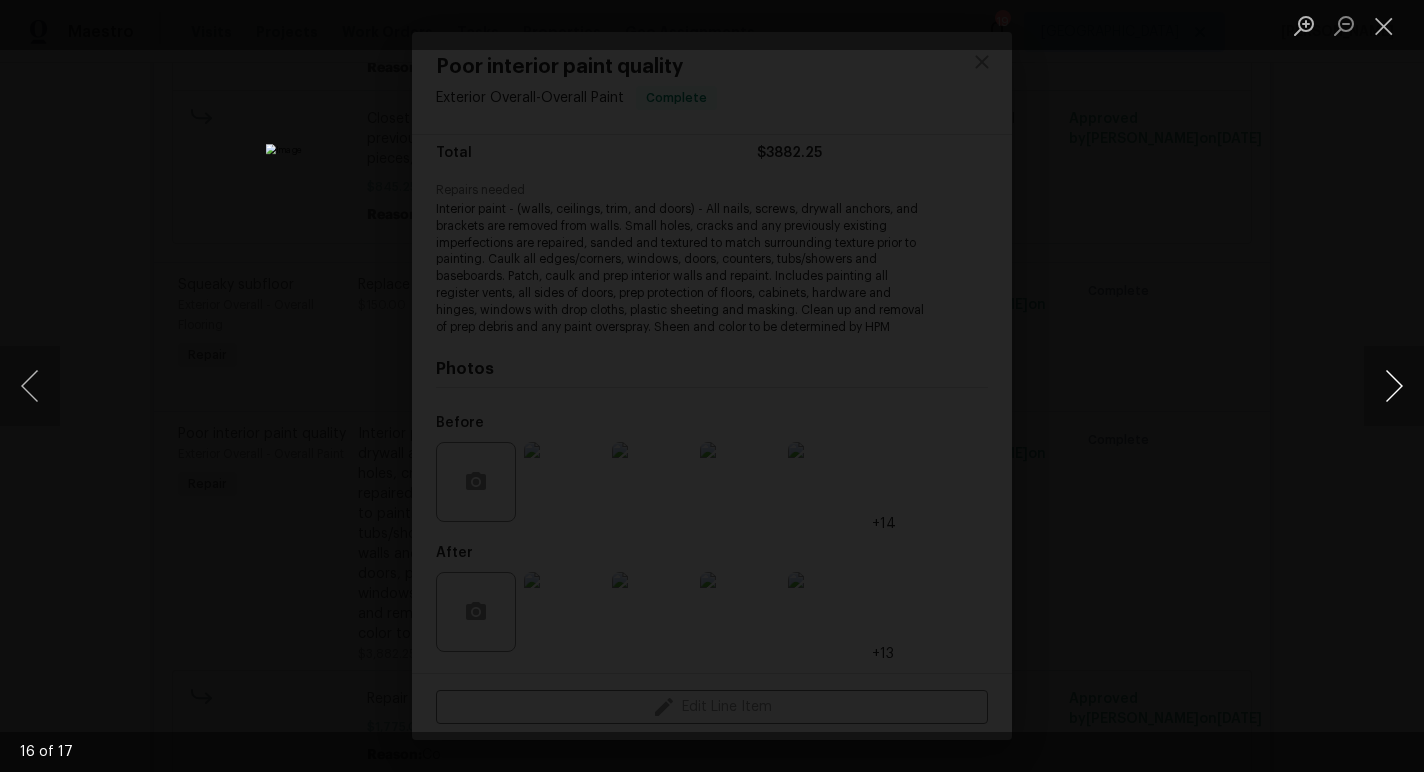 click at bounding box center [1394, 386] 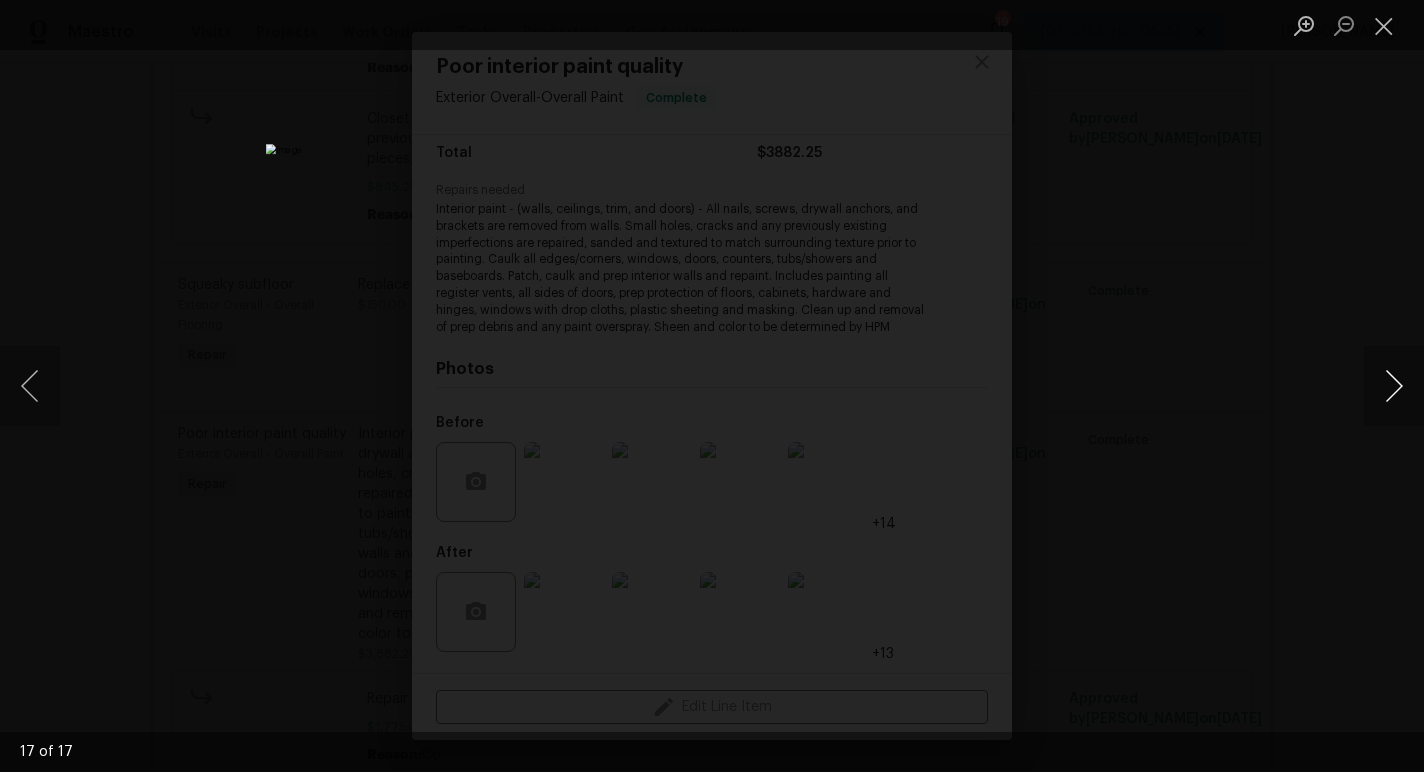 click at bounding box center [1394, 386] 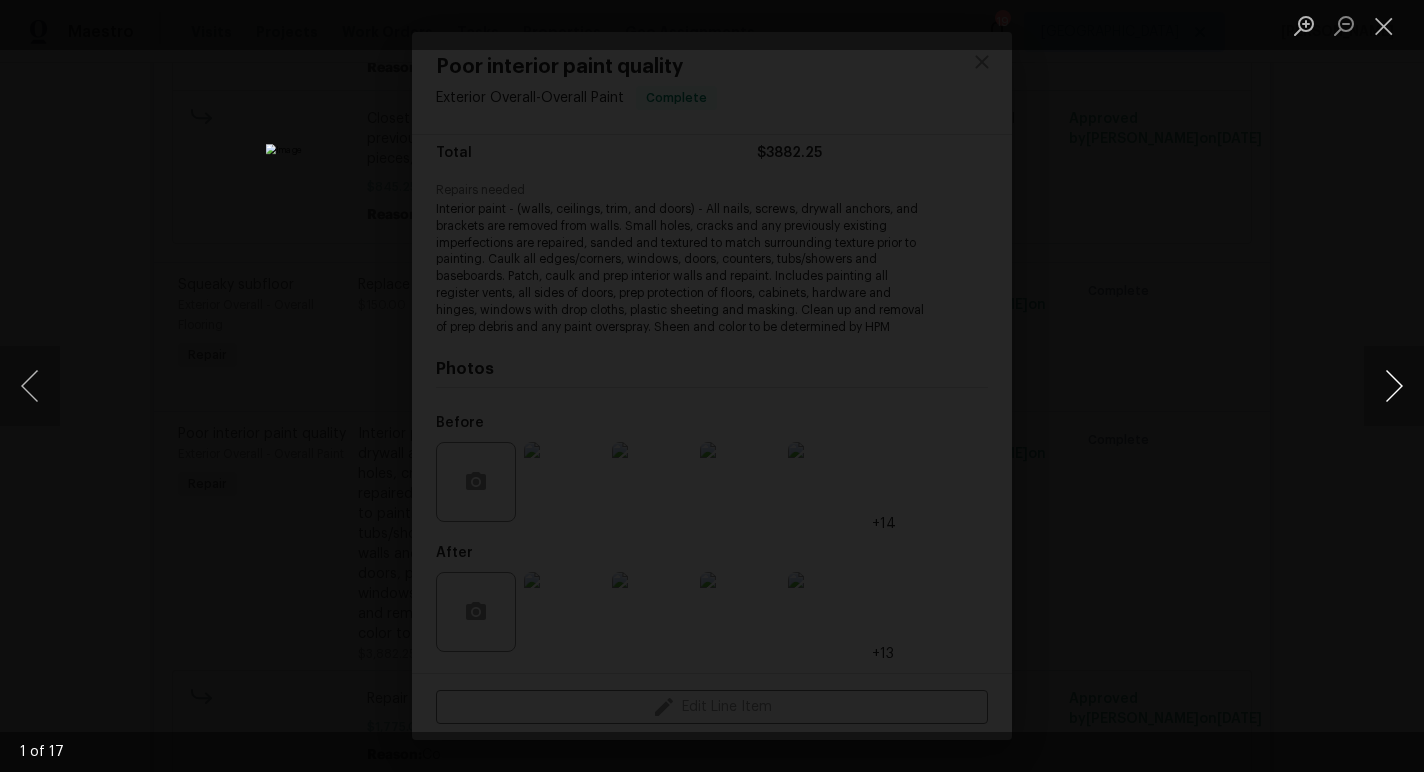 click at bounding box center [1394, 386] 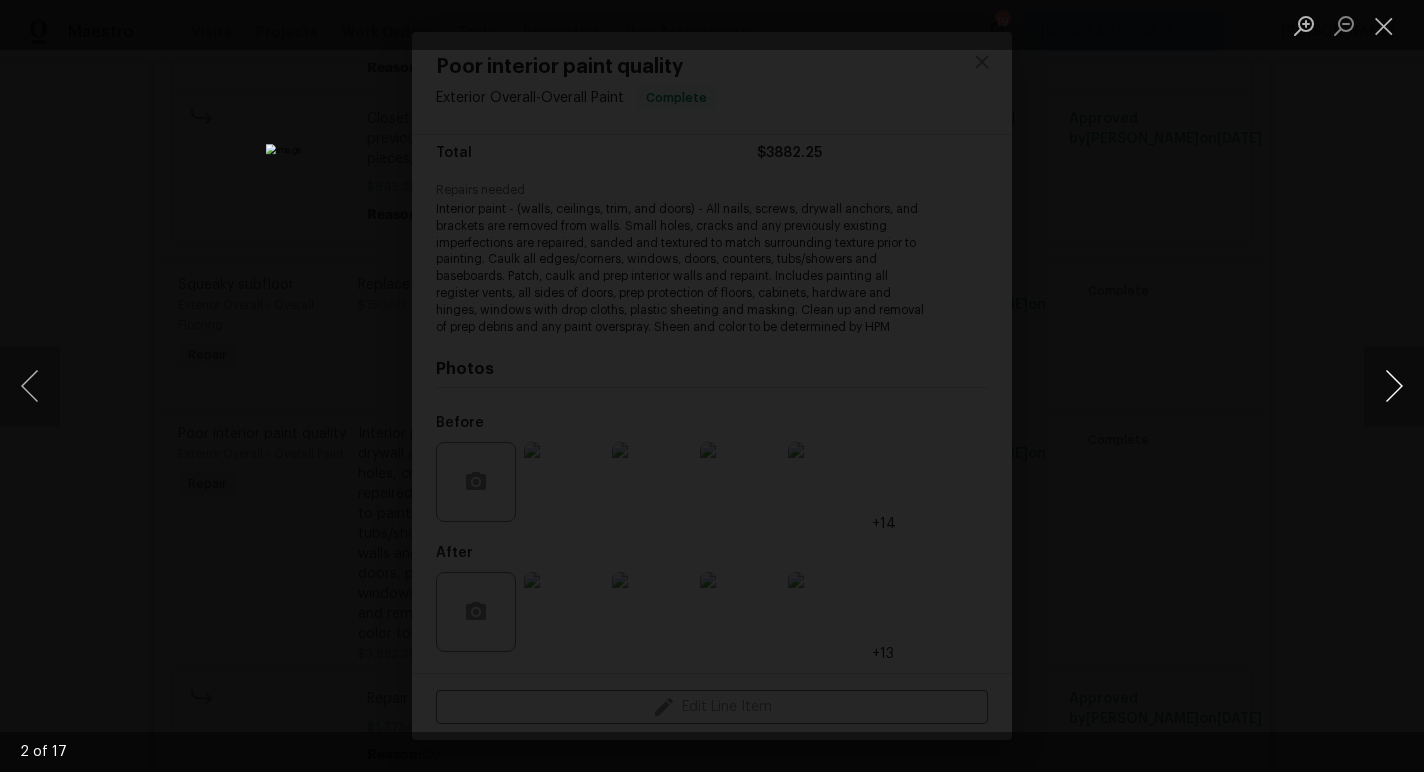 click at bounding box center (1394, 386) 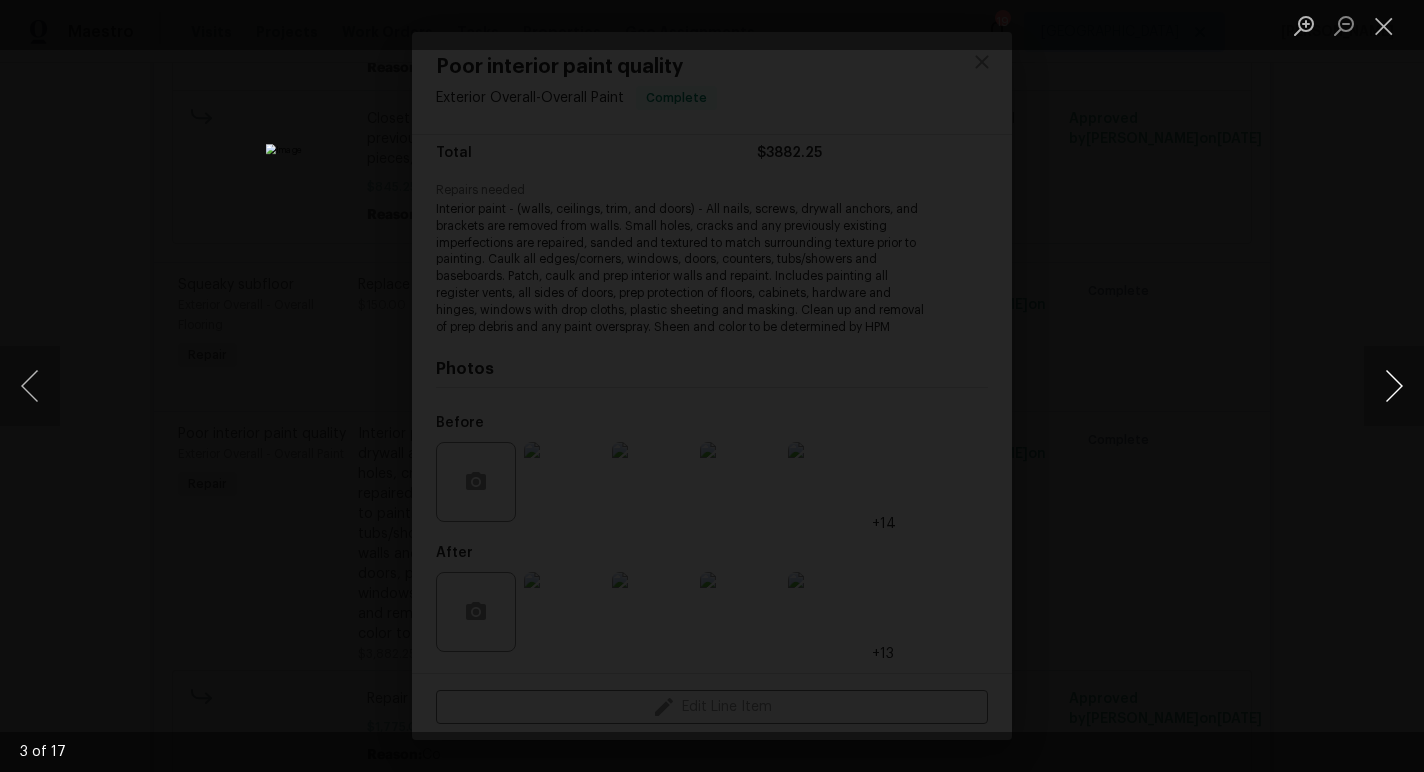 click at bounding box center (1394, 386) 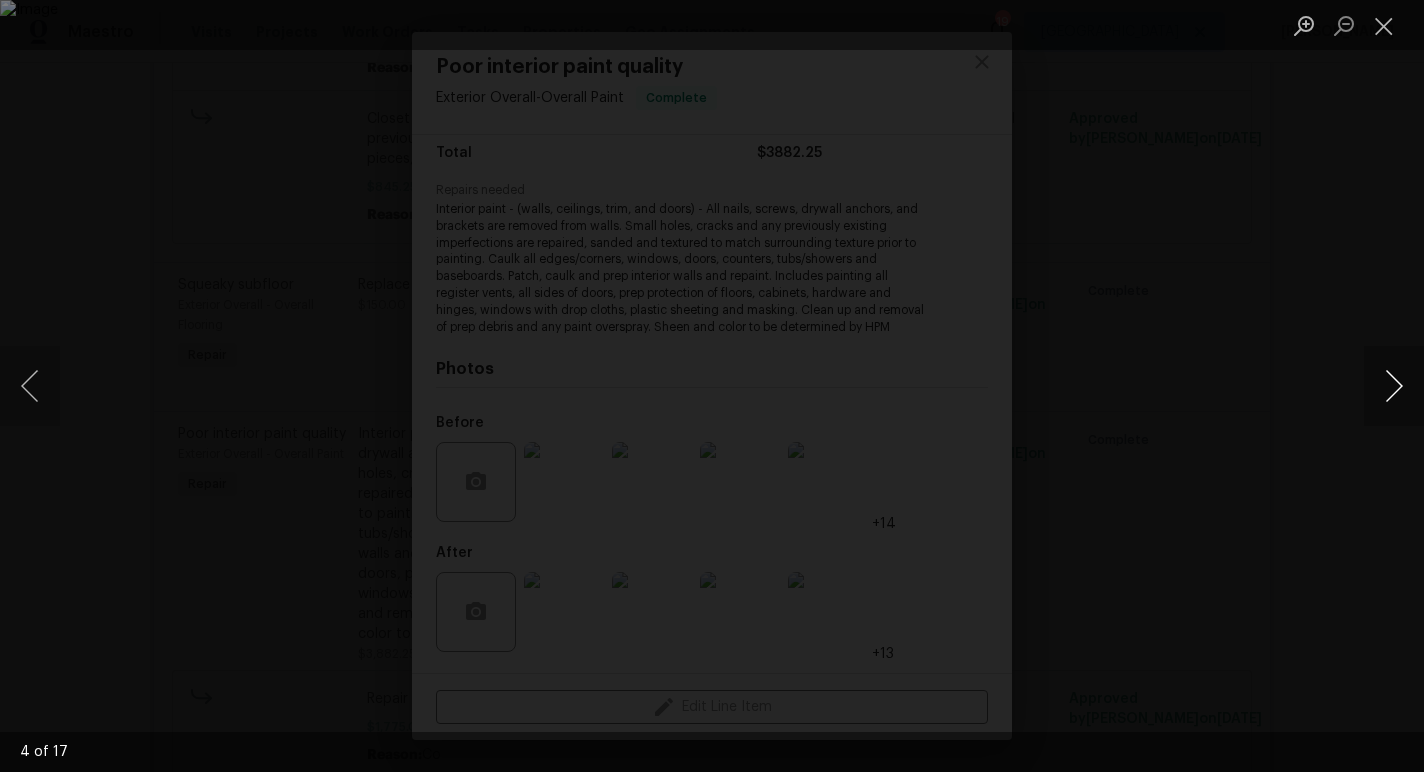 click at bounding box center (1394, 386) 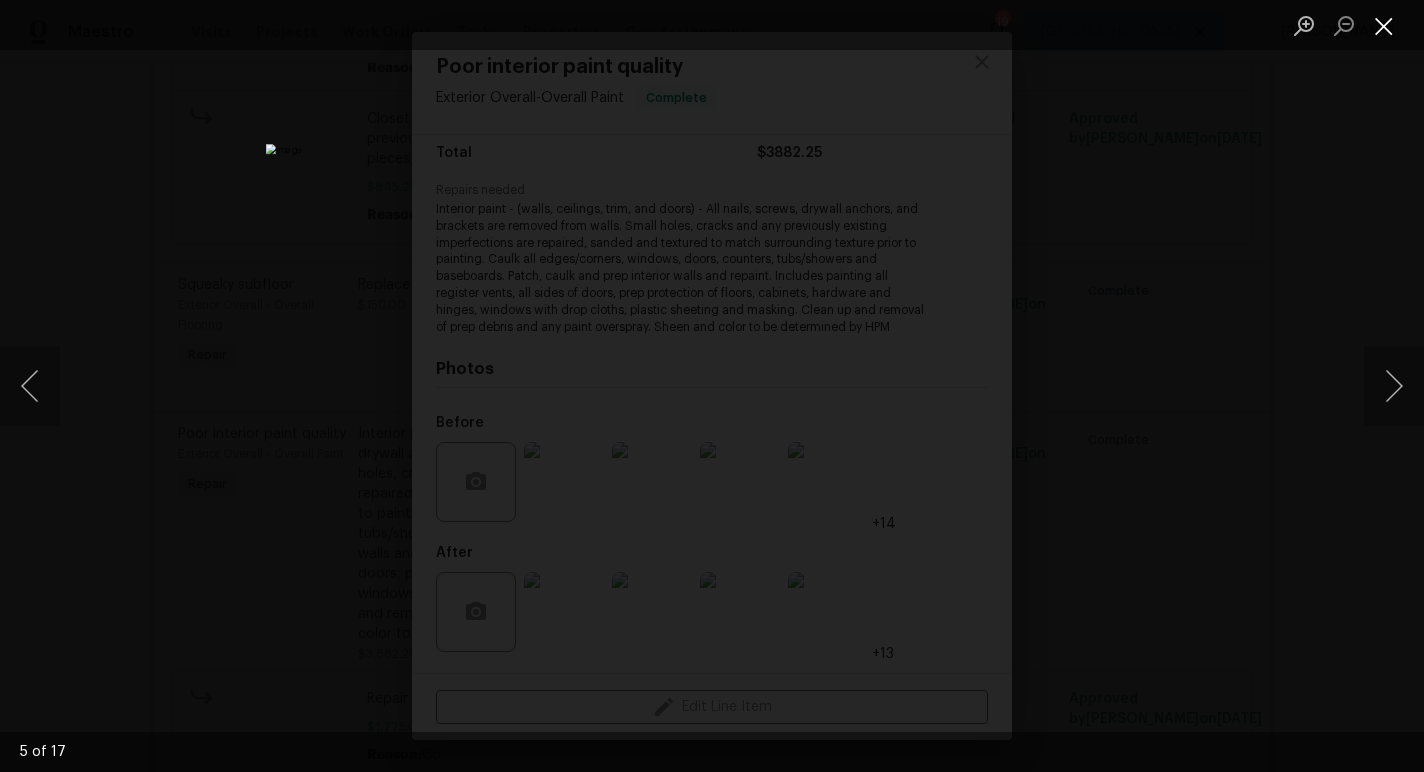 click at bounding box center (1384, 25) 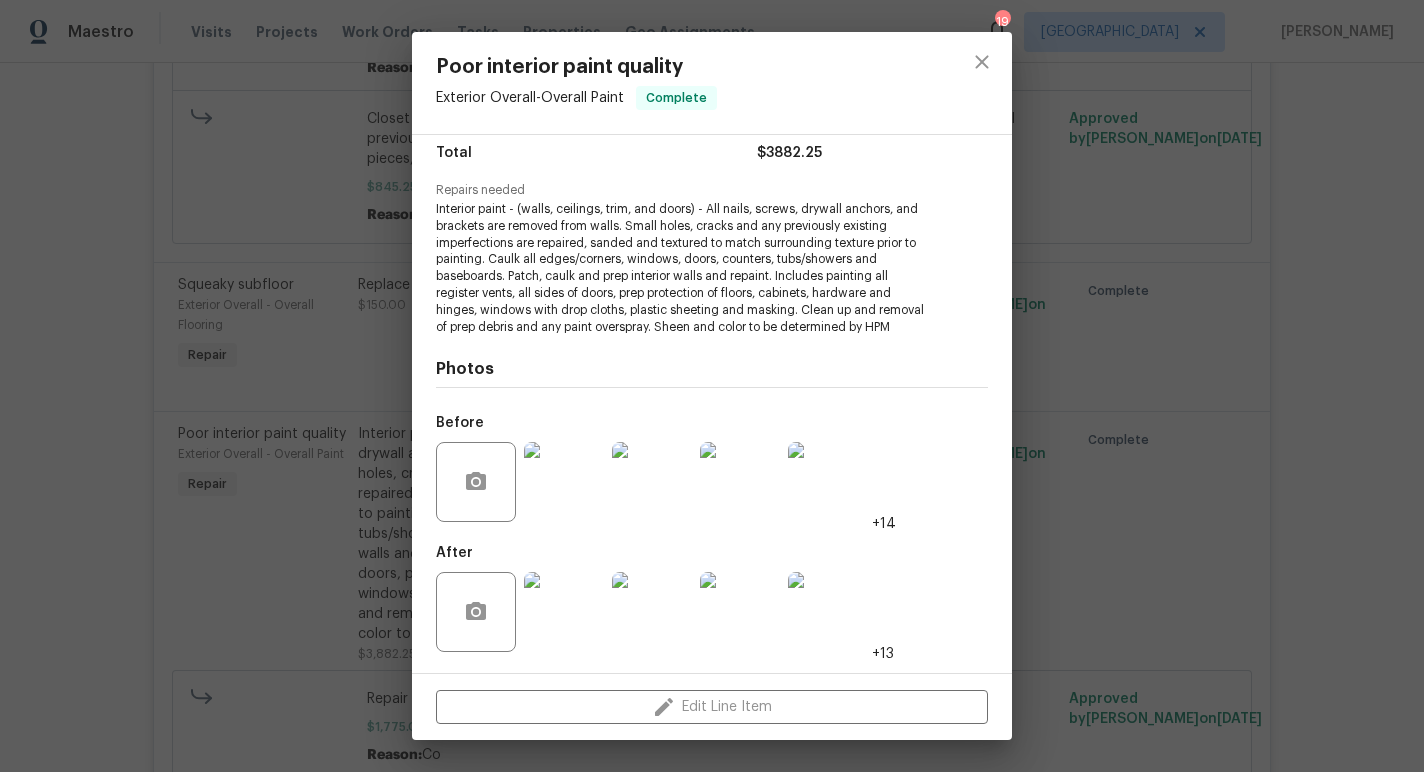 click at bounding box center (828, 482) 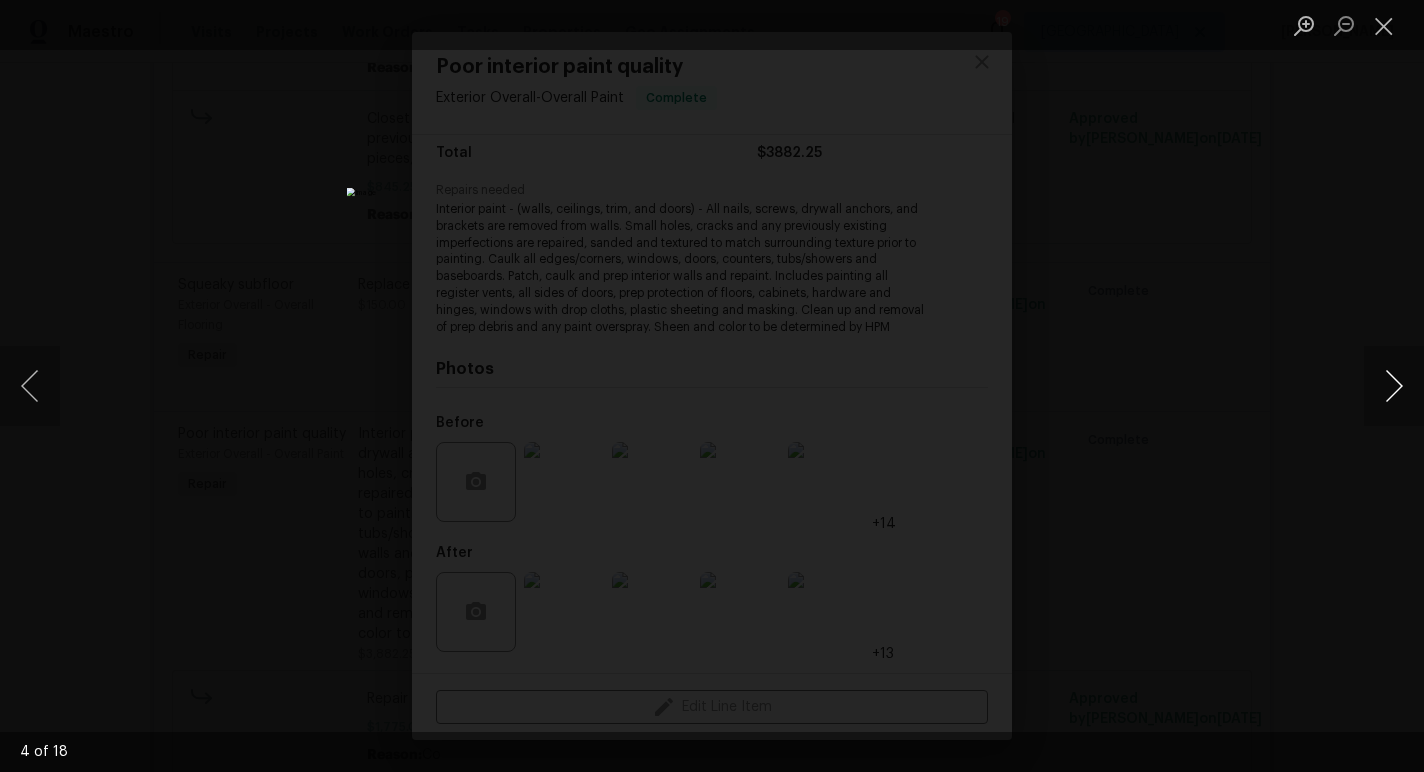 click at bounding box center (1394, 386) 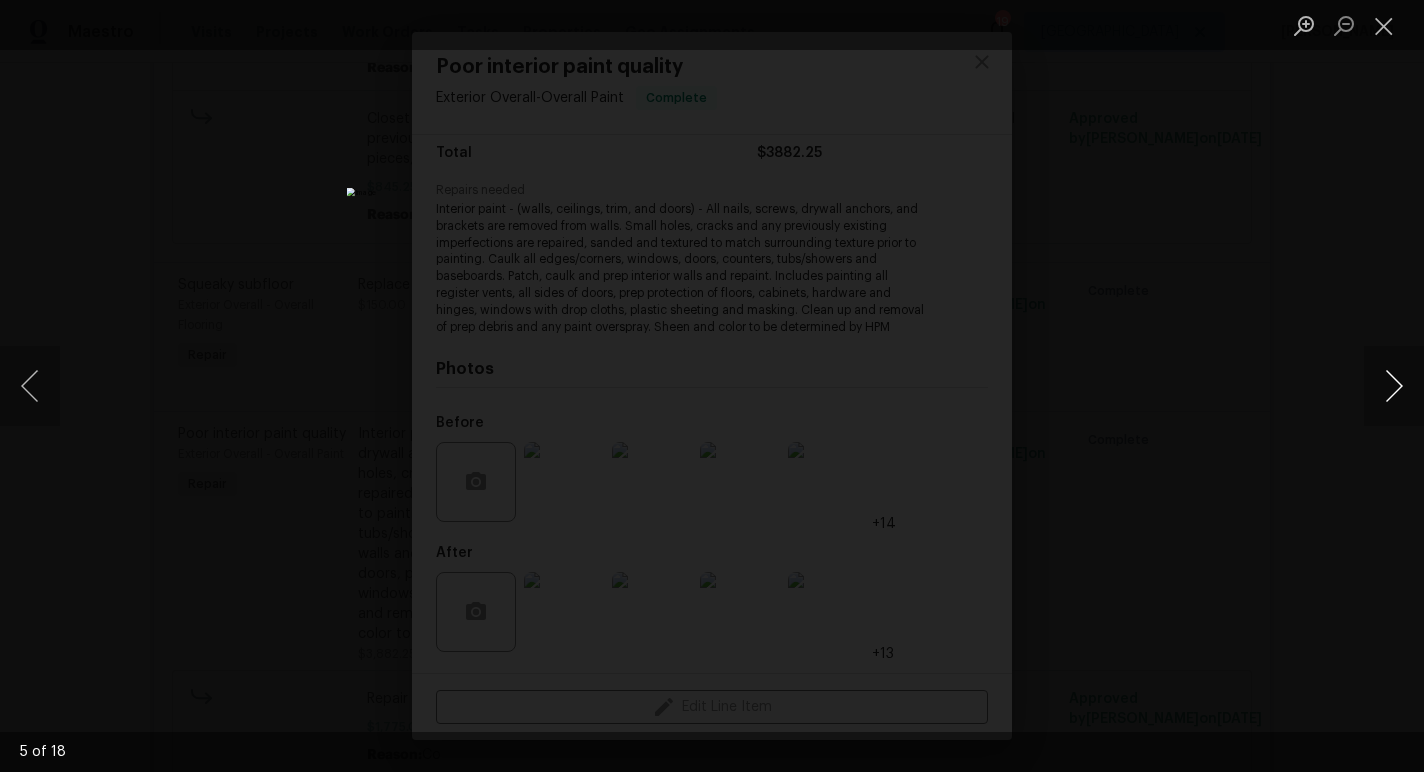 click at bounding box center [1394, 386] 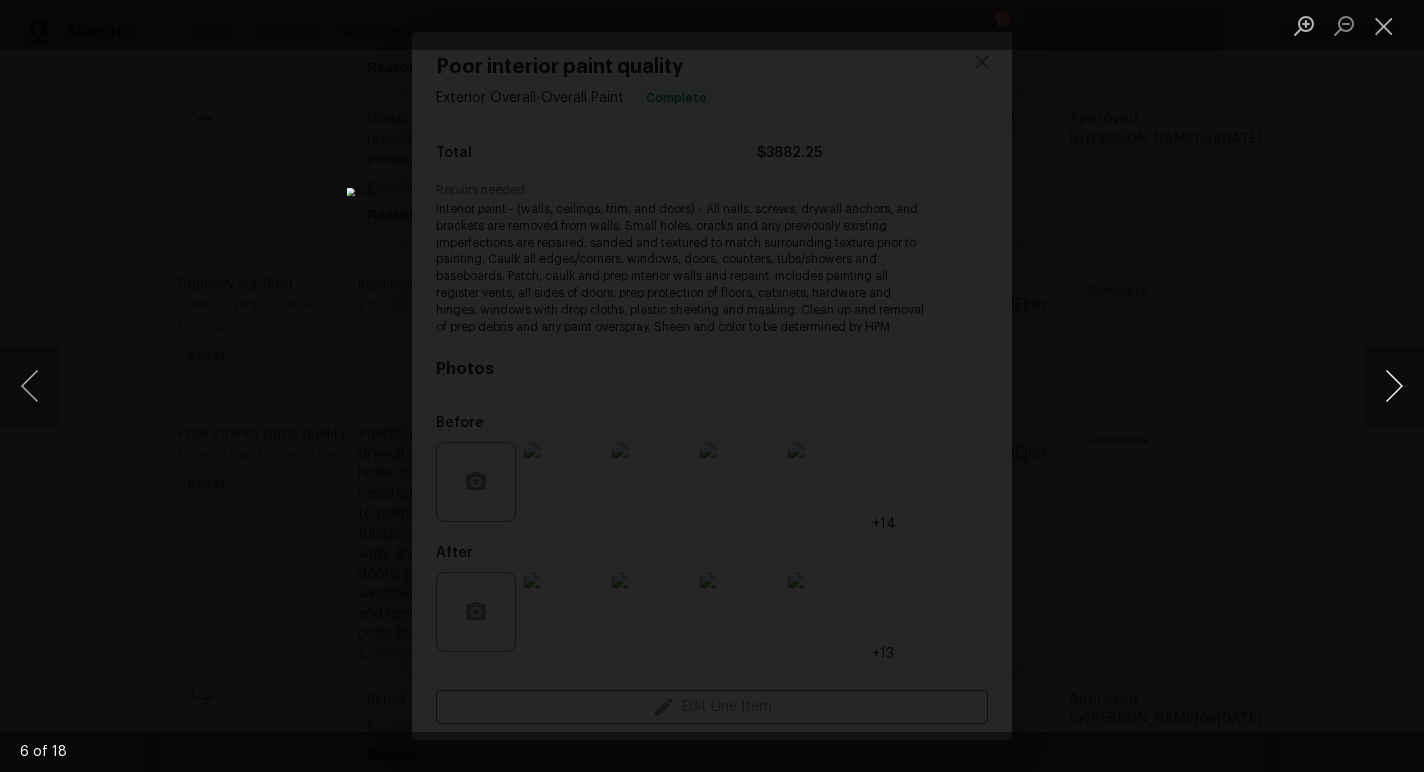 click at bounding box center (1394, 386) 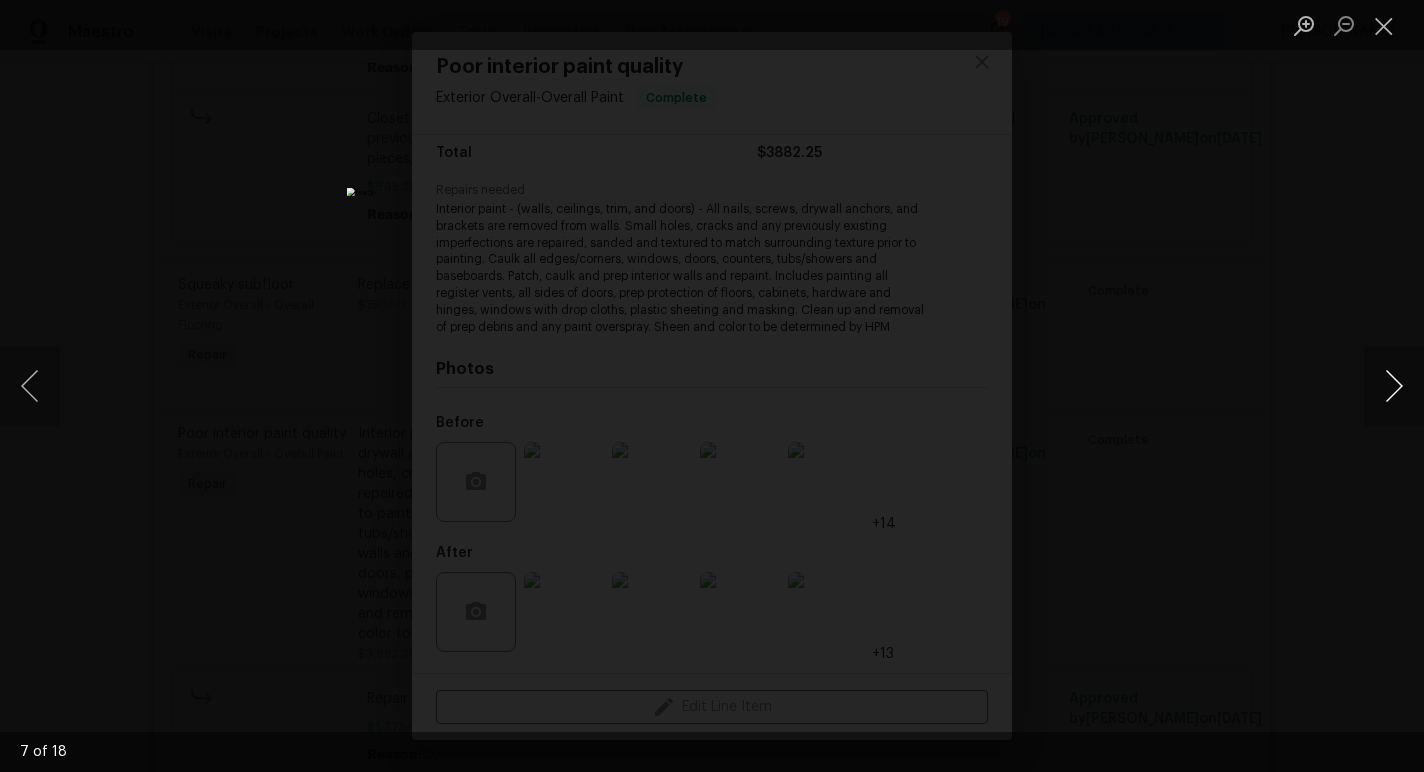 click at bounding box center [1394, 386] 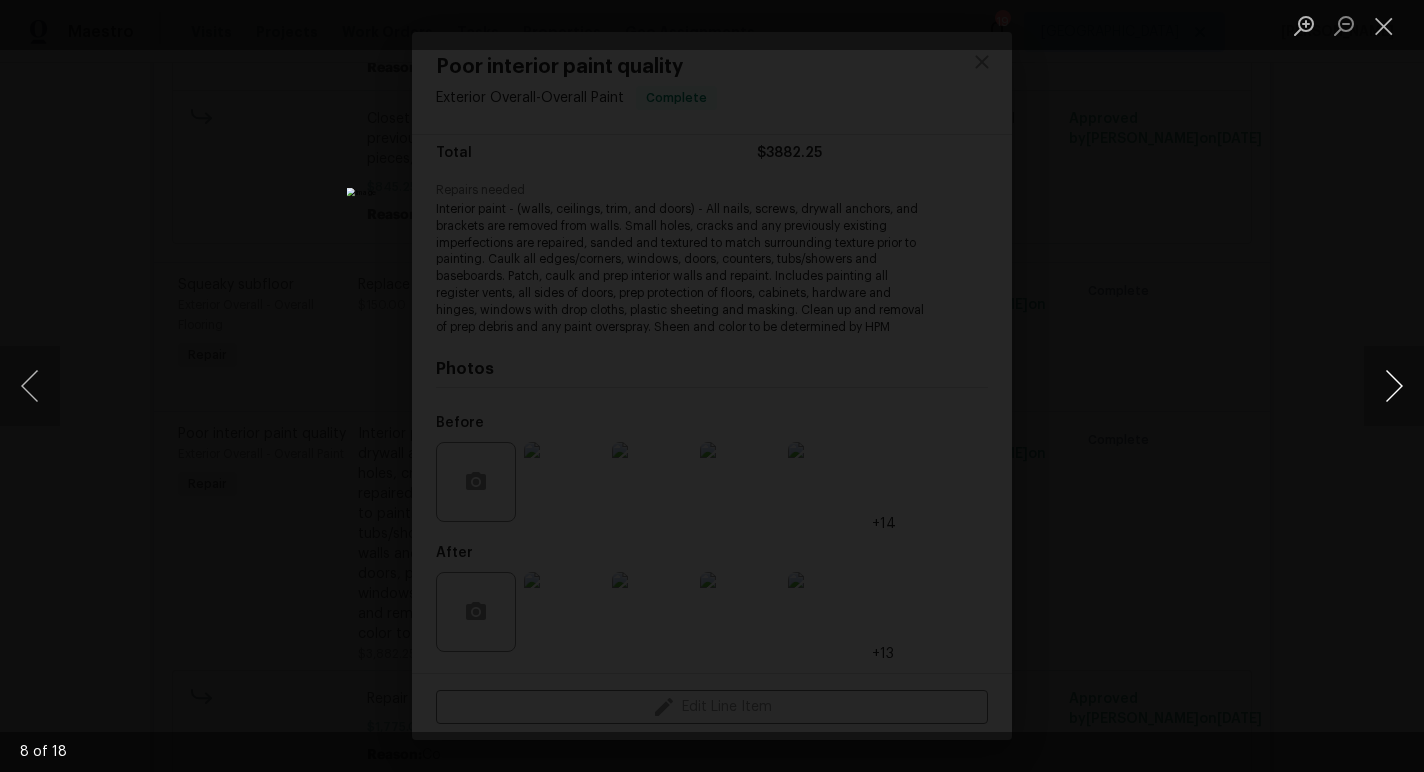 click at bounding box center [1394, 386] 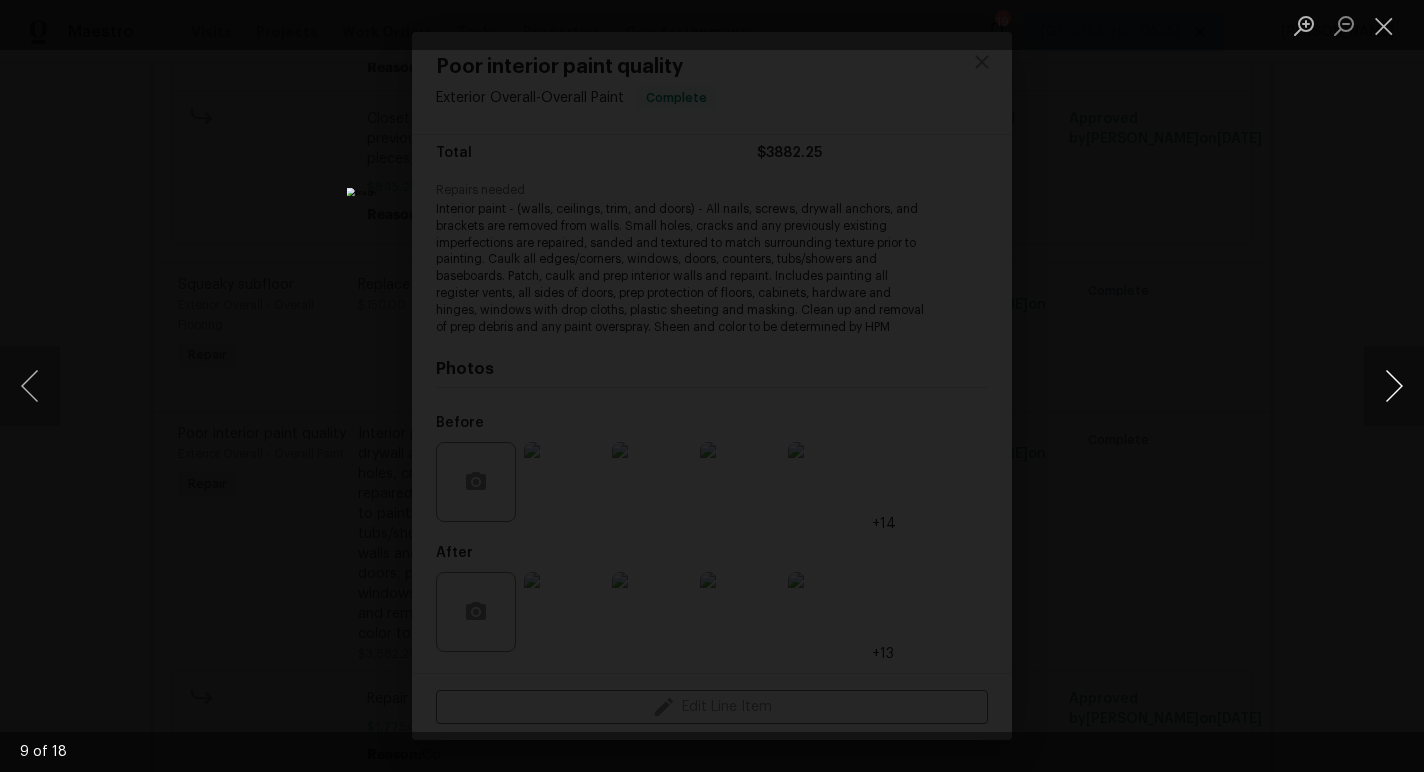 click at bounding box center [1394, 386] 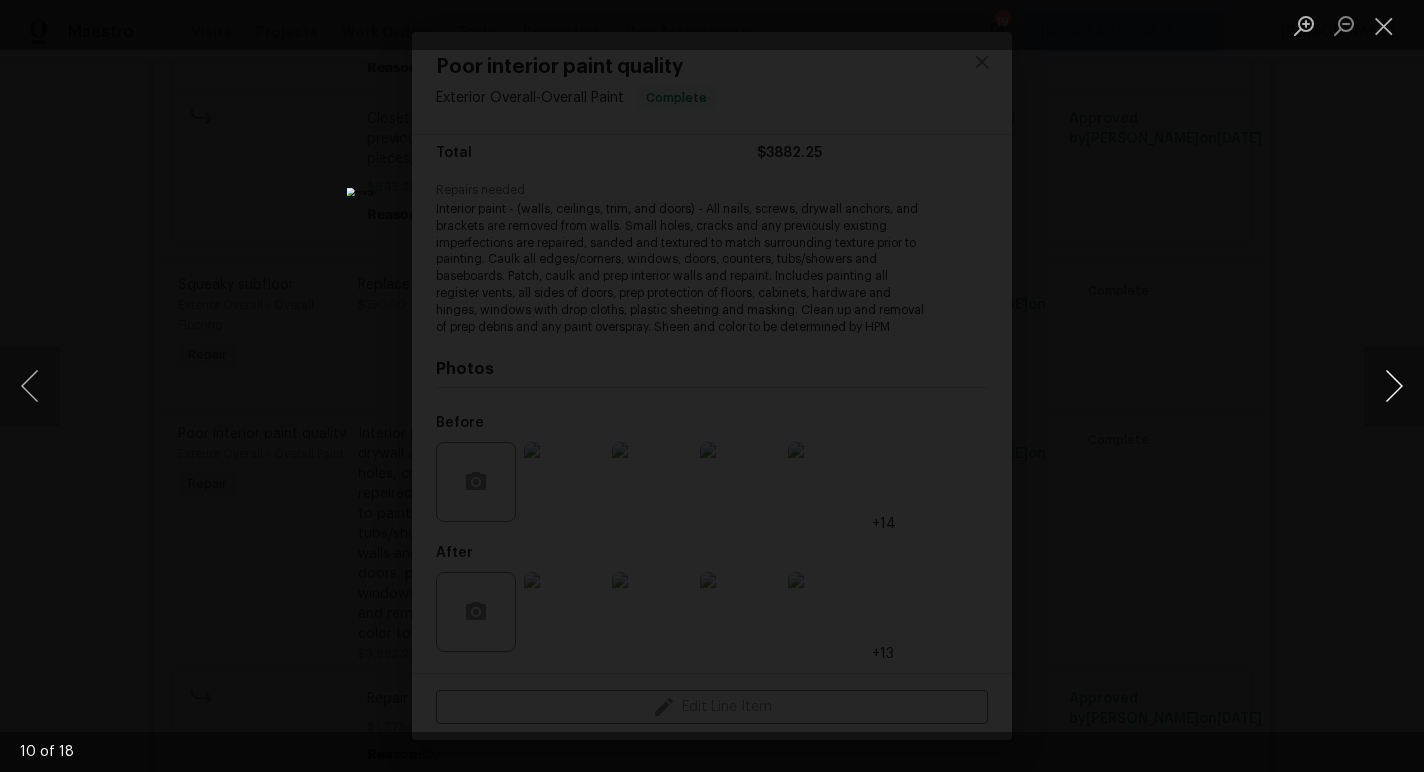 click at bounding box center (1394, 386) 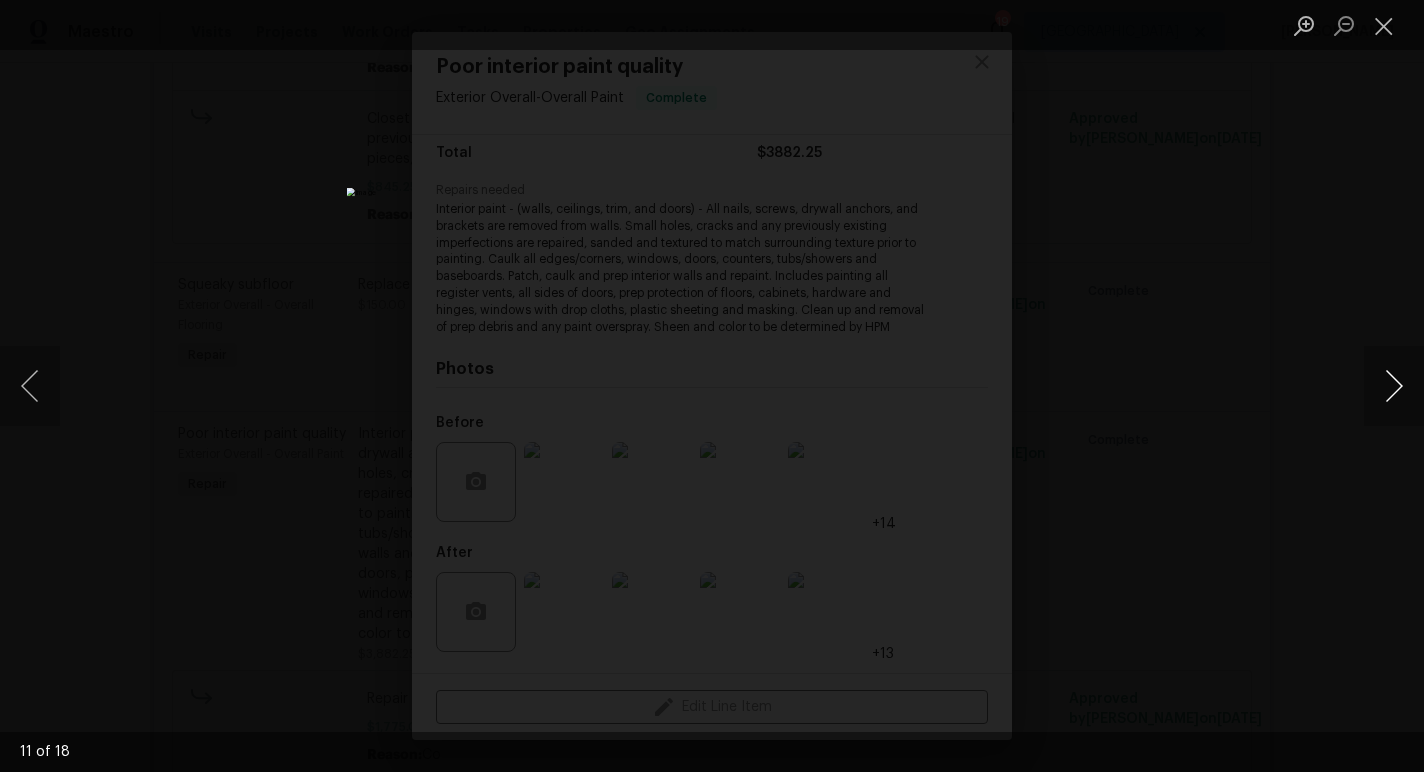 click at bounding box center (1394, 386) 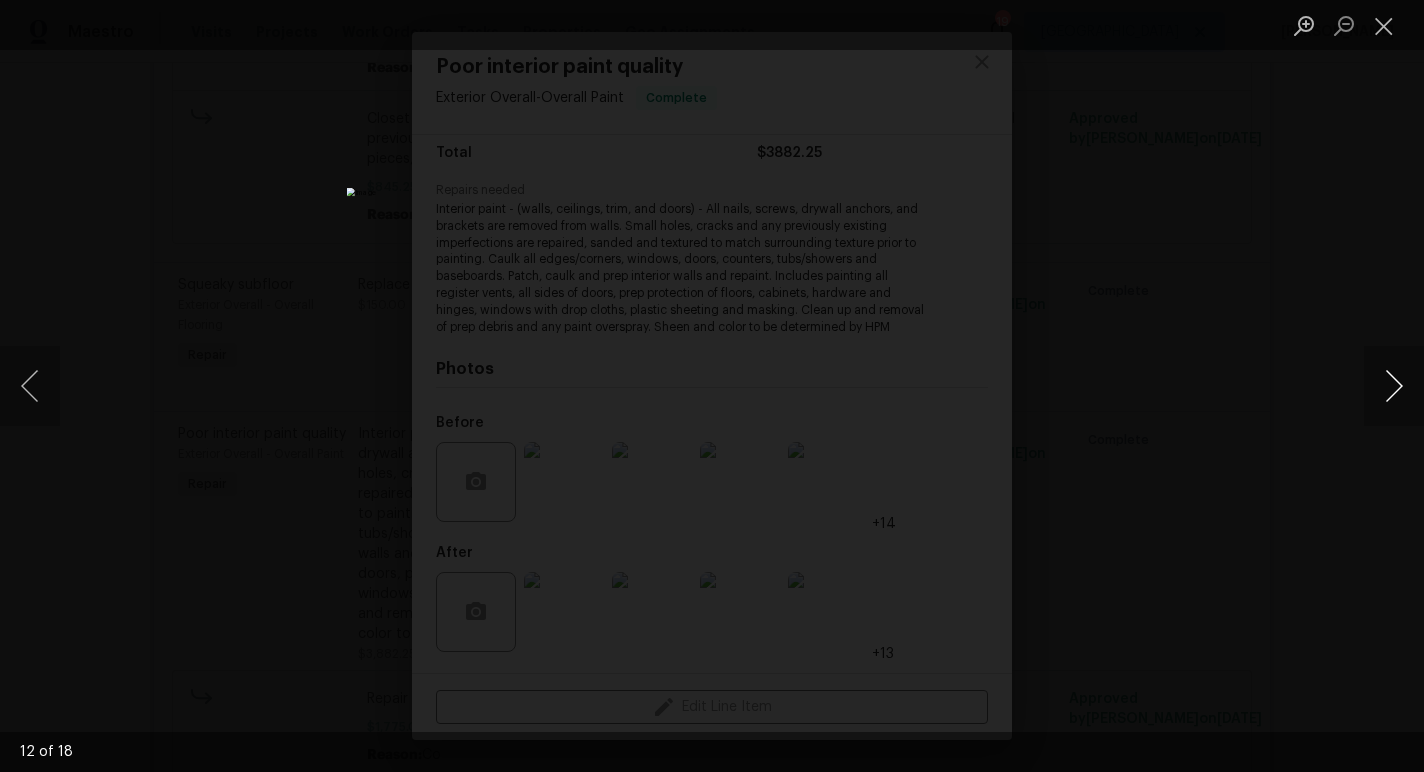click at bounding box center (1394, 386) 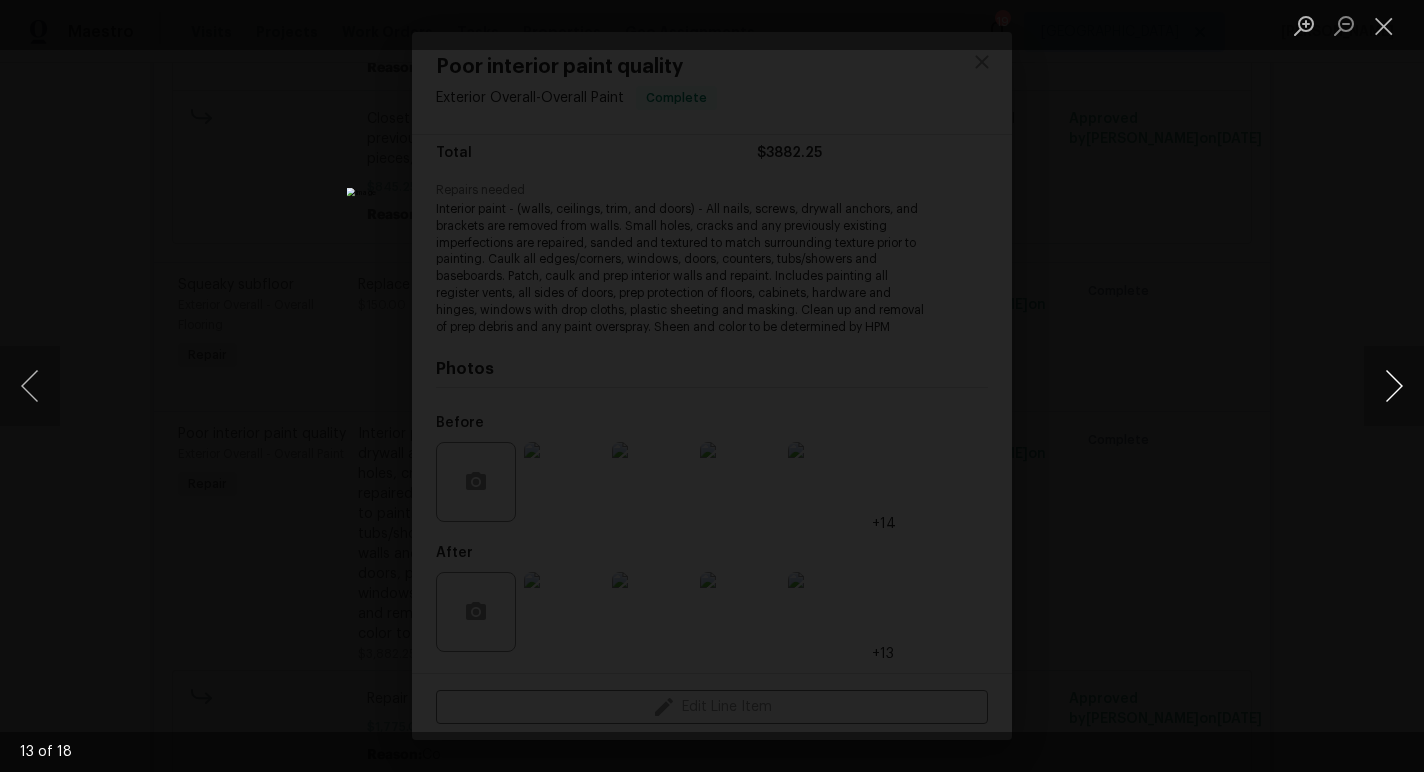 click at bounding box center [1394, 386] 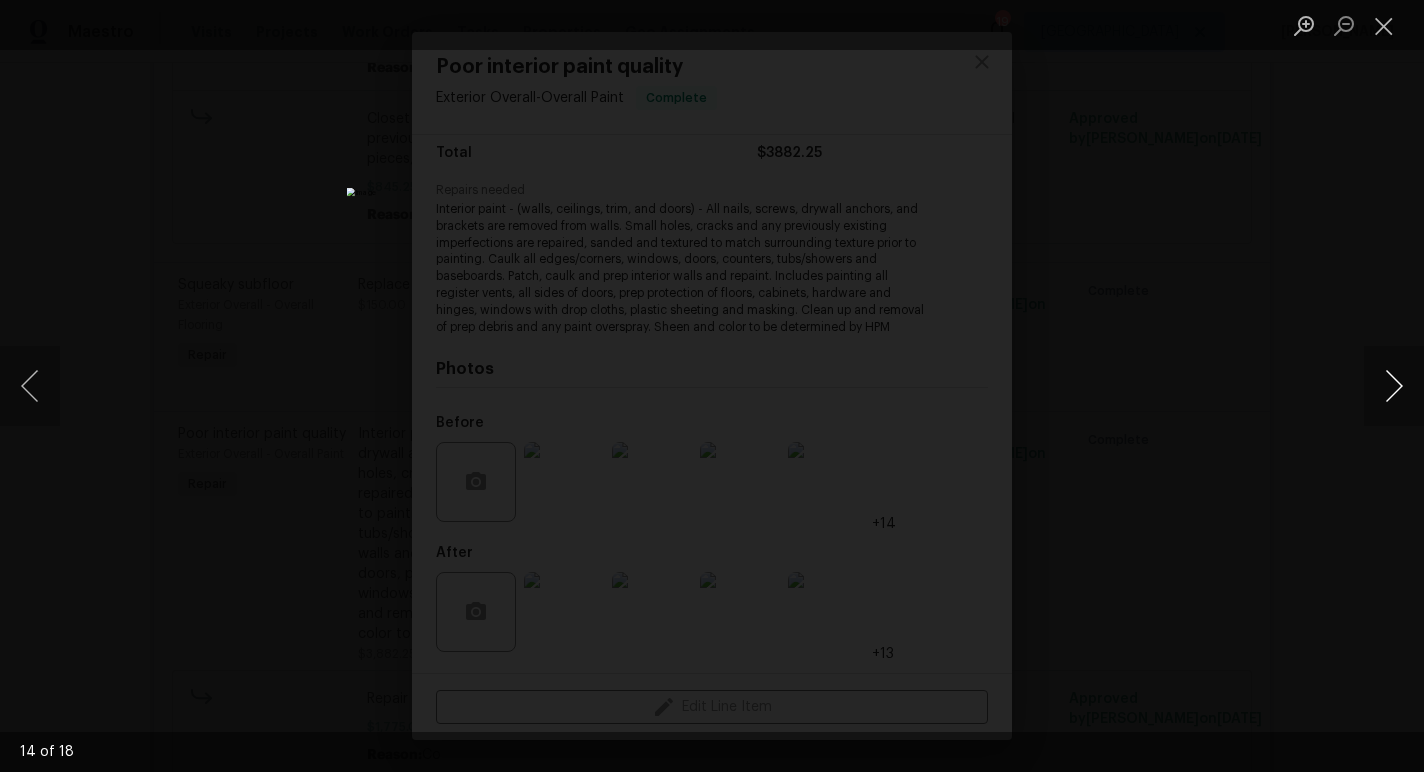 click at bounding box center (1394, 386) 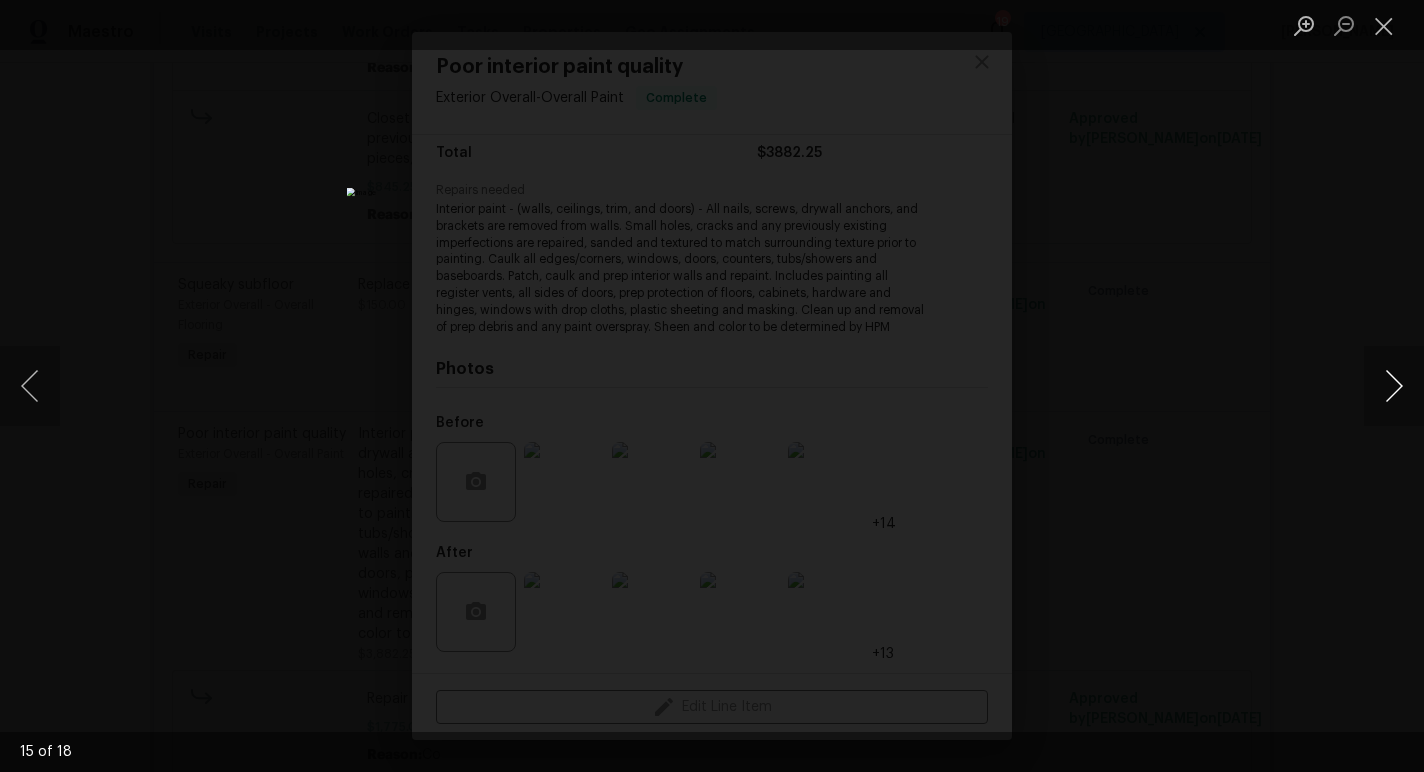 click at bounding box center [1394, 386] 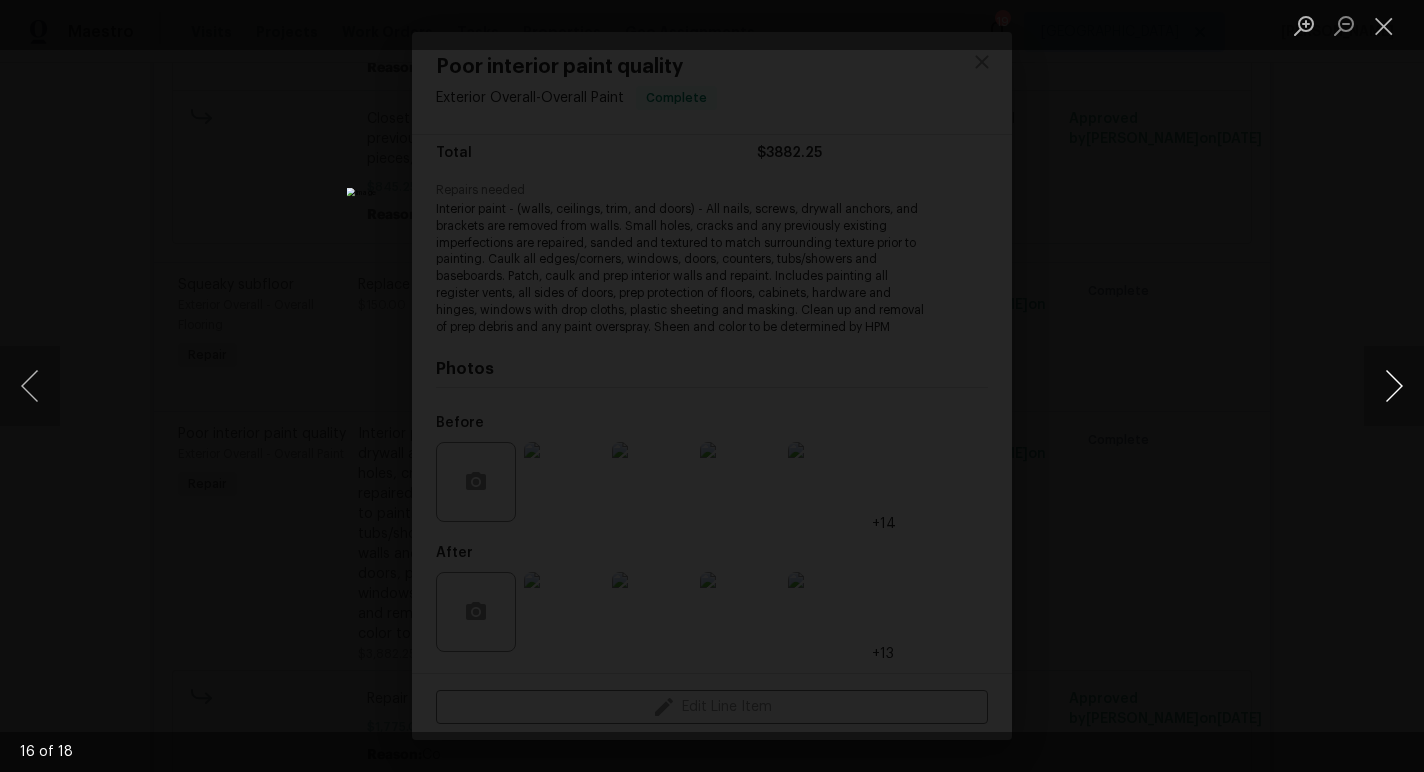 click at bounding box center (1394, 386) 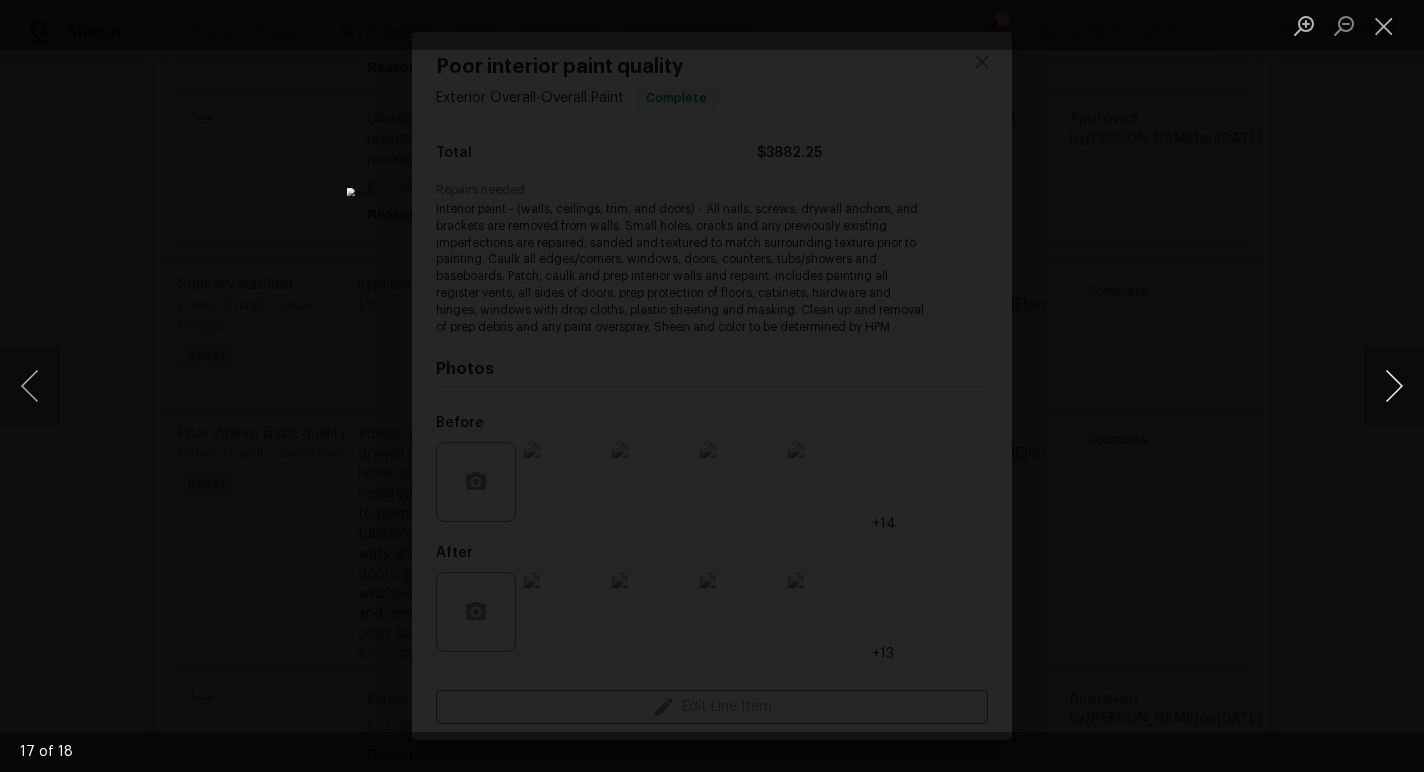 click at bounding box center (1394, 386) 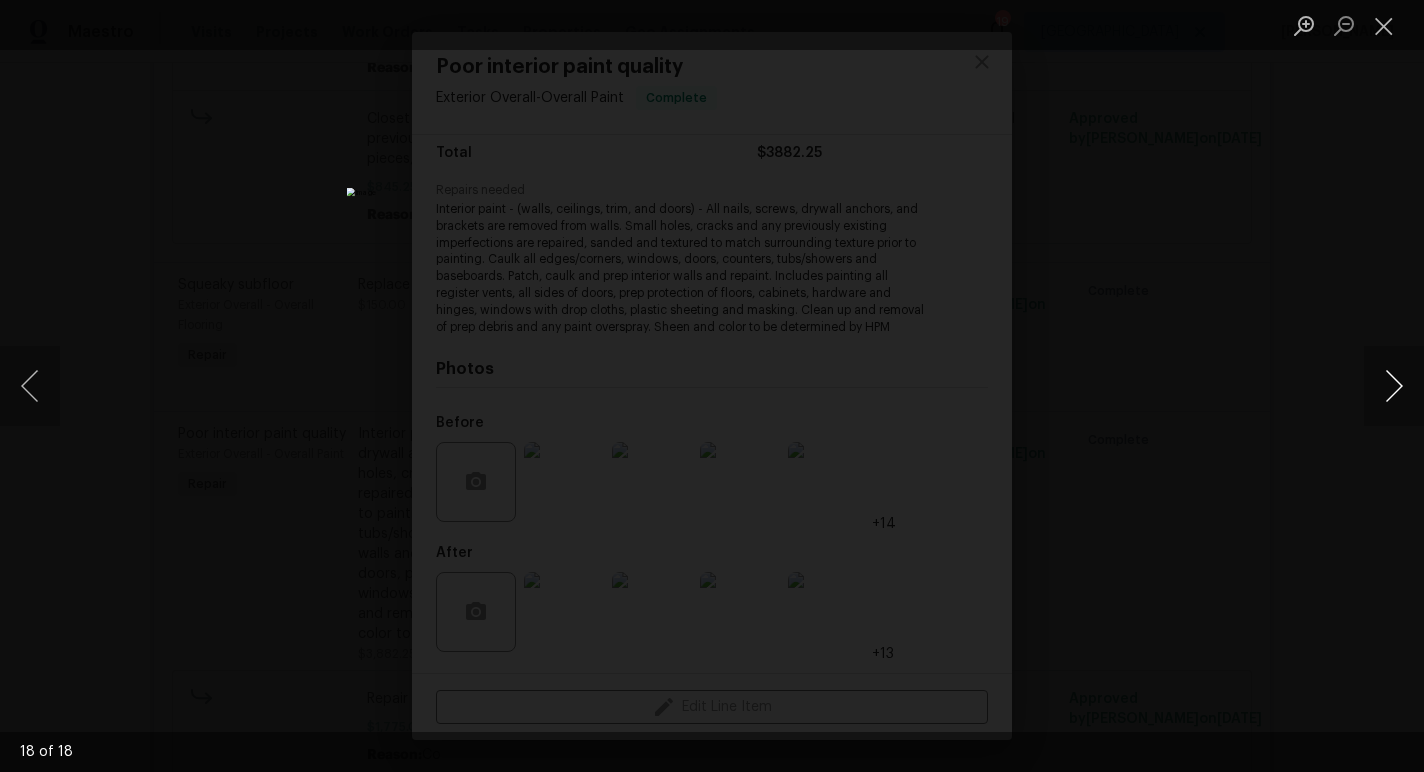click at bounding box center (1394, 386) 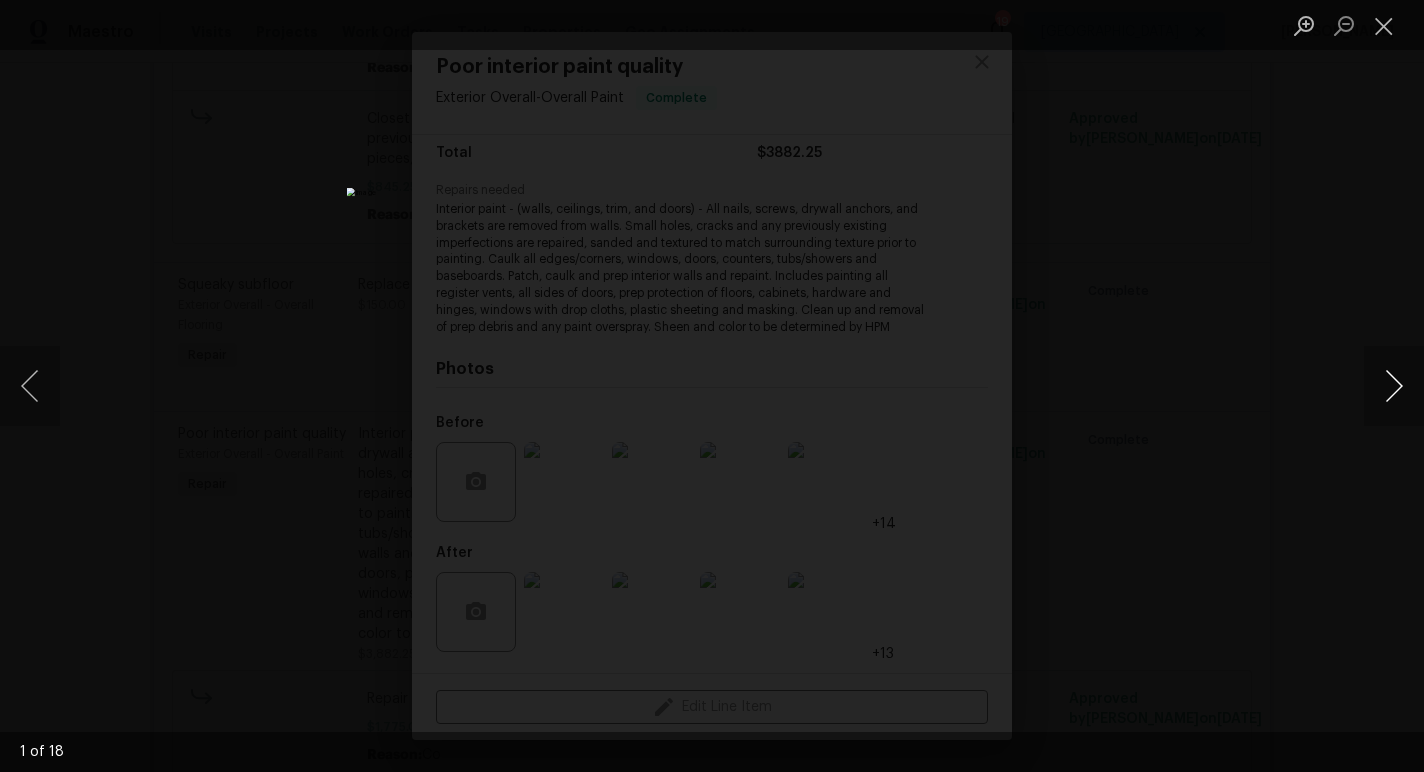 click at bounding box center [1394, 386] 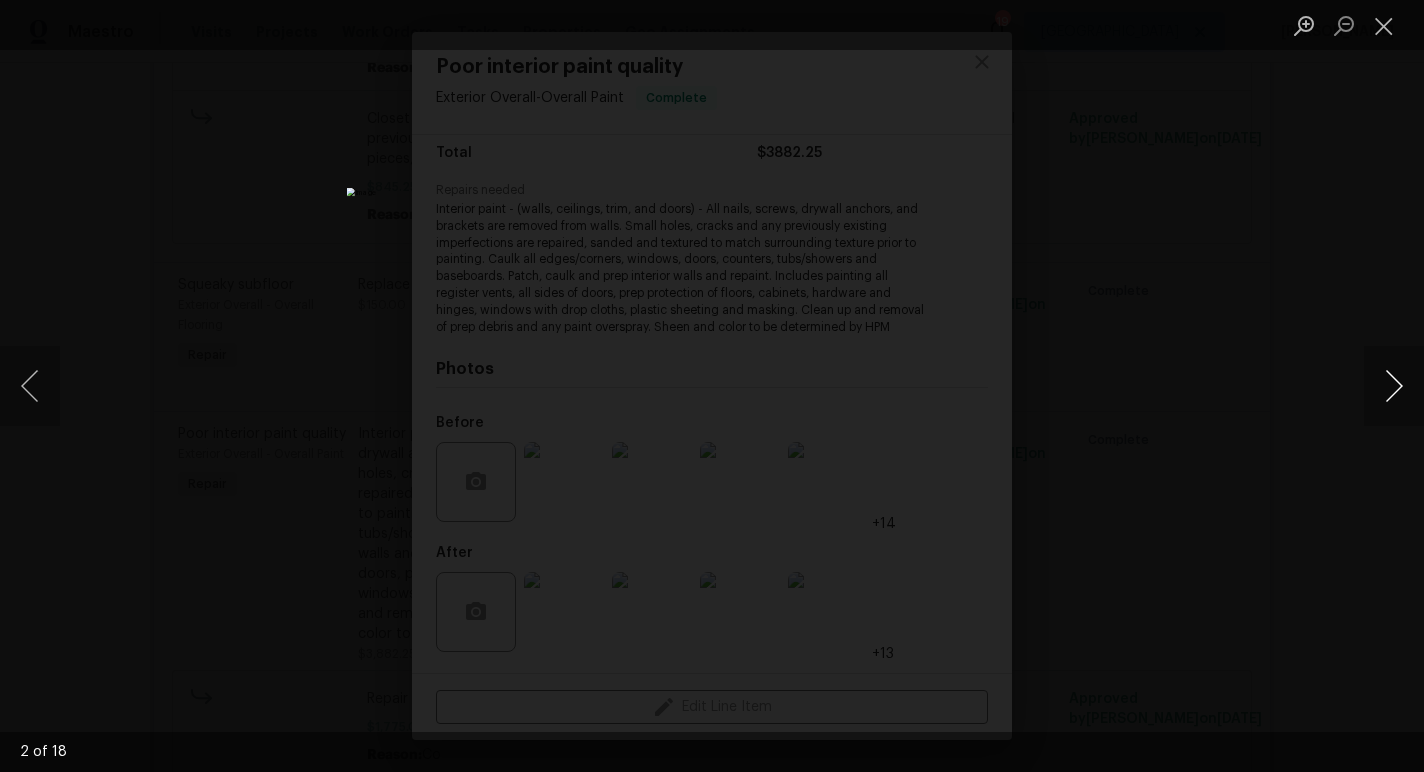 click at bounding box center [1394, 386] 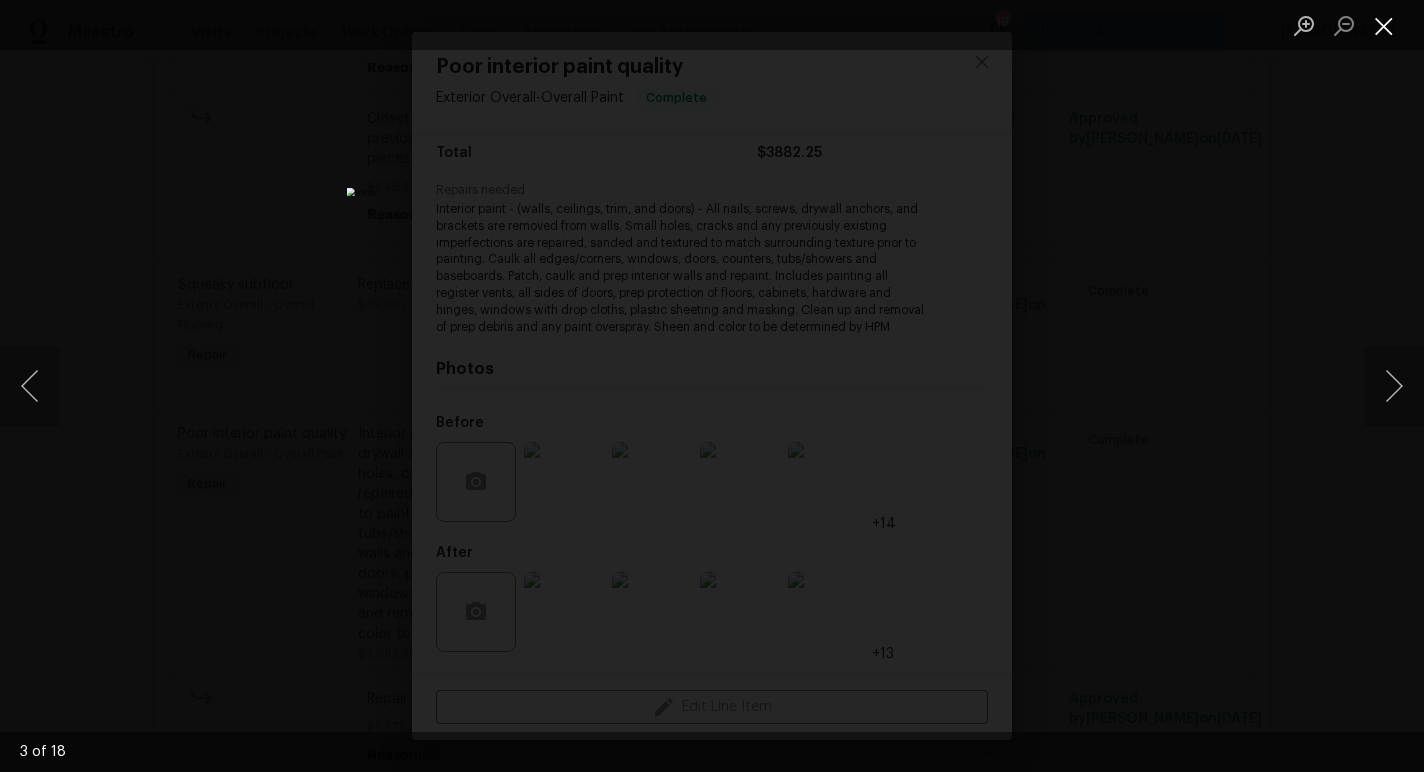 click at bounding box center (1384, 25) 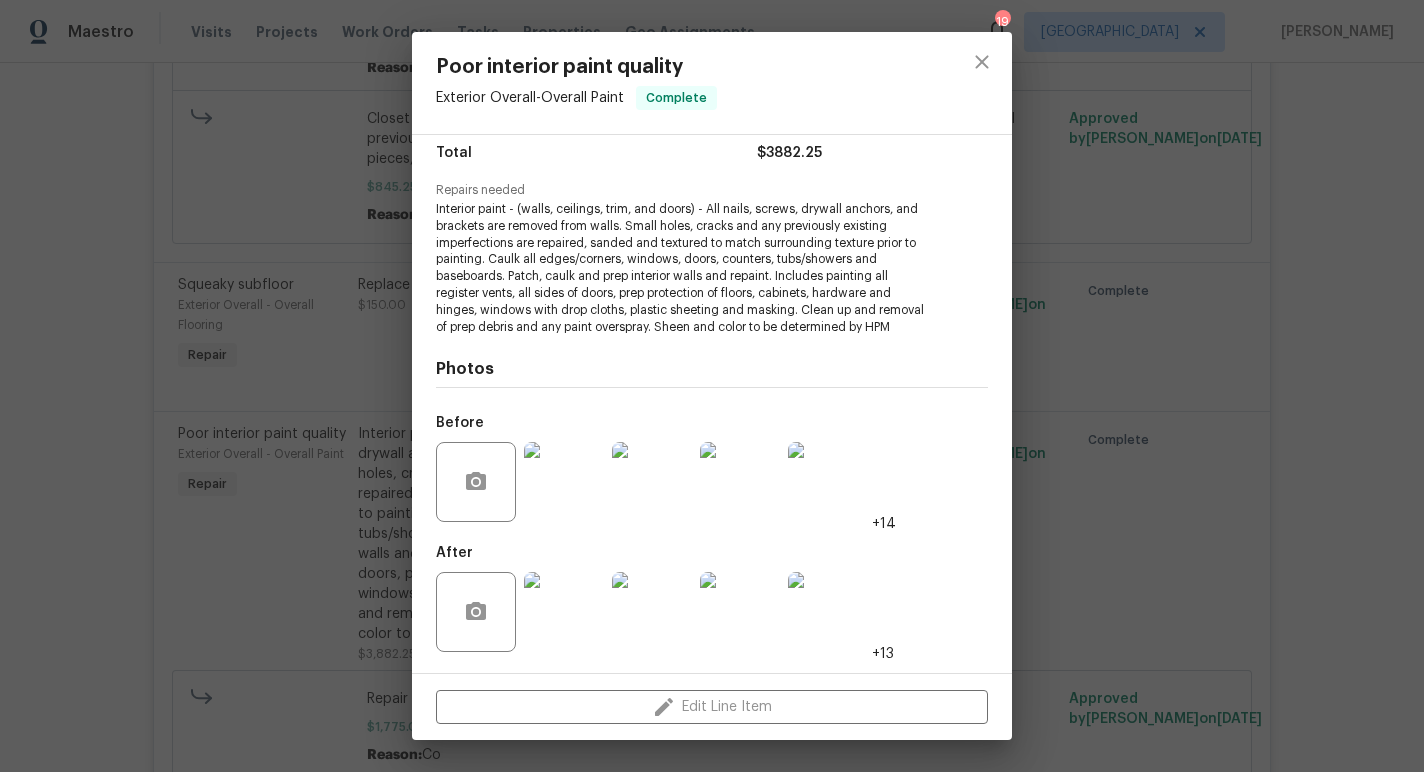 click at bounding box center [828, 612] 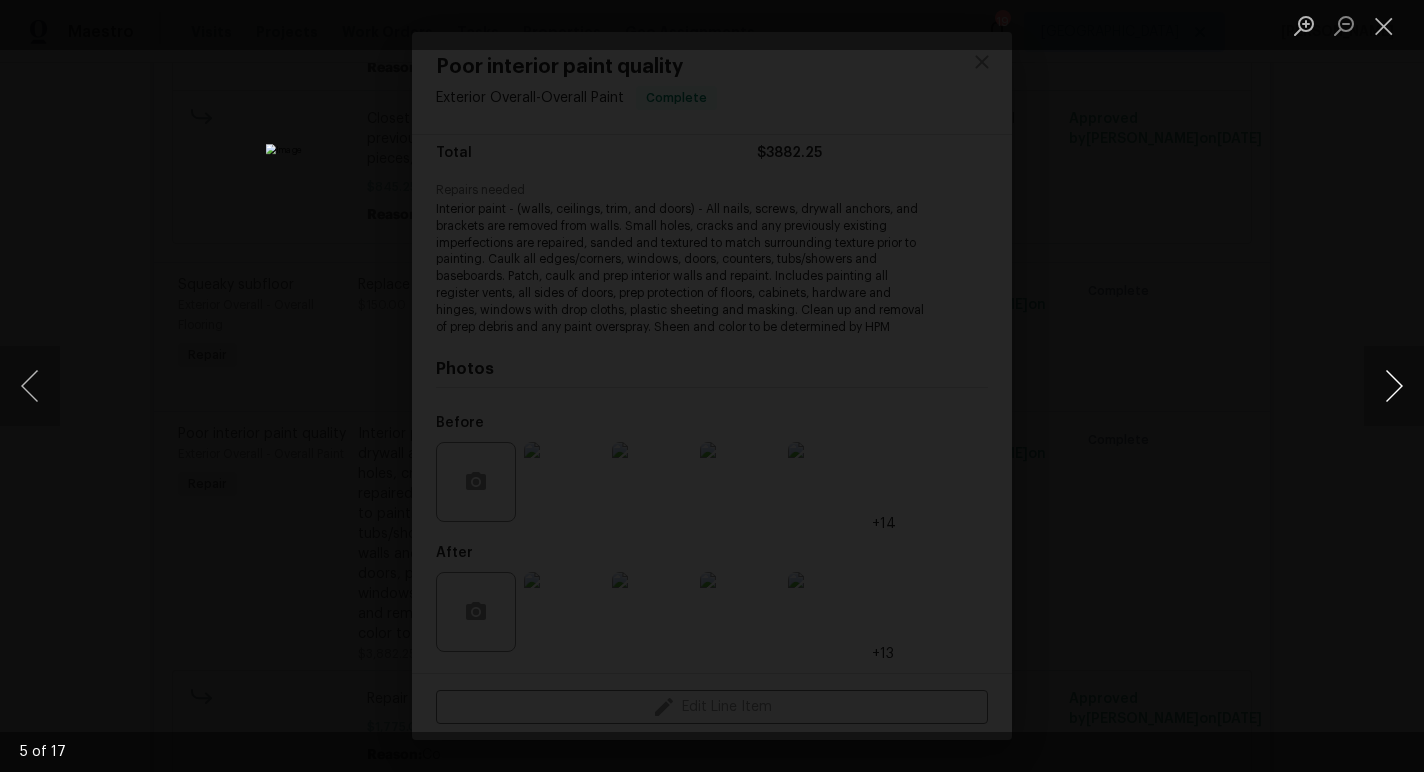 click at bounding box center (1394, 386) 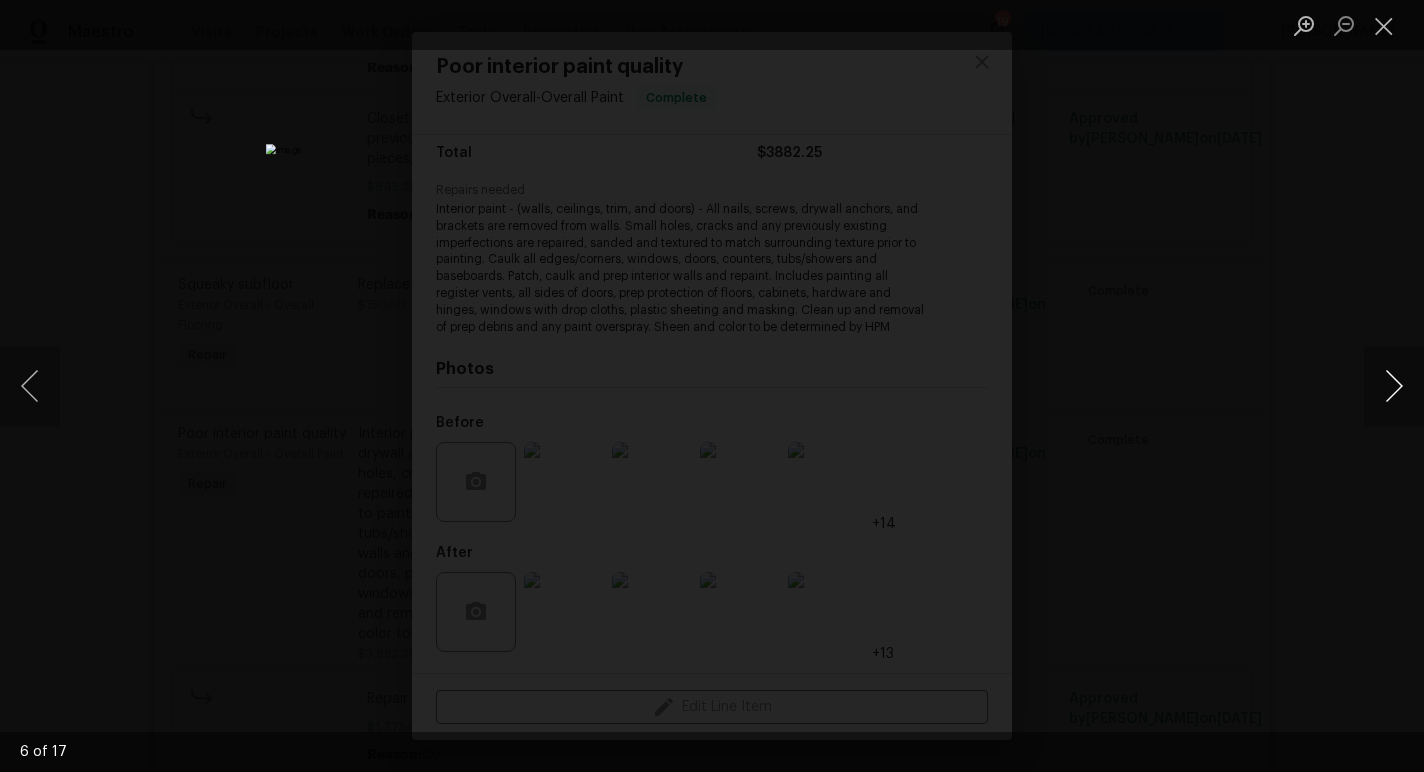 click at bounding box center [1394, 386] 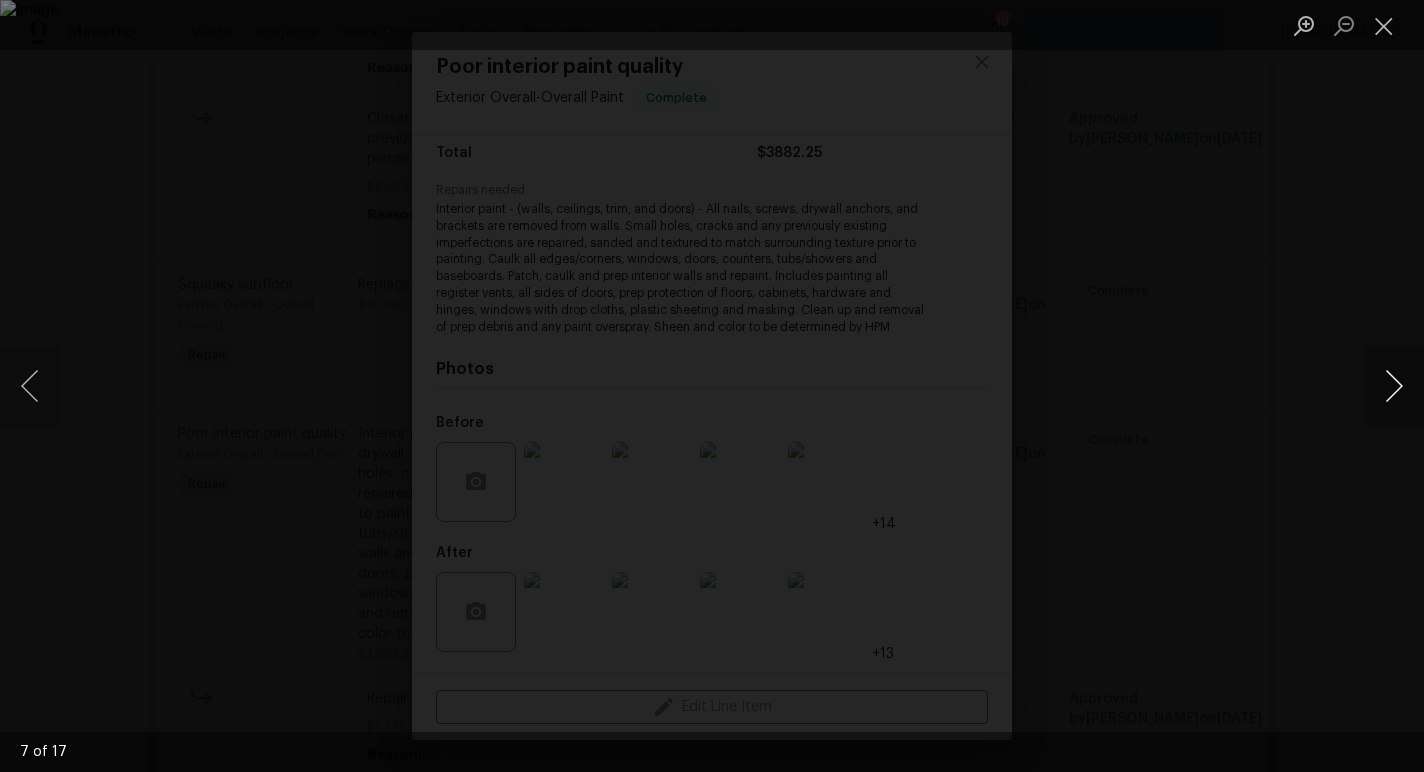 click at bounding box center (1394, 386) 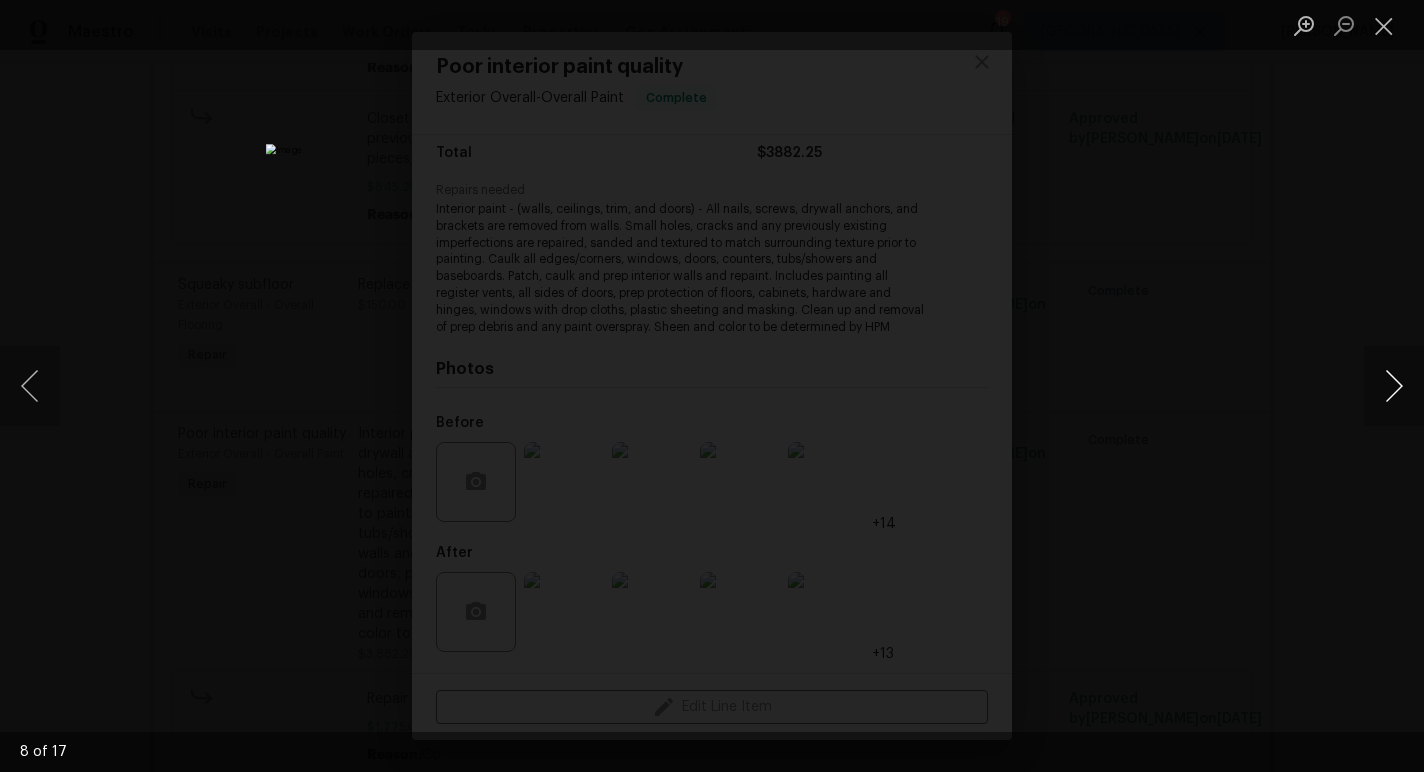 click at bounding box center [1394, 386] 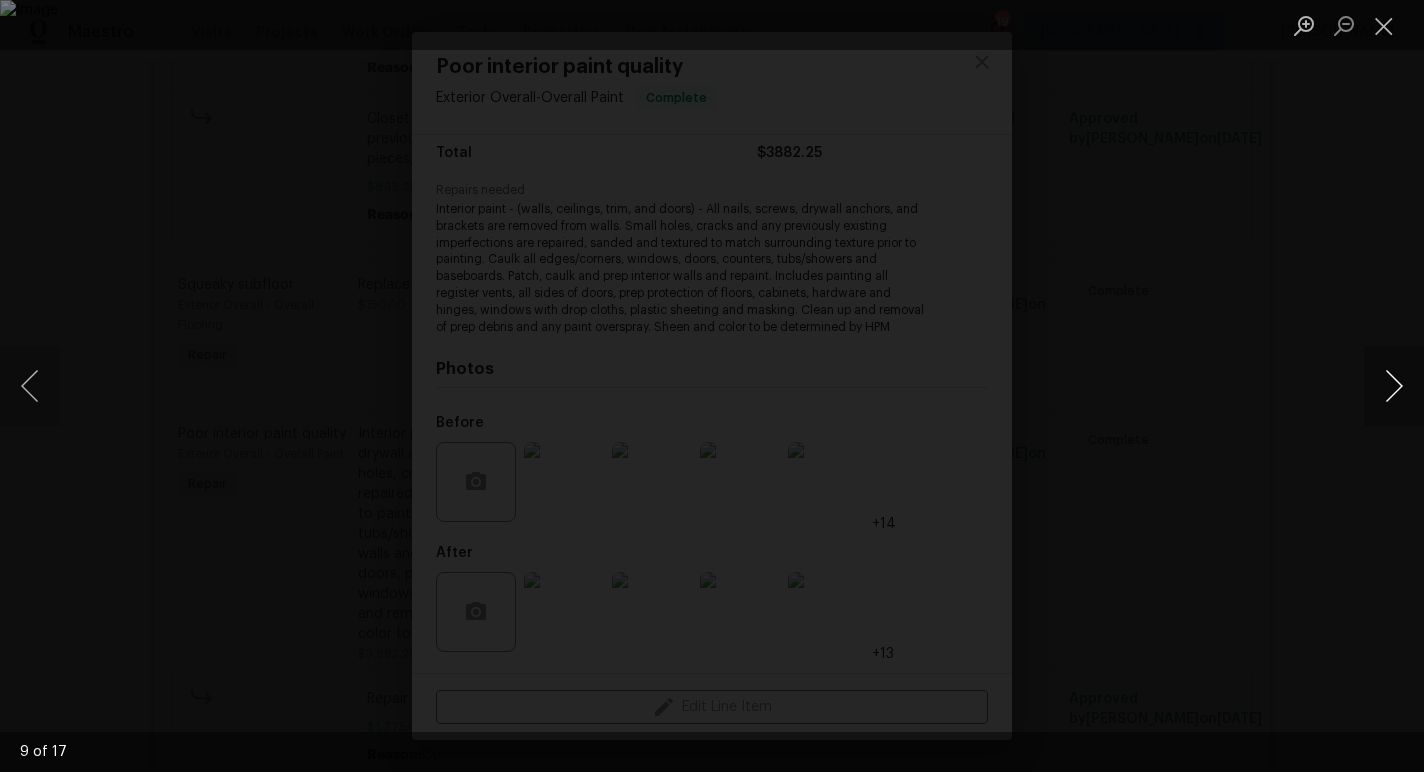 click at bounding box center [1394, 386] 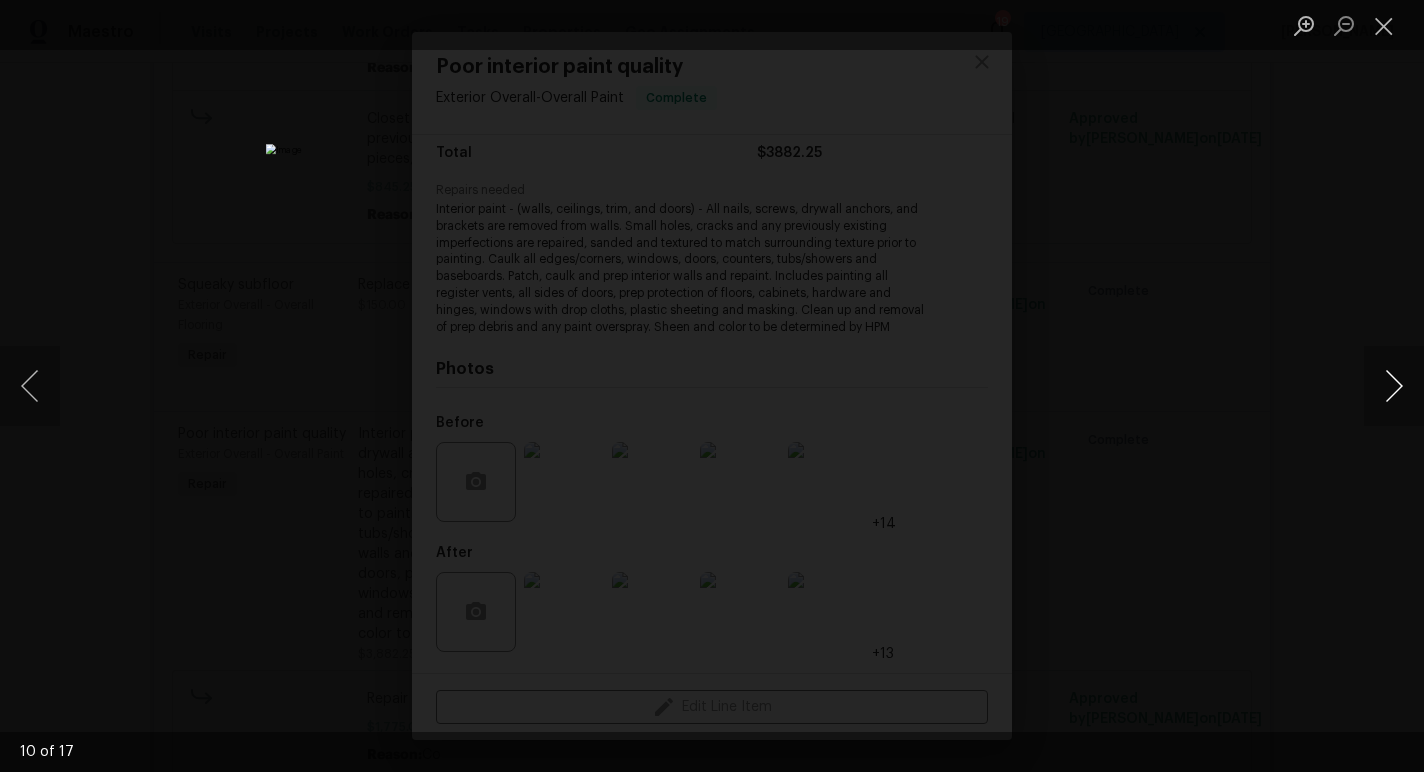 click at bounding box center [1394, 386] 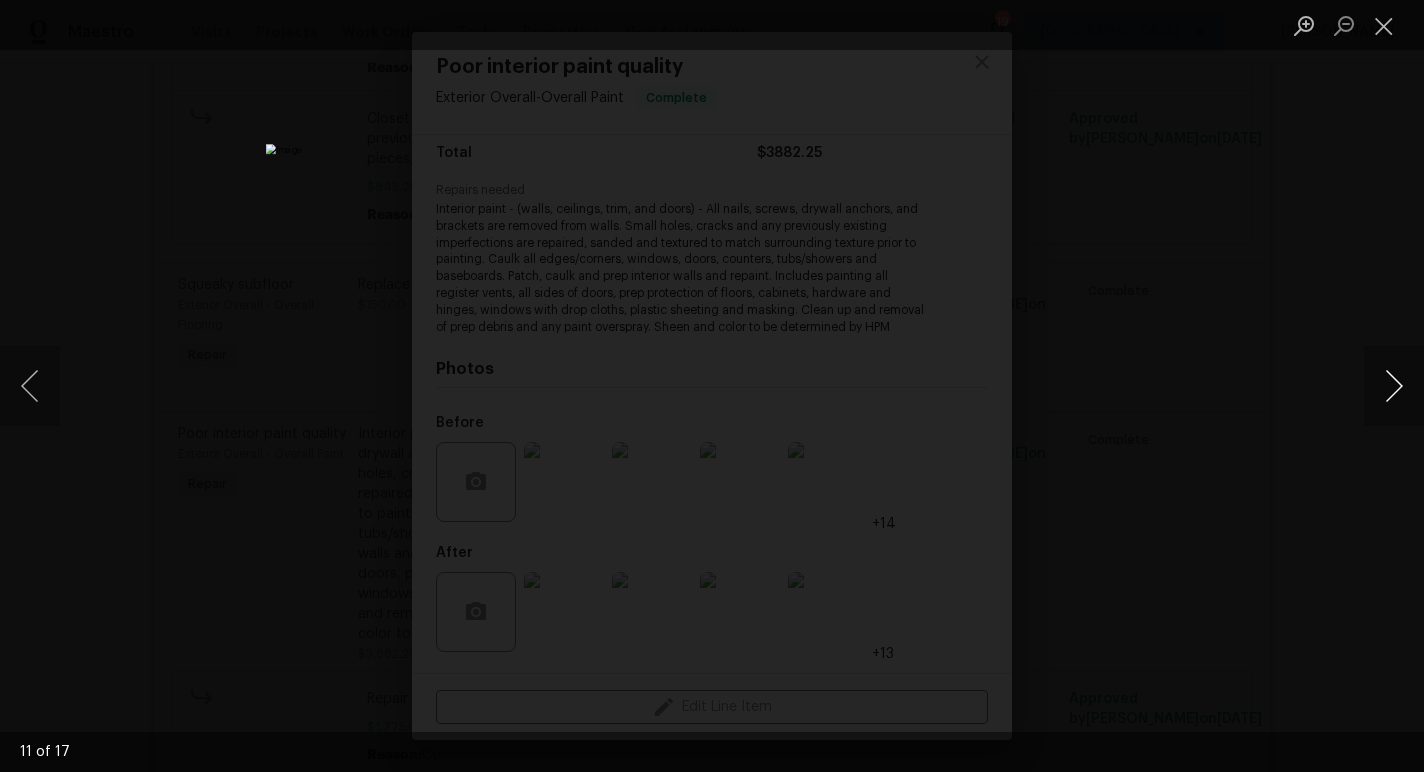 click at bounding box center (1394, 386) 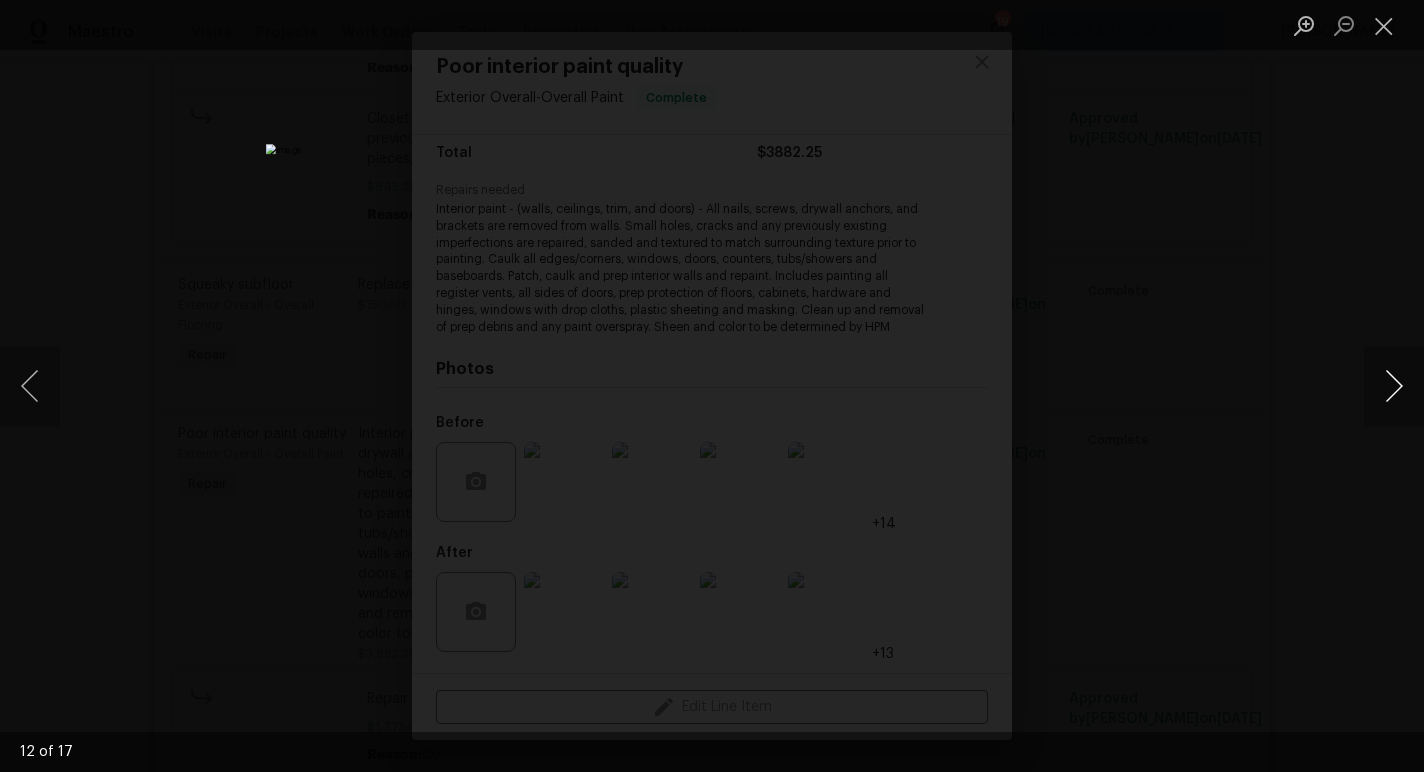 click at bounding box center (1394, 386) 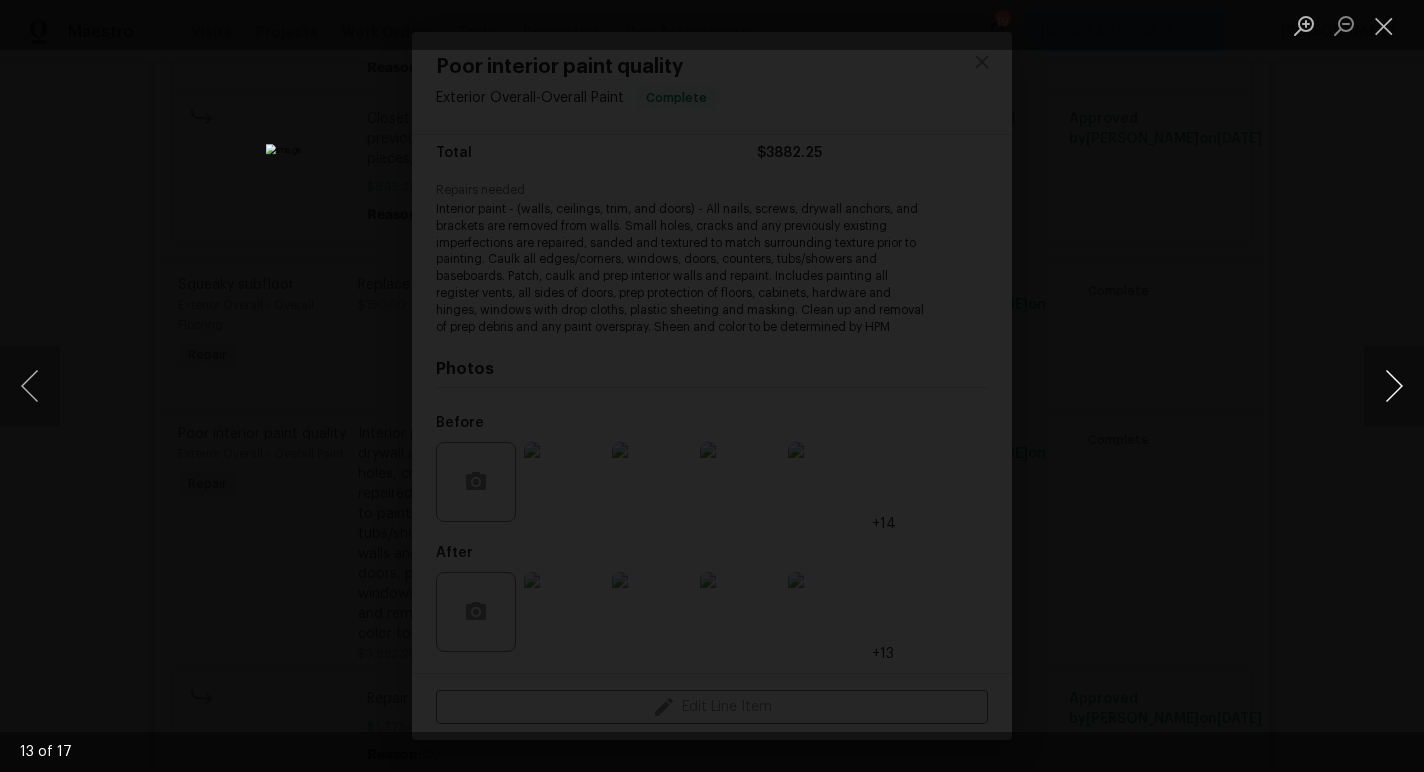 click at bounding box center [1394, 386] 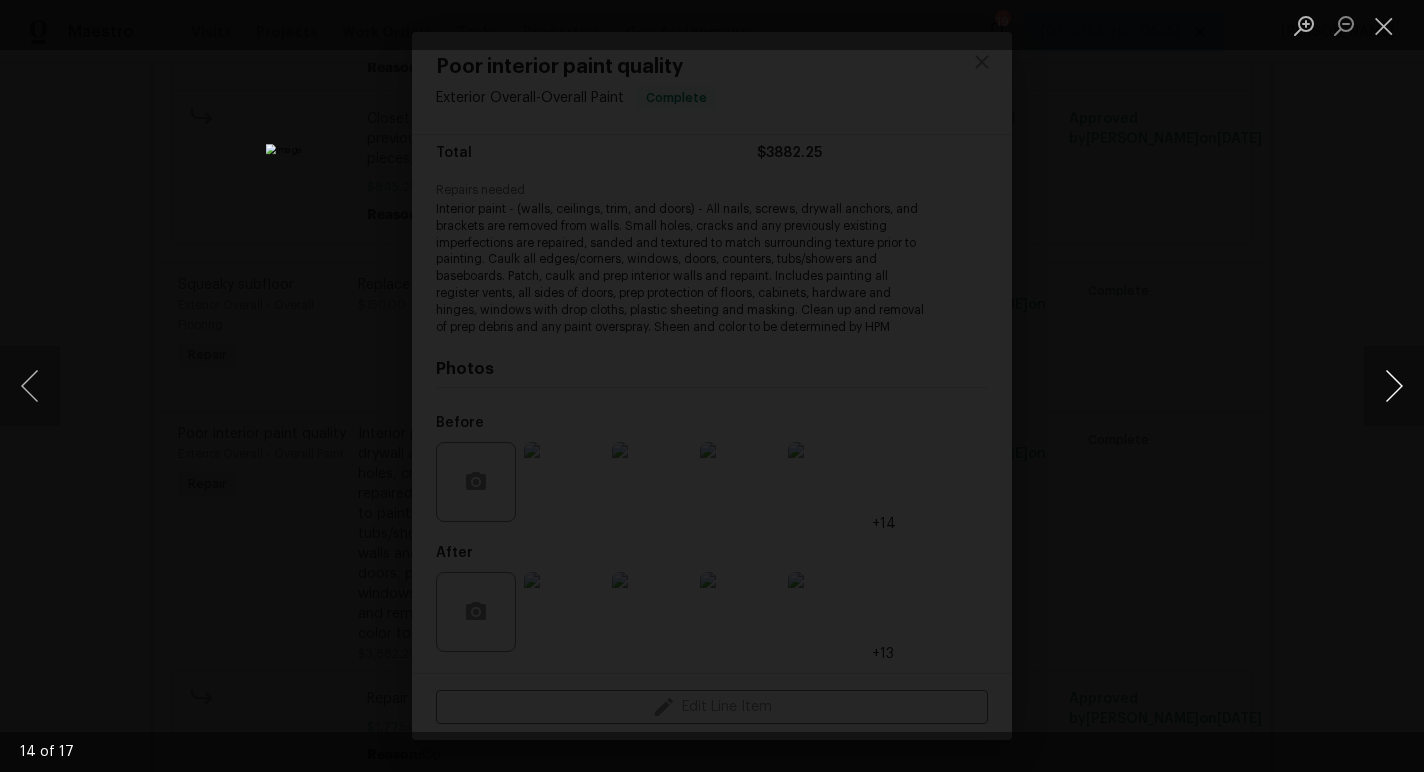 click at bounding box center (1394, 386) 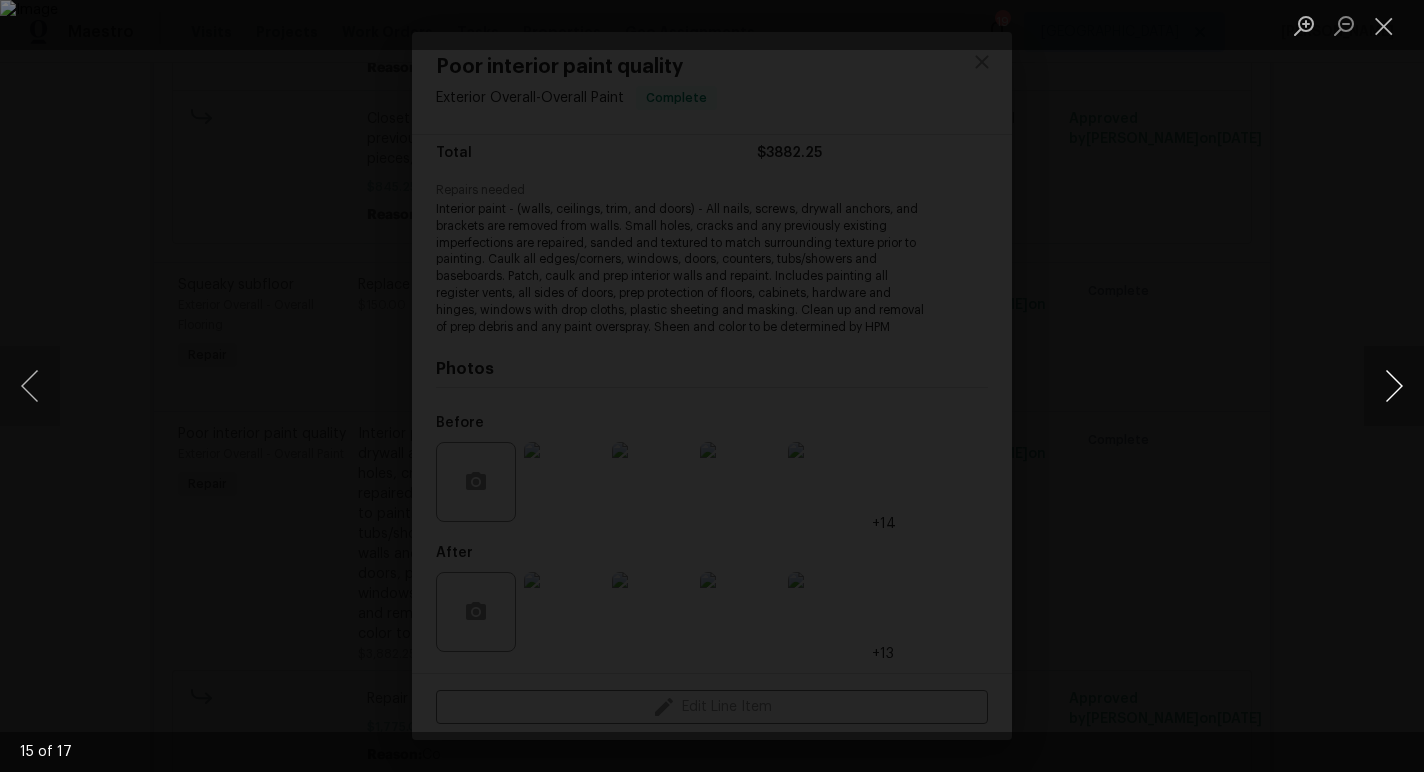 click at bounding box center (1394, 386) 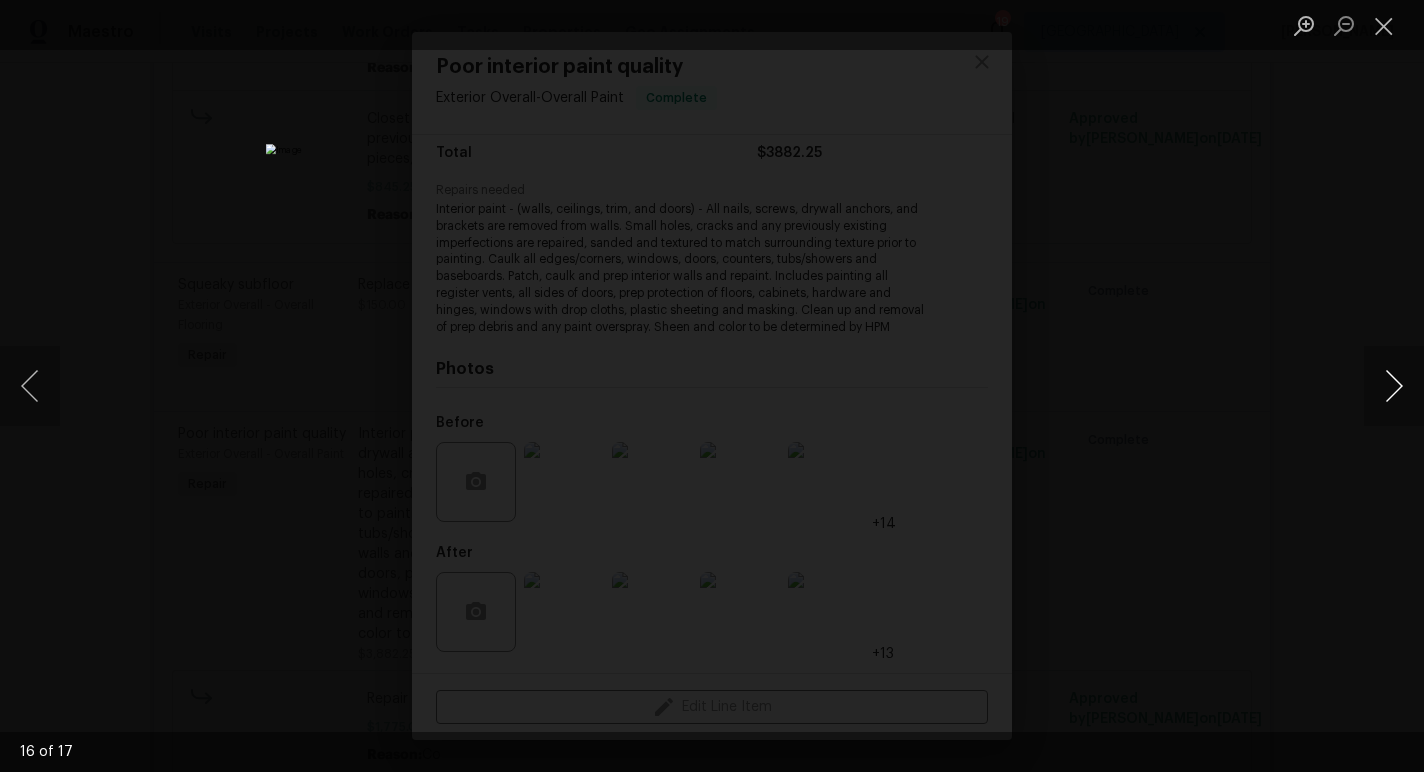 click at bounding box center (1394, 386) 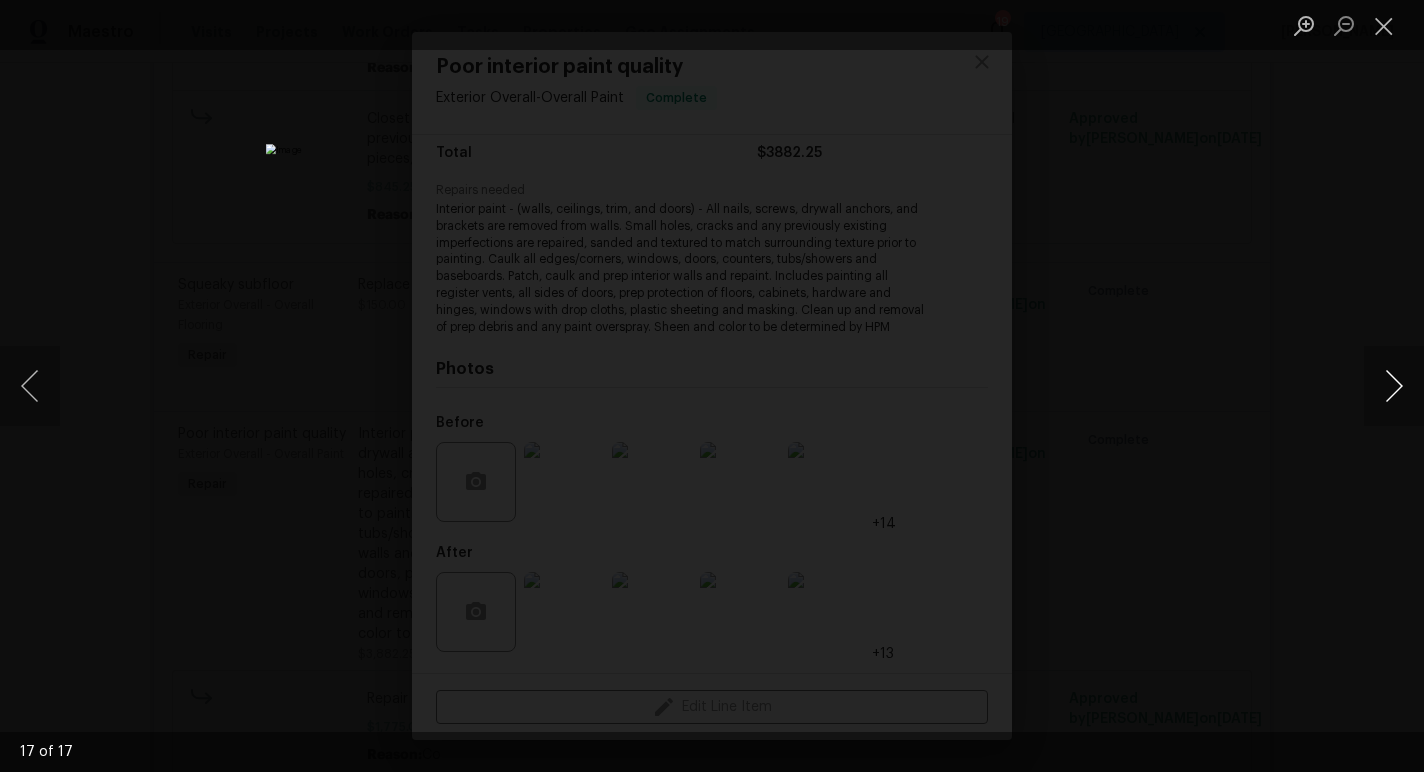 click at bounding box center (1394, 386) 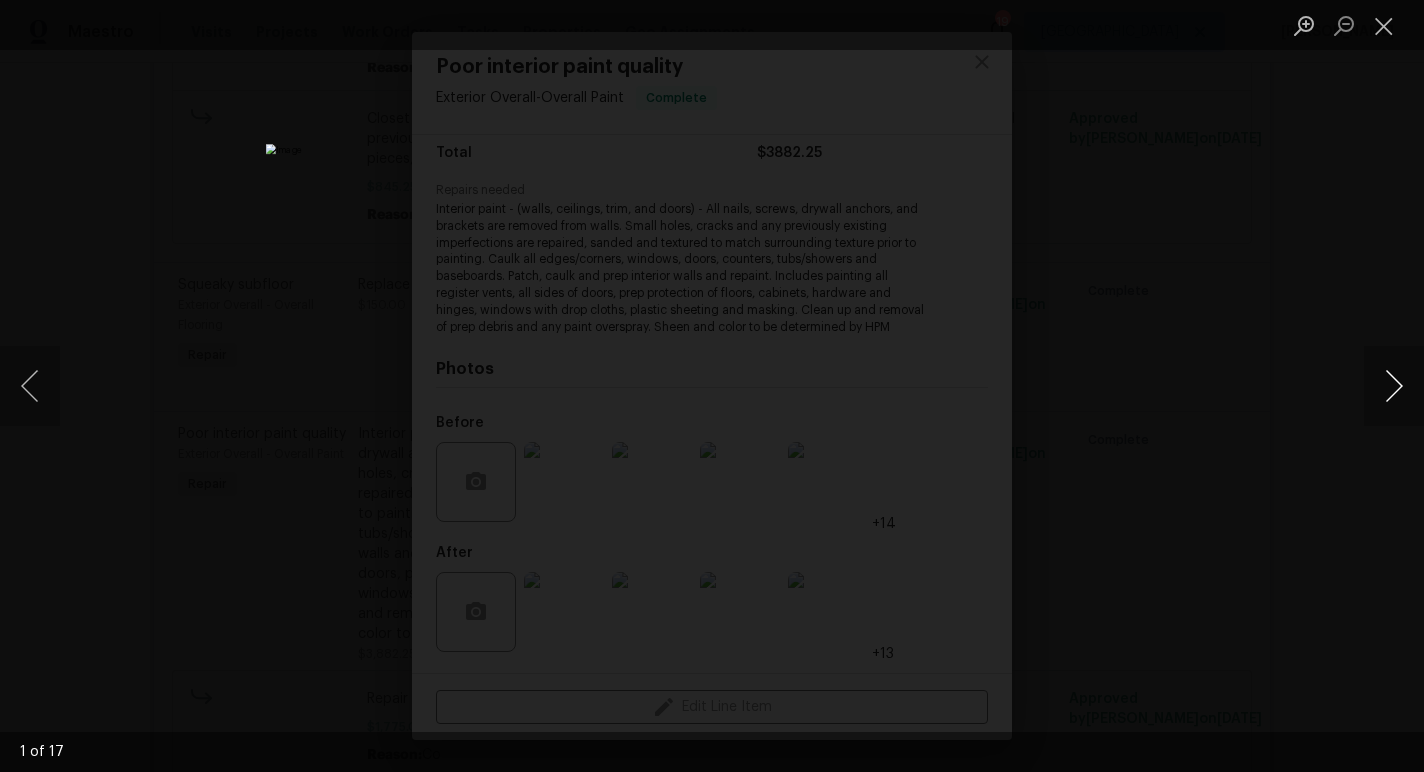 click at bounding box center (1394, 386) 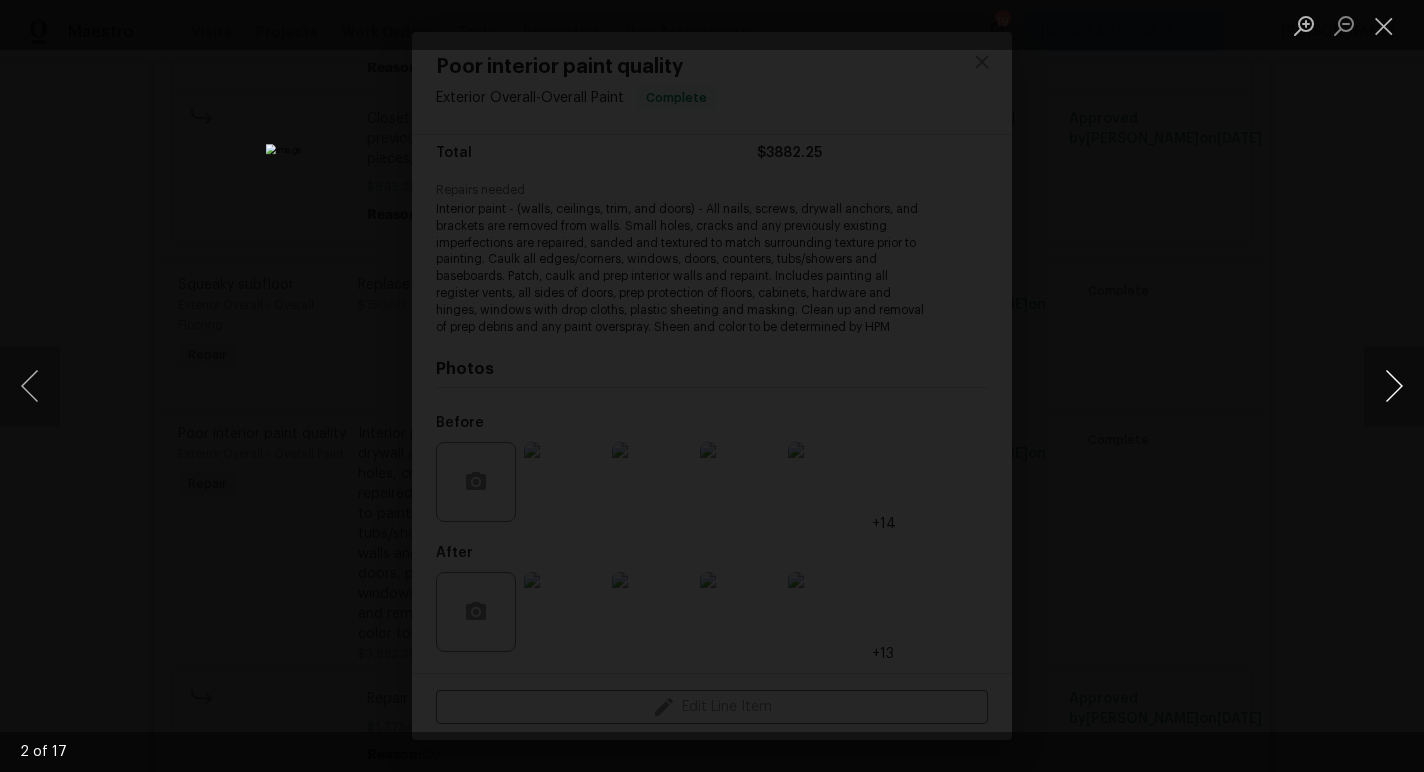 click at bounding box center (1394, 386) 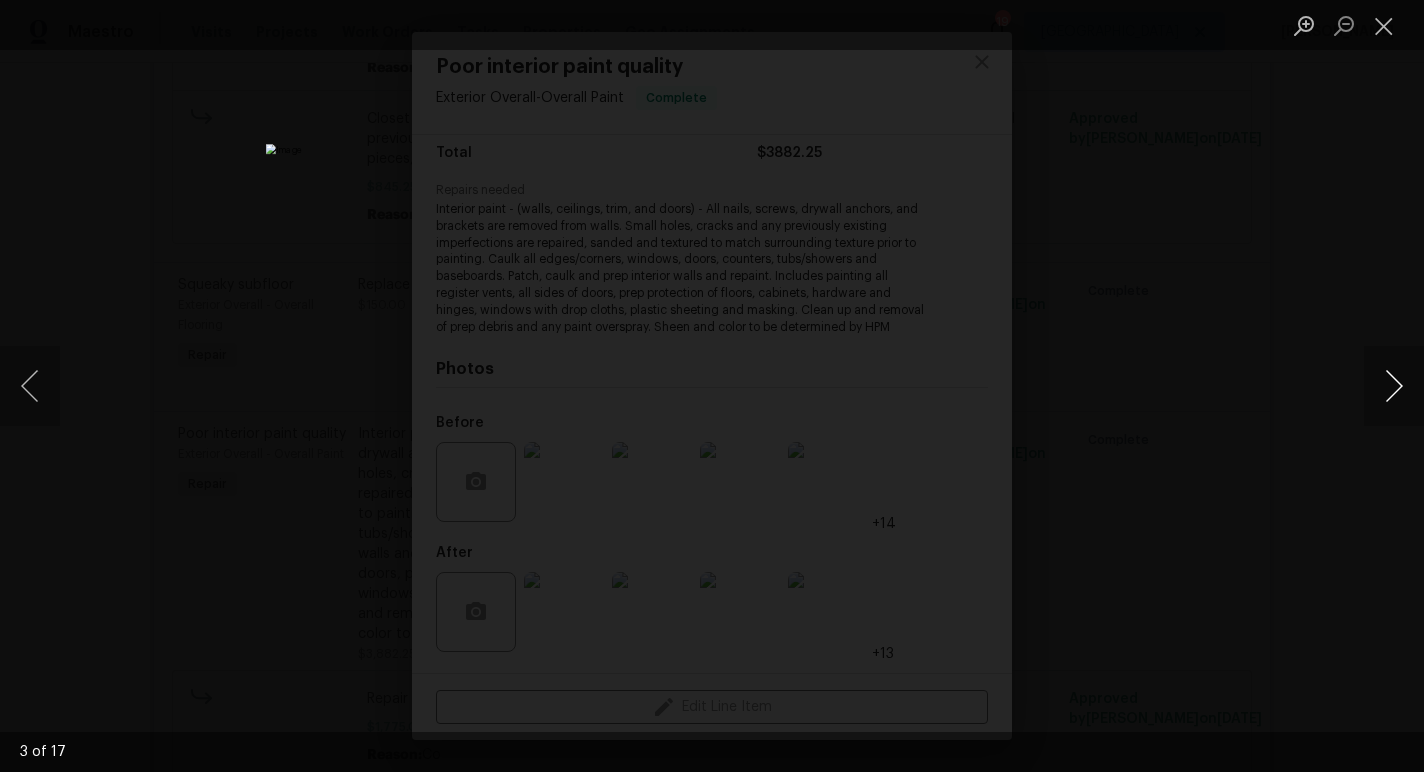 click at bounding box center [1394, 386] 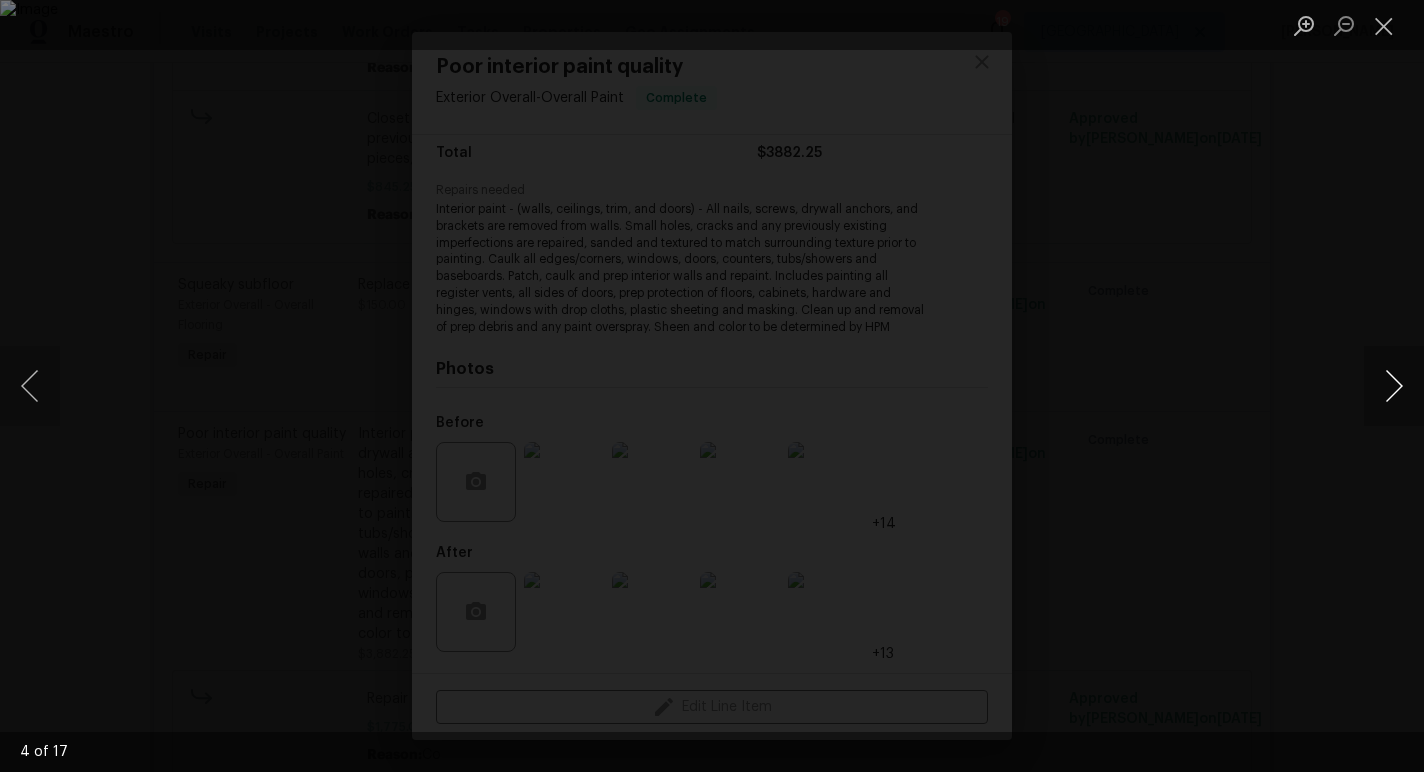 click at bounding box center [1394, 386] 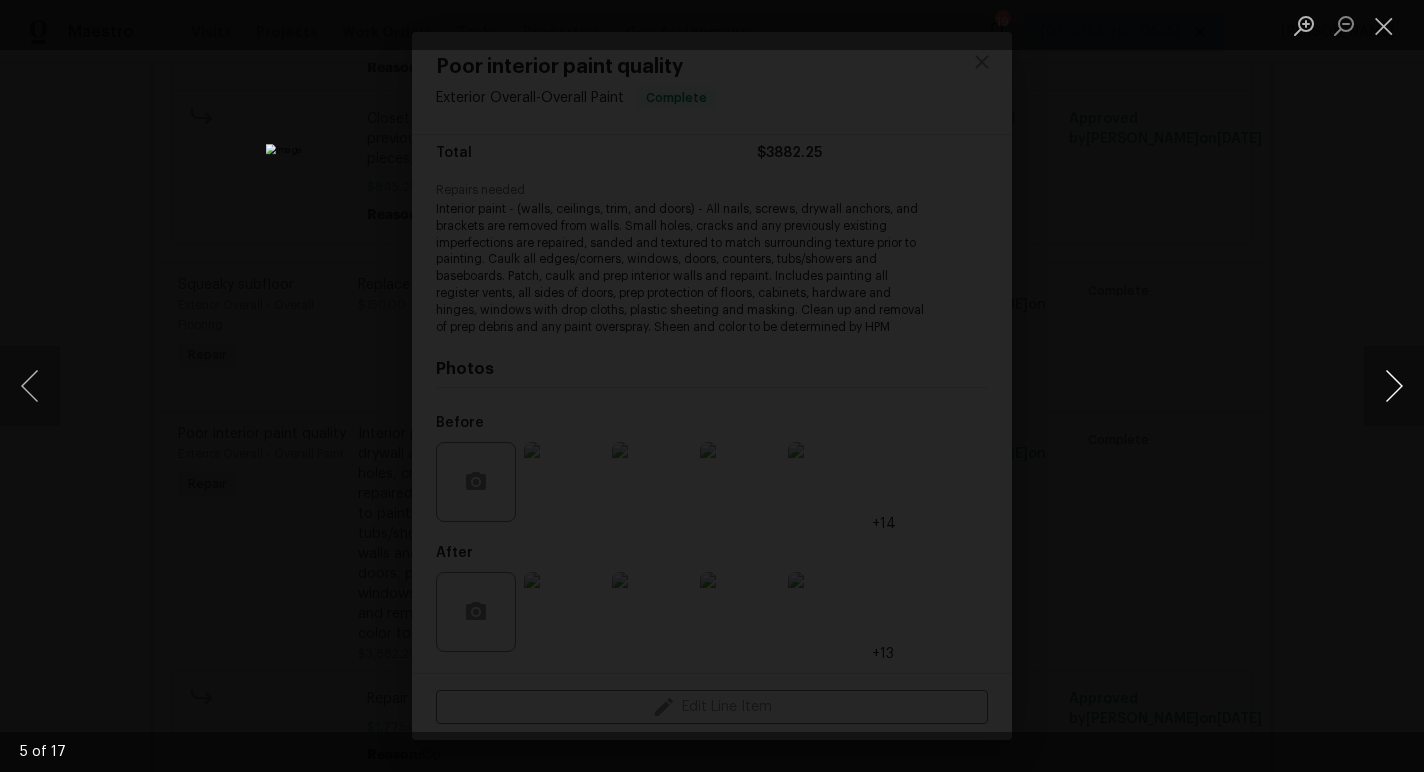 click at bounding box center (1394, 386) 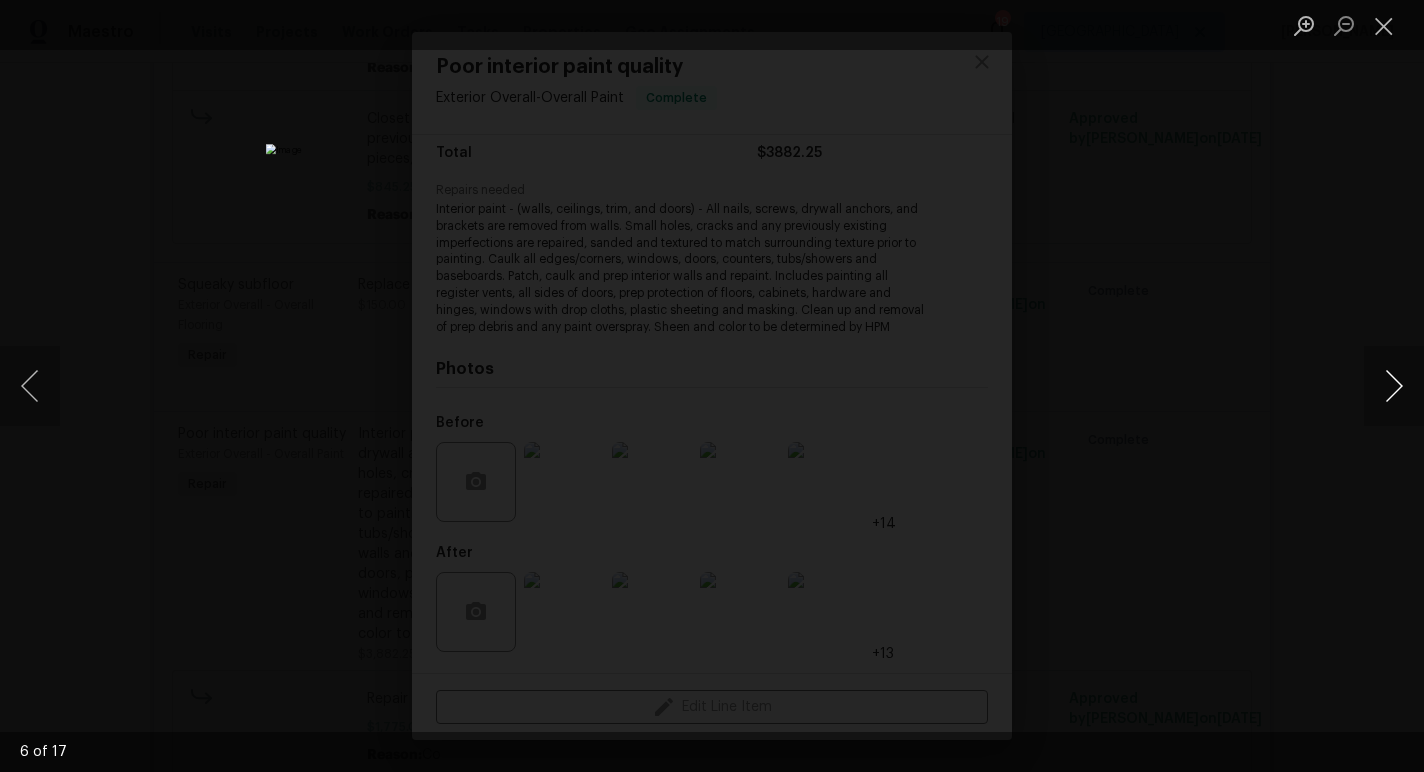 click at bounding box center (1394, 386) 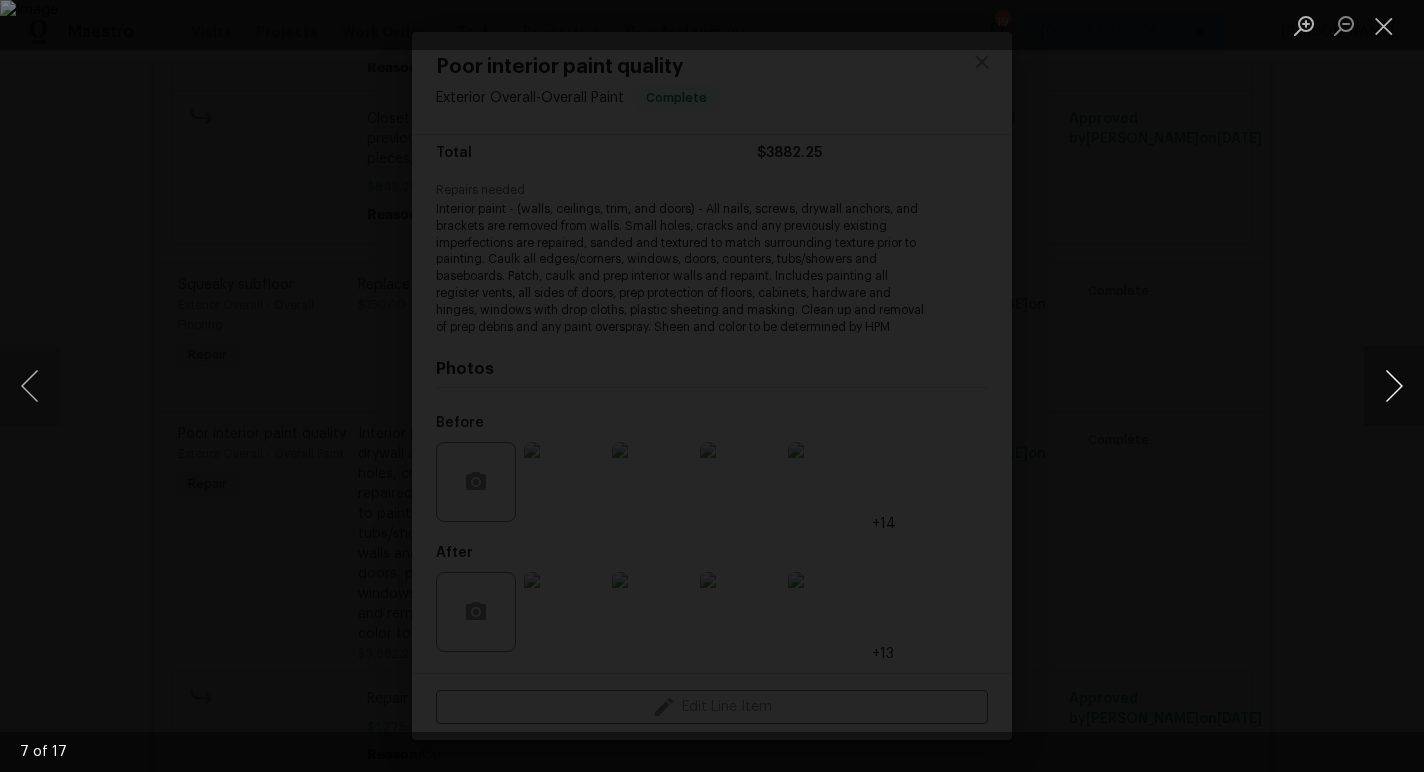 click at bounding box center (1394, 386) 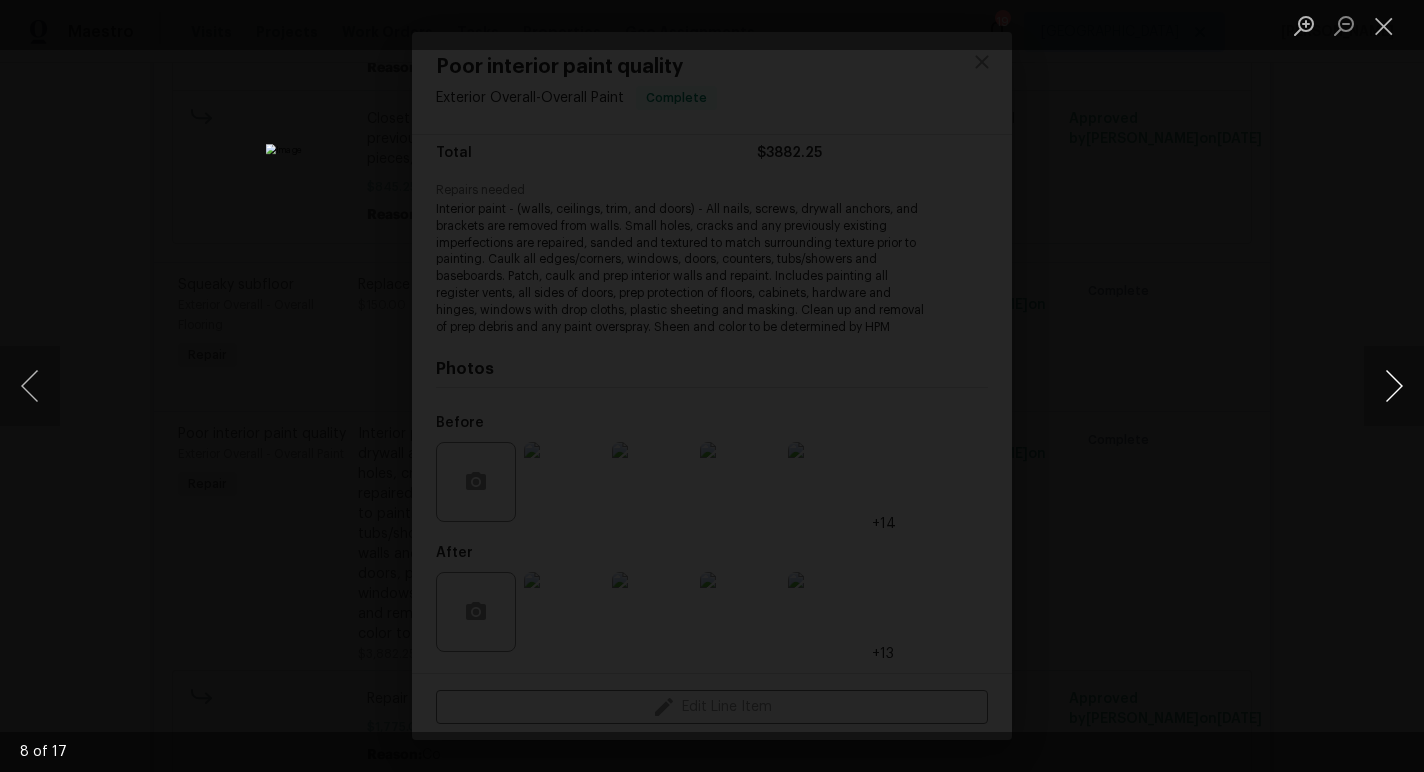 click at bounding box center [1394, 386] 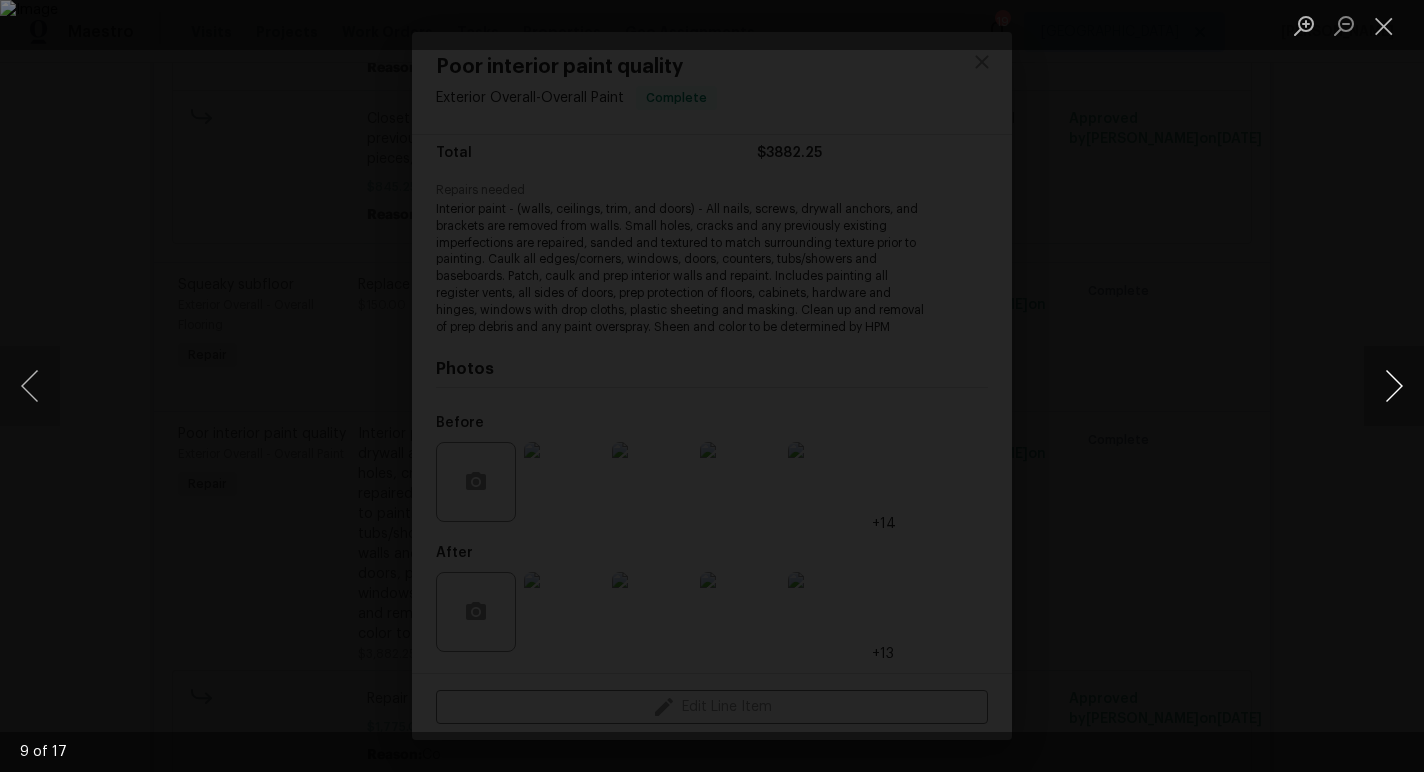click at bounding box center (1394, 386) 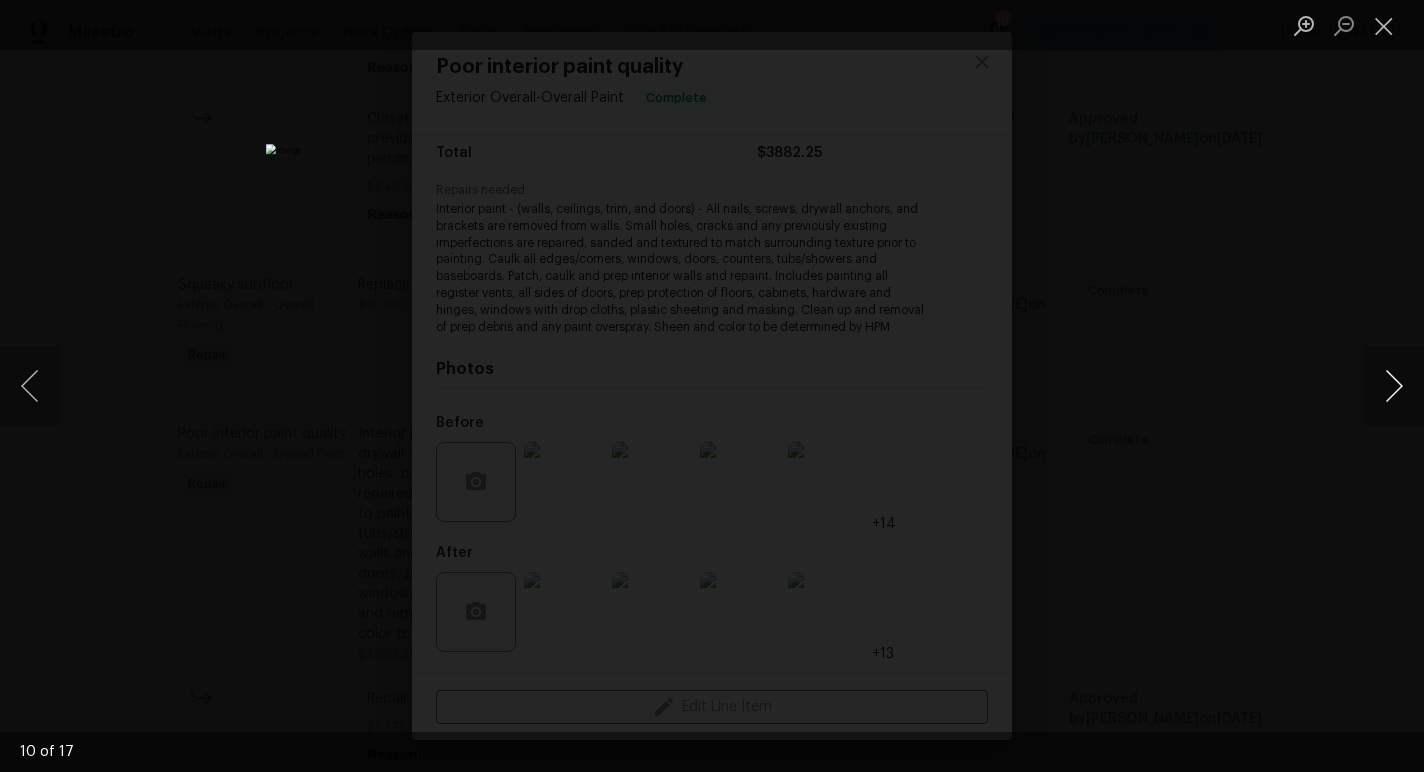 click at bounding box center [1394, 386] 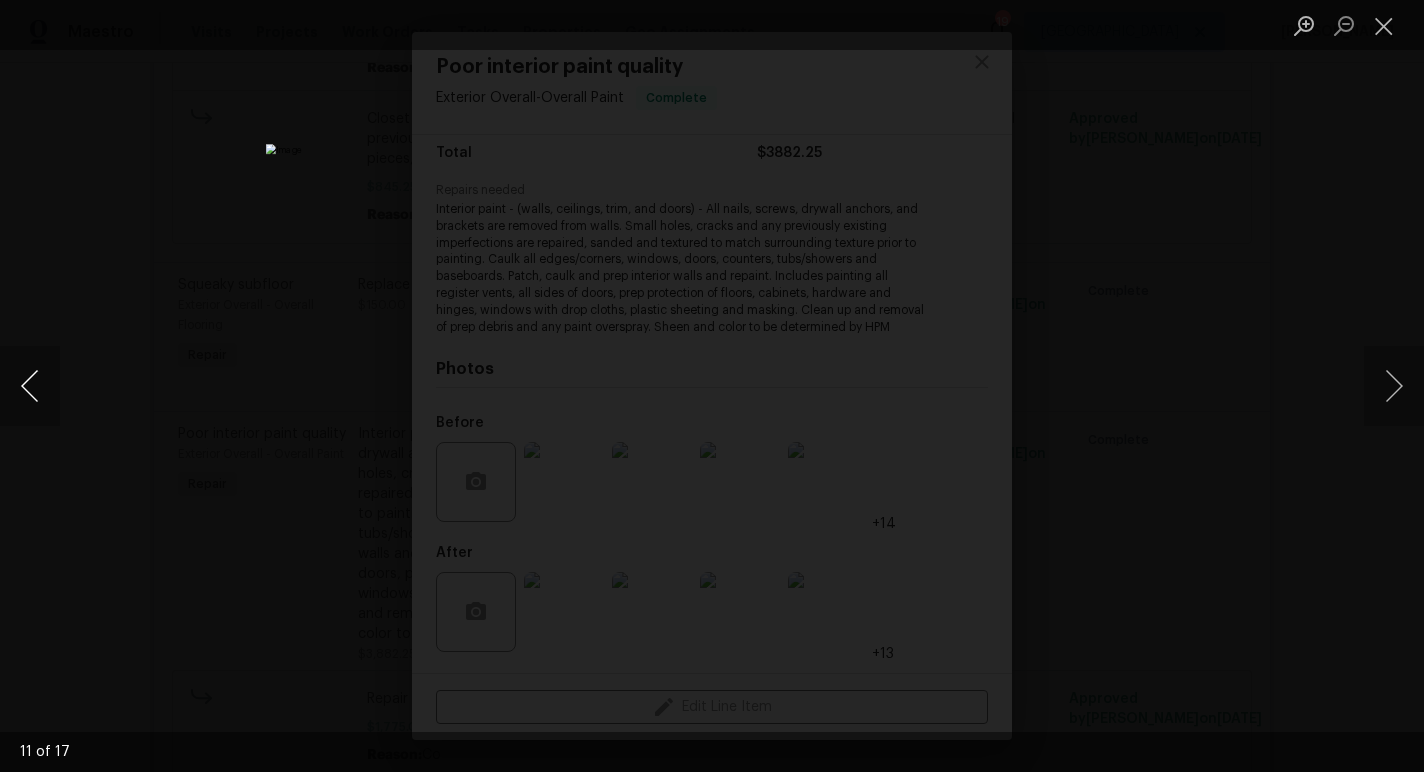click at bounding box center [30, 386] 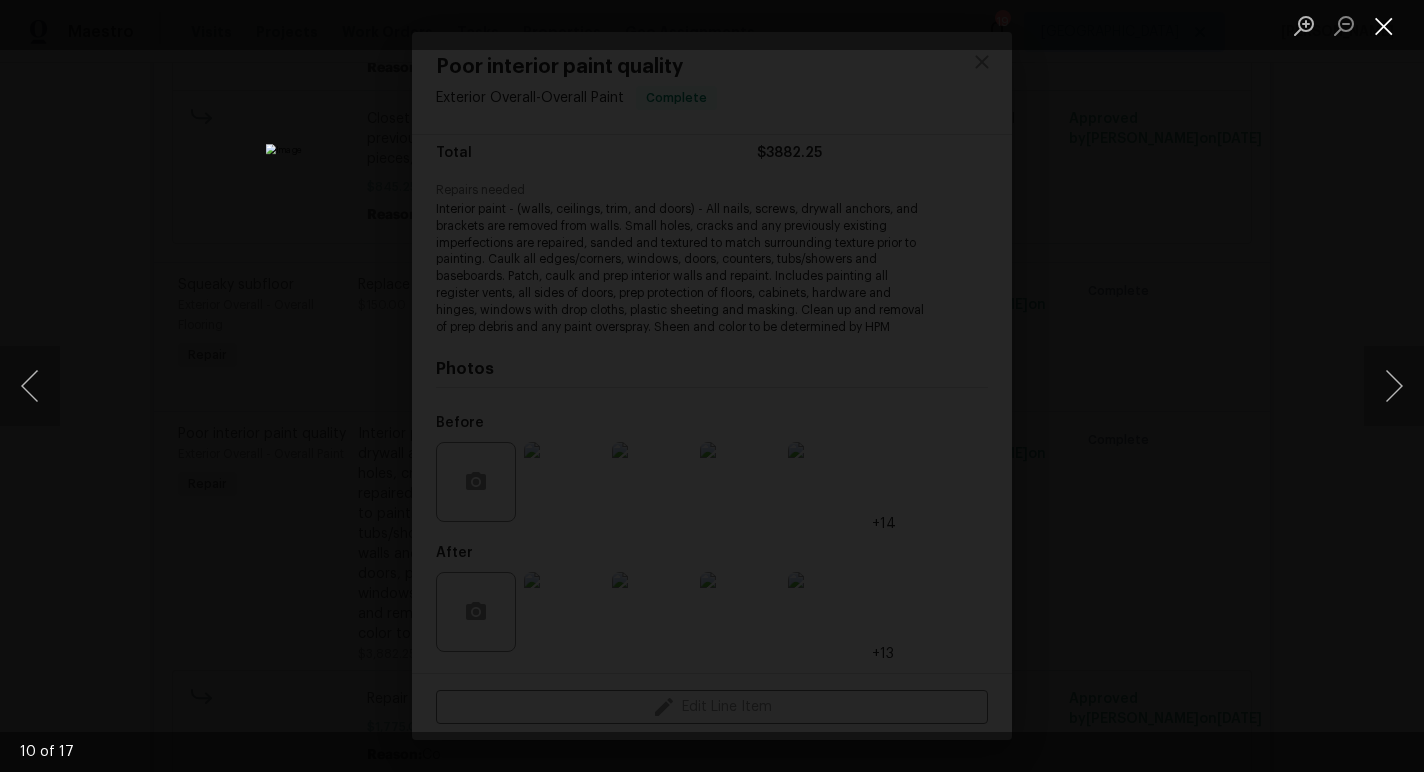 click at bounding box center (1384, 25) 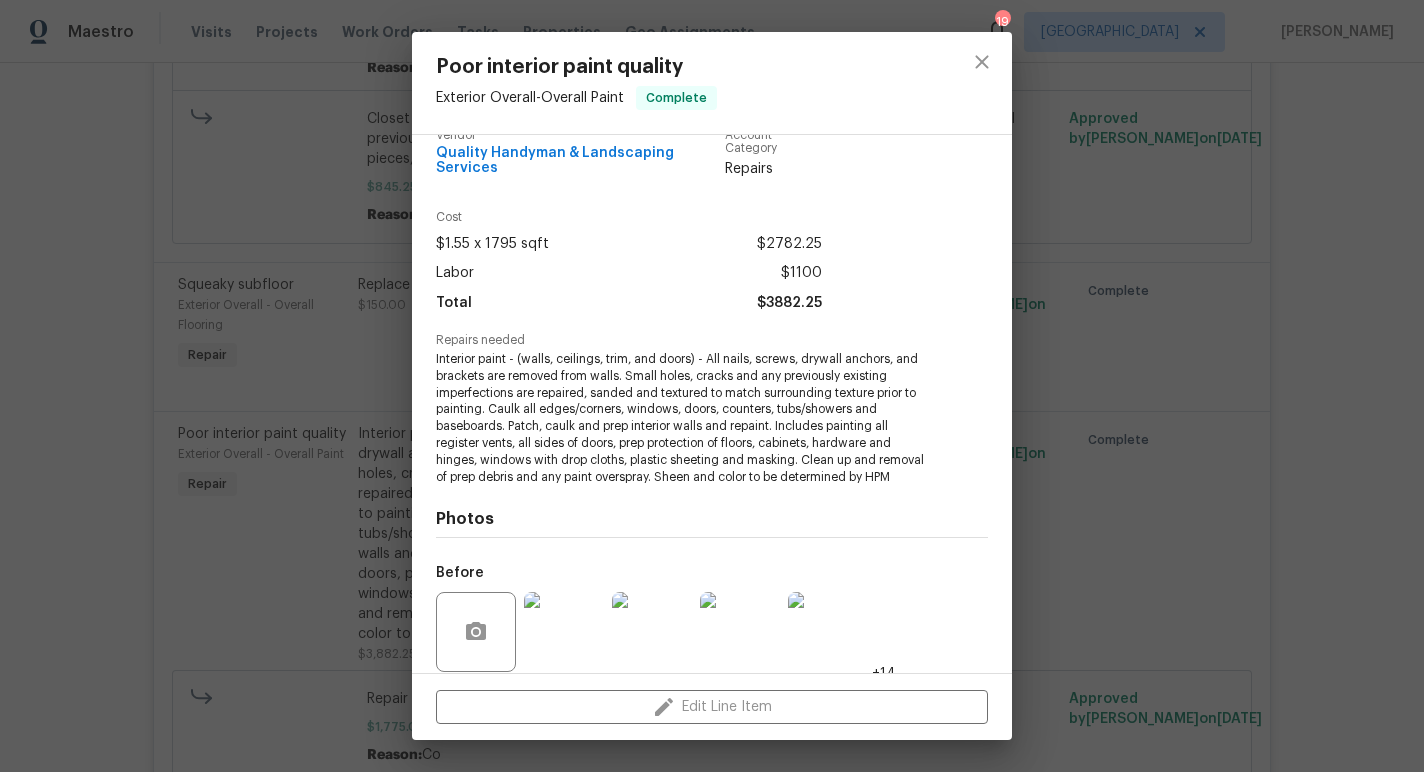 scroll, scrollTop: 0, scrollLeft: 0, axis: both 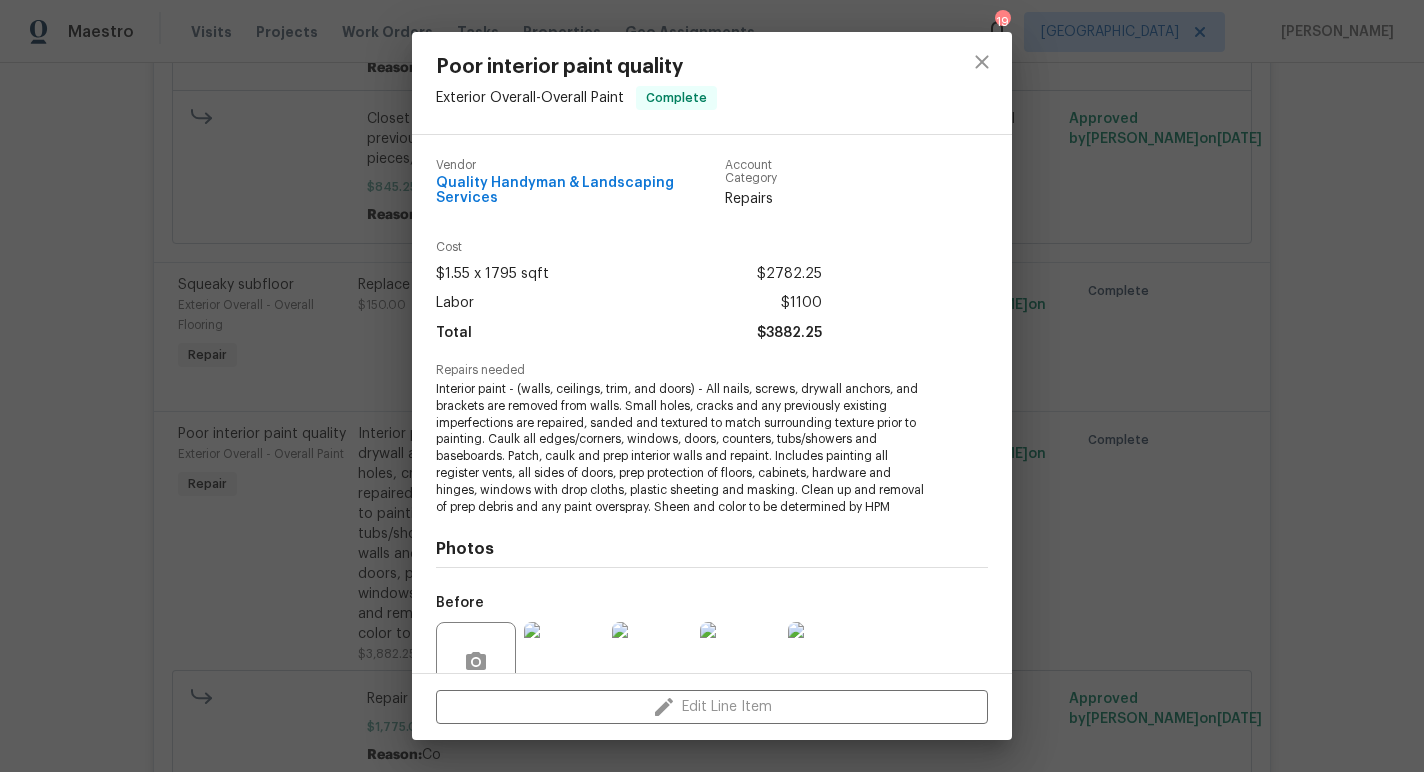 click on "Poor interior paint quality Exterior Overall  -  Overall Paint Complete Vendor Quality Handyman & Landscaping Services Account Category Repairs Cost $1.55 x 1795 sqft $2782.25 Labor $1100 Total $3882.25 Repairs needed Interior paint - (walls, ceilings, trim, and doors) - All nails, screws, drywall anchors, and brackets are removed from walls. Small holes, cracks and any previously existing imperfections are repaired, sanded and textured to match surrounding texture prior to painting. Caulk all edges/corners, windows, doors, counters, tubs/showers and baseboards. Patch, caulk and prep interior walls and repaint. Includes painting all register vents, all sides of doors, prep protection of floors, cabinets, hardware and hinges, windows with drop cloths, plastic sheeting and masking. Clean up and removal of prep debris and any paint overspray. Sheen and color to be determined by HPM Photos Before  +14 After  +13  Edit Line Item" at bounding box center (712, 386) 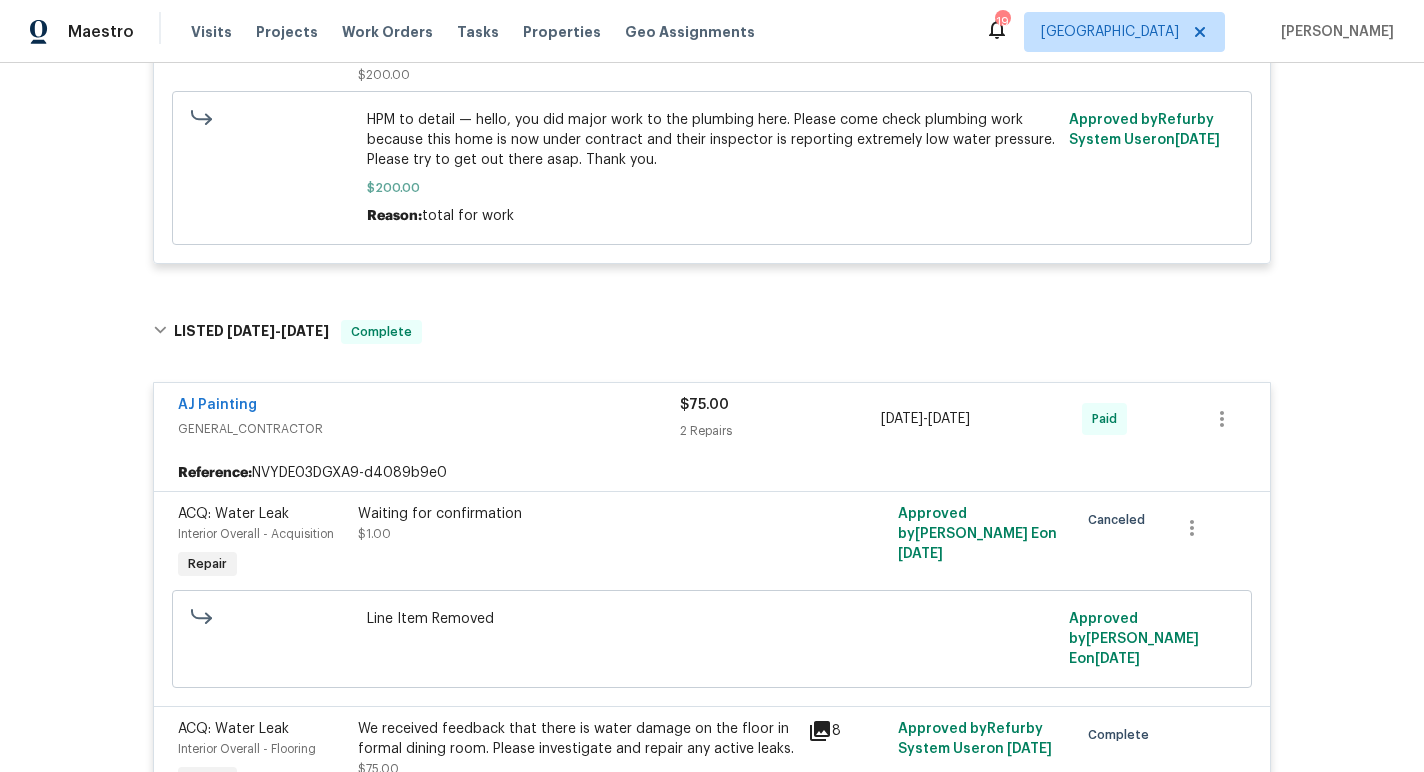 scroll, scrollTop: 4863, scrollLeft: 0, axis: vertical 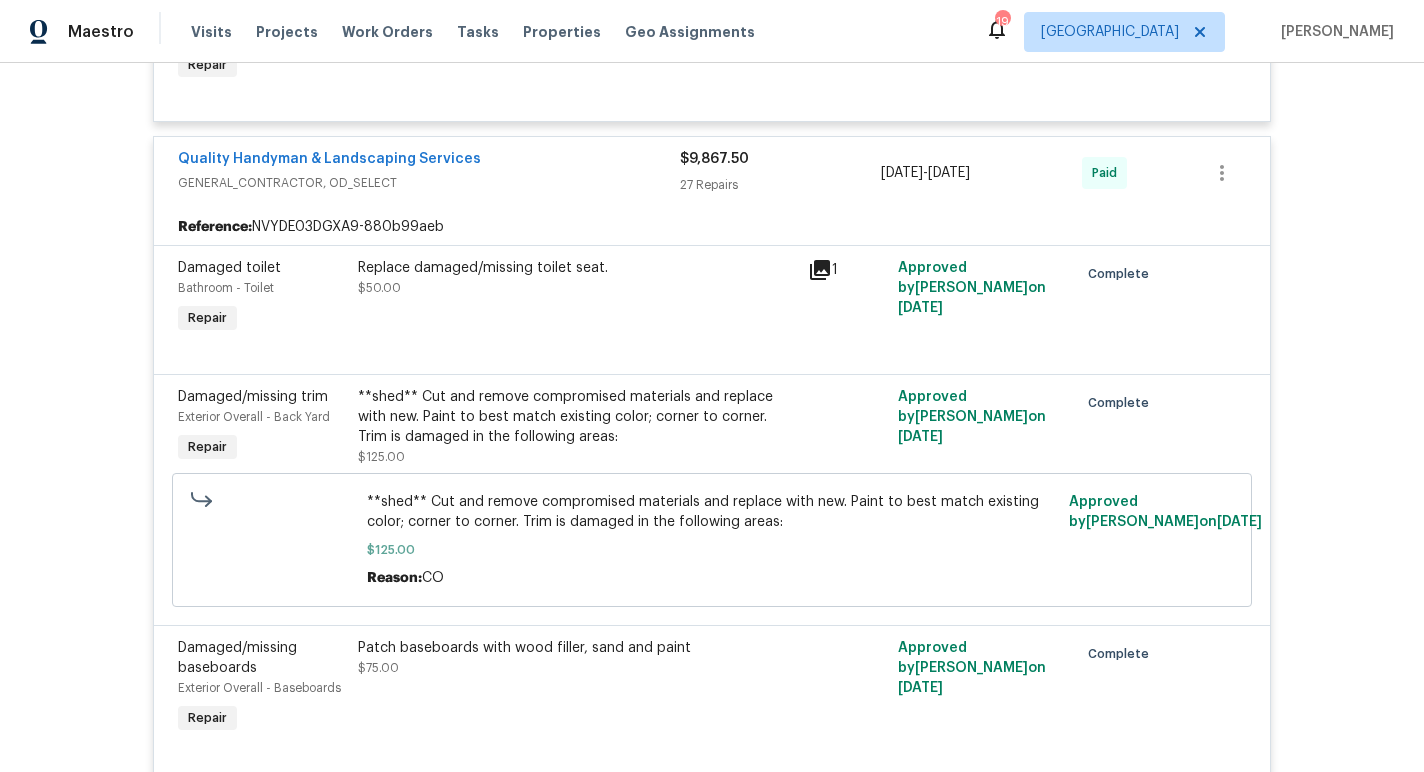 click on "**shed**
Cut and remove compromised materials and replace with new. Paint to best match existing color; corner to corner. Trim is damaged in the following areas:" at bounding box center [577, 417] 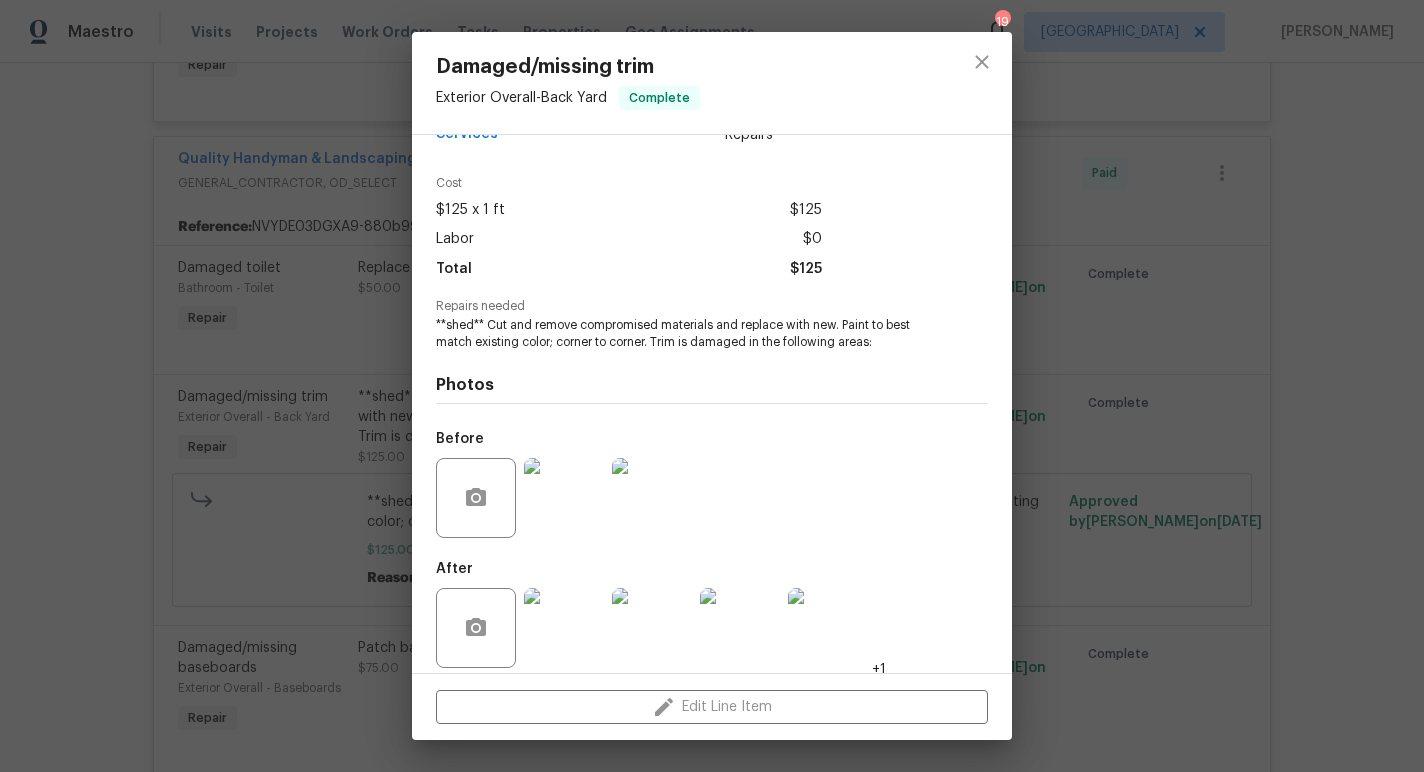 scroll, scrollTop: 79, scrollLeft: 0, axis: vertical 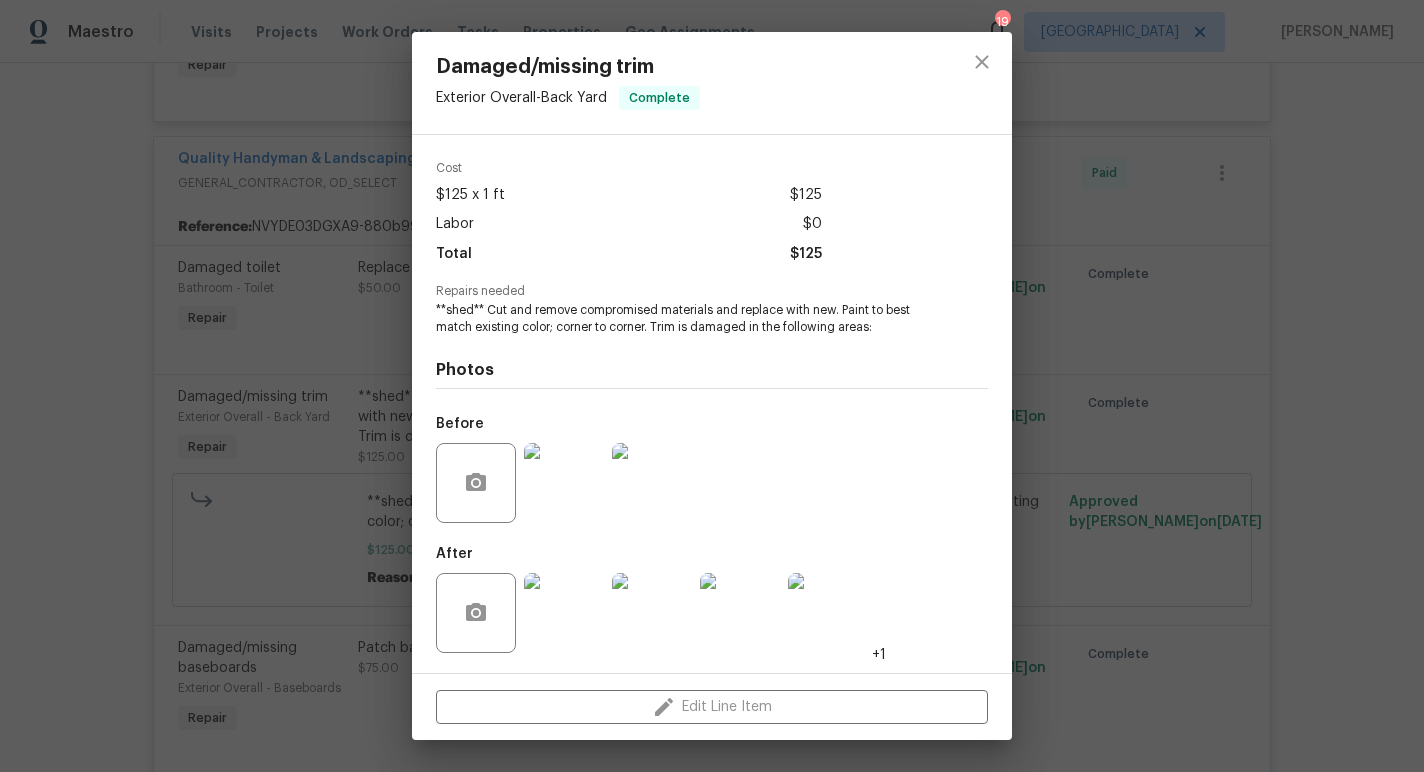 click at bounding box center [564, 613] 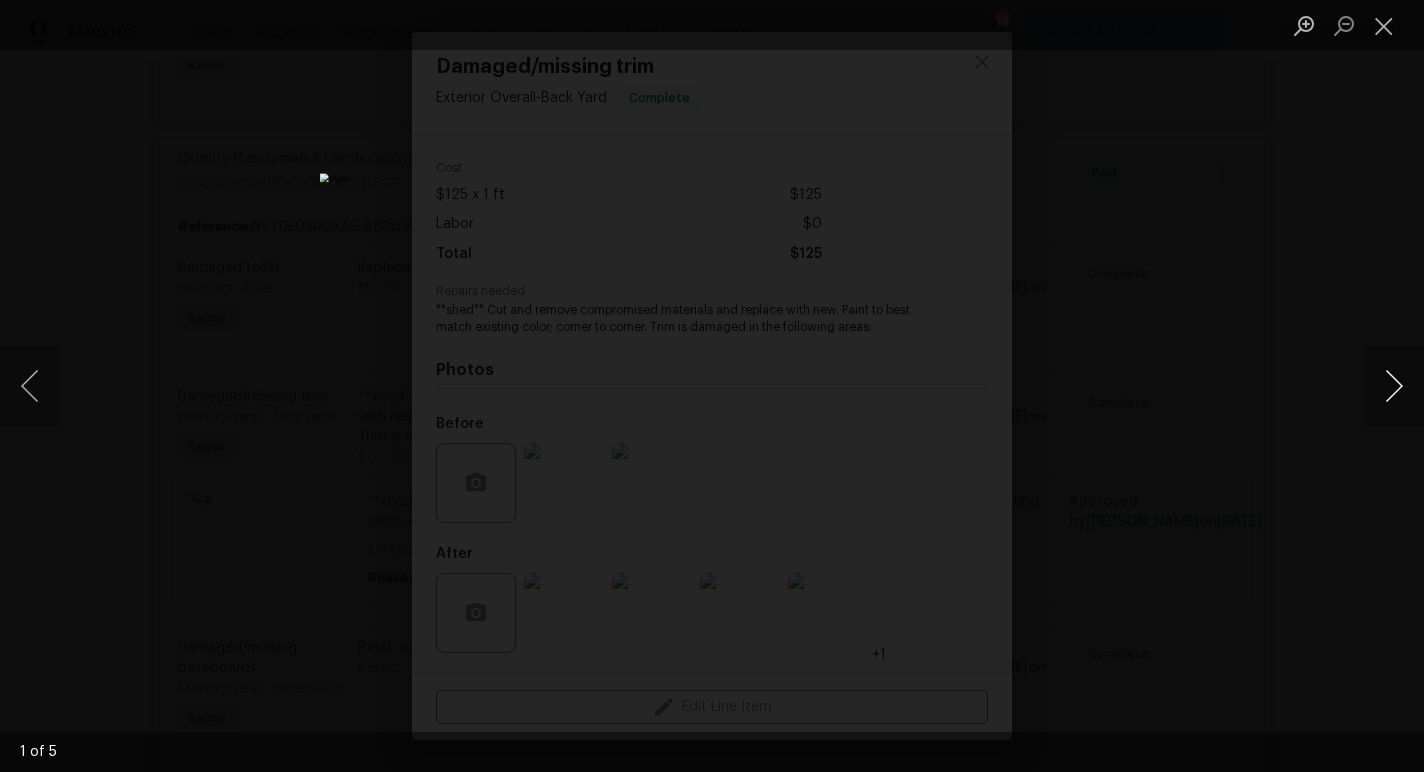 click at bounding box center (1394, 386) 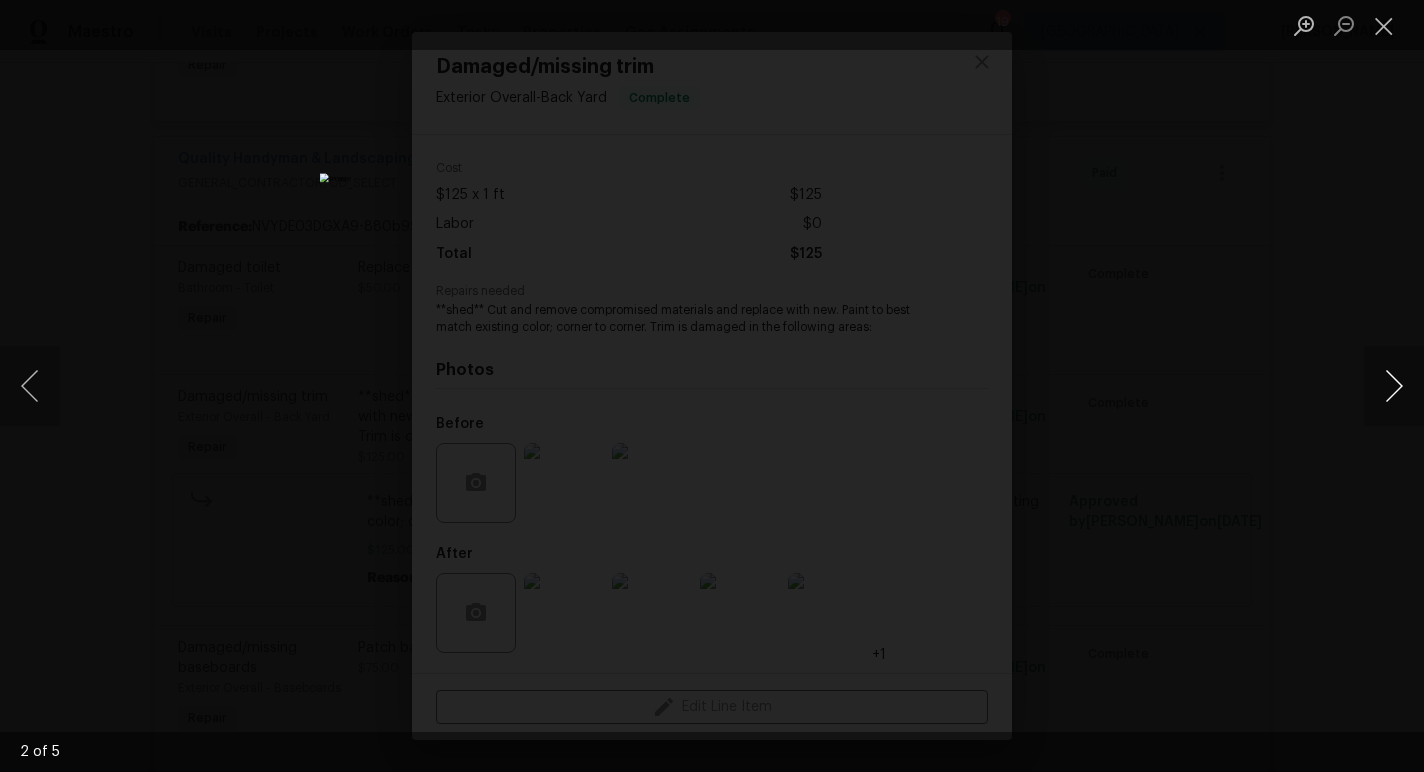 click at bounding box center [1394, 386] 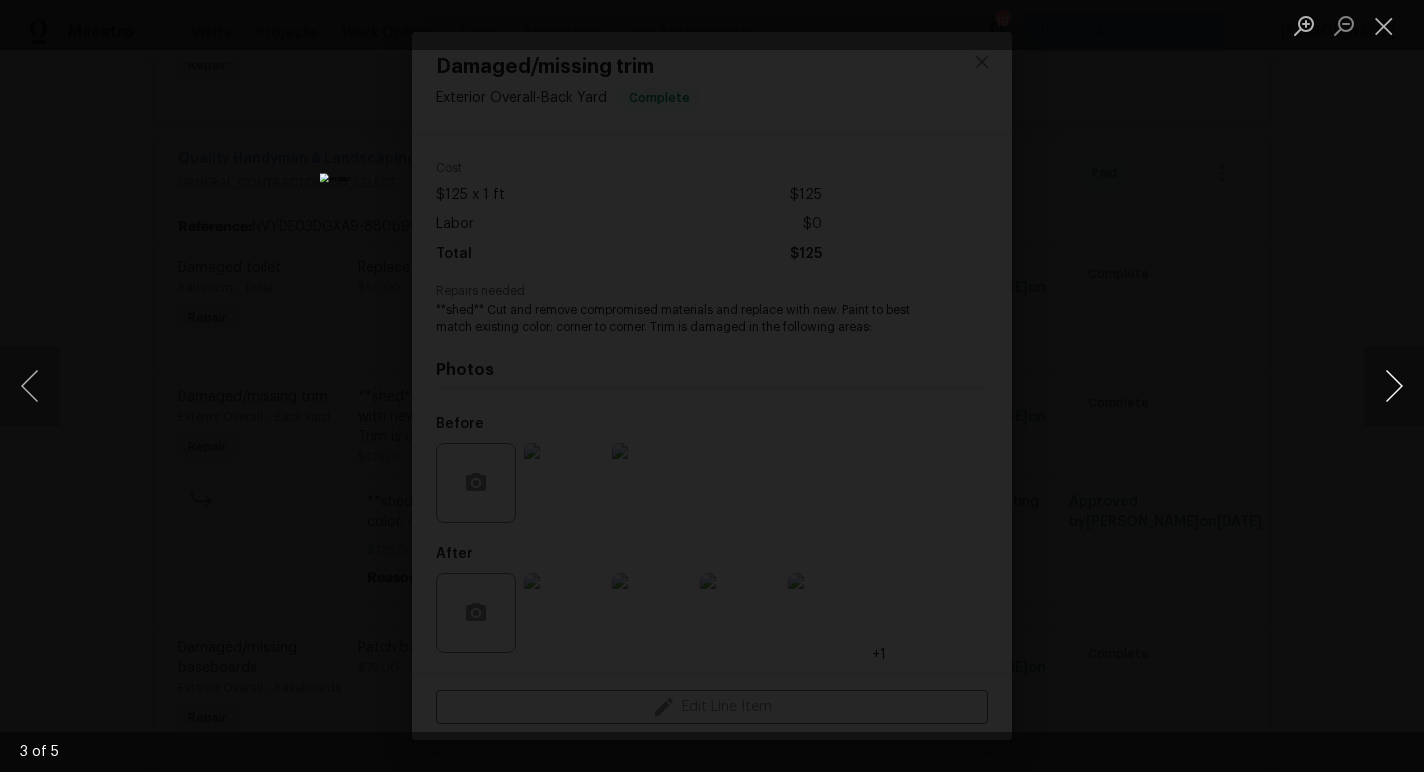 click at bounding box center (1394, 386) 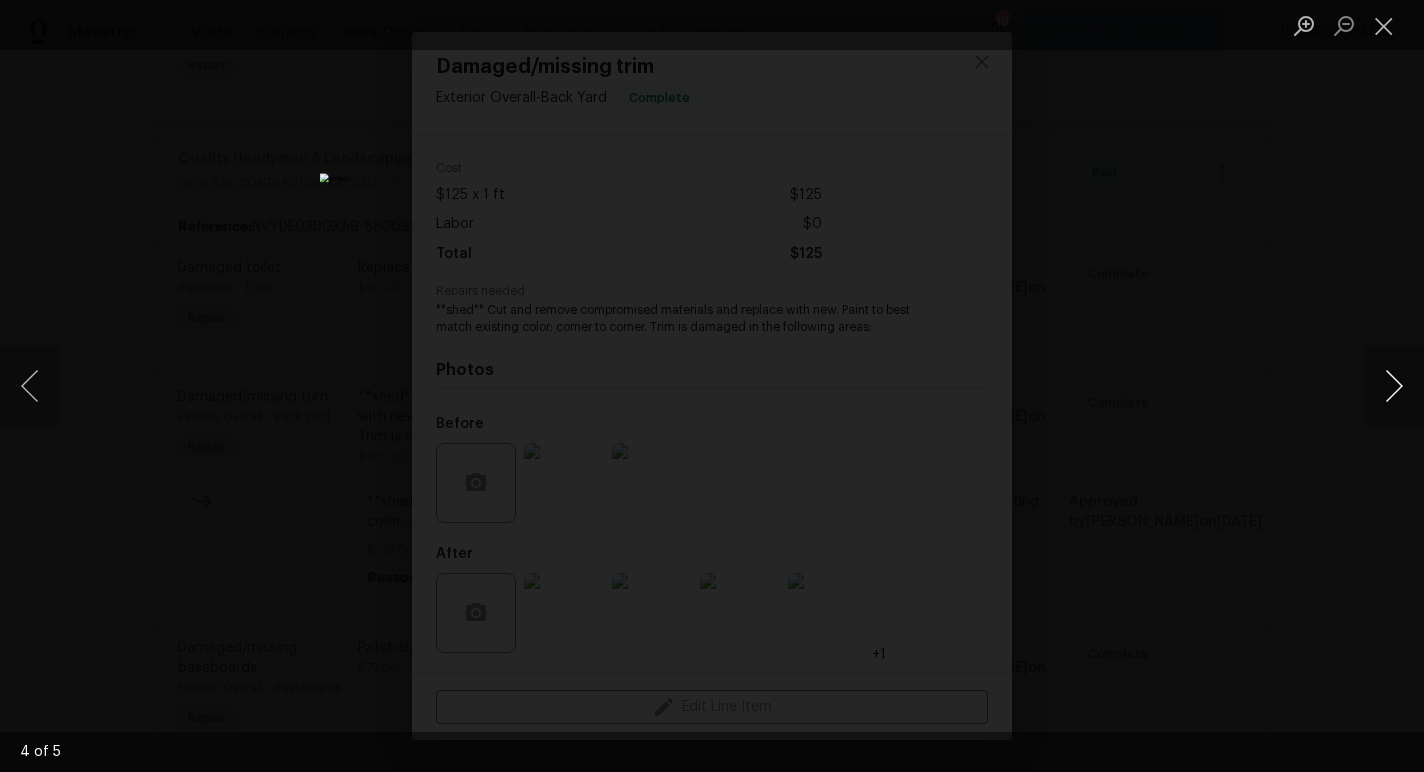 click at bounding box center (1394, 386) 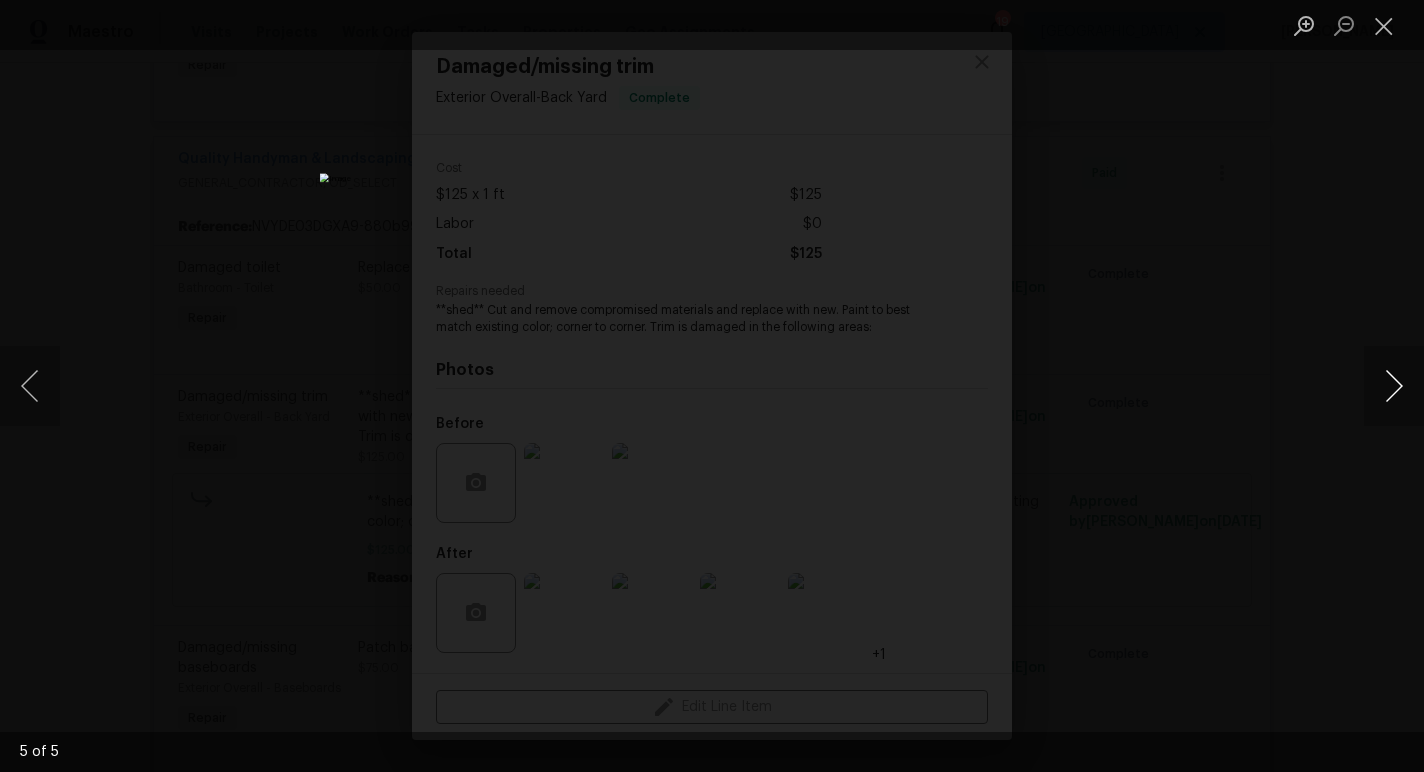 click at bounding box center (1394, 386) 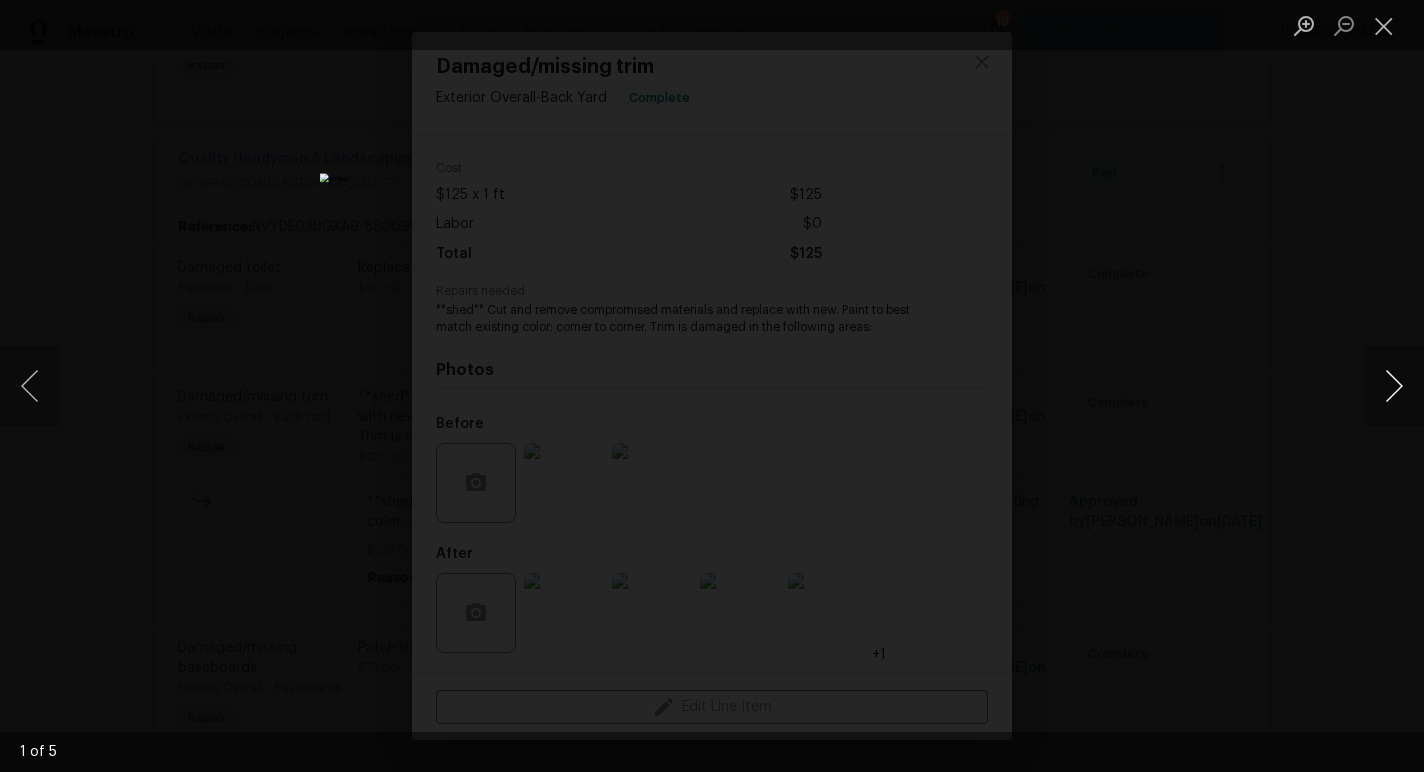 click at bounding box center [1394, 386] 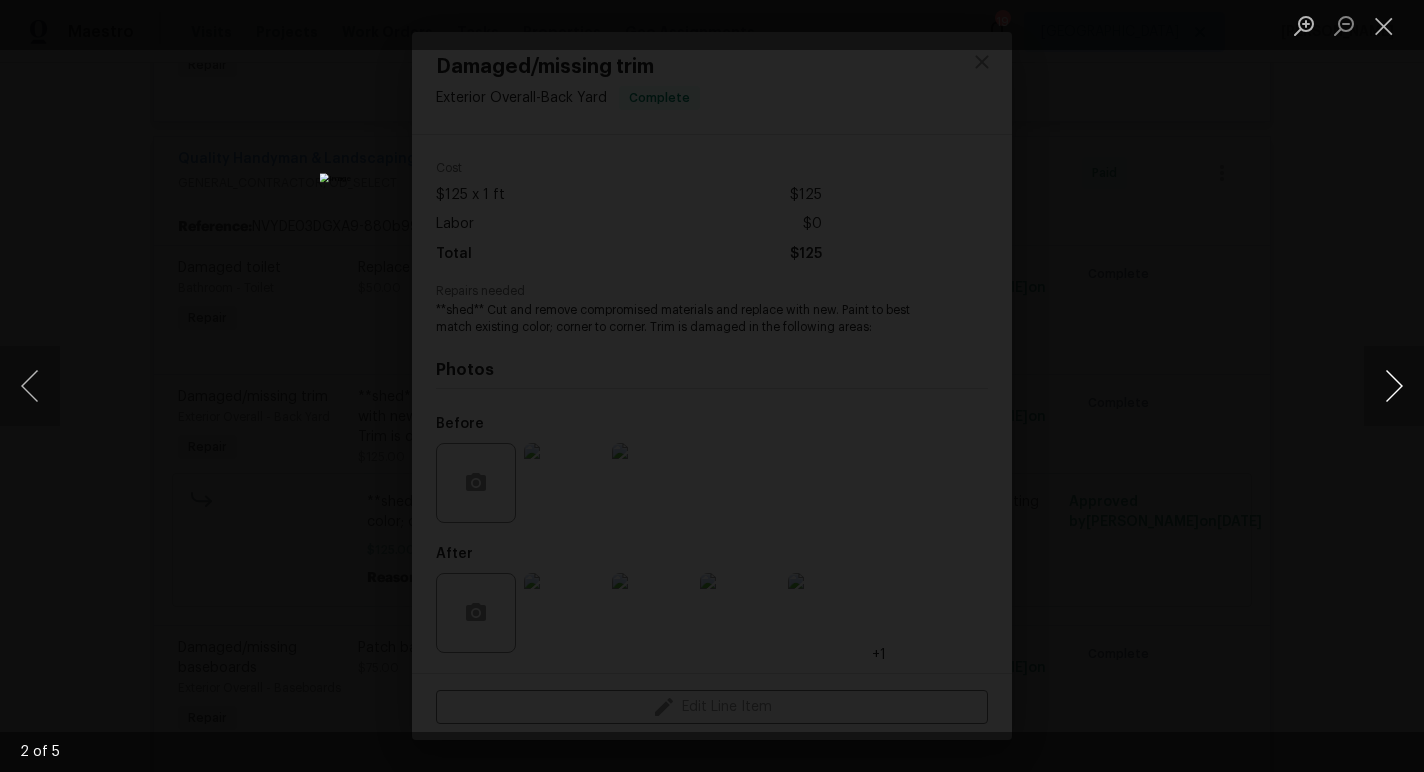 click at bounding box center [1394, 386] 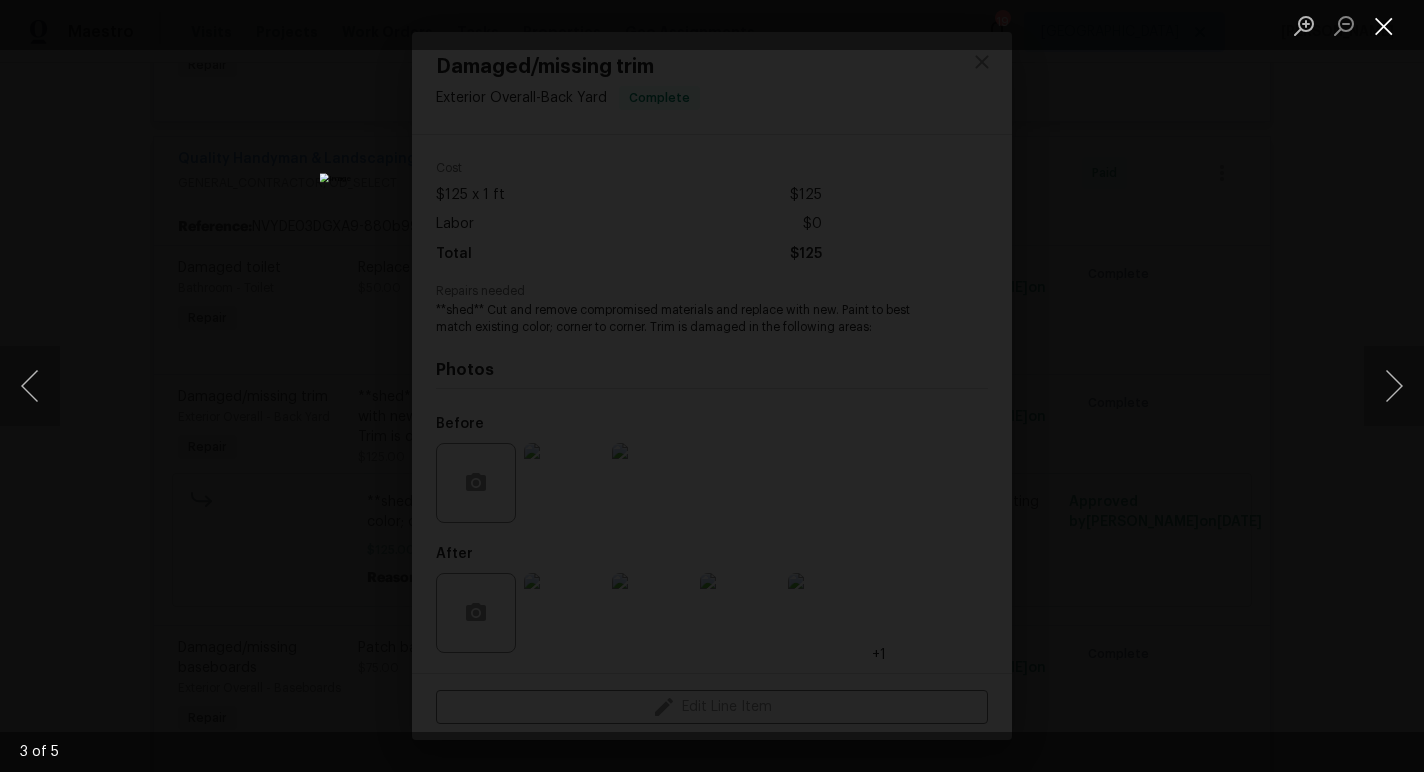 click at bounding box center [1384, 25] 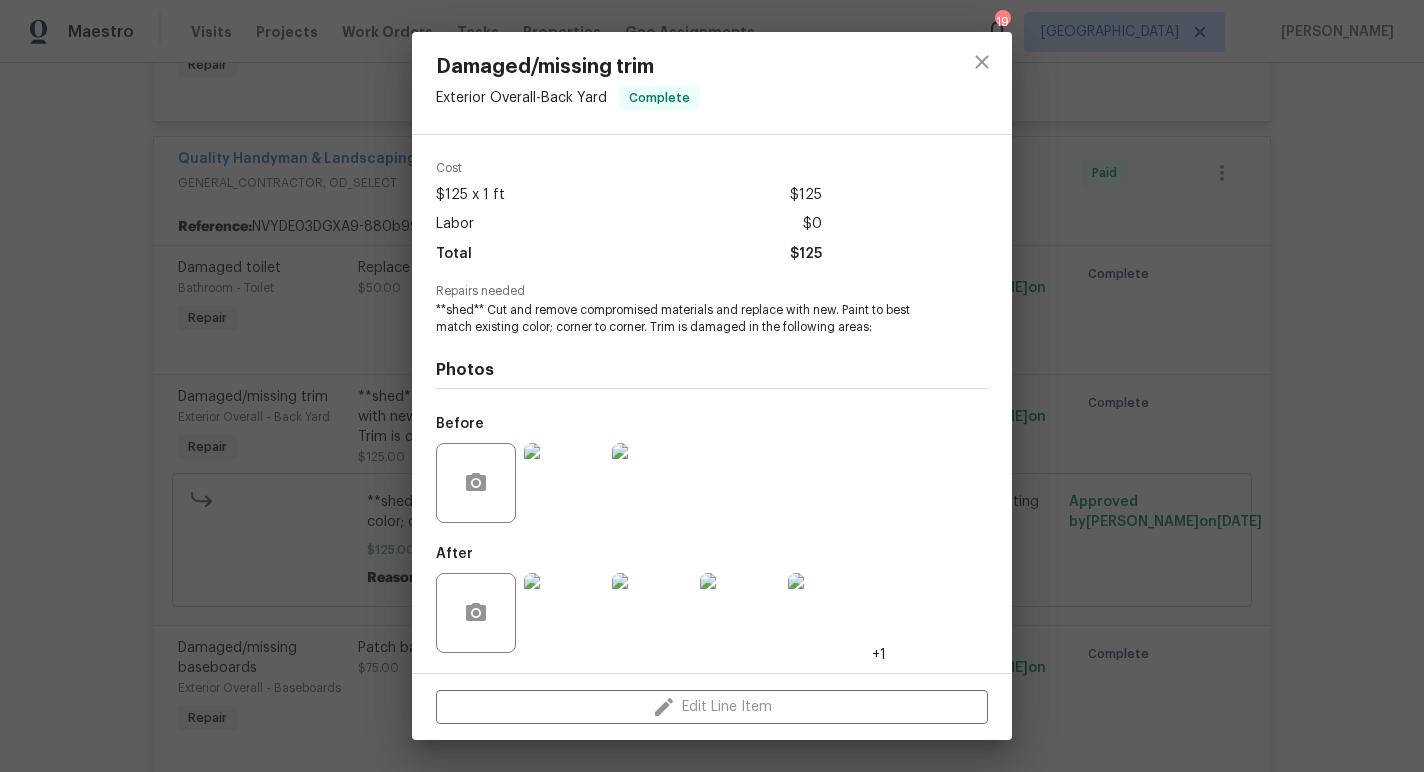 click on "Damaged/missing trim Exterior Overall  -  Back Yard Complete Vendor Quality Handyman & Landscaping Services Account Category Repairs Cost $125 x 1 ft $125 Labor $0 Total $125 Repairs needed **shed**
Cut and remove compromised materials and replace with new. Paint to best match existing color; corner to corner. Trim is damaged in the following areas: Photos Before After  +1  Edit Line Item" at bounding box center (712, 386) 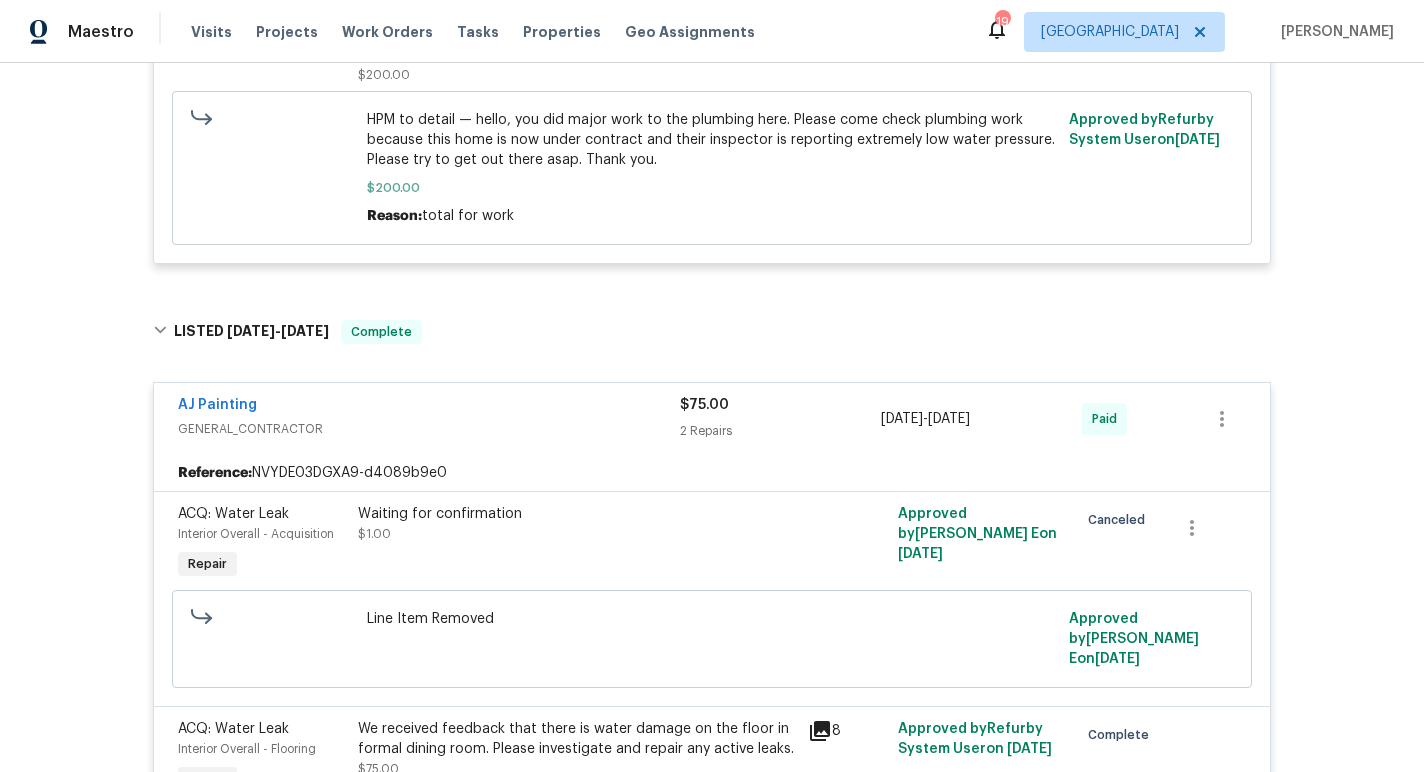scroll, scrollTop: 4863, scrollLeft: 0, axis: vertical 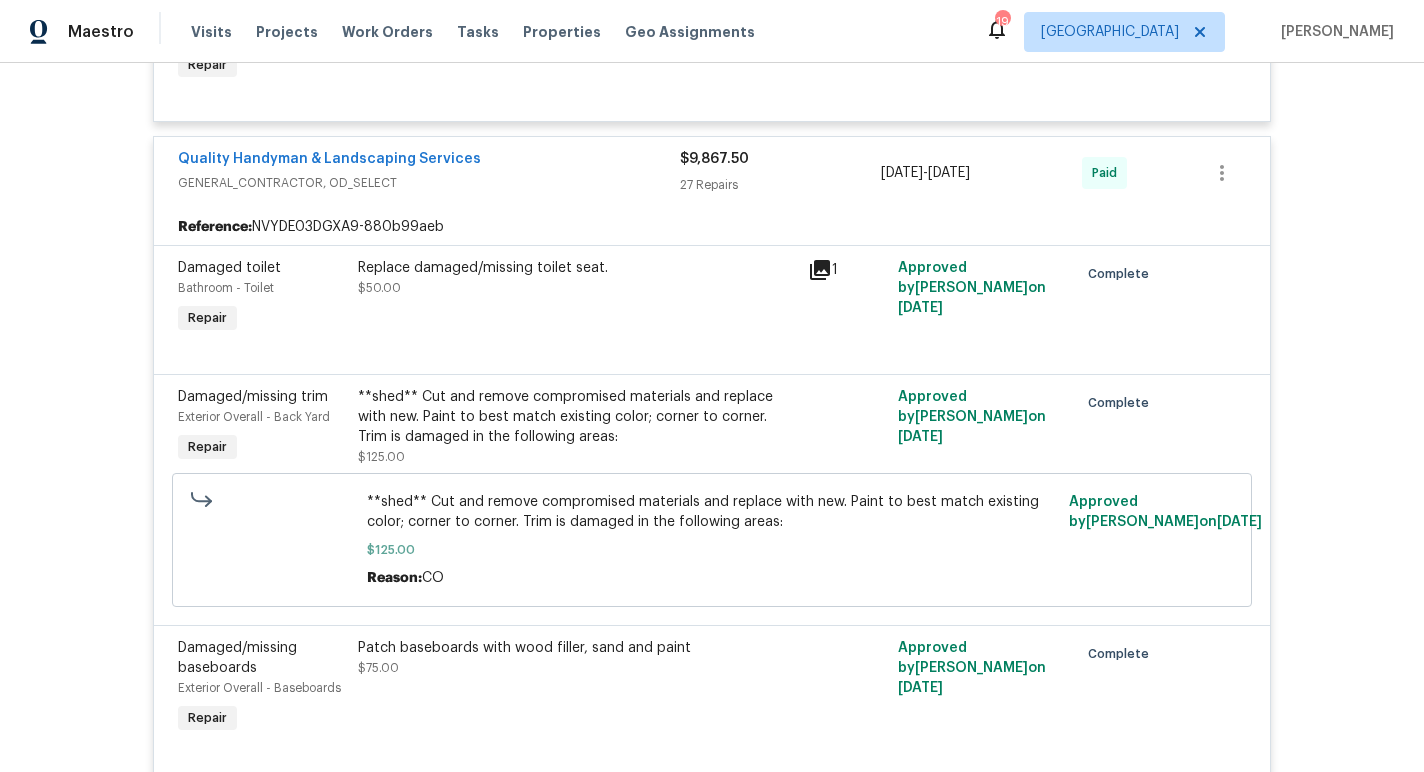 click on "Patch baseboards with wood filler, sand and paint $75.00" at bounding box center [577, 688] 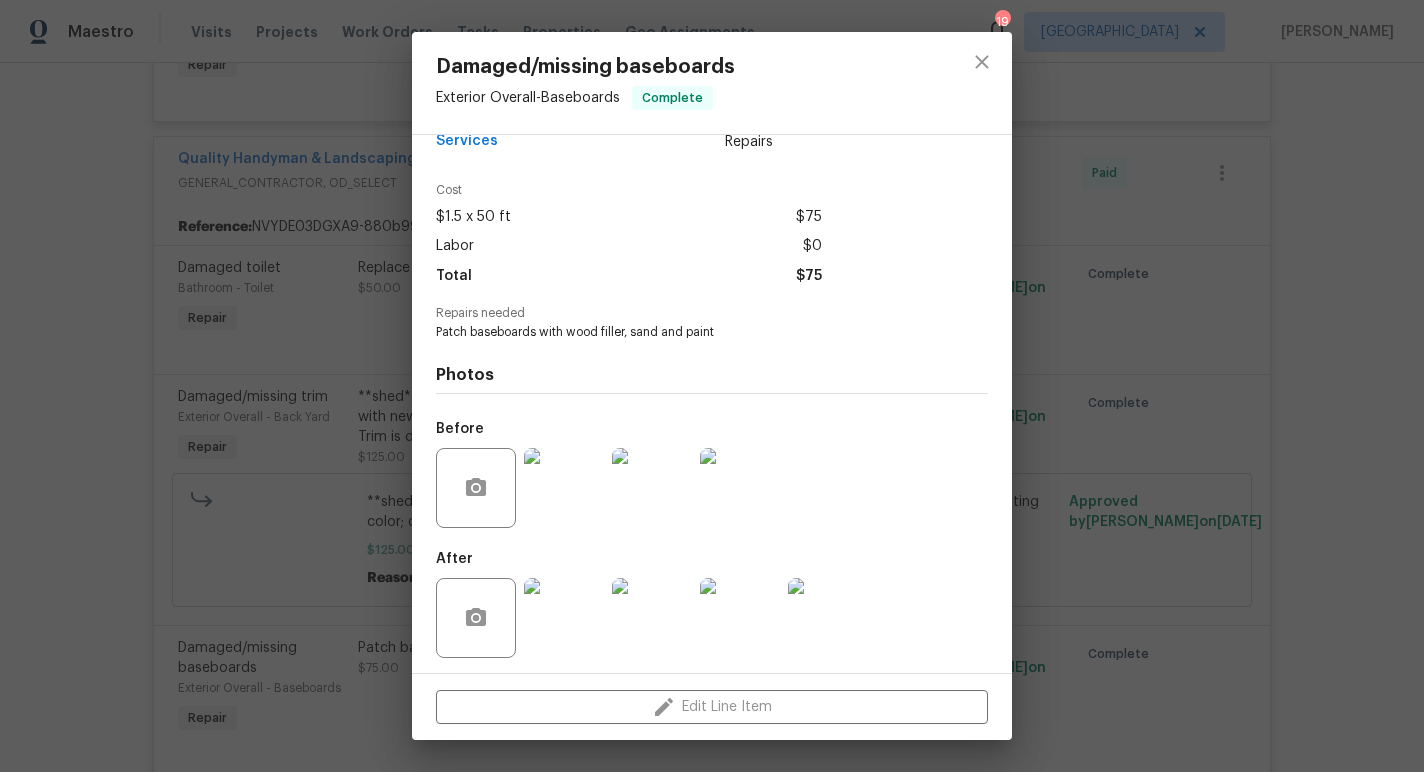 scroll, scrollTop: 62, scrollLeft: 0, axis: vertical 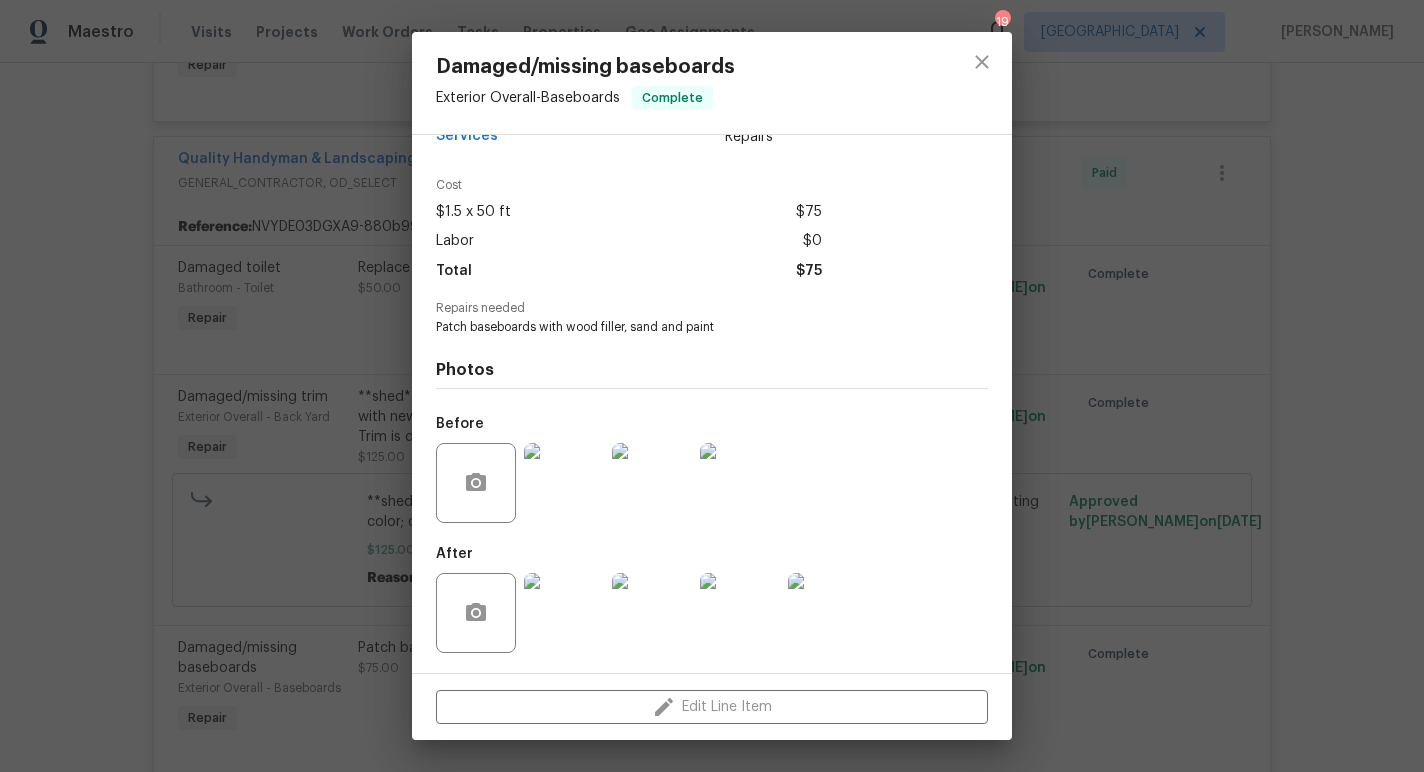 click at bounding box center [564, 483] 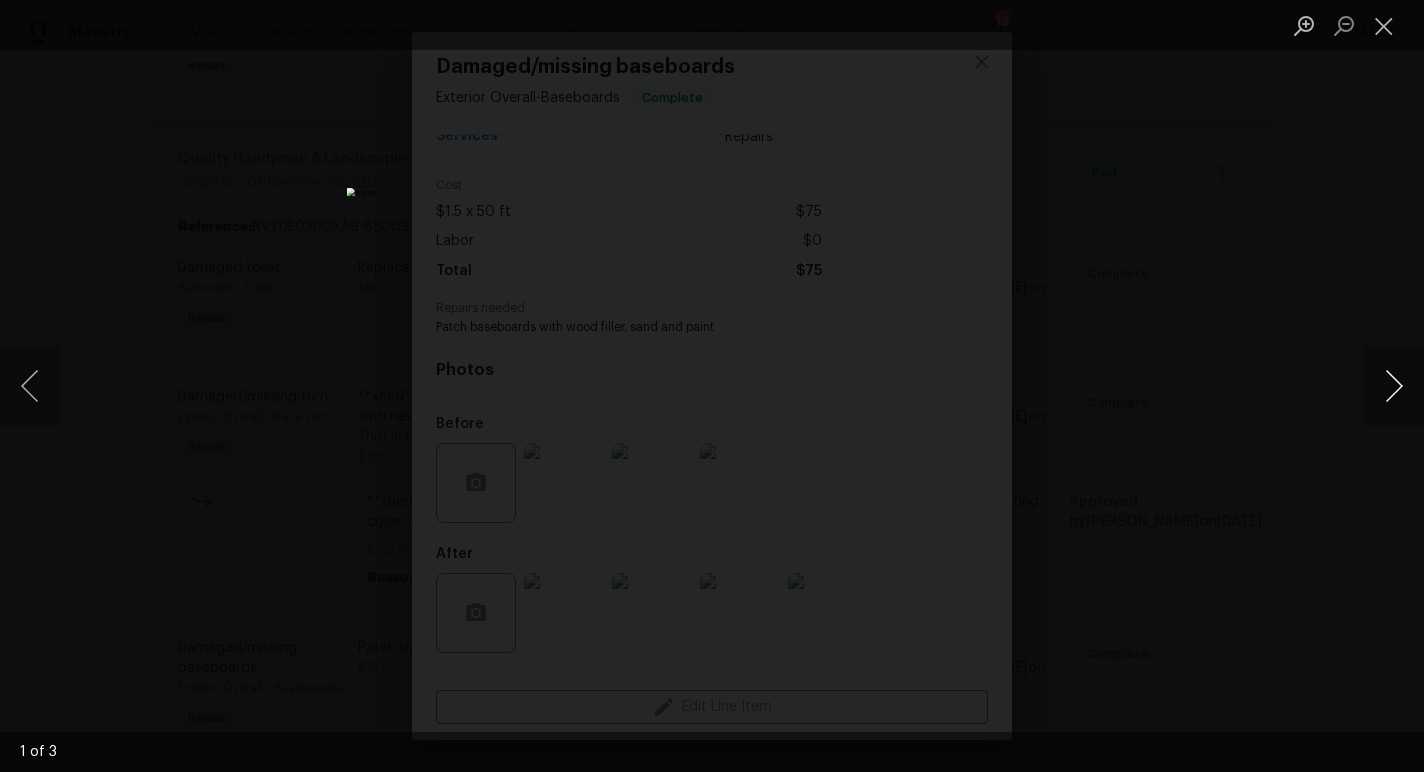 click at bounding box center (1394, 386) 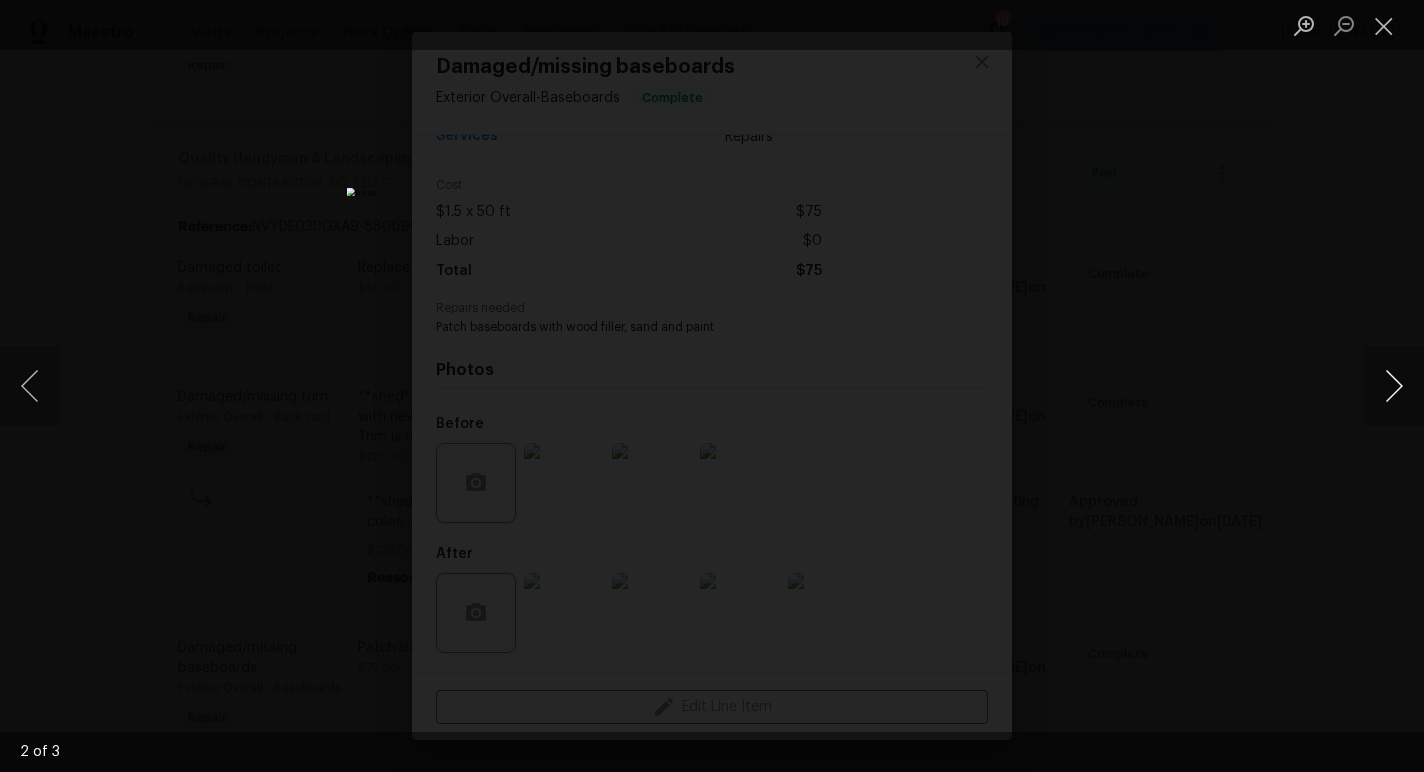 click at bounding box center (1394, 386) 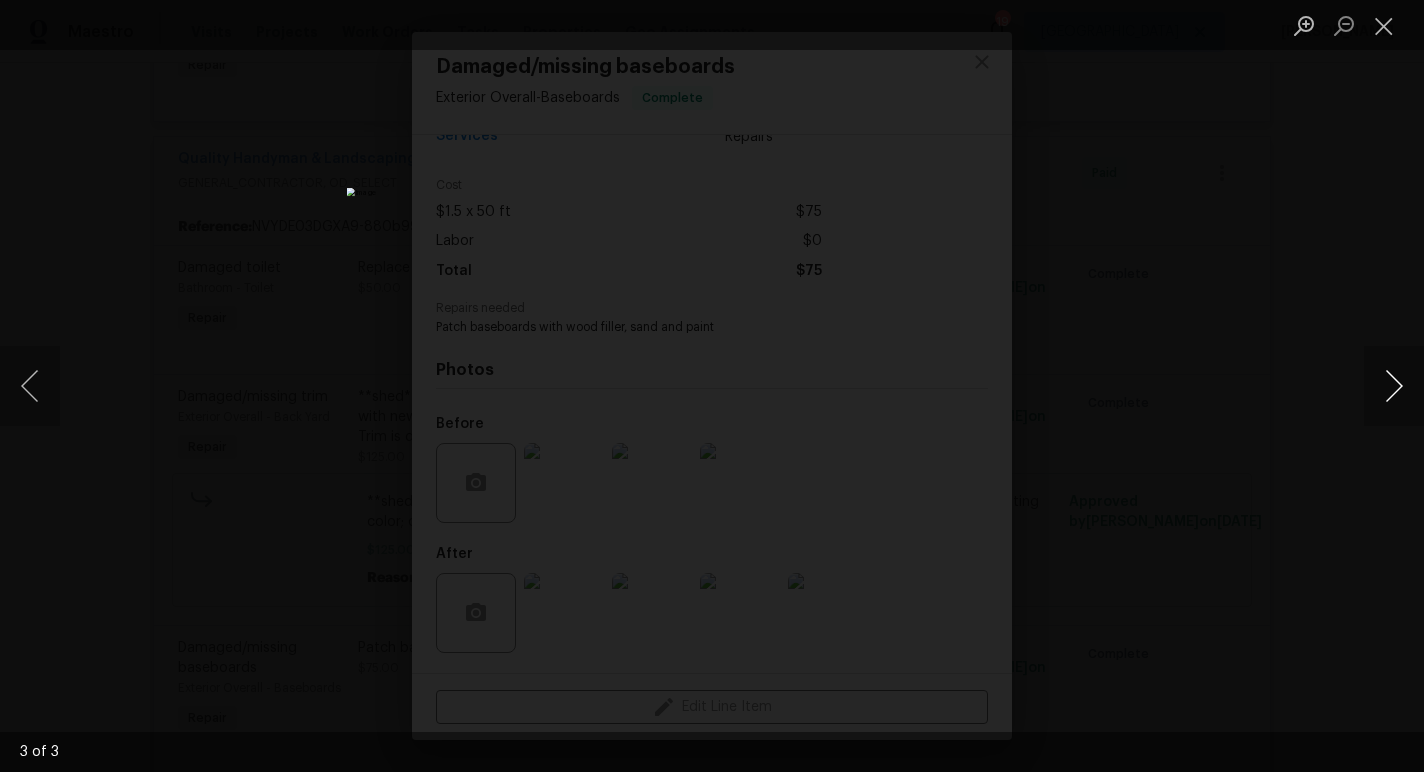 click at bounding box center [1394, 386] 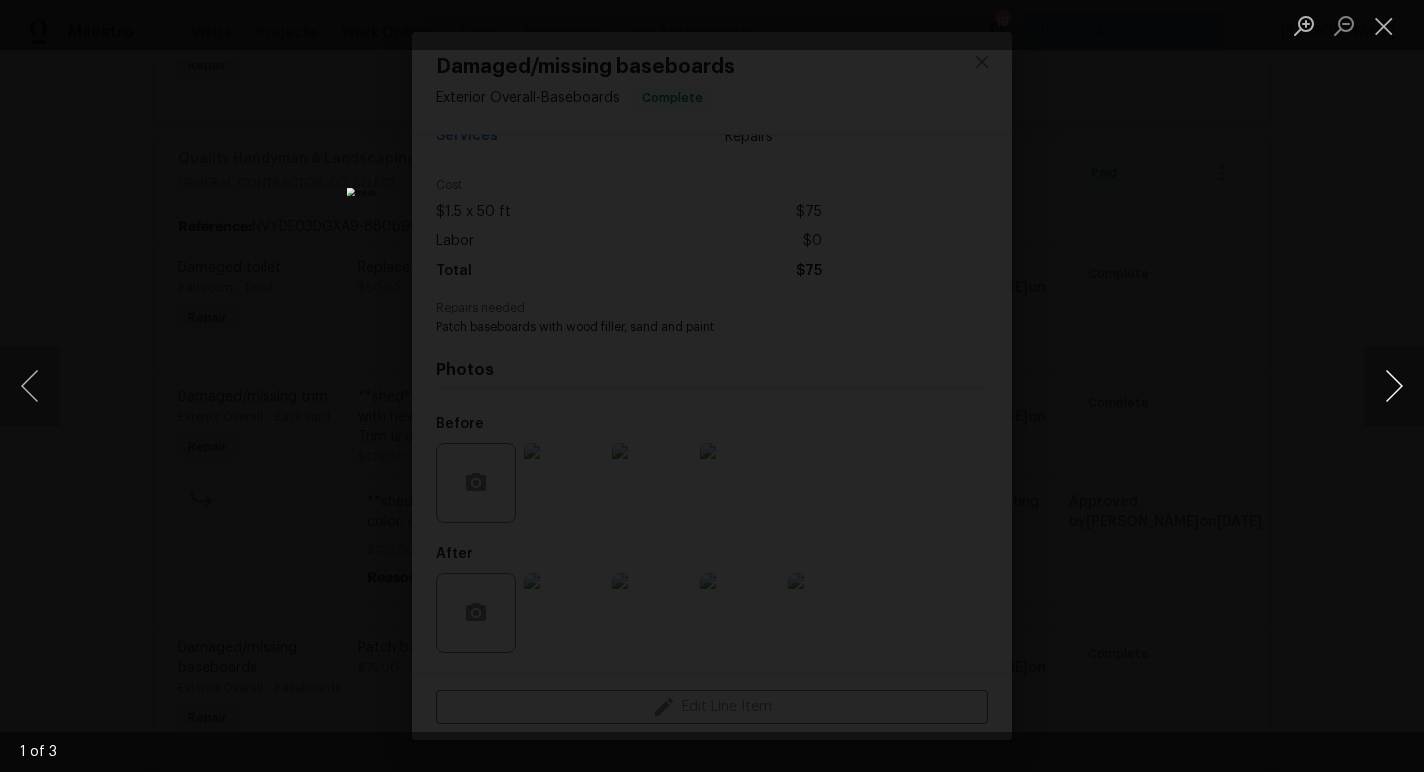 click at bounding box center [1394, 386] 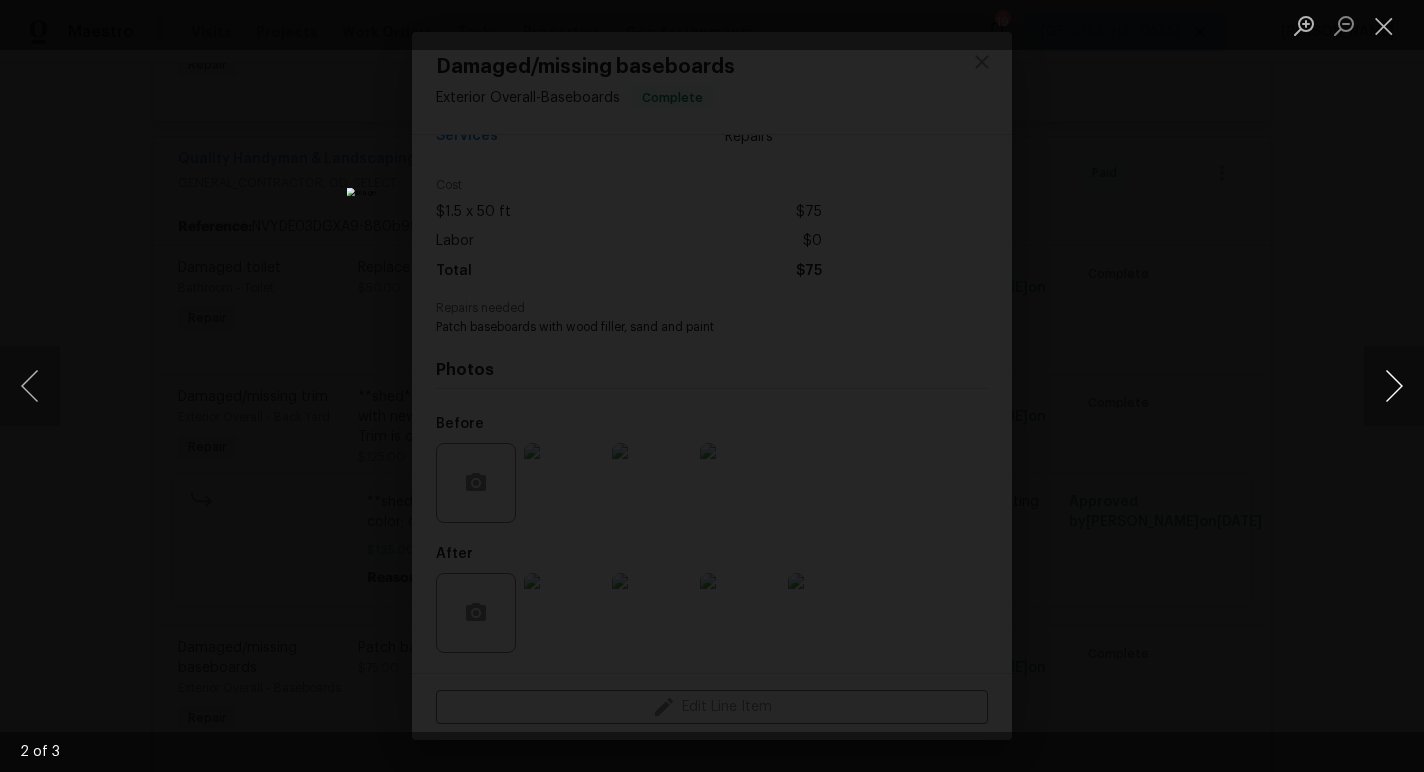 click at bounding box center [1394, 386] 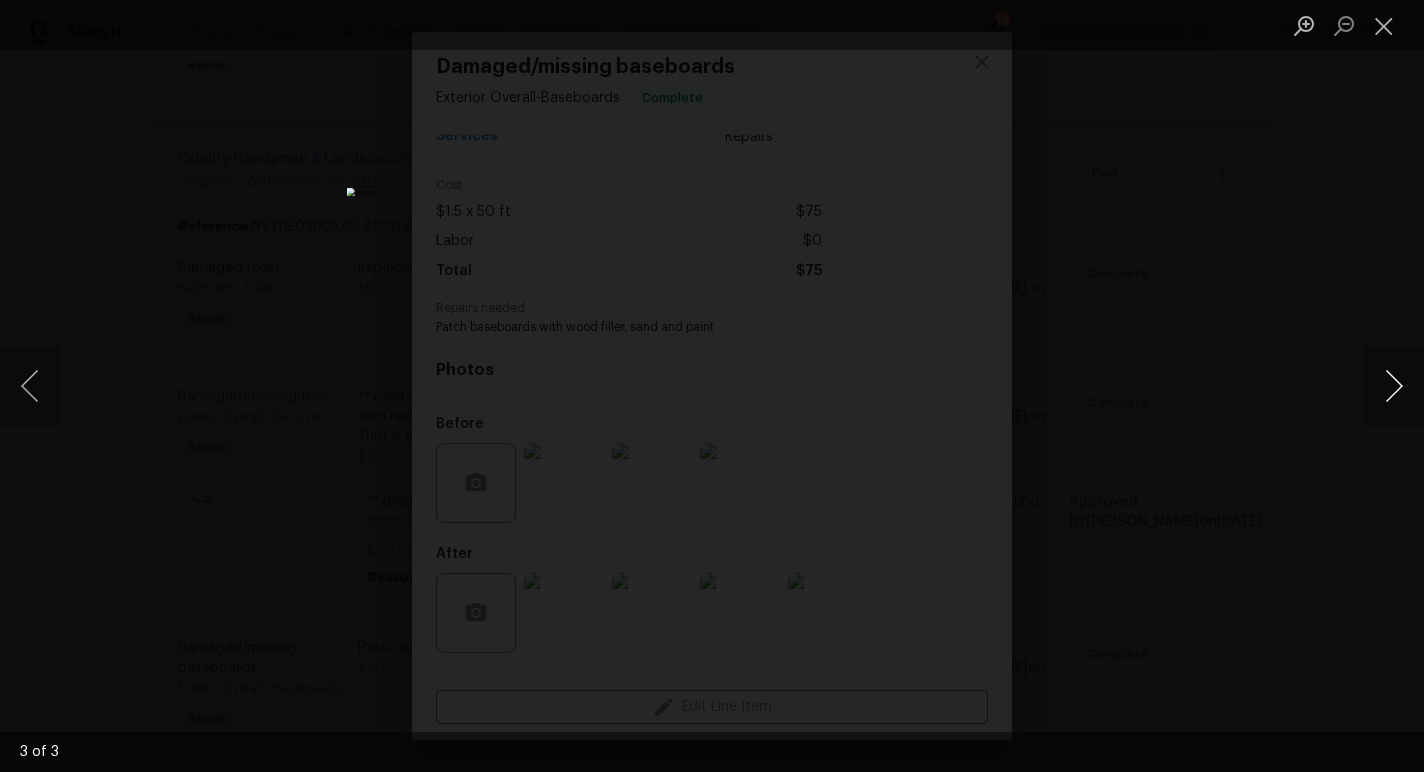 click at bounding box center [1394, 386] 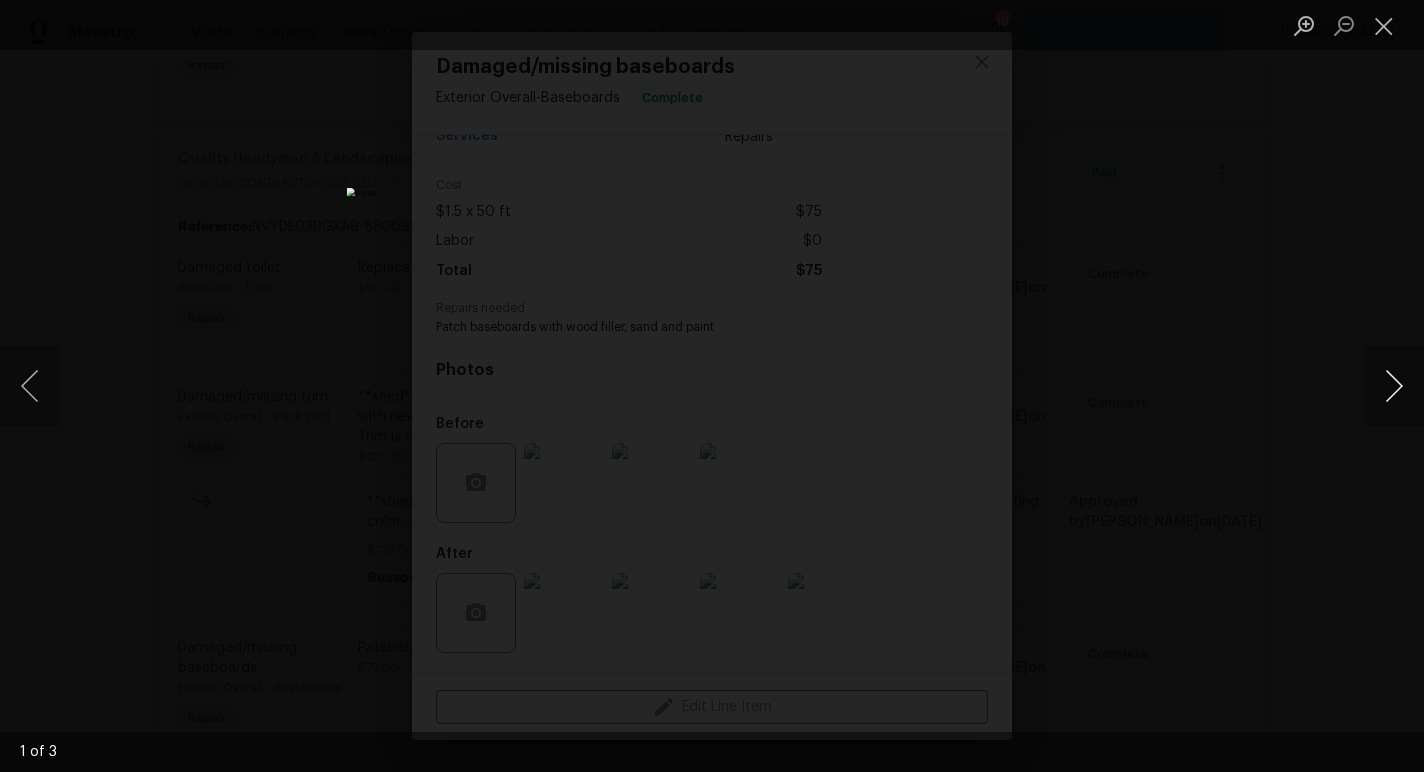 click at bounding box center [1394, 386] 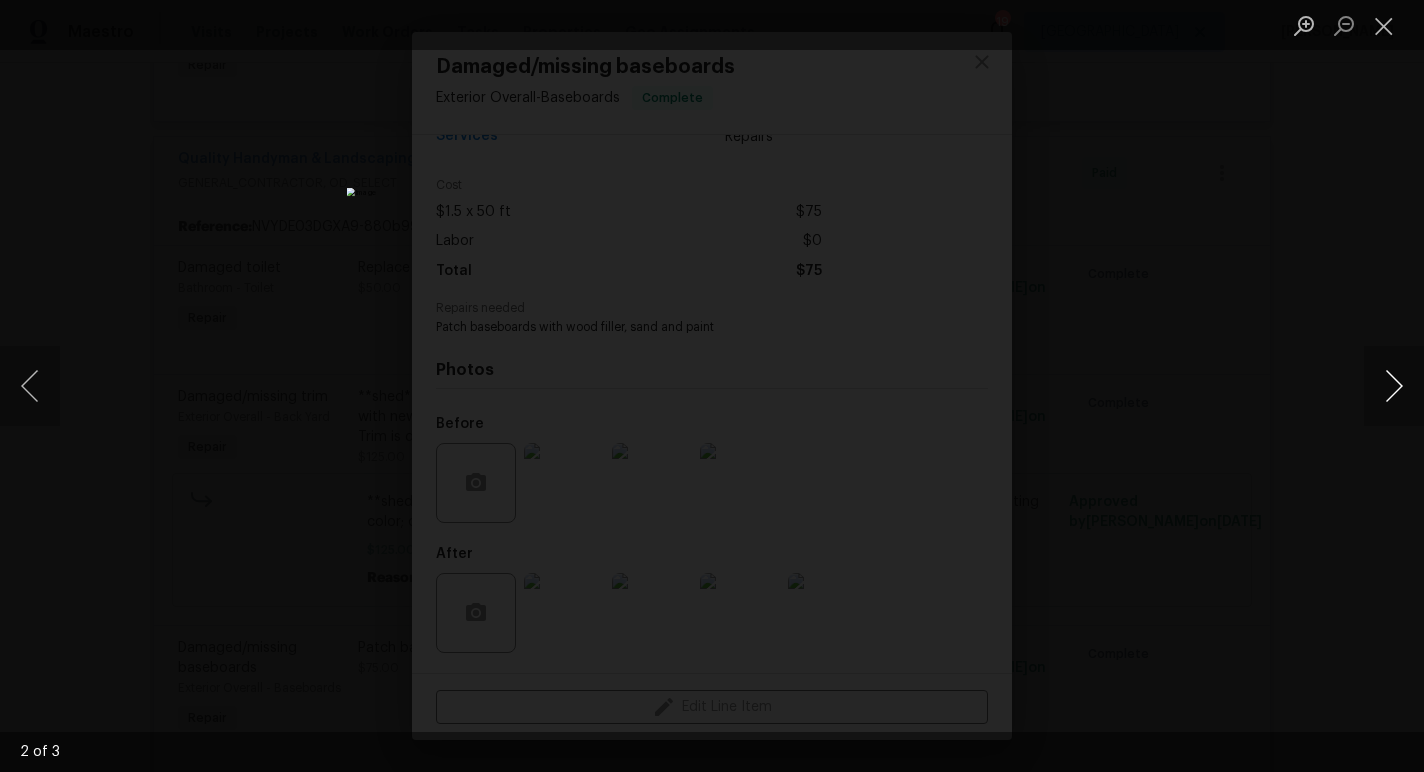 click at bounding box center (1394, 386) 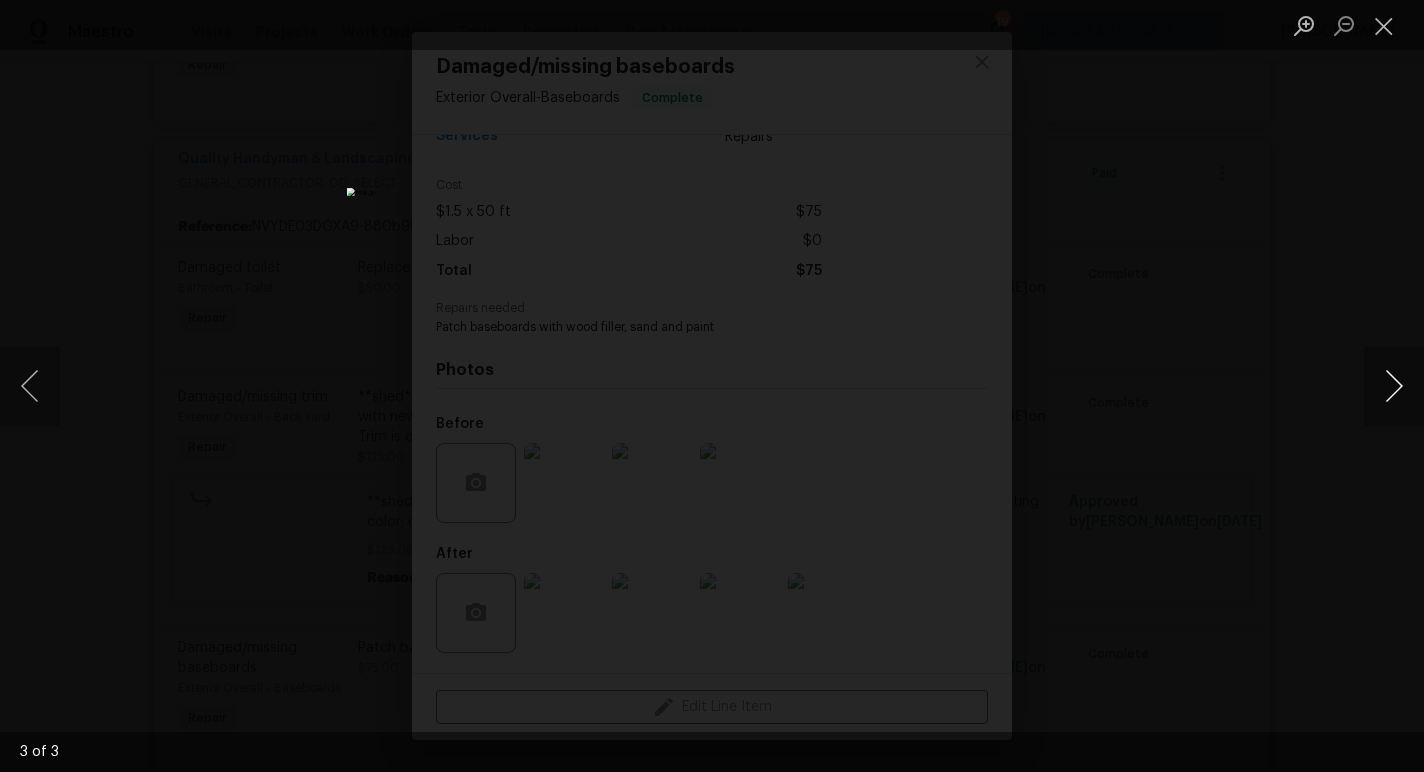 click at bounding box center [1394, 386] 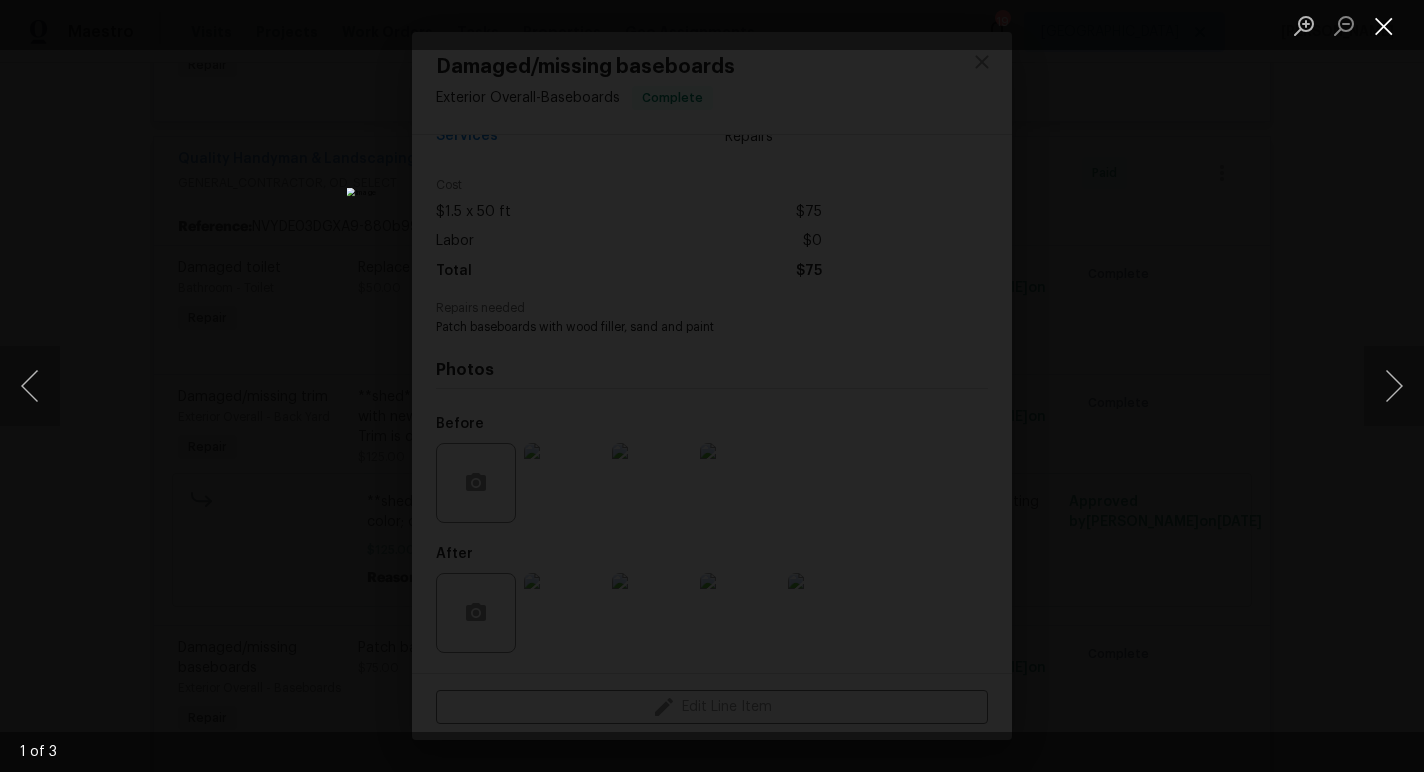 click at bounding box center (1384, 25) 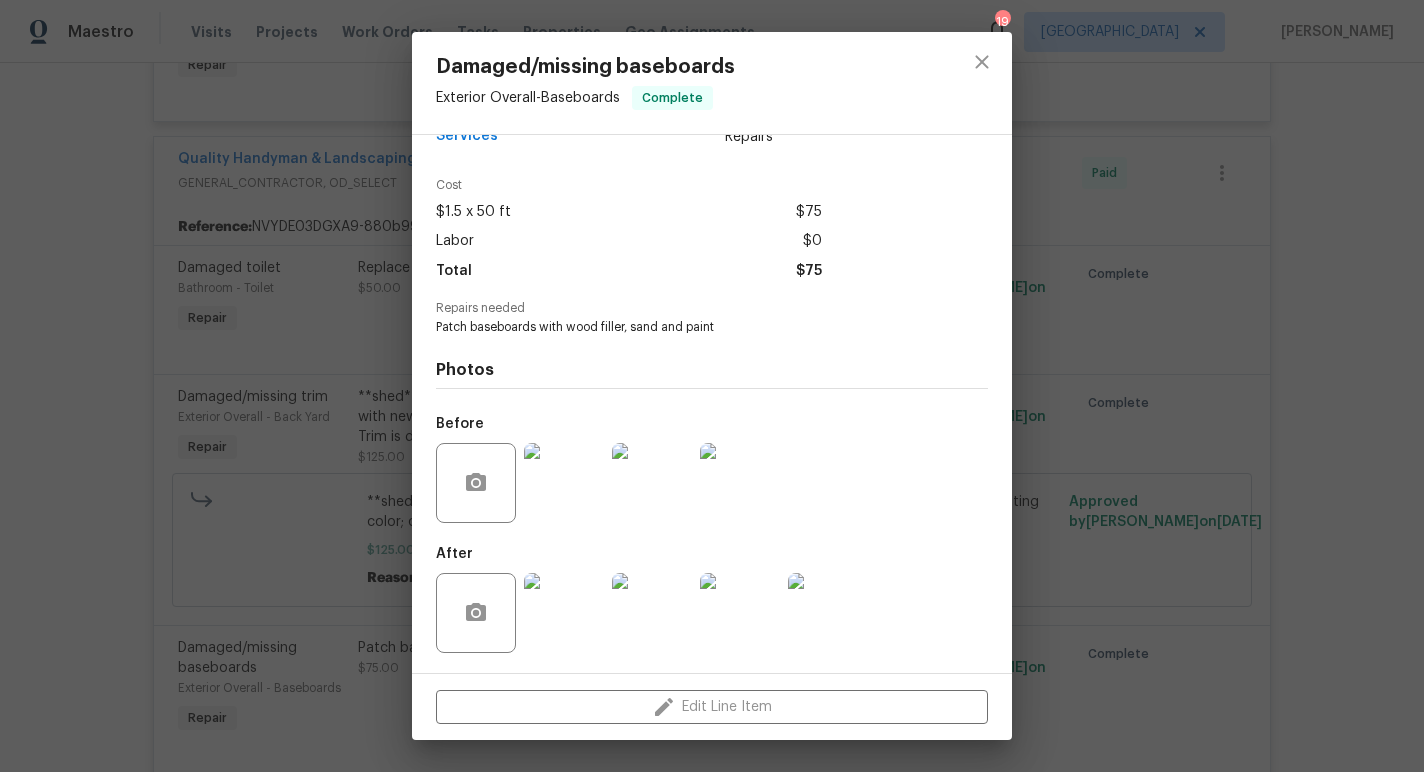 click on "Damaged/missing baseboards Exterior Overall  -  Baseboards Complete Vendor Quality Handyman & Landscaping Services Account Category Repairs Cost $1.5 x 50 ft $75 Labor $0 Total $75 Repairs needed Patch baseboards with wood filler, sand and paint Photos Before After  Edit Line Item" at bounding box center [712, 386] 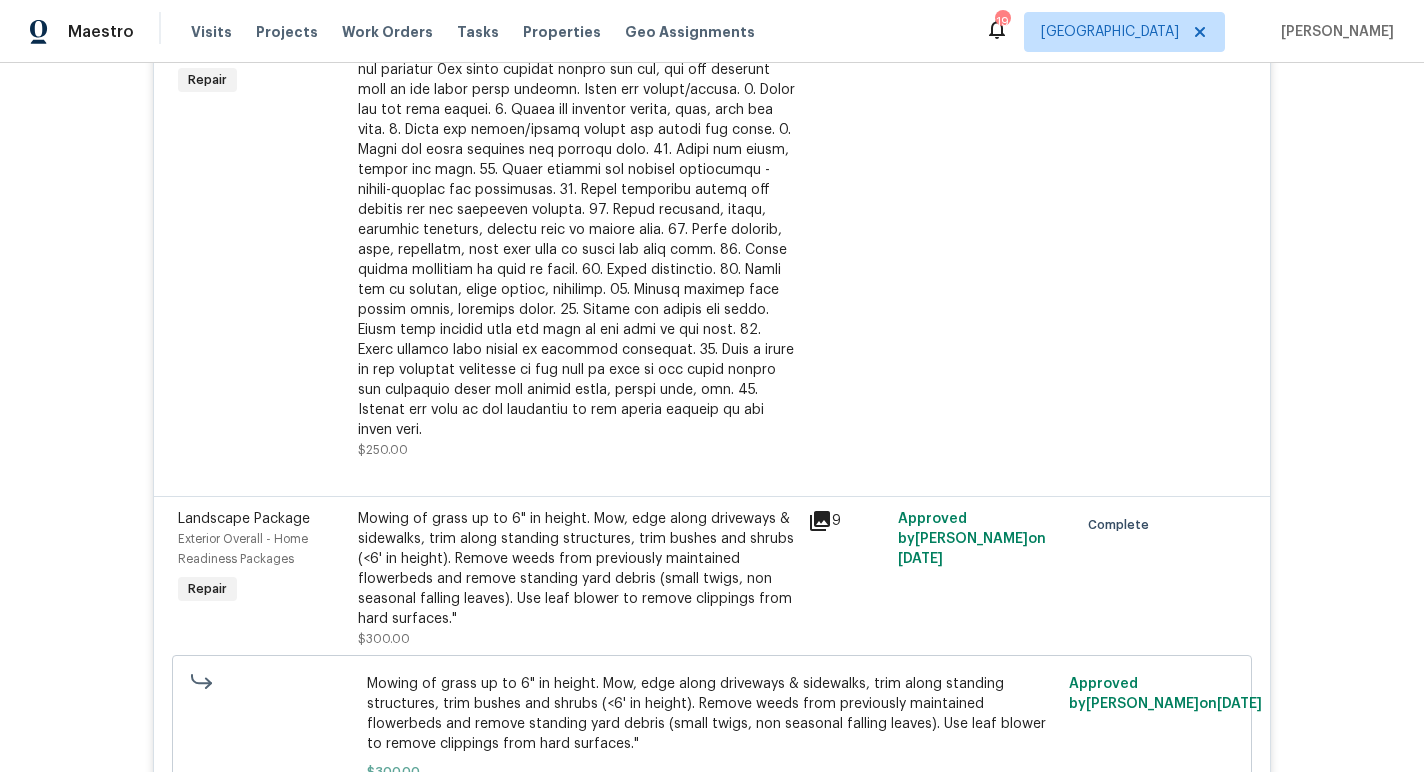 scroll, scrollTop: 8218, scrollLeft: 0, axis: vertical 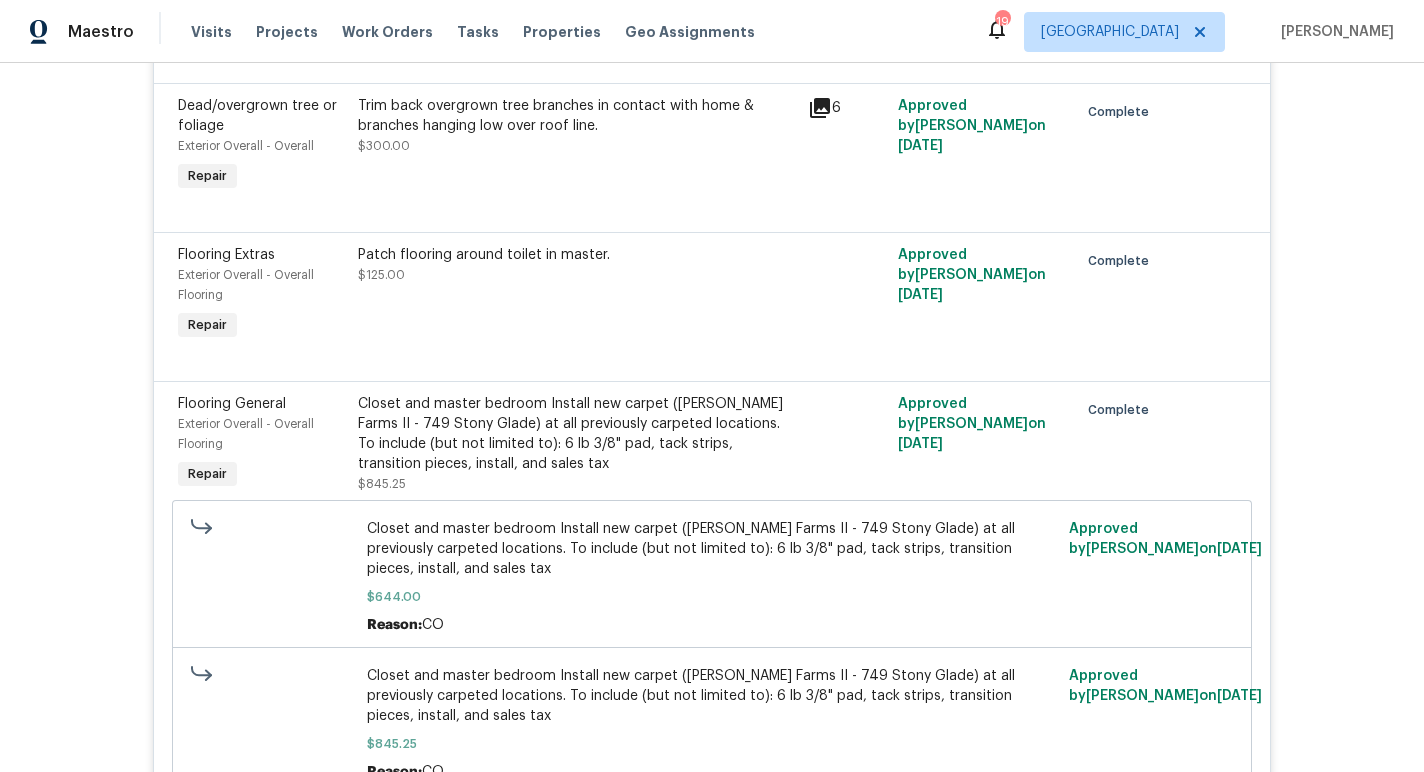 click at bounding box center (847, 444) 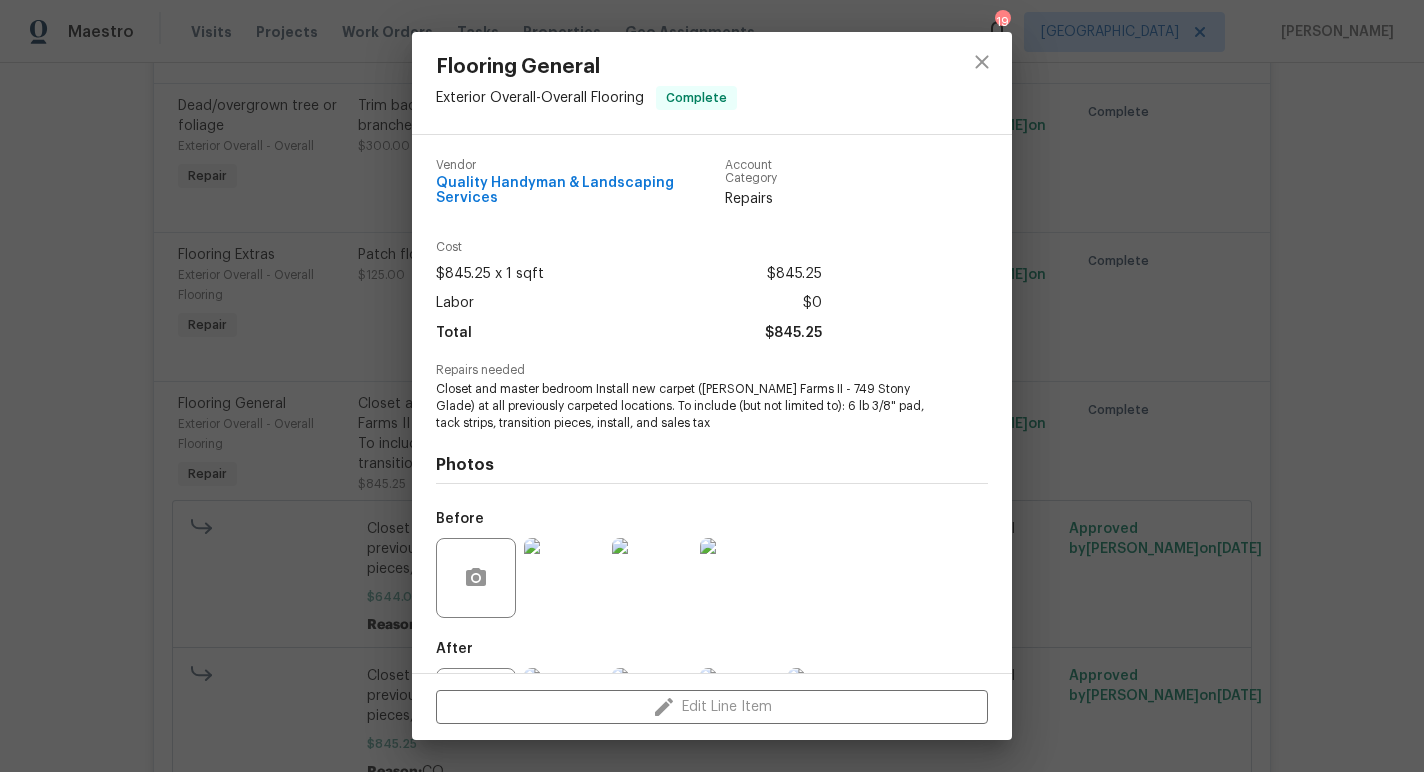 scroll, scrollTop: 95, scrollLeft: 0, axis: vertical 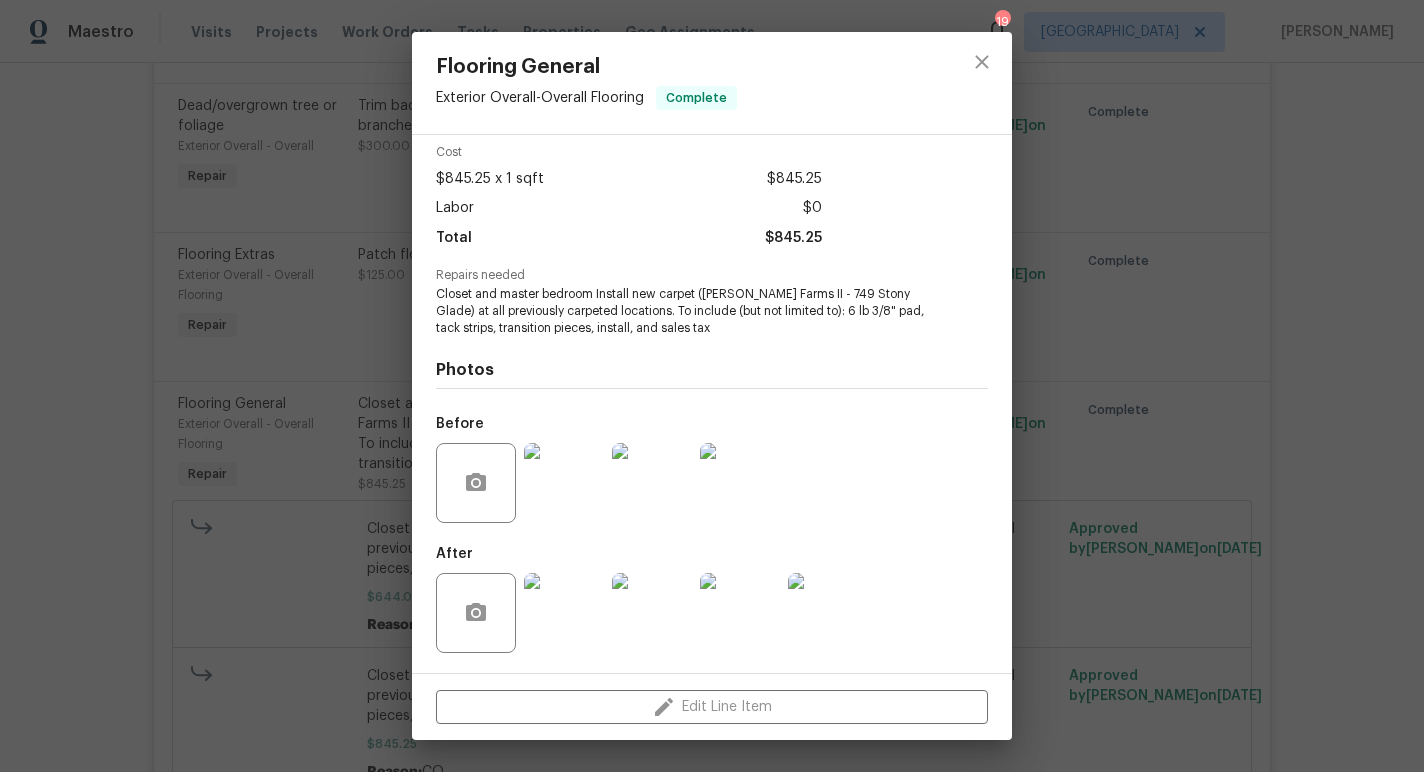click at bounding box center (564, 483) 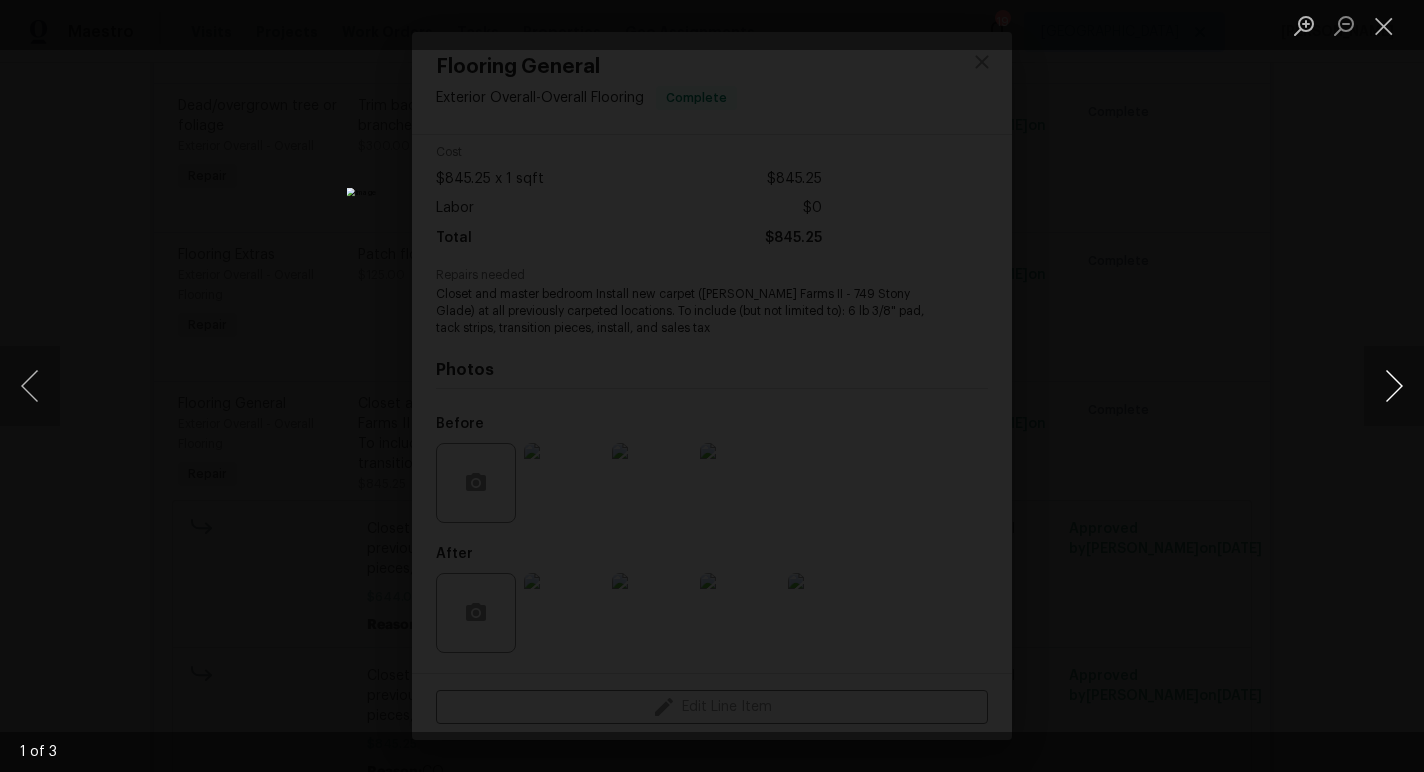 click at bounding box center (1394, 386) 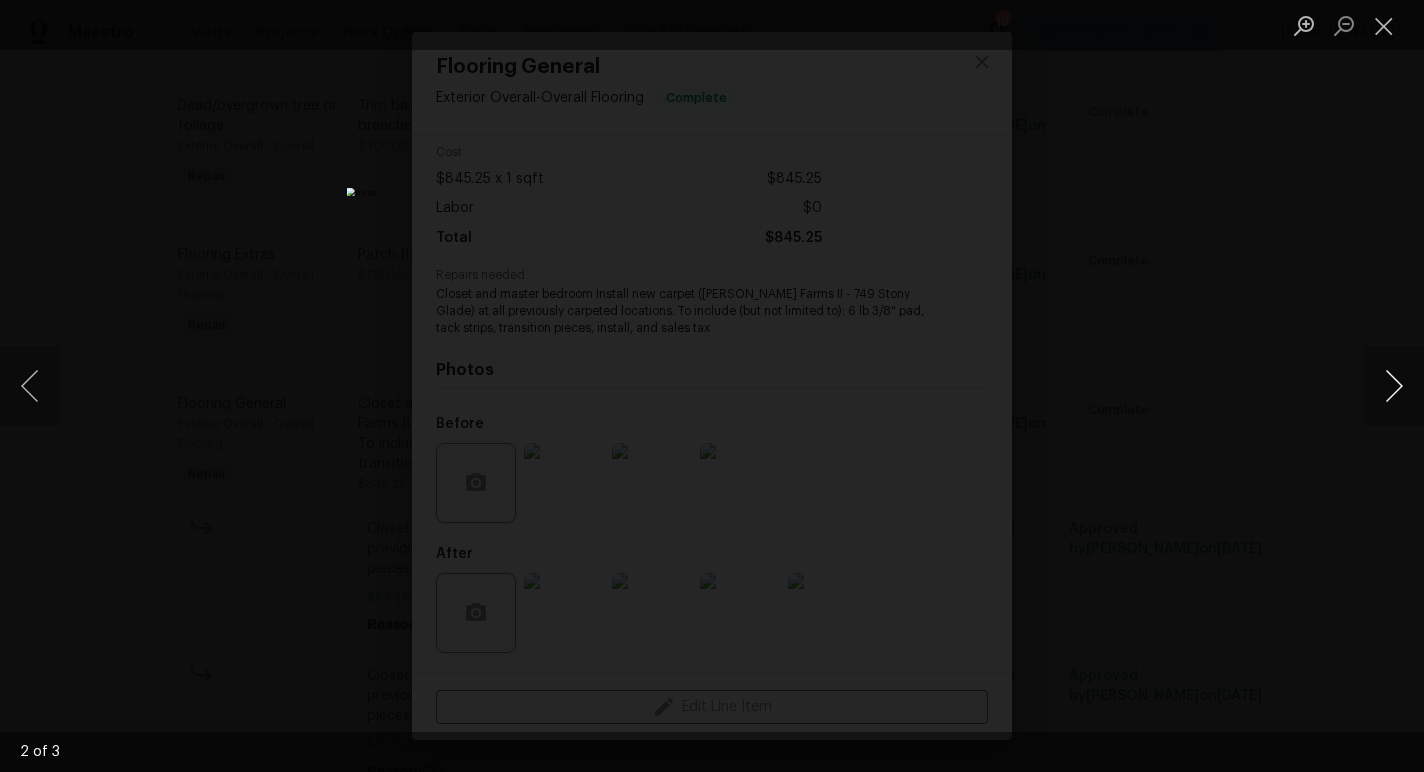 click at bounding box center [1394, 386] 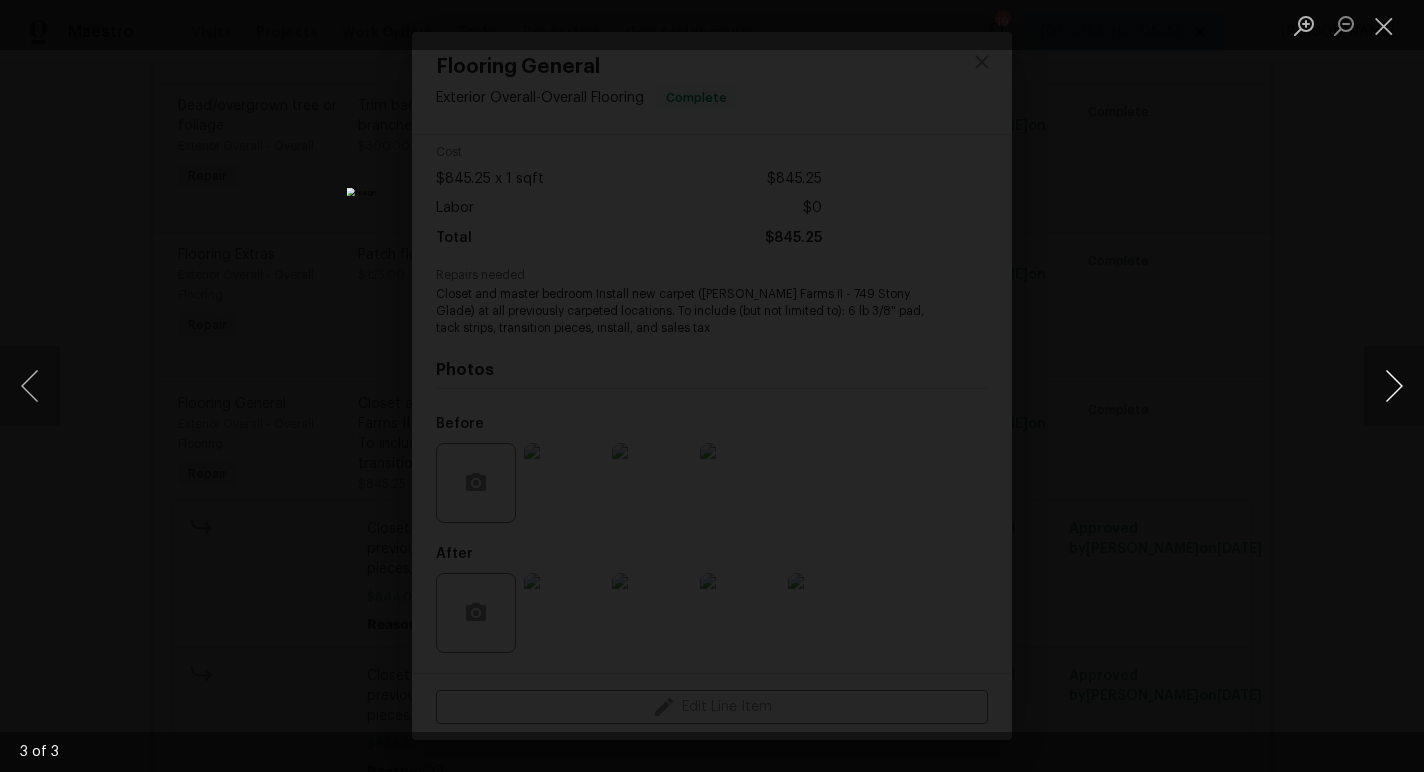 click at bounding box center (1394, 386) 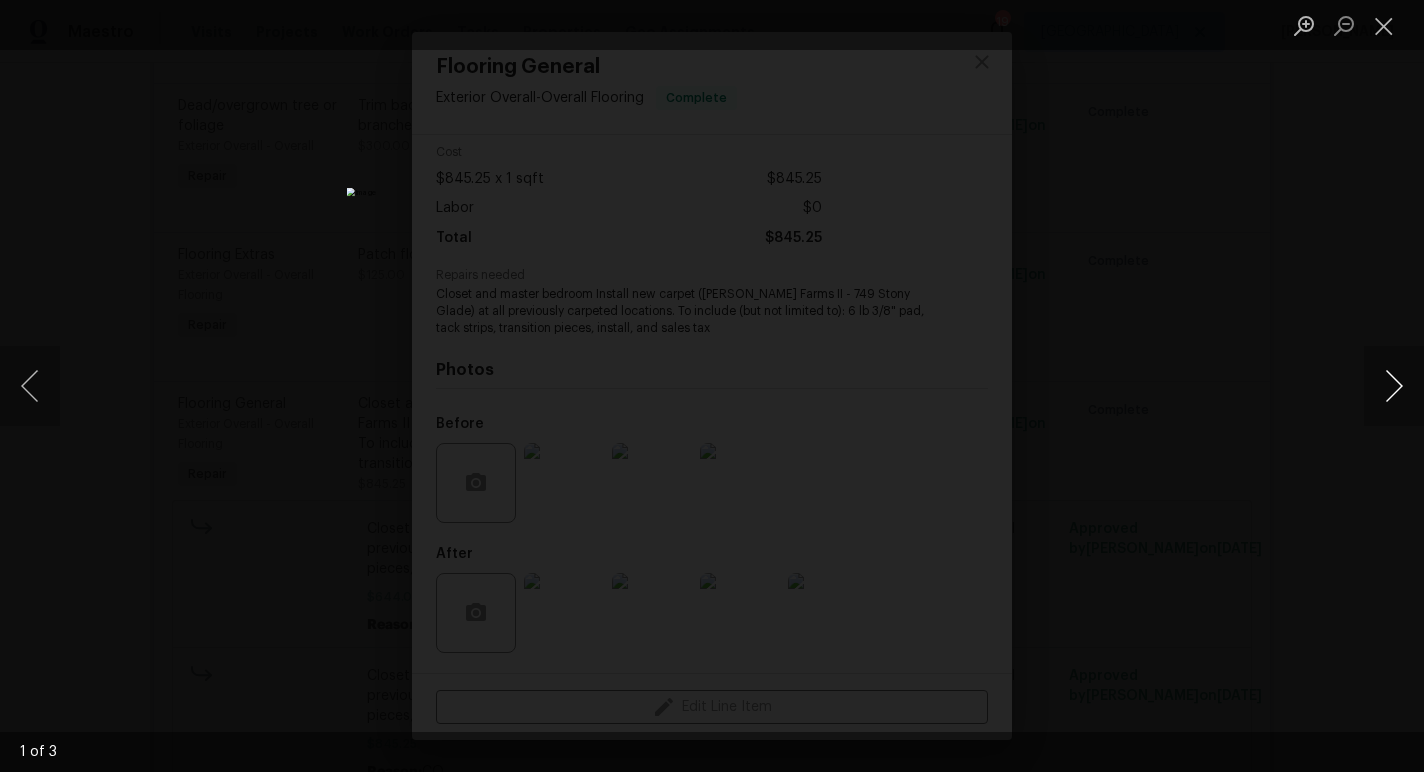 click at bounding box center [1394, 386] 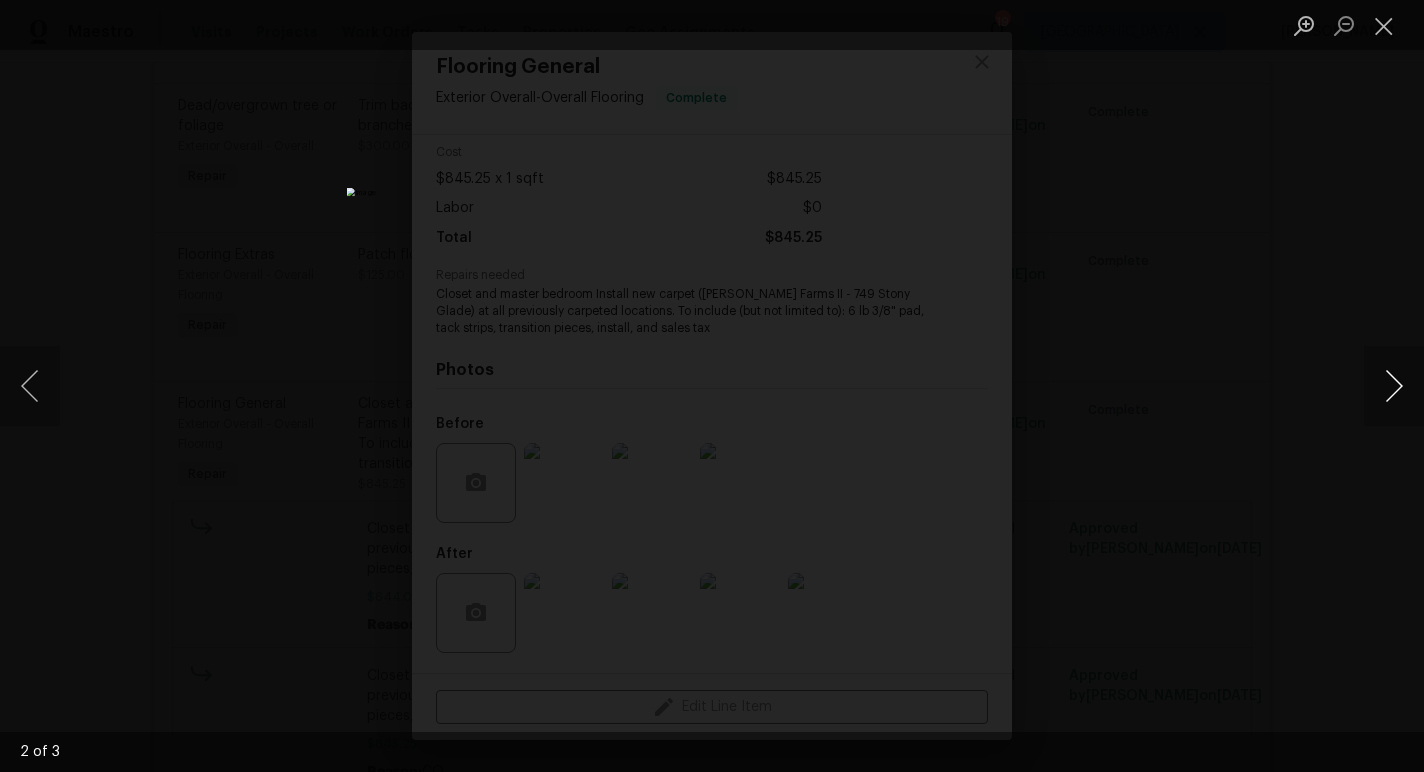 click at bounding box center [1394, 386] 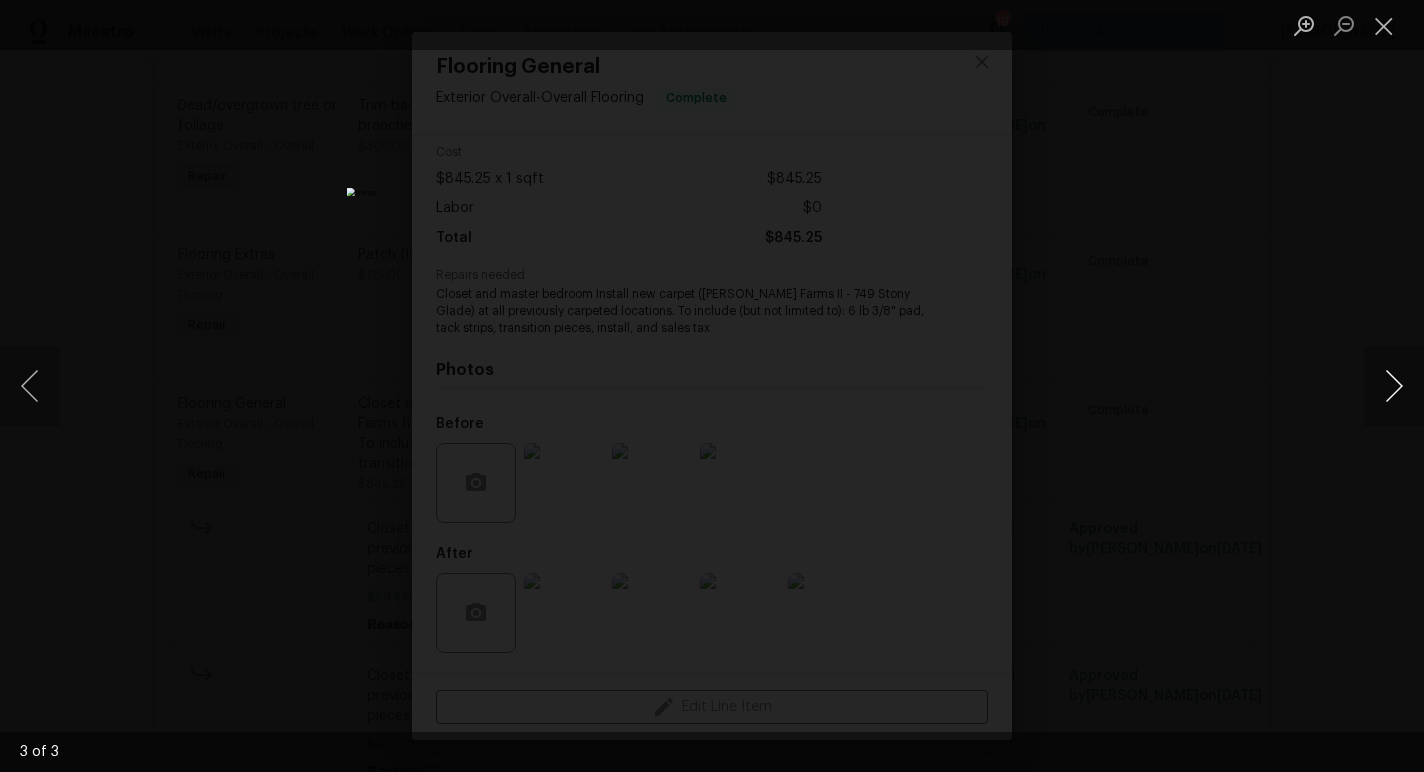 click at bounding box center [1394, 386] 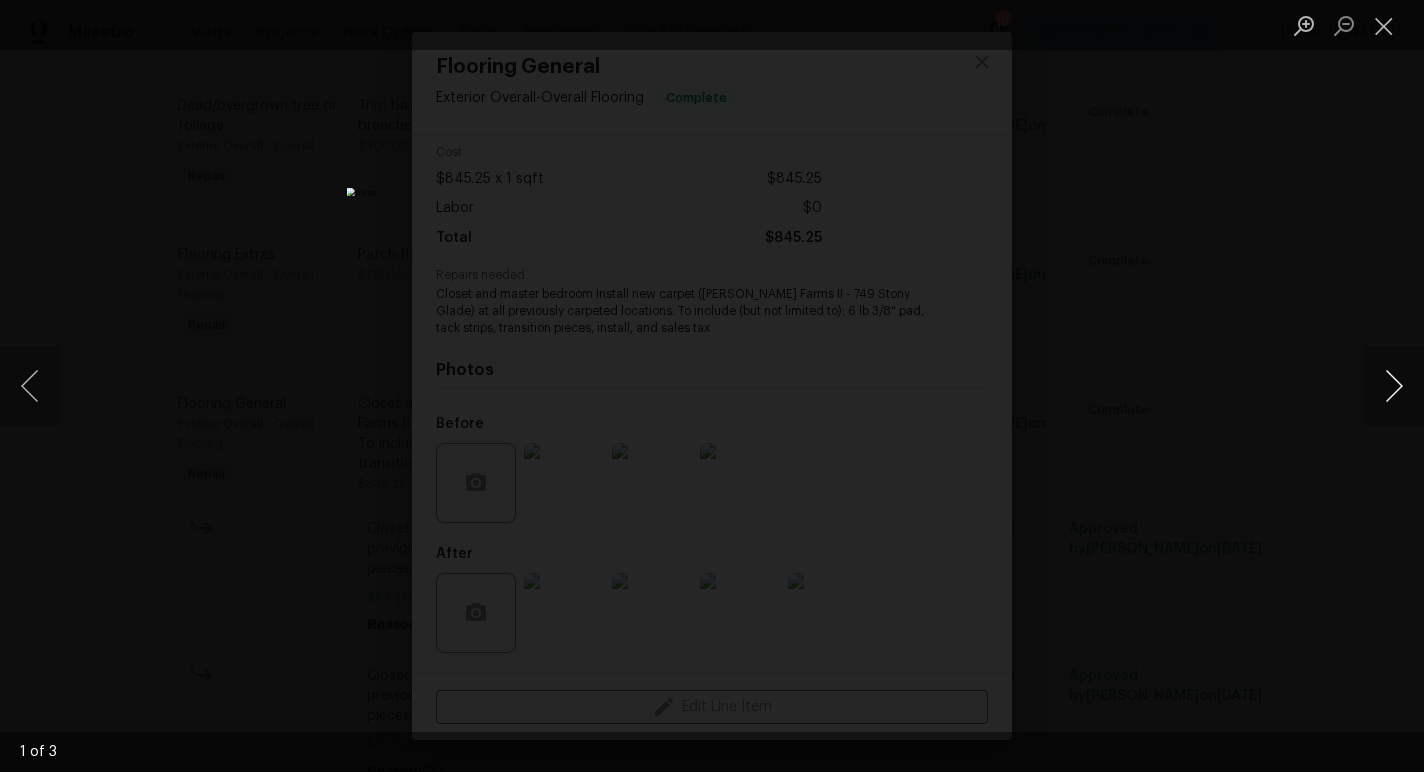 click at bounding box center [1394, 386] 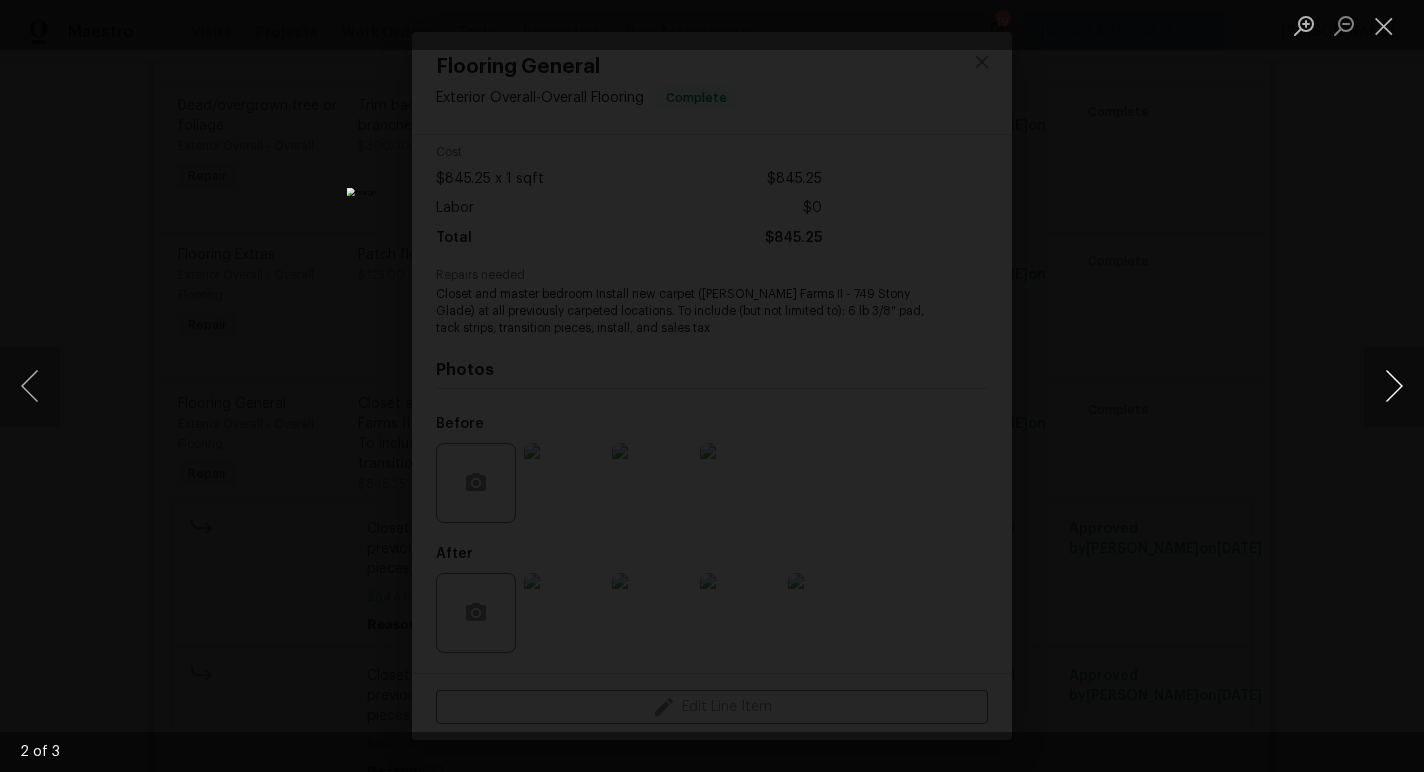 click at bounding box center [1394, 386] 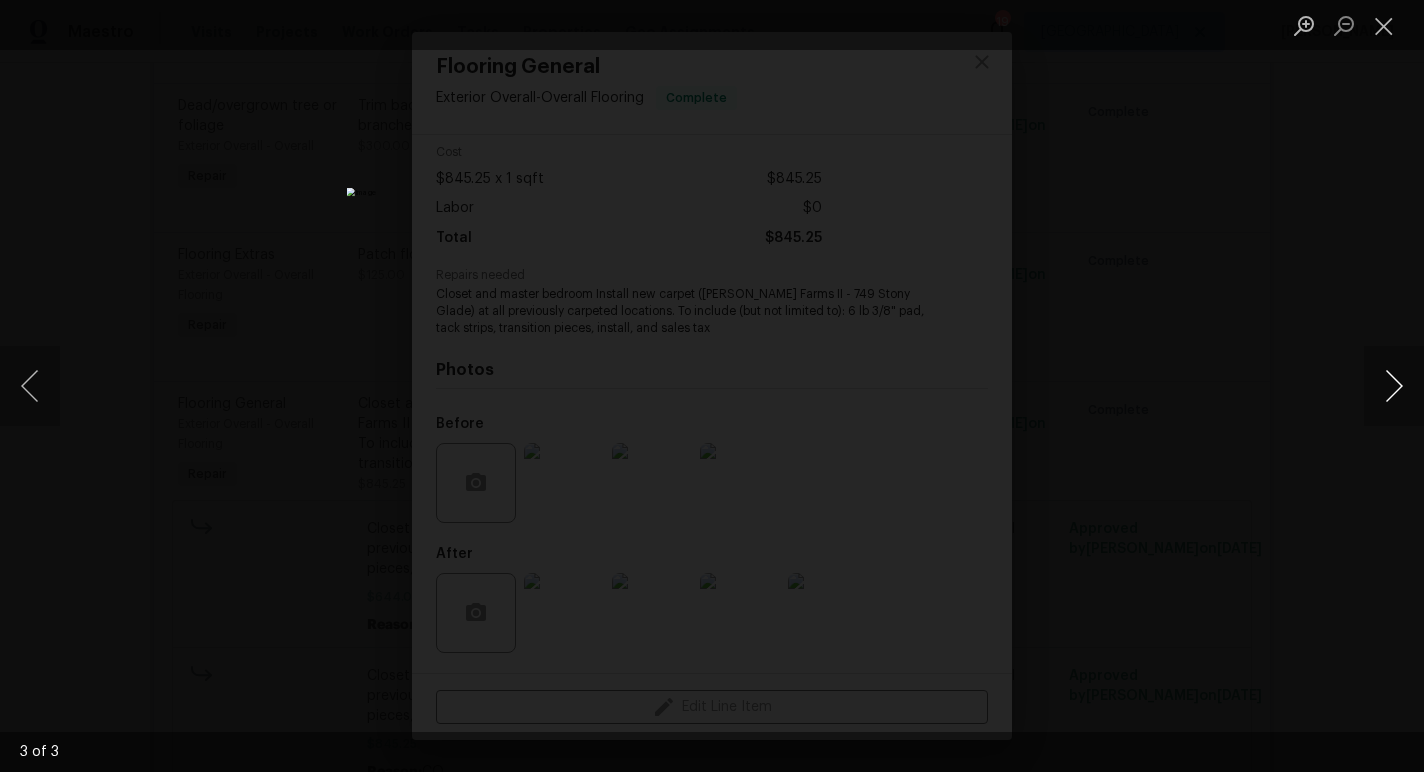 click at bounding box center [1394, 386] 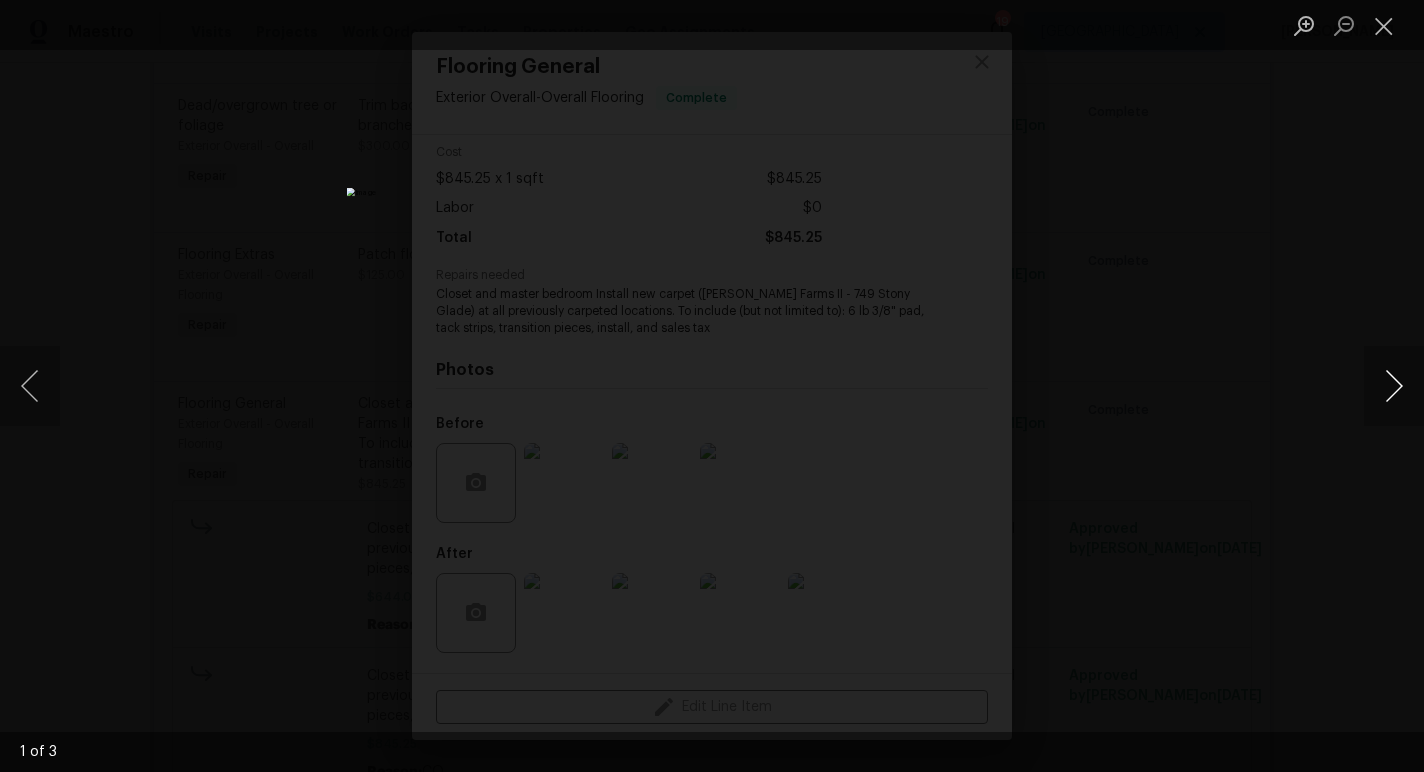 click at bounding box center (1394, 386) 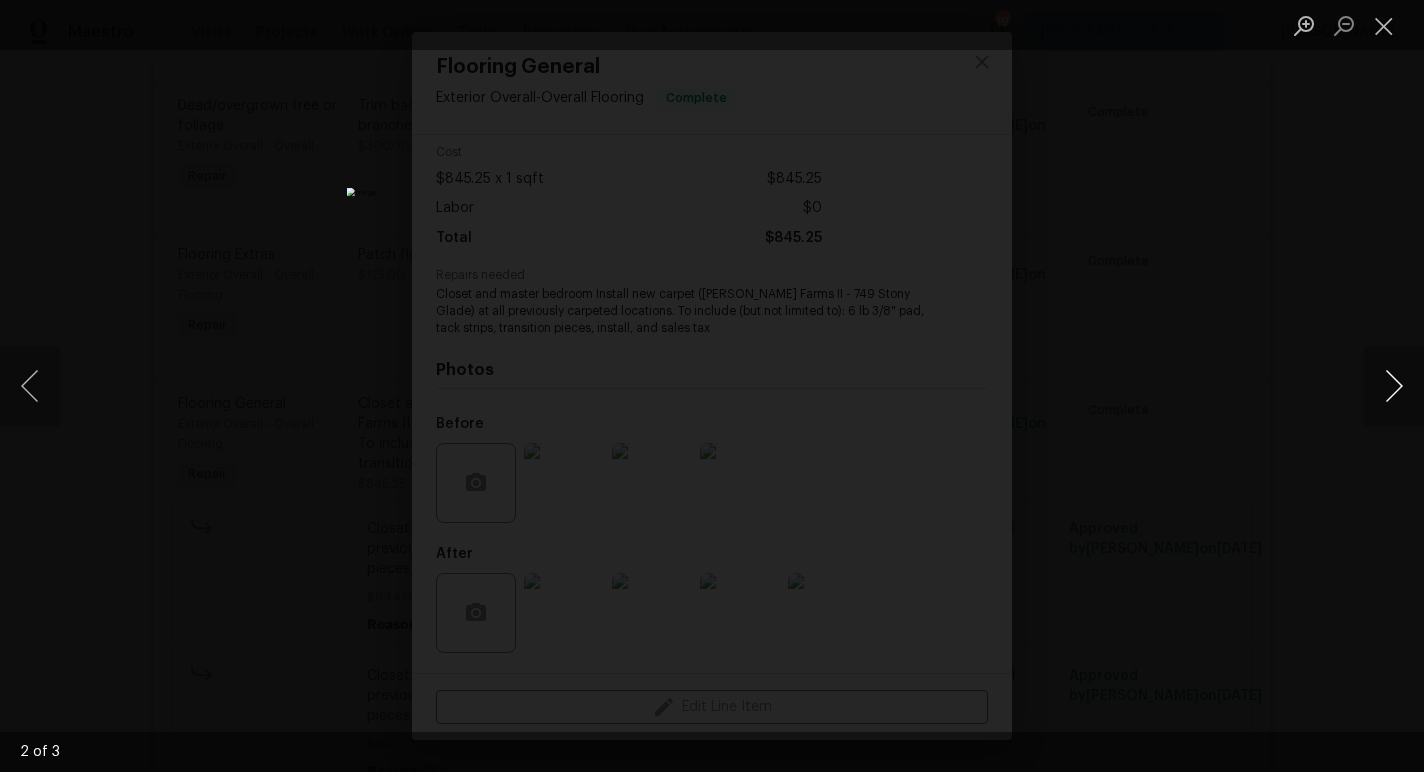 click at bounding box center [1394, 386] 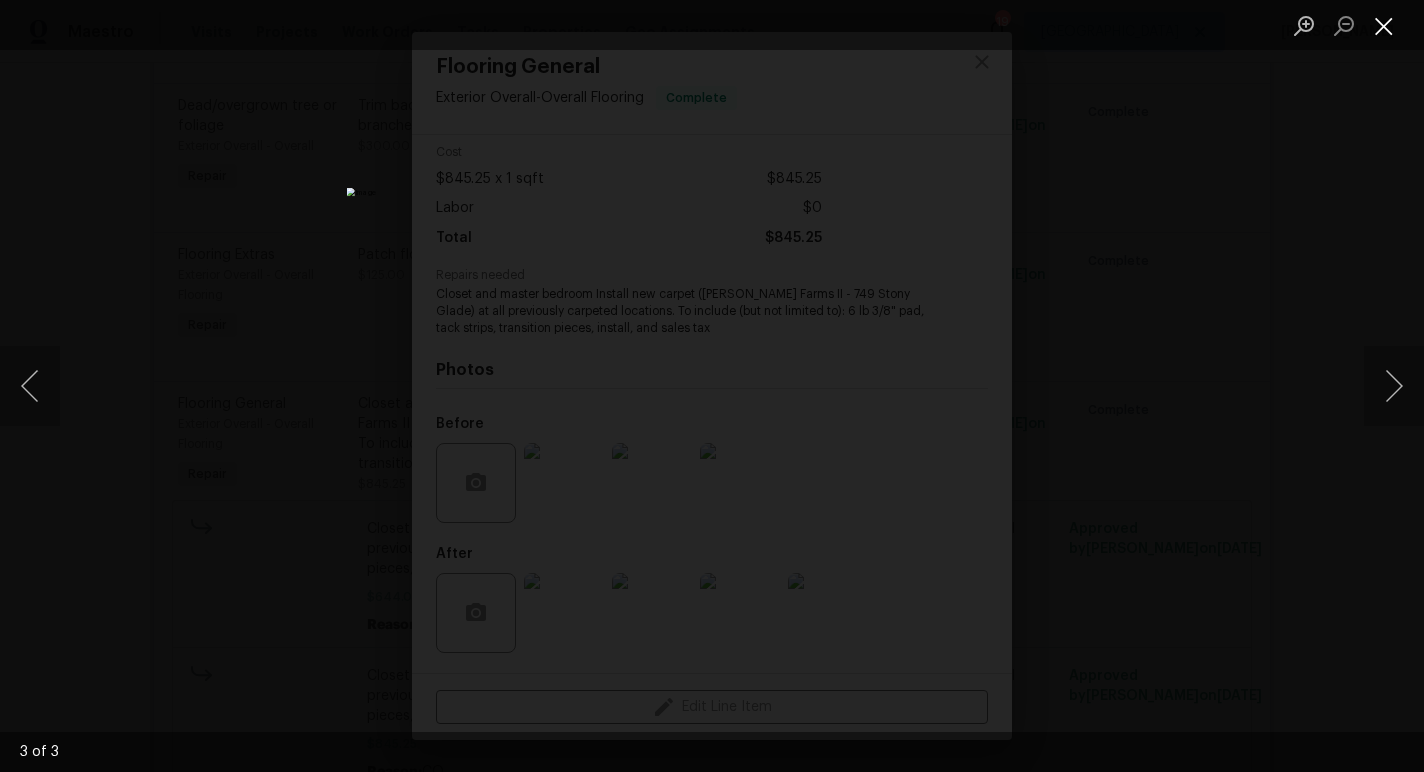 click at bounding box center [1384, 25] 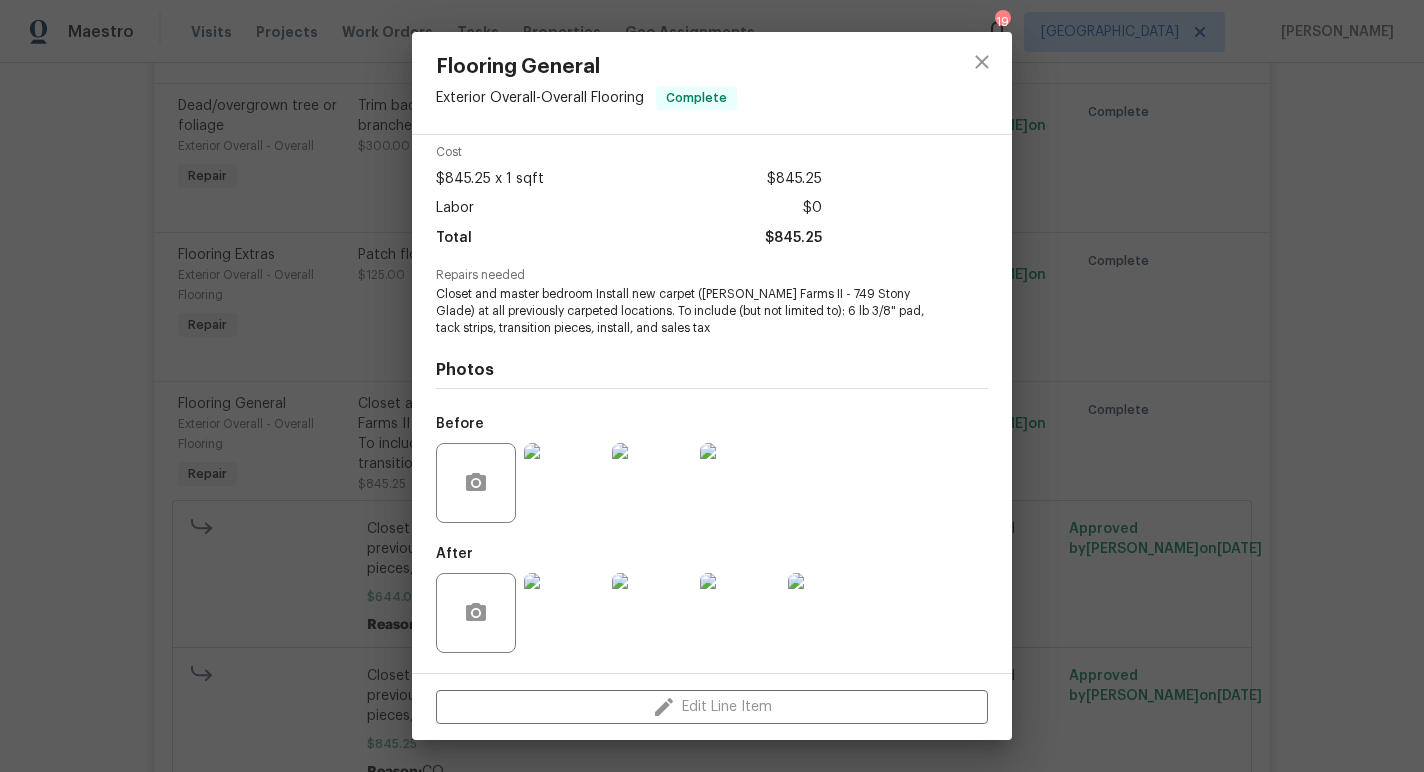 click on "Flooring General Exterior Overall  -  Overall Flooring Complete Vendor Quality Handyman & Landscaping Services Account Category Repairs Cost $845.25 x 1 sqft $845.25 Labor $0 Total $845.25 Repairs needed Closet and master bedroom
Install new carpet ([PERSON_NAME] Farms II - 749 Stony Glade) at all previously carpeted locations. To include (but not limited to): 6 lb 3/8" pad, tack strips, transition pieces, install, and sales tax Photos Before After  Edit Line Item" at bounding box center [712, 386] 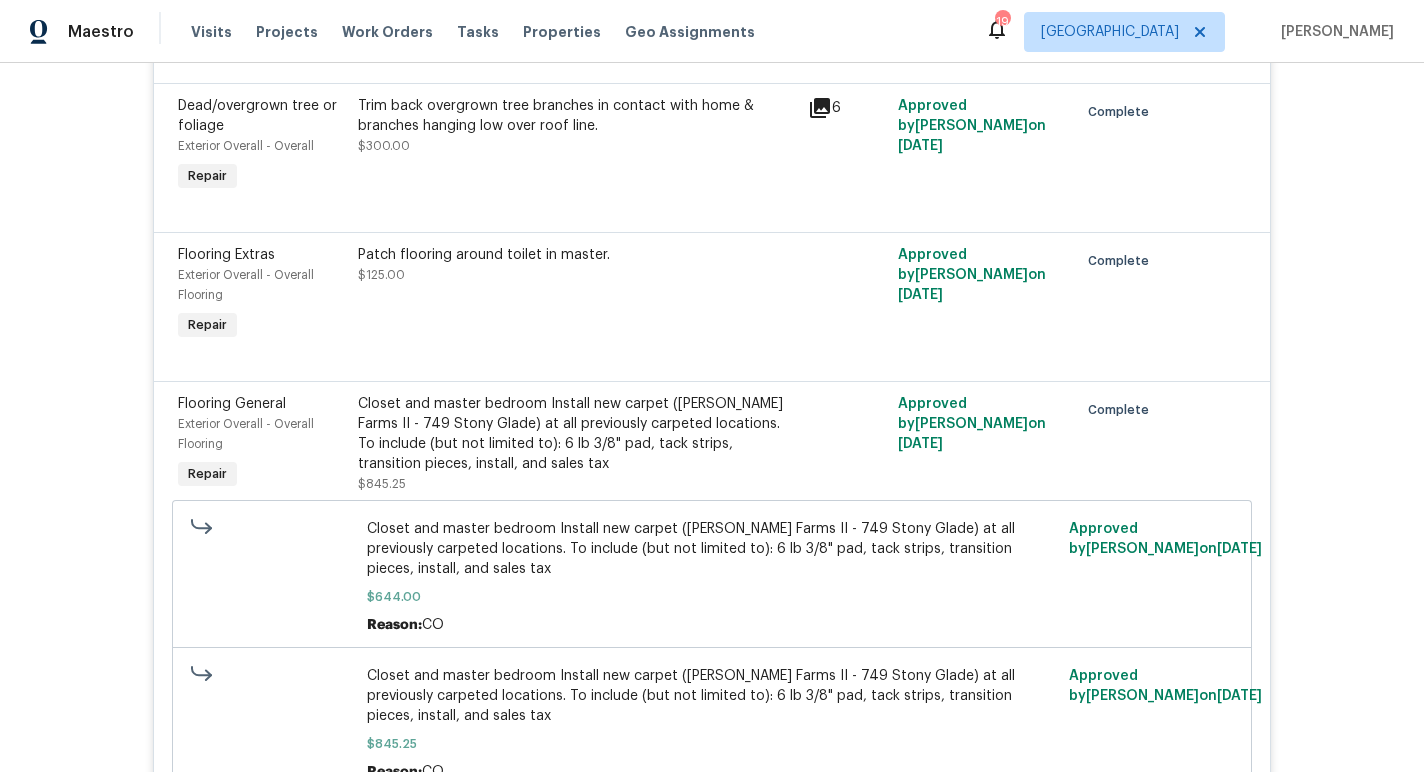scroll, scrollTop: 5627, scrollLeft: 0, axis: vertical 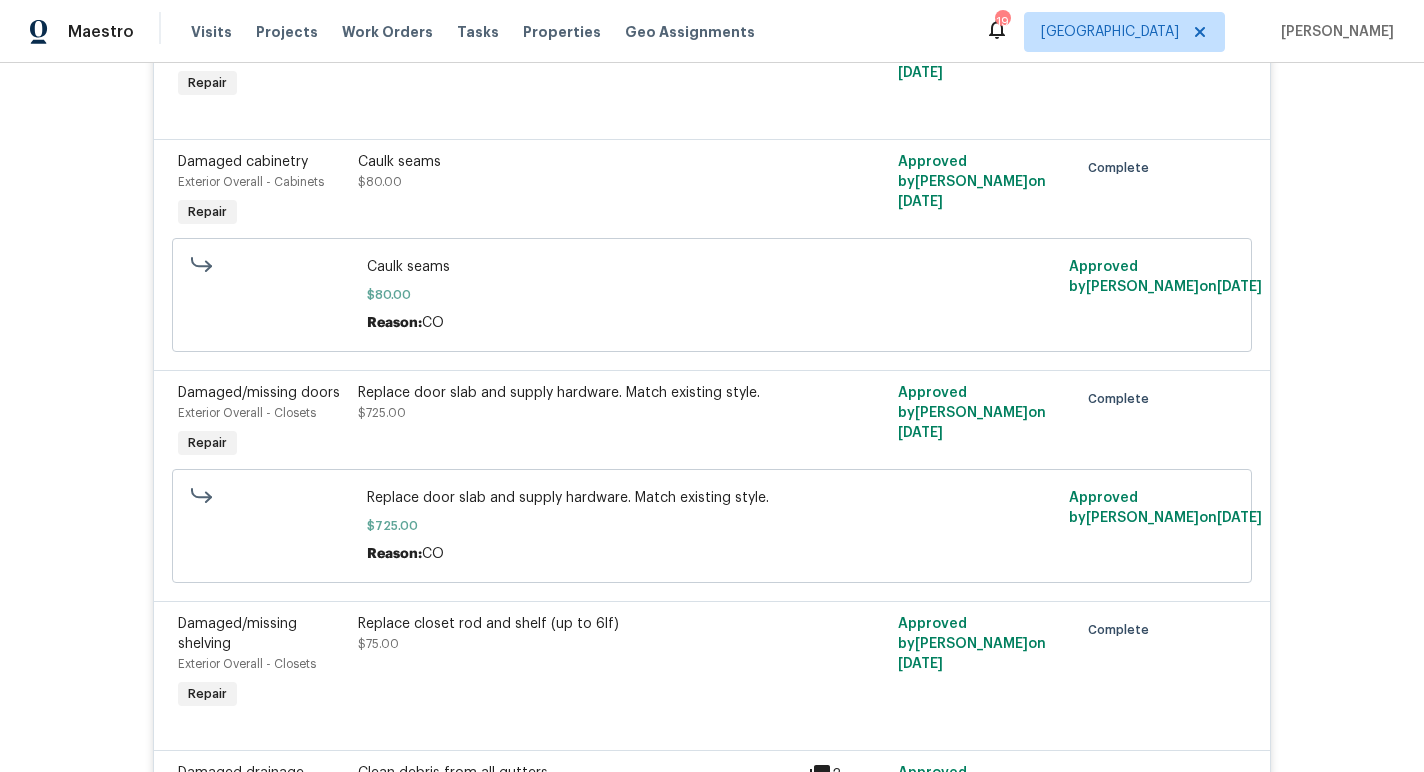 click on "Replace door slab and supply hardware. Match existing style. $725.00" at bounding box center [577, 423] 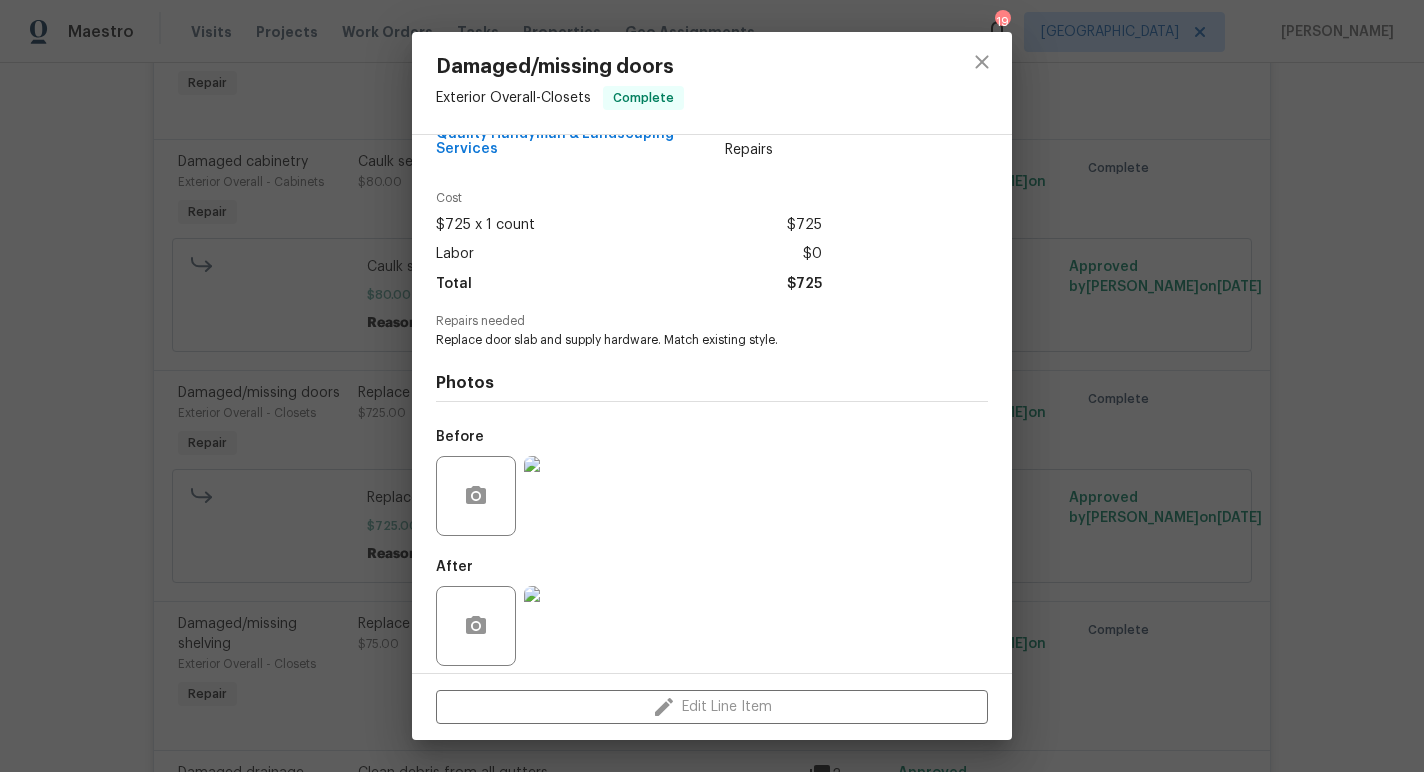 scroll, scrollTop: 62, scrollLeft: 0, axis: vertical 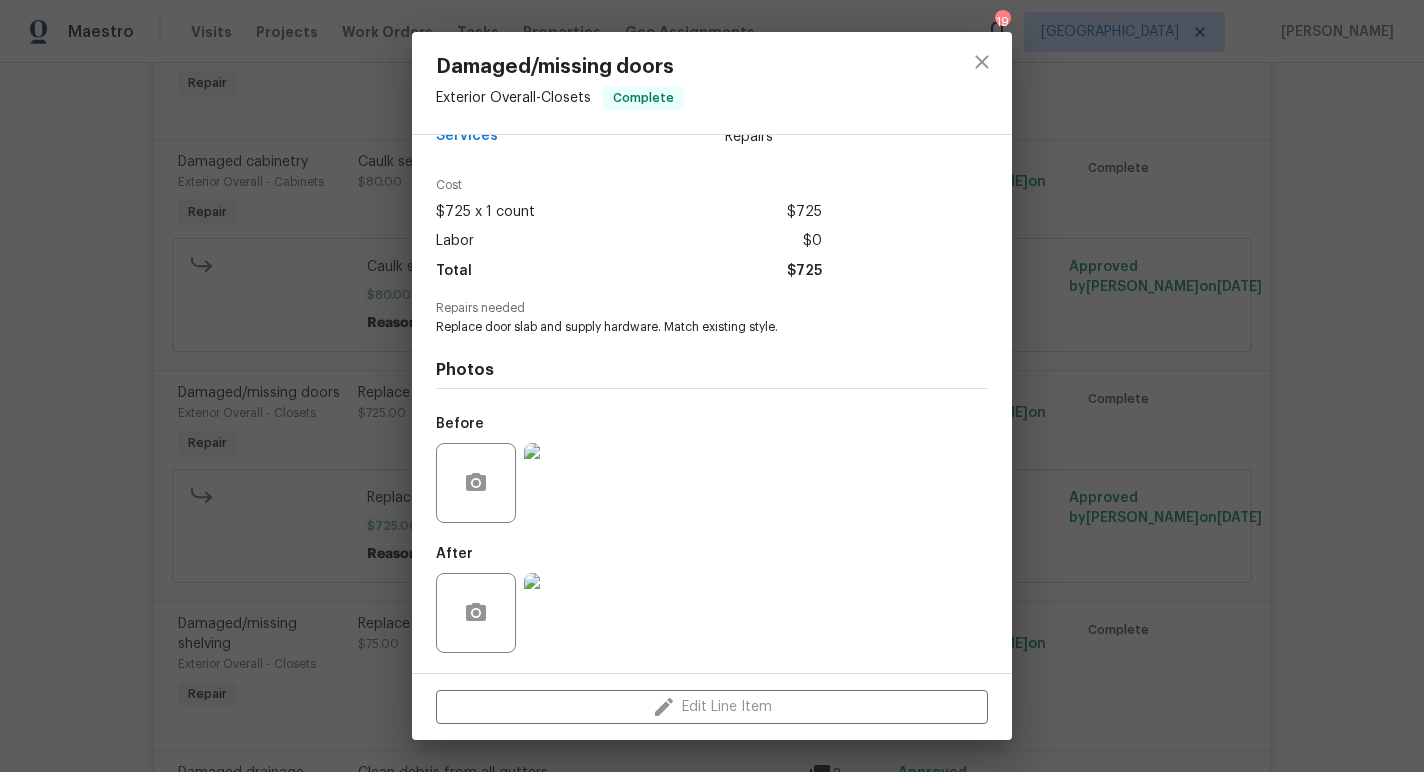 click at bounding box center (564, 483) 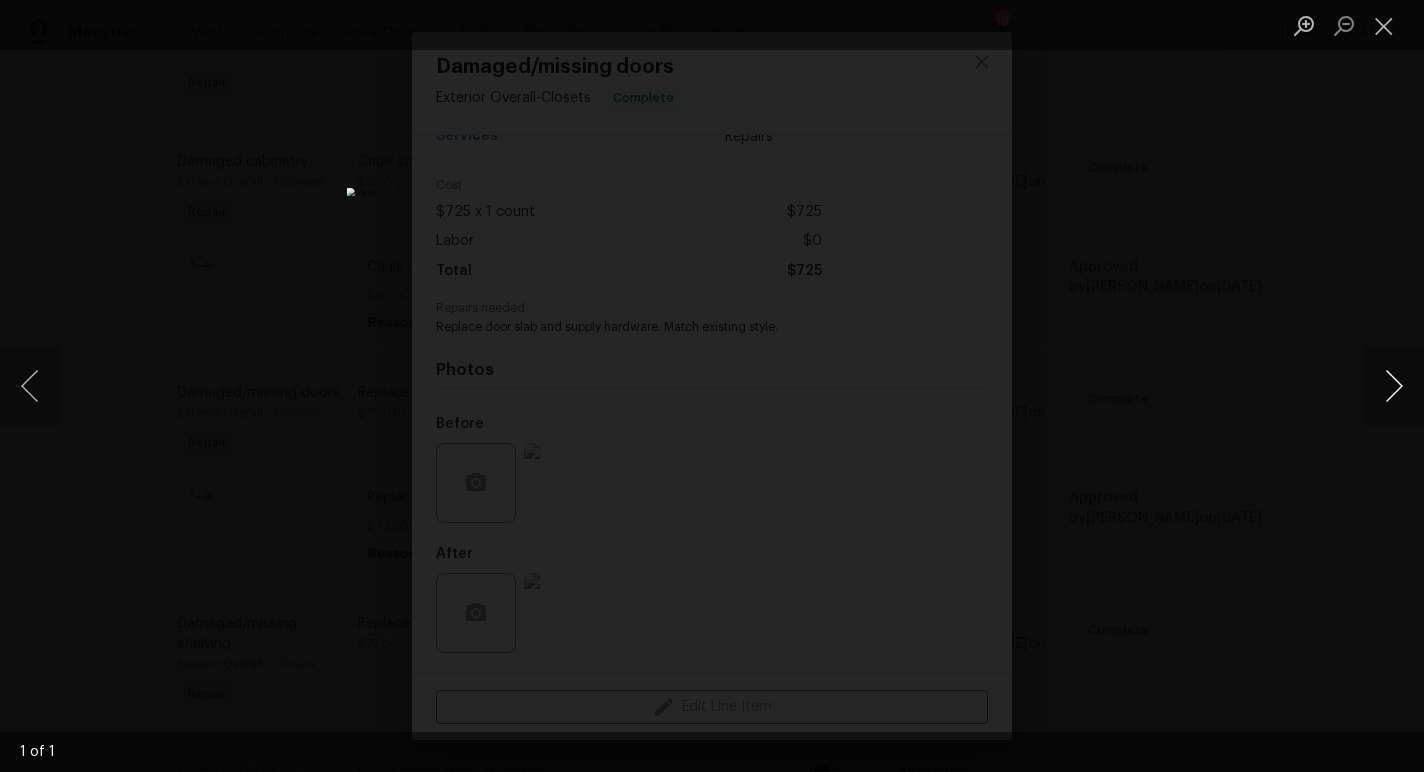 click at bounding box center (1394, 386) 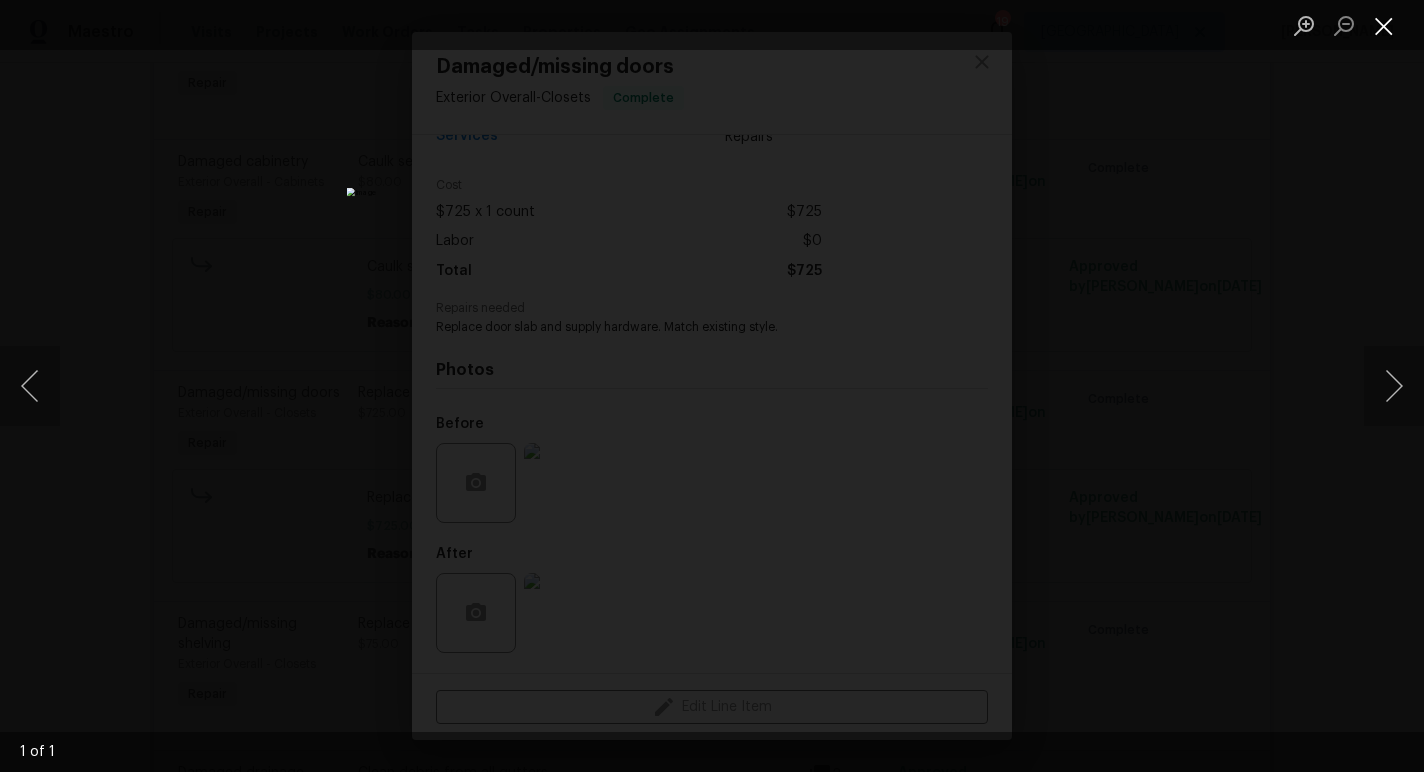 click at bounding box center (1384, 25) 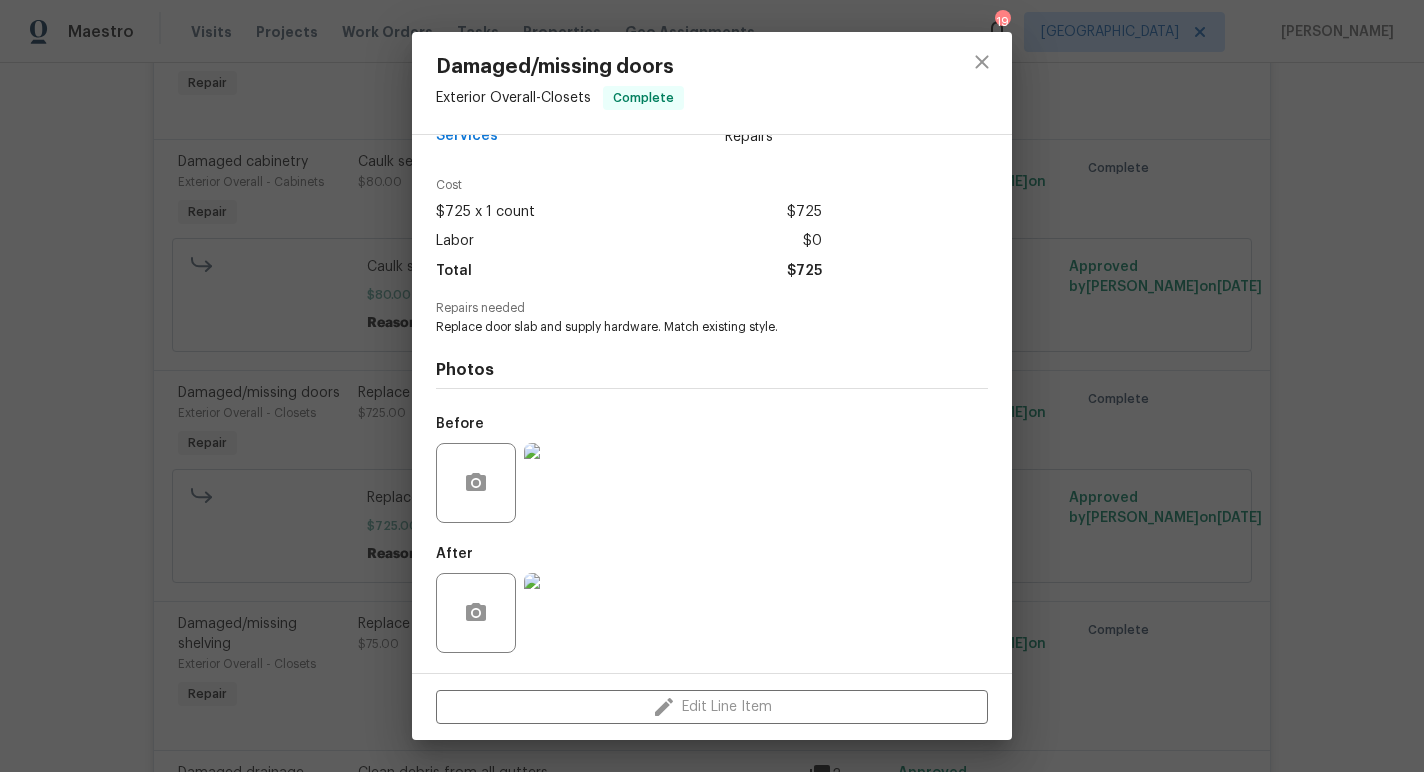 click at bounding box center [564, 613] 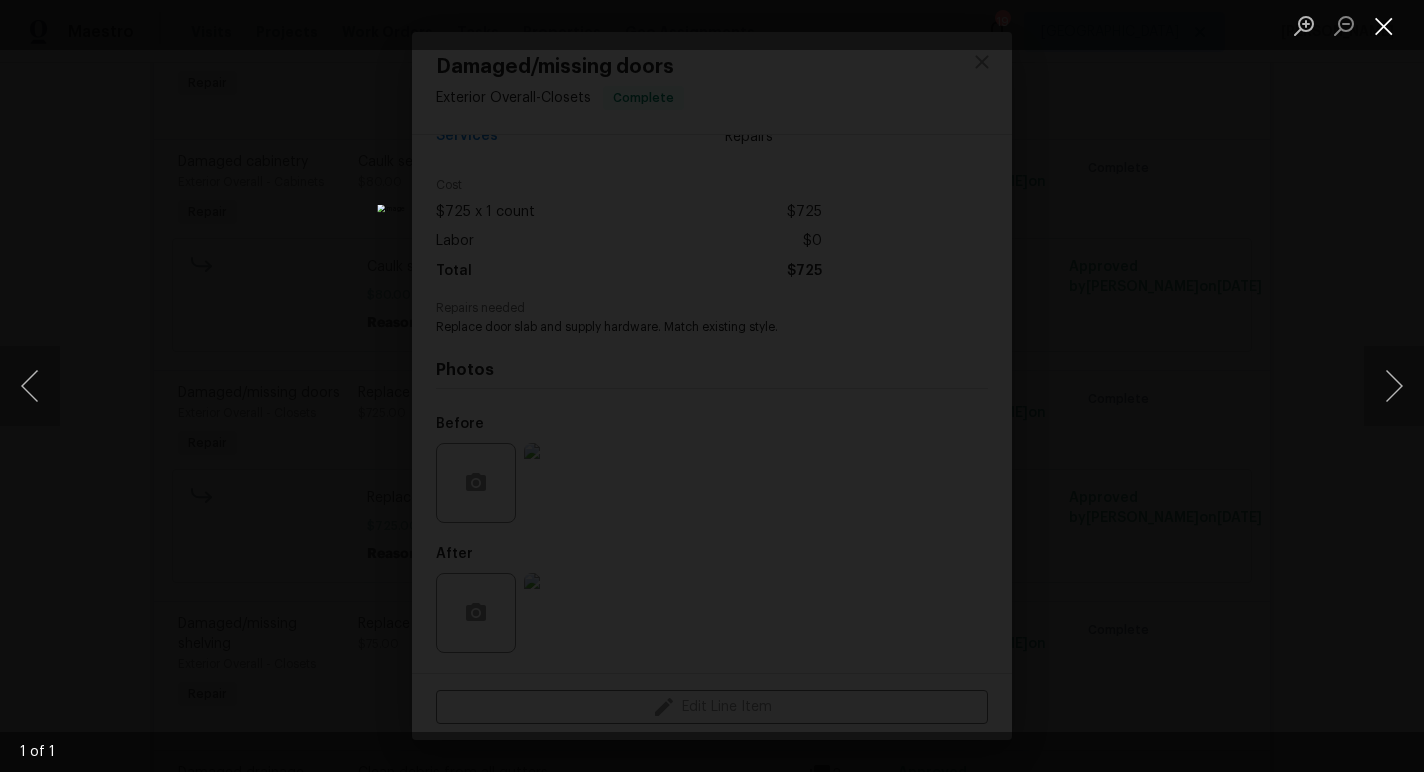 click at bounding box center [1384, 25] 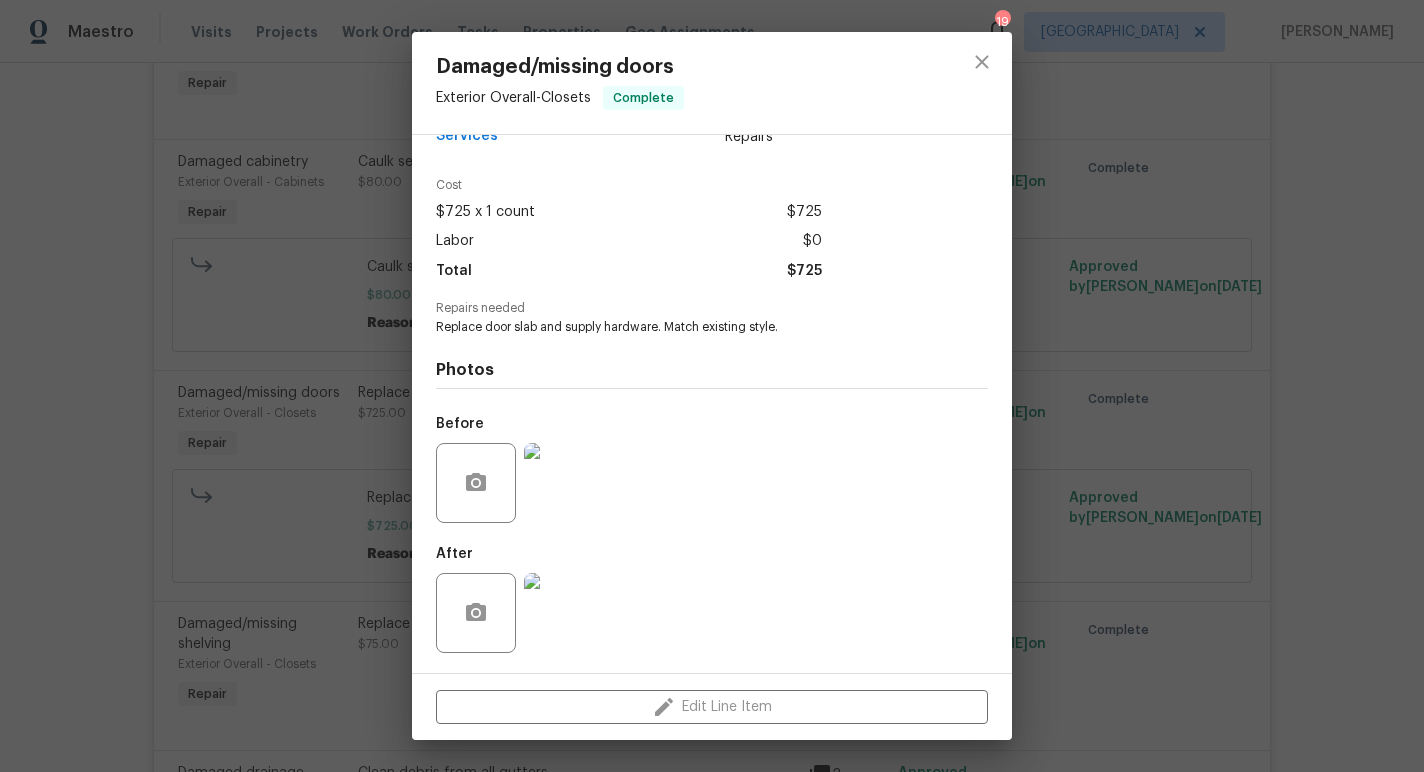 click at bounding box center [564, 483] 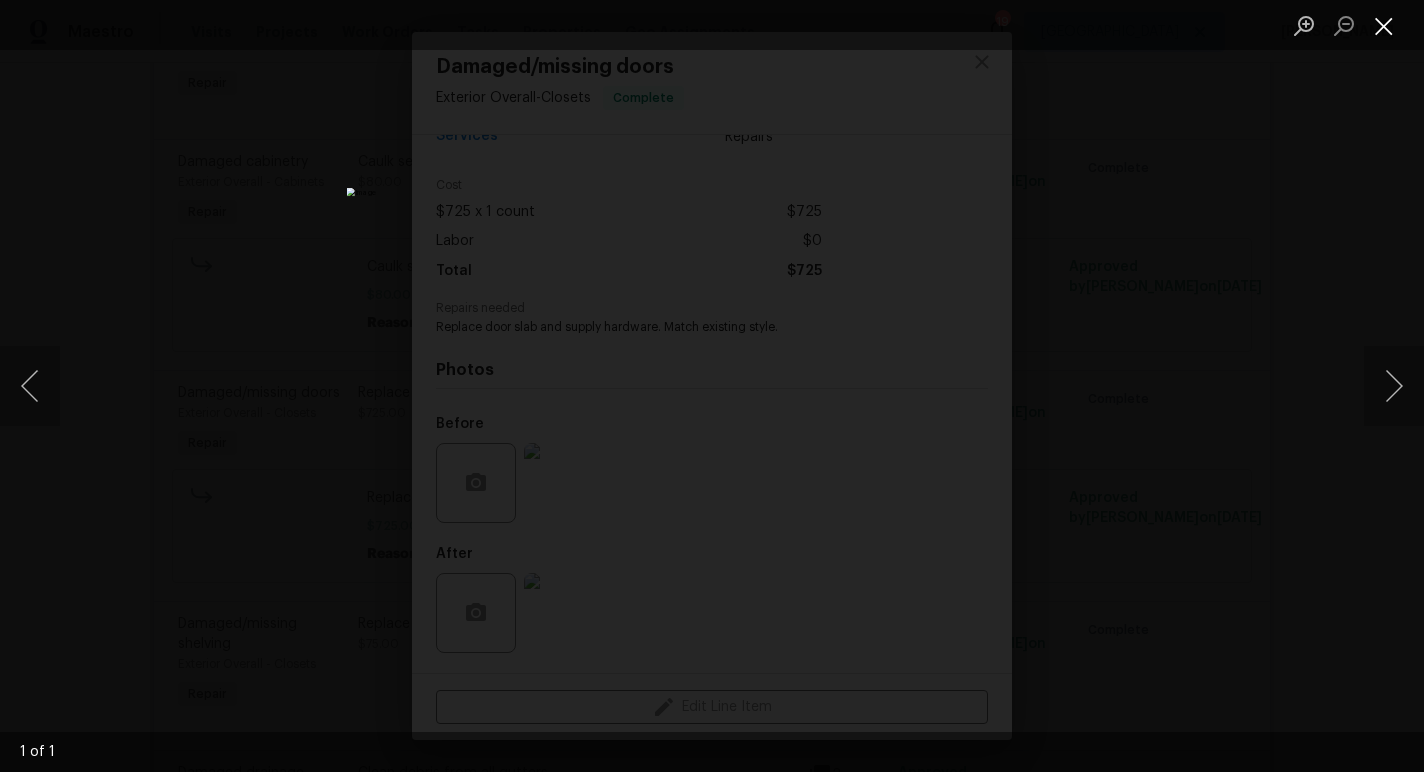 click at bounding box center (1384, 25) 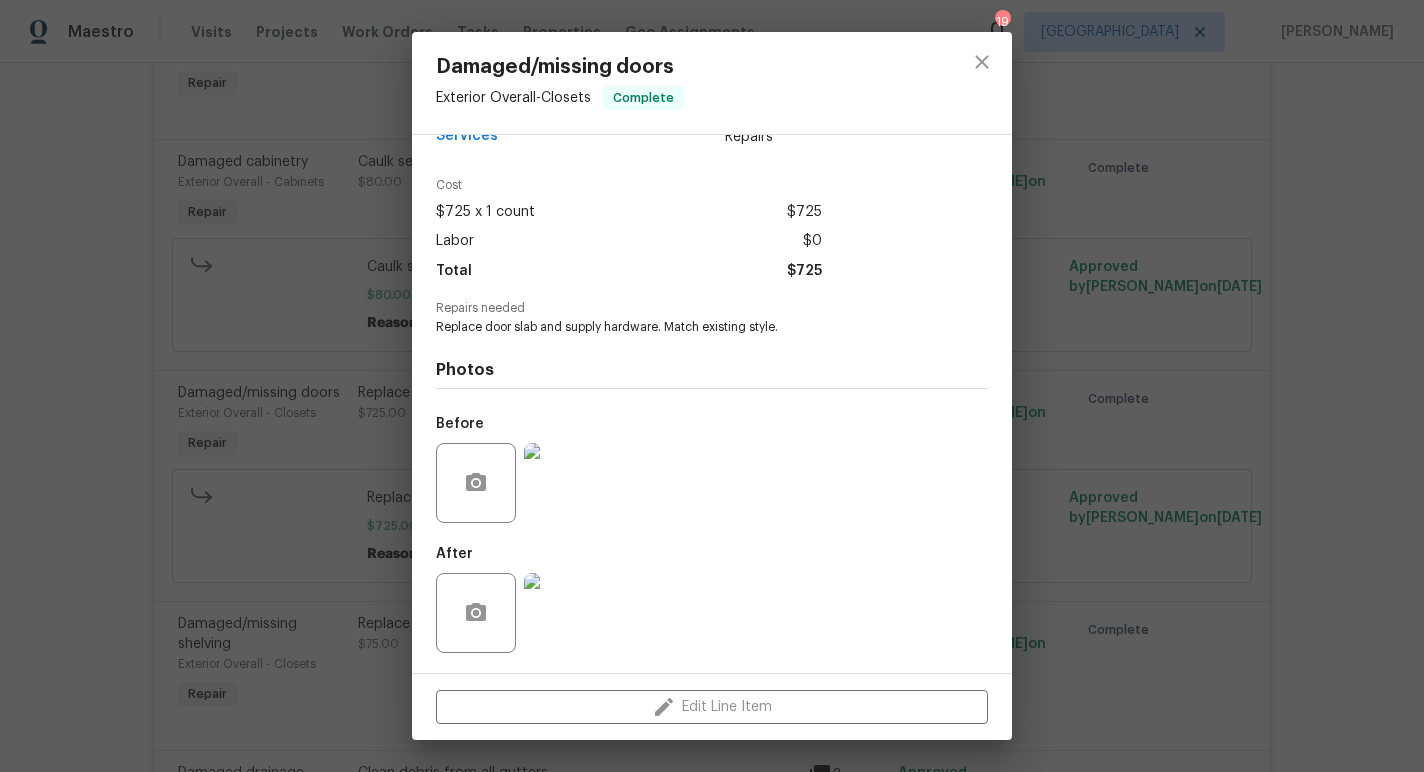 click on "Damaged/missing doors Exterior Overall  -  Closets Complete Vendor Quality Handyman & Landscaping Services Account Category Repairs Cost $725 x 1 count $725 Labor $0 Total $725 Repairs needed Replace door slab and supply hardware. Match existing style. Photos Before After  Edit Line Item" at bounding box center (712, 386) 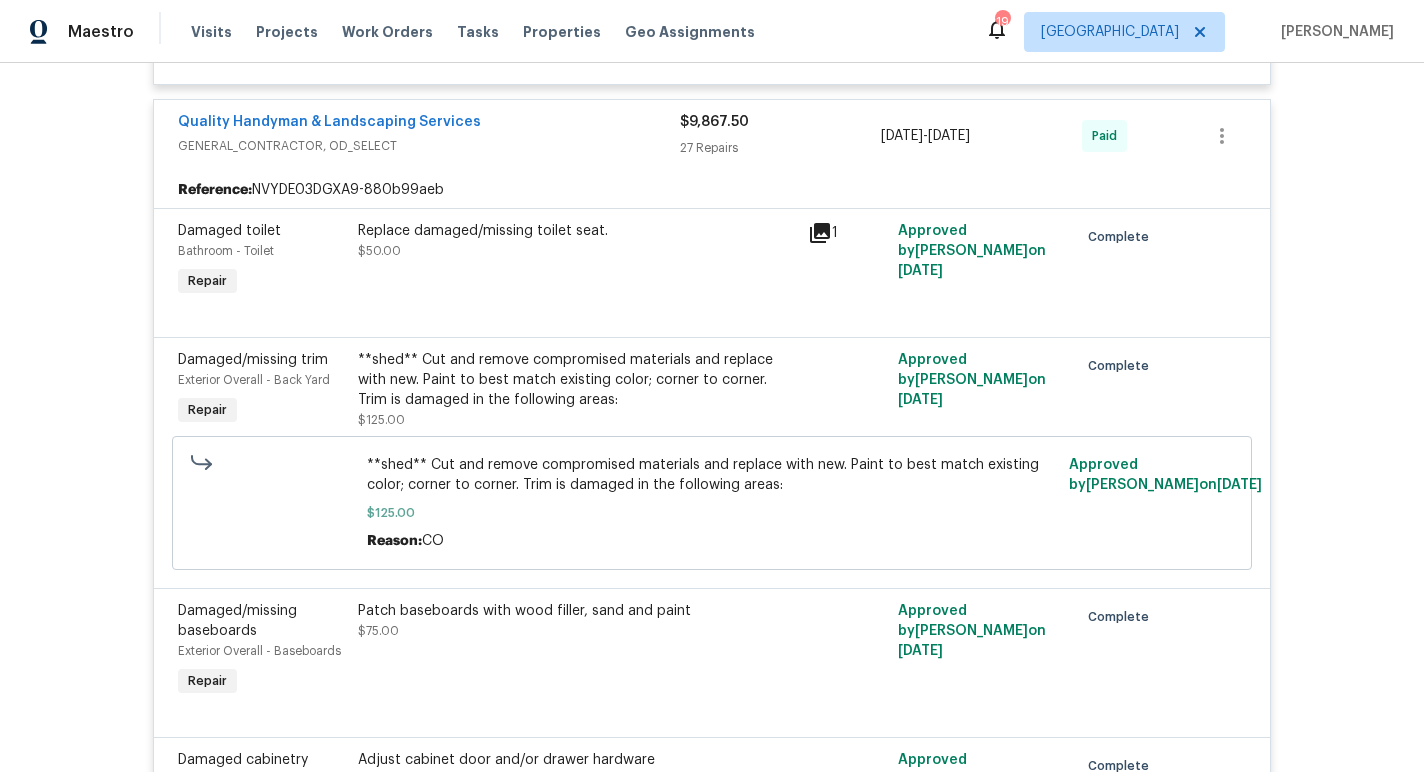 scroll, scrollTop: 5266, scrollLeft: 0, axis: vertical 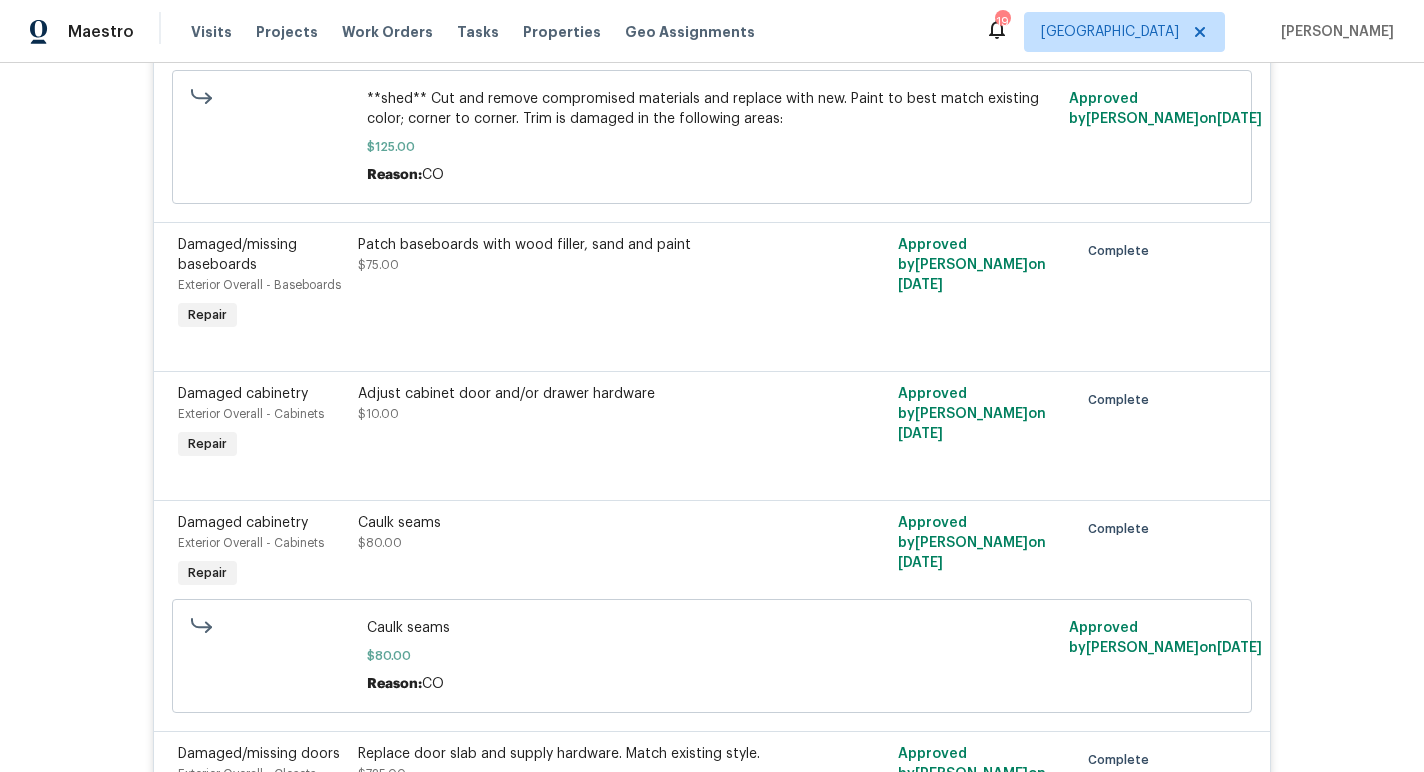 click on "Patch baseboards with wood filler, sand and paint $75.00" at bounding box center [577, 285] 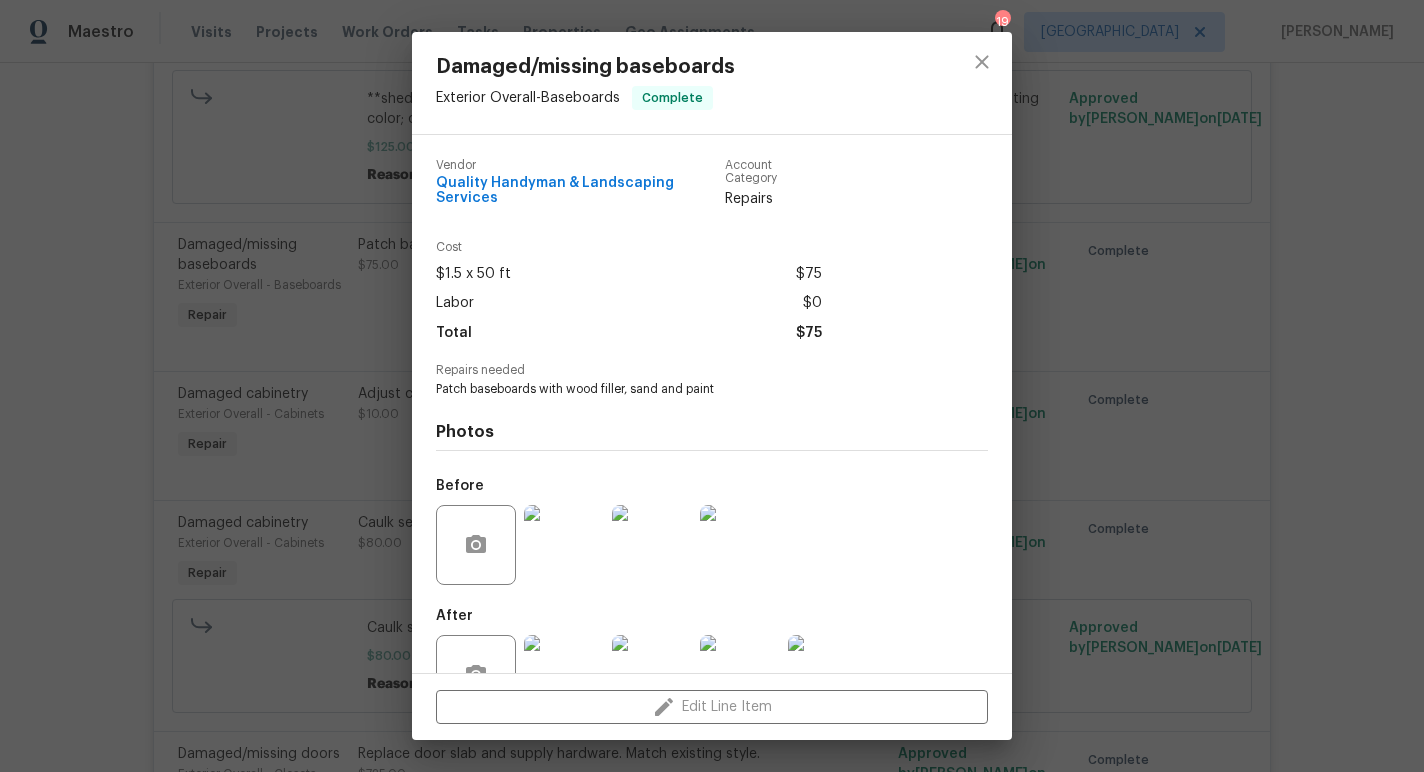 click at bounding box center [564, 545] 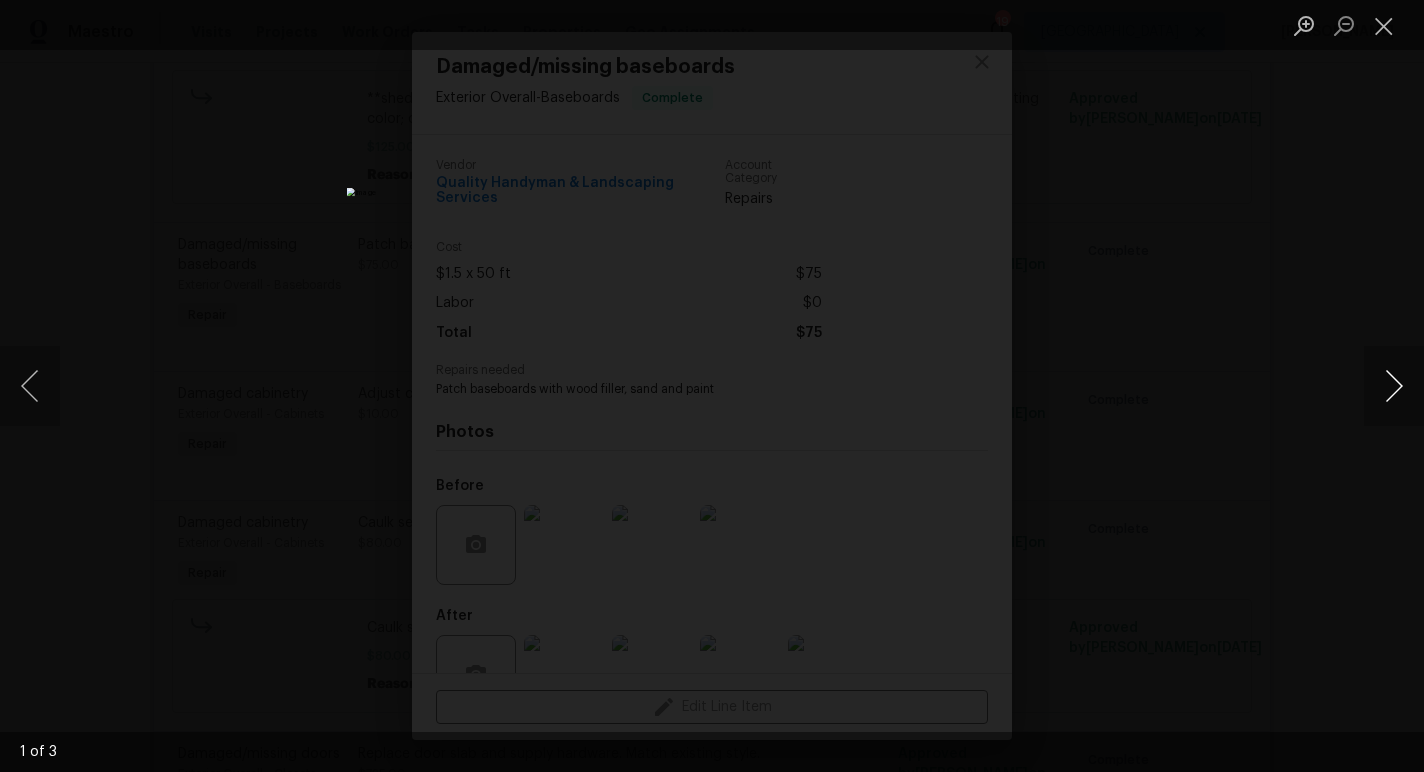 click at bounding box center [1394, 386] 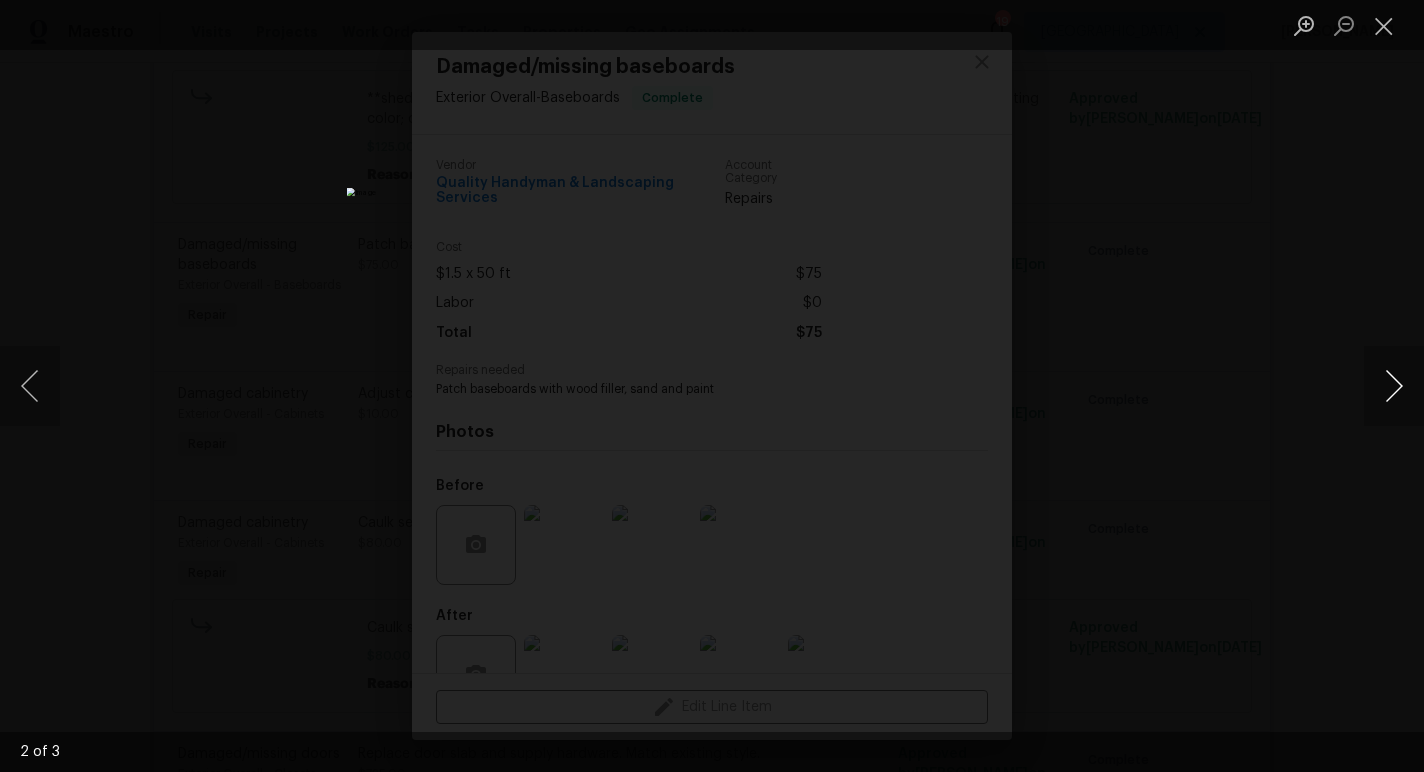 click at bounding box center [1394, 386] 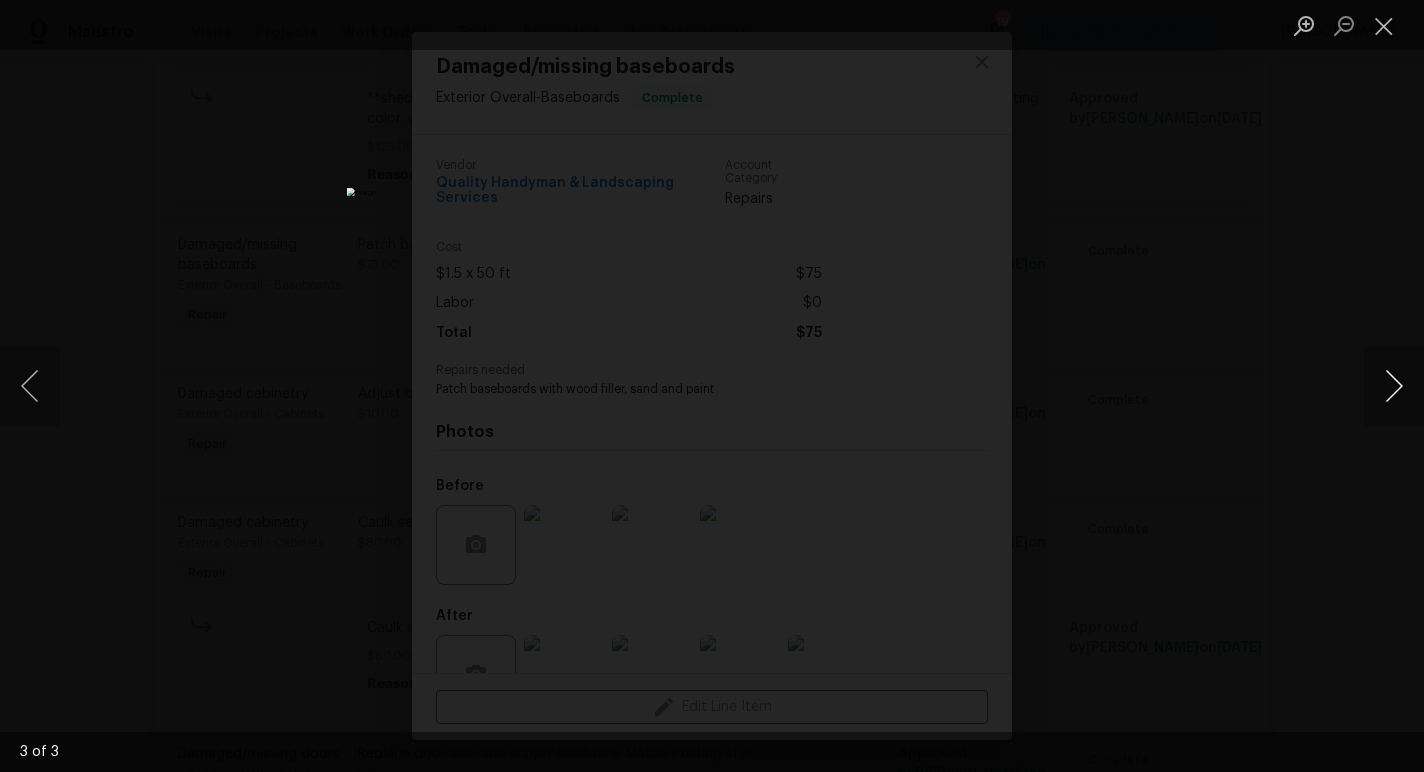 click at bounding box center [1394, 386] 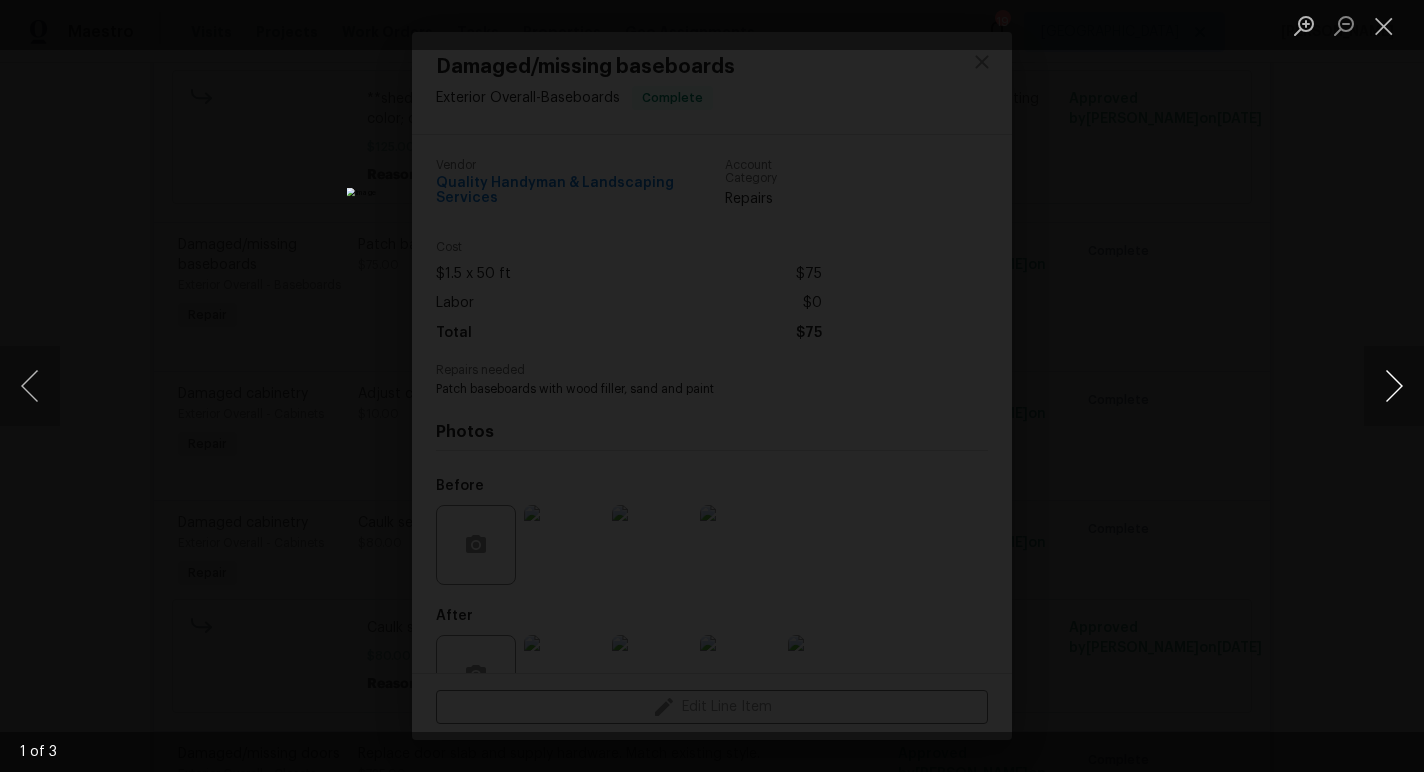 click at bounding box center [1394, 386] 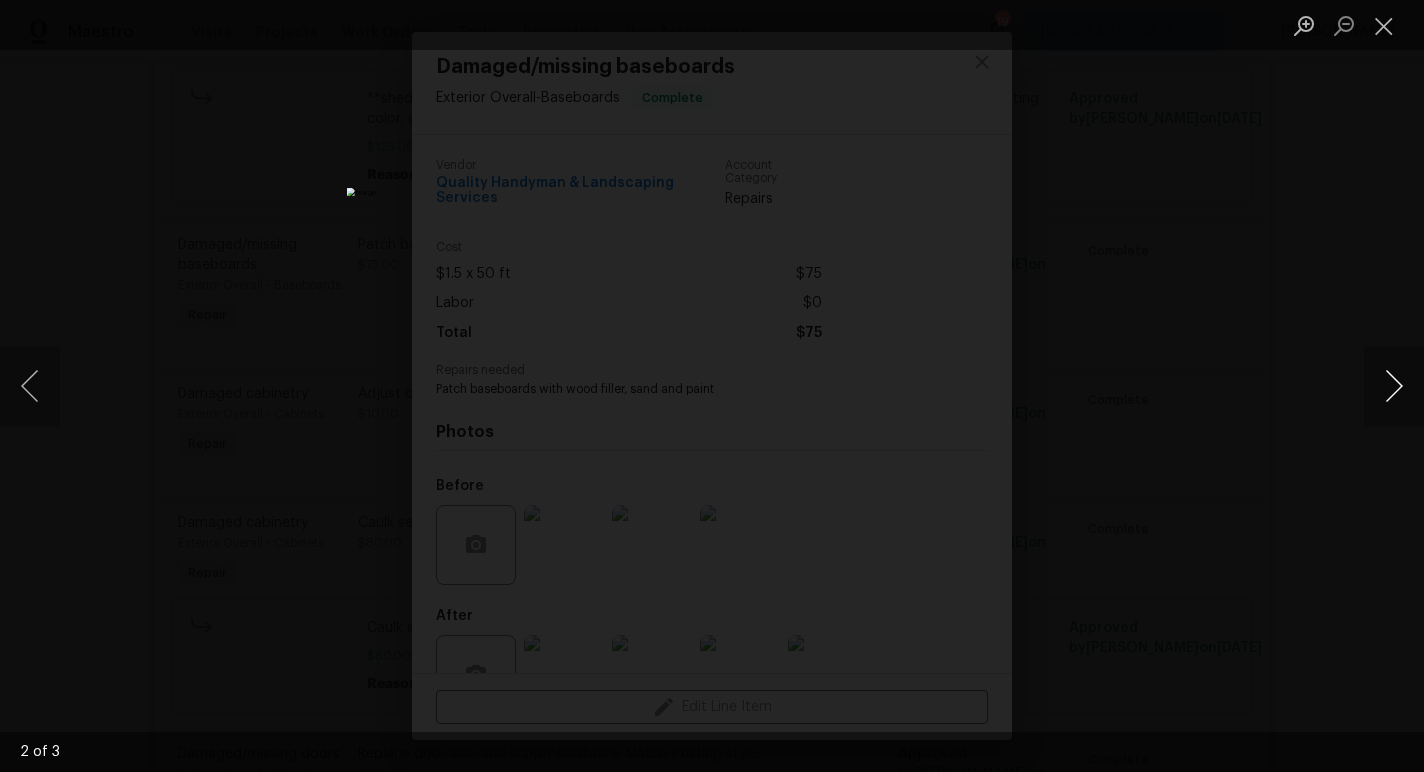 click at bounding box center [1394, 386] 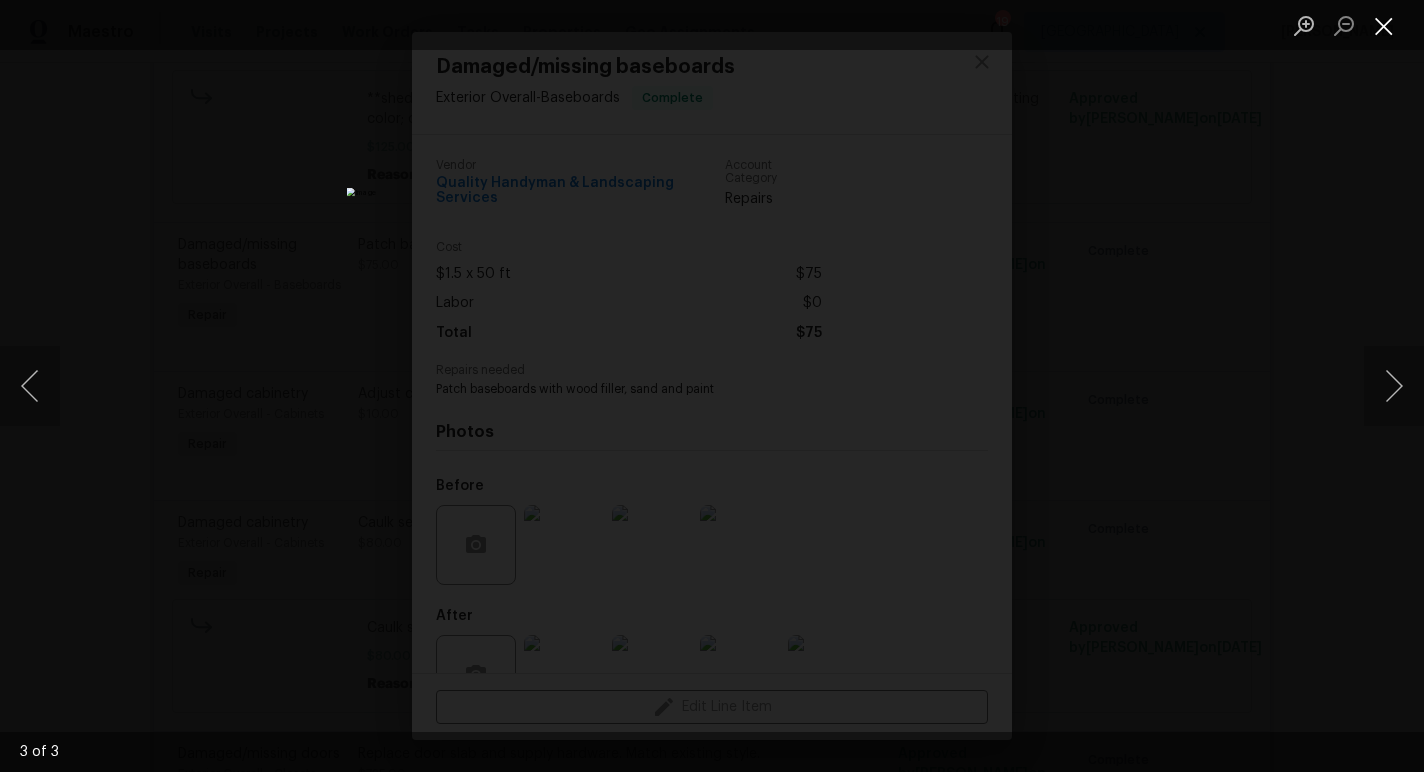 click at bounding box center (1384, 25) 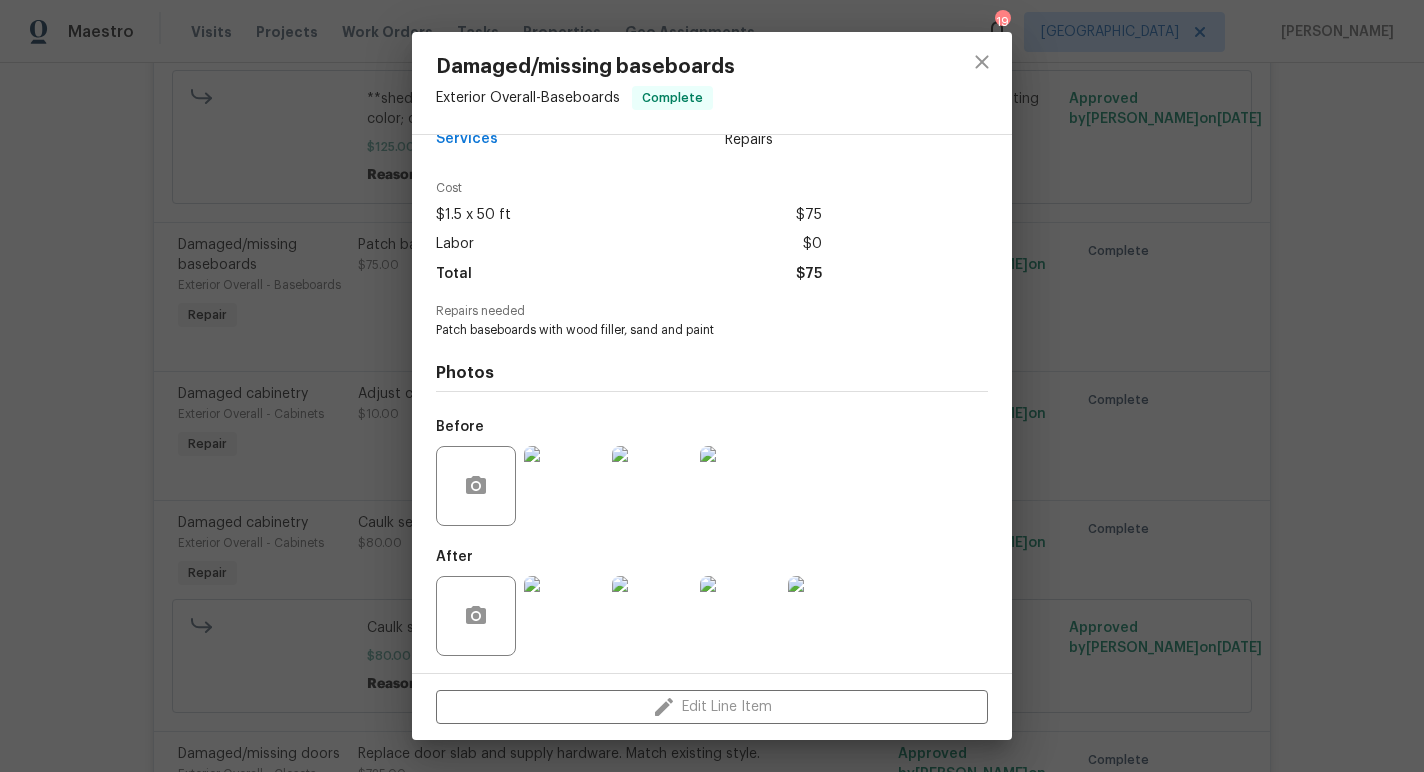 scroll, scrollTop: 58, scrollLeft: 0, axis: vertical 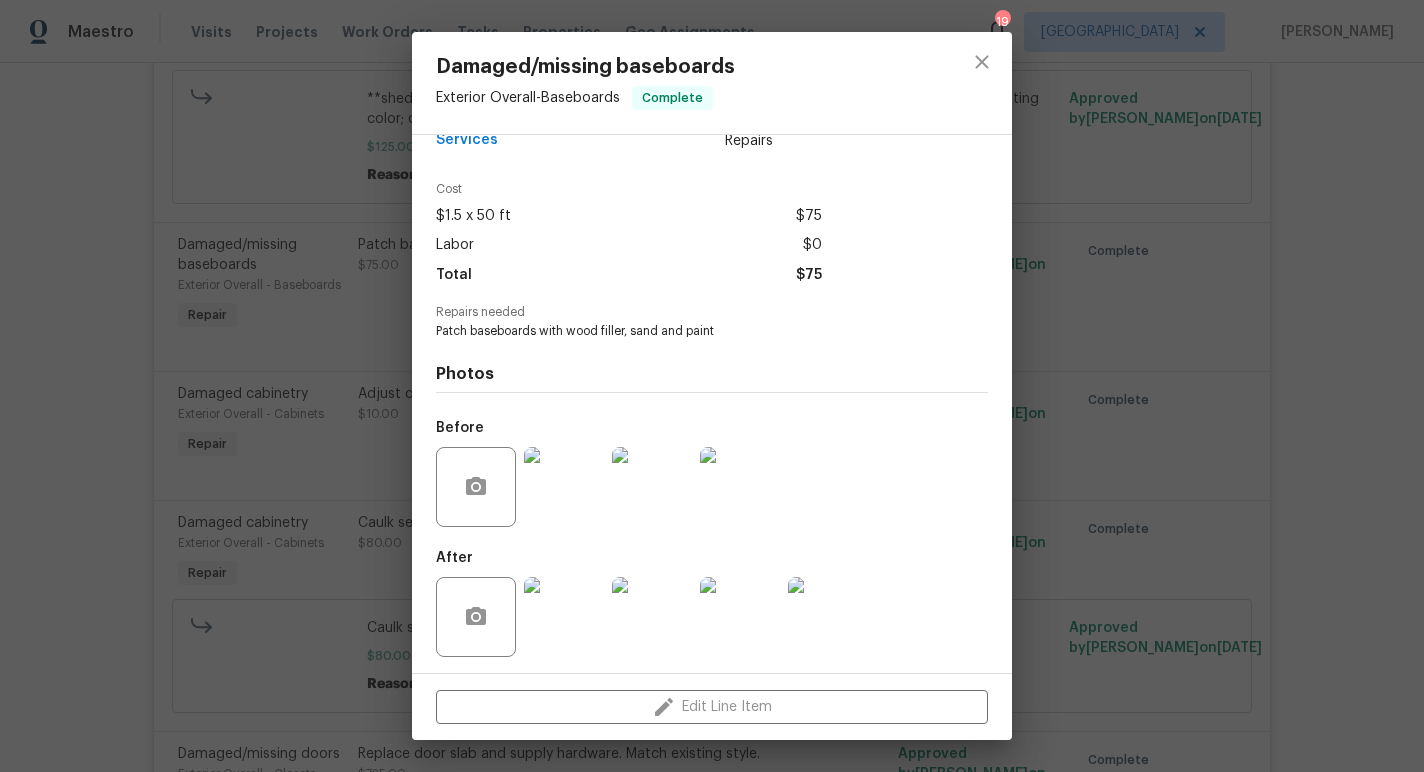 click on "Damaged/missing baseboards Exterior Overall  -  Baseboards Complete Vendor Quality Handyman & Landscaping Services Account Category Repairs Cost $1.5 x 50 ft $75 Labor $0 Total $75 Repairs needed Patch baseboards with wood filler, sand and paint Photos Before After  Edit Line Item" at bounding box center [712, 386] 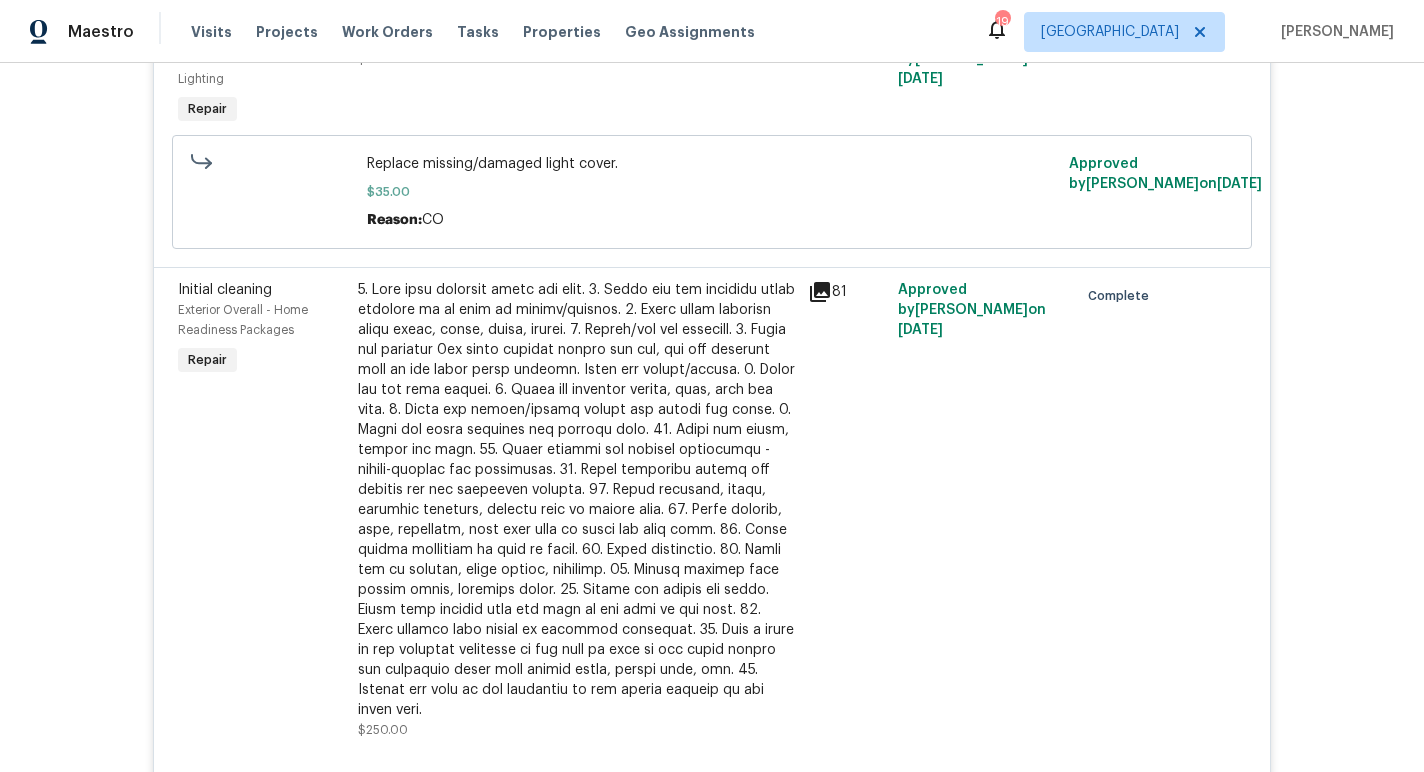 scroll, scrollTop: 8808, scrollLeft: 0, axis: vertical 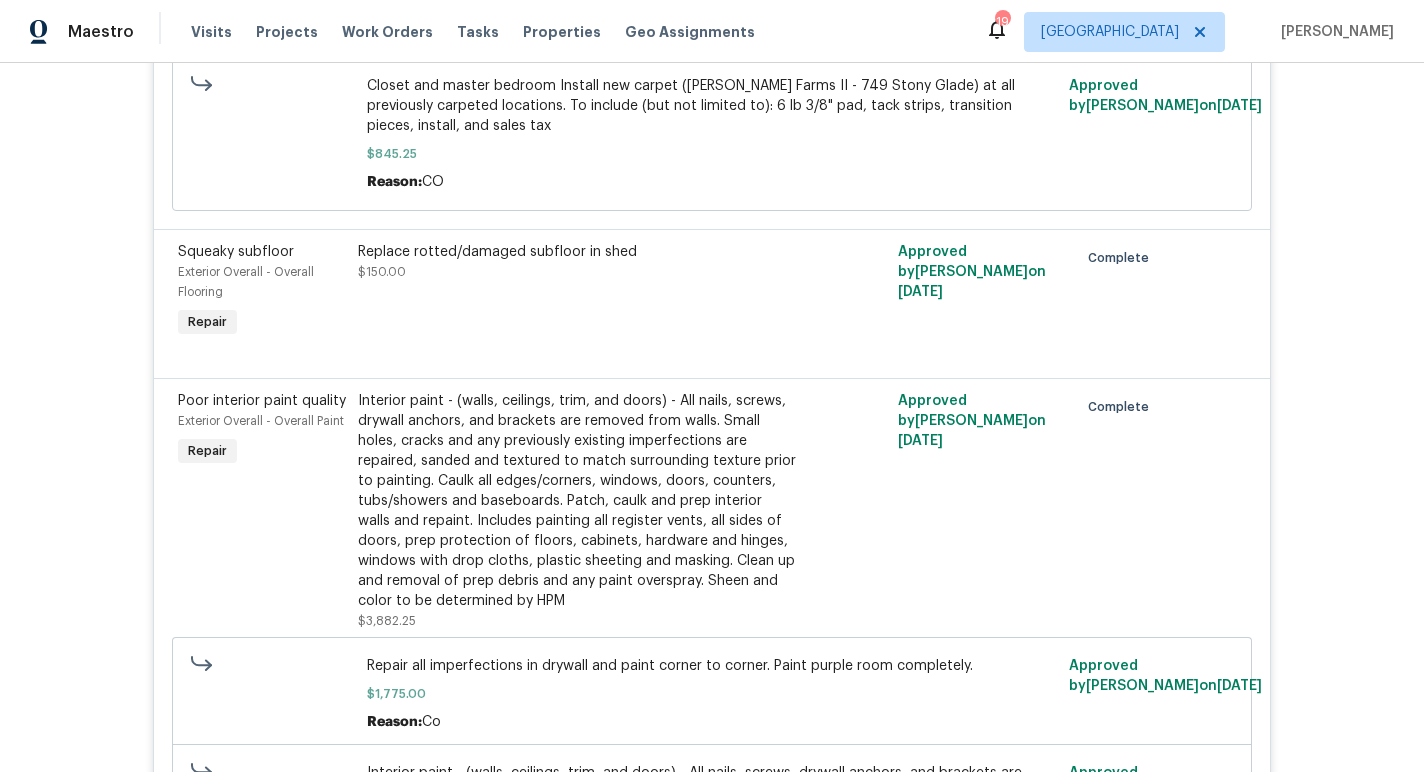click at bounding box center [847, 511] 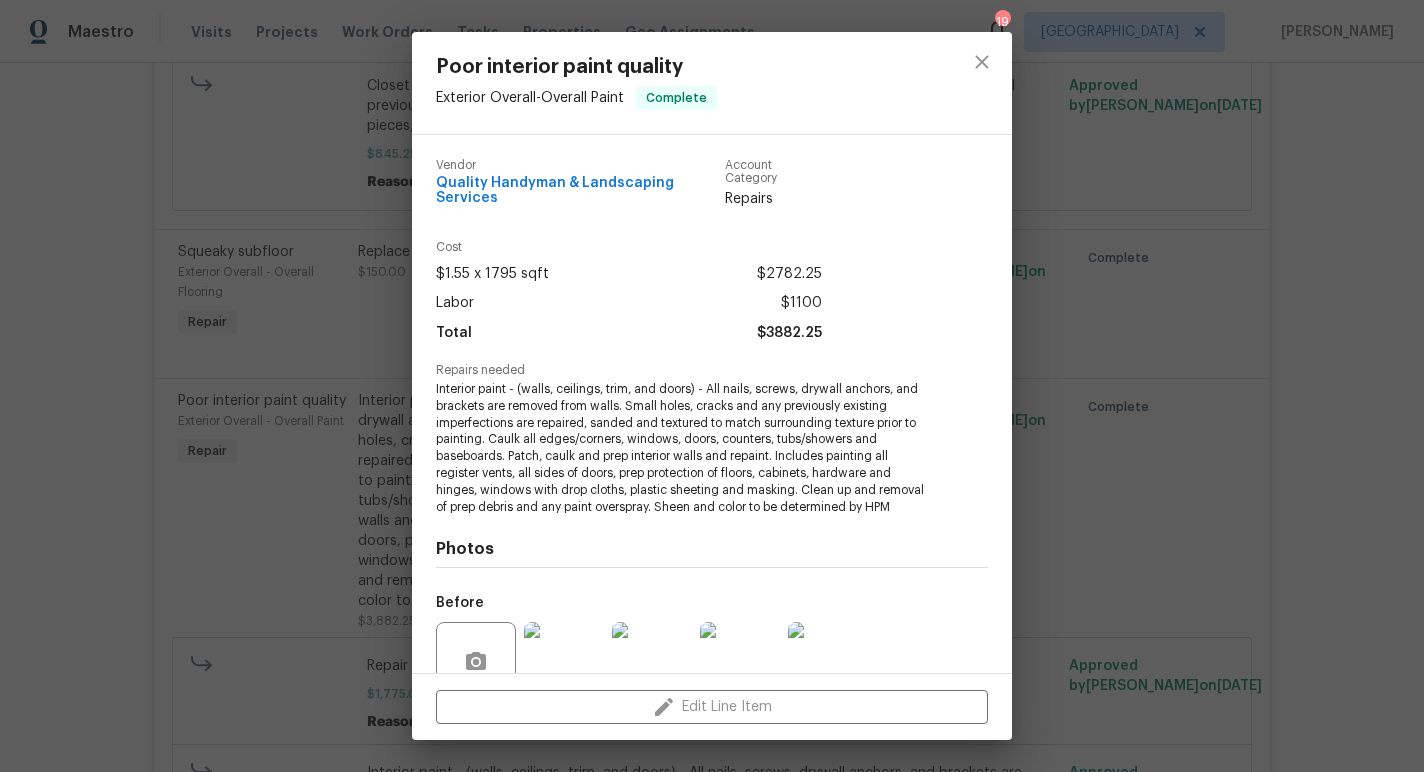 scroll, scrollTop: 196, scrollLeft: 0, axis: vertical 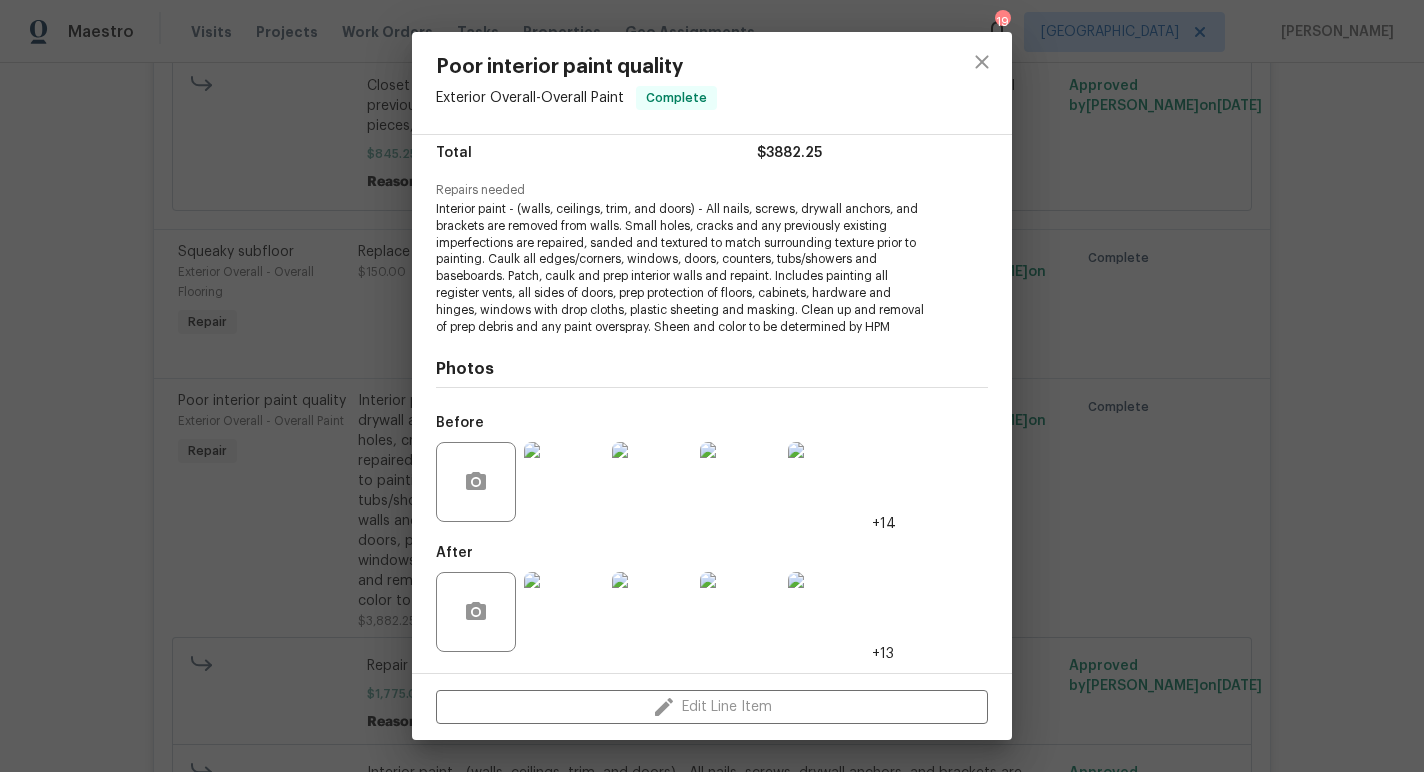 click on "Poor interior paint quality Exterior Overall  -  Overall Paint Complete Vendor Quality Handyman & Landscaping Services Account Category Repairs Cost $1.55 x 1795 sqft $2782.25 Labor $1100 Total $3882.25 Repairs needed Interior paint - (walls, ceilings, trim, and doors) - All nails, screws, drywall anchors, and brackets are removed from walls. Small holes, cracks and any previously existing imperfections are repaired, sanded and textured to match surrounding texture prior to painting. Caulk all edges/corners, windows, doors, counters, tubs/showers and baseboards. Patch, caulk and prep interior walls and repaint. Includes painting all register vents, all sides of doors, prep protection of floors, cabinets, hardware and hinges, windows with drop cloths, plastic sheeting and masking. Clean up and removal of prep debris and any paint overspray. Sheen and color to be determined by HPM Photos Before  +14 After  +13  Edit Line Item" at bounding box center [712, 386] 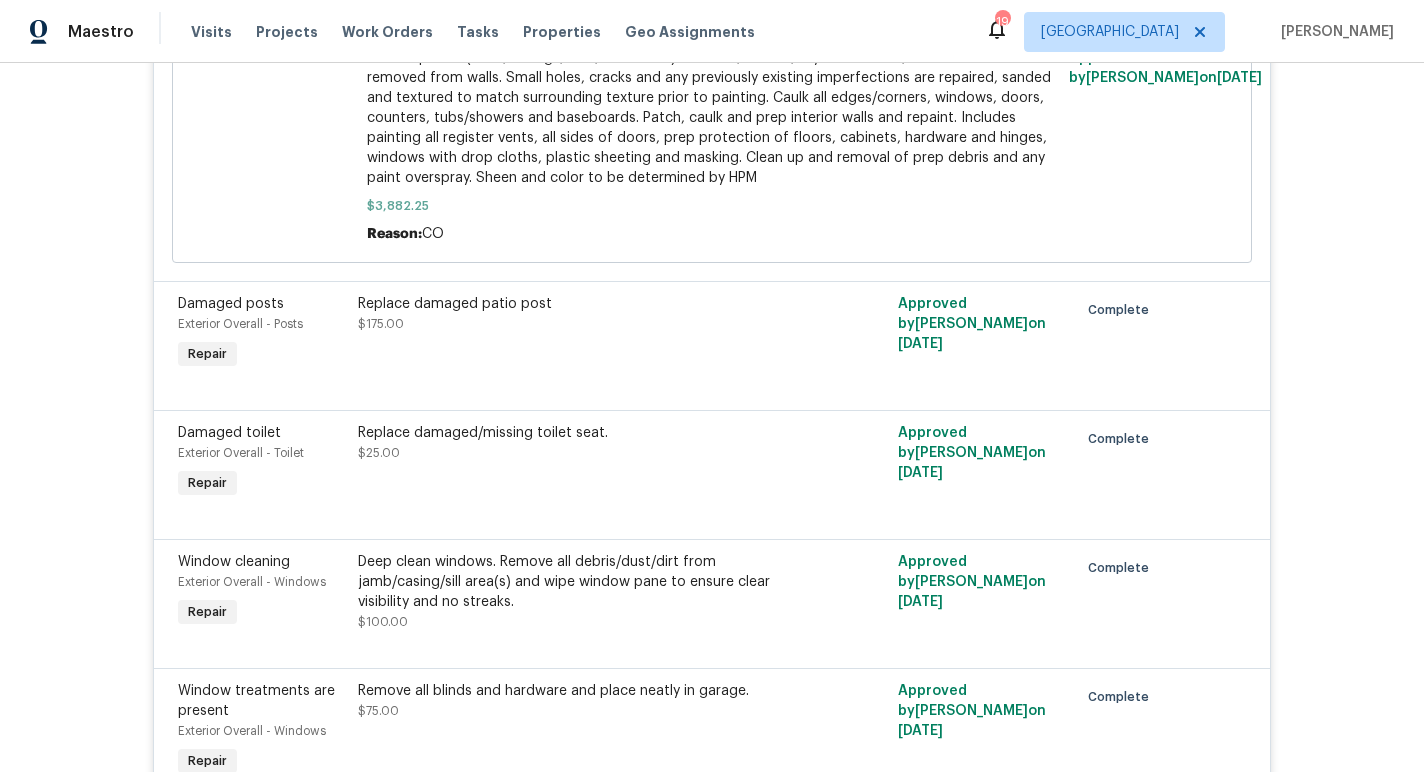 scroll, scrollTop: 9595, scrollLeft: 0, axis: vertical 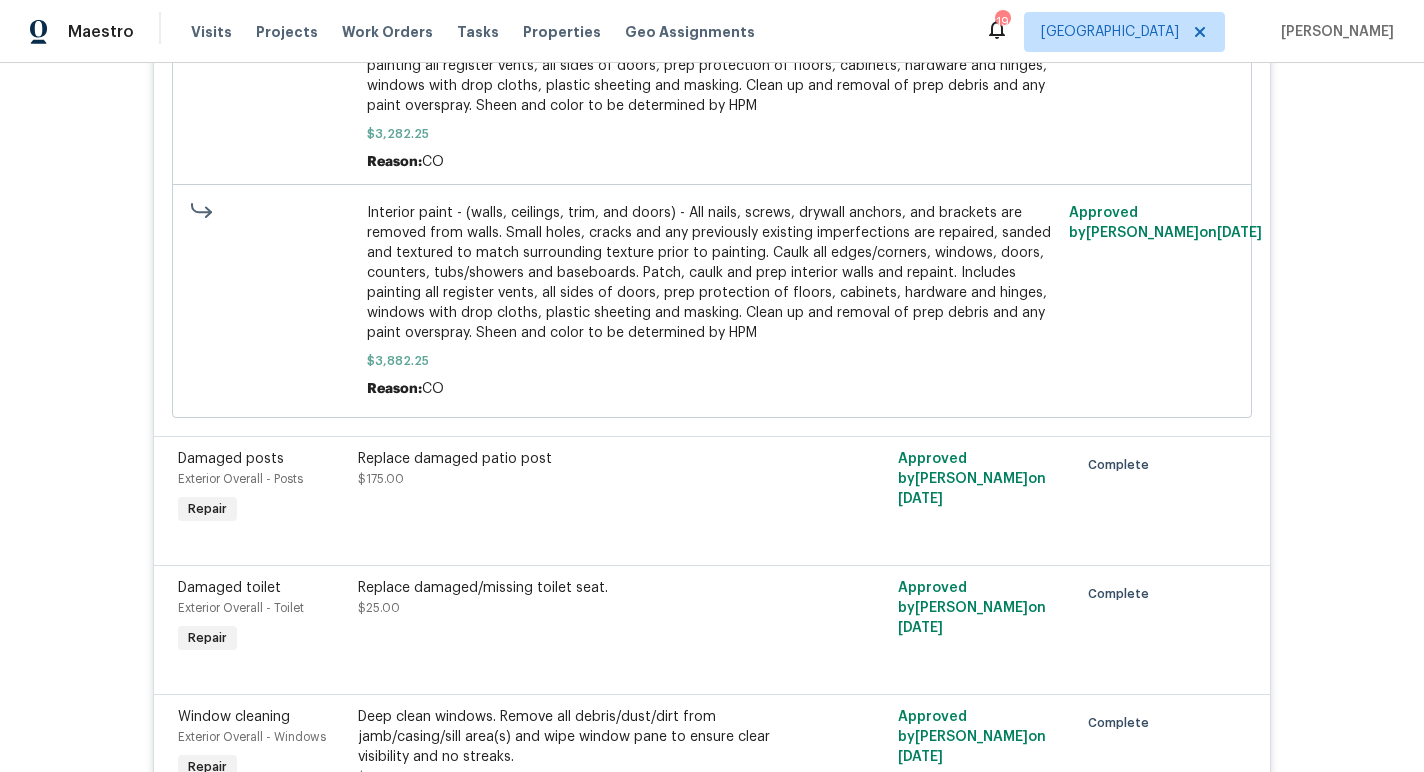click at bounding box center [273, 301] 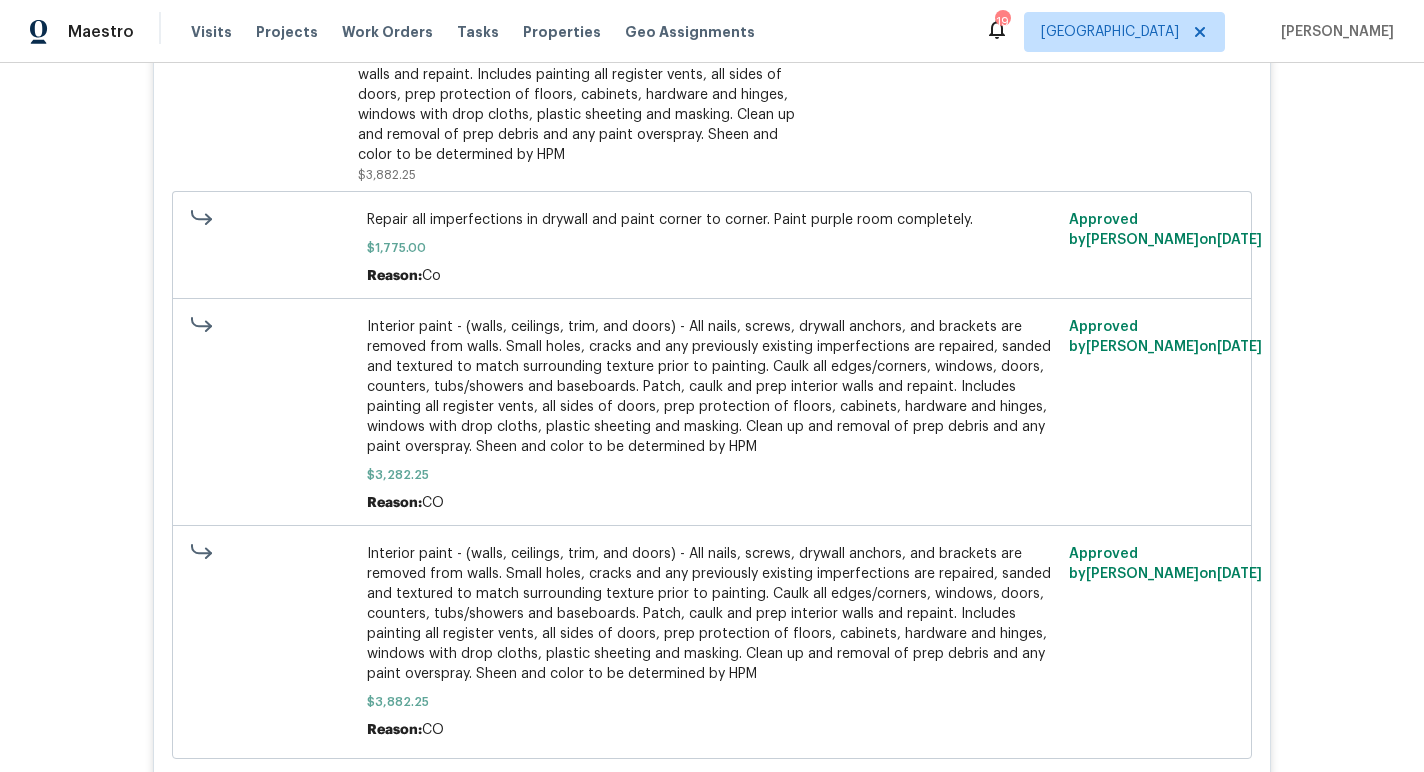 scroll, scrollTop: 9079, scrollLeft: 0, axis: vertical 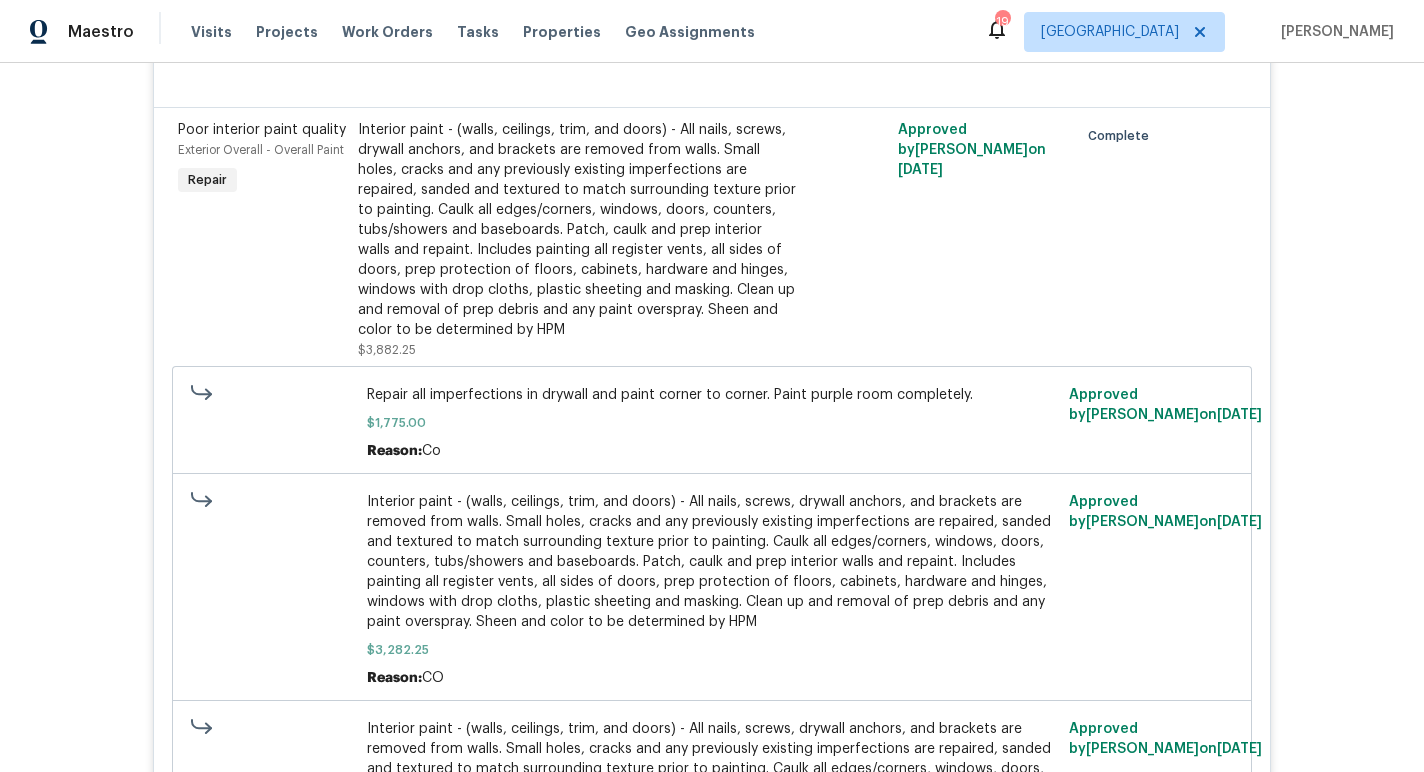 click on "Poor interior paint quality Exterior Overall - Overall Paint Repair" at bounding box center (262, 240) 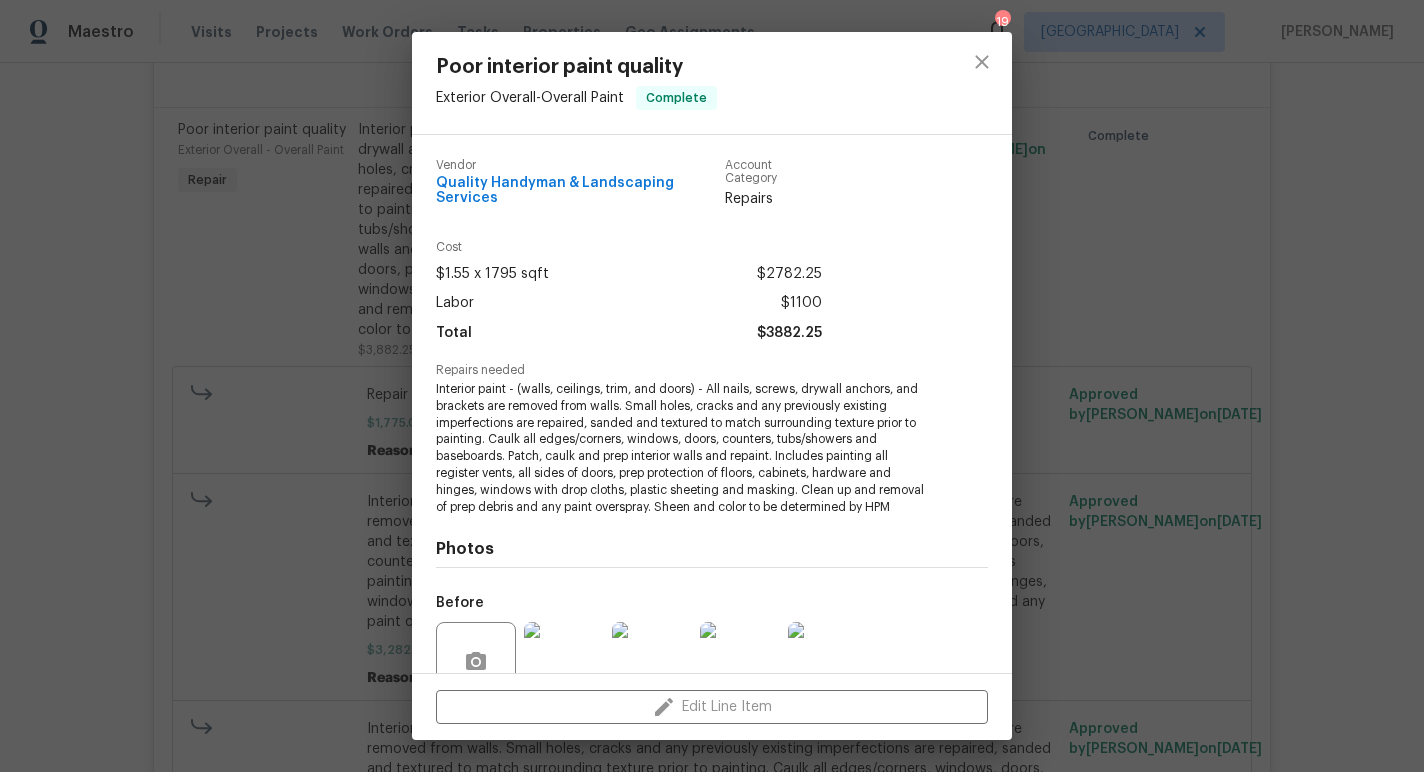 scroll, scrollTop: 191, scrollLeft: 0, axis: vertical 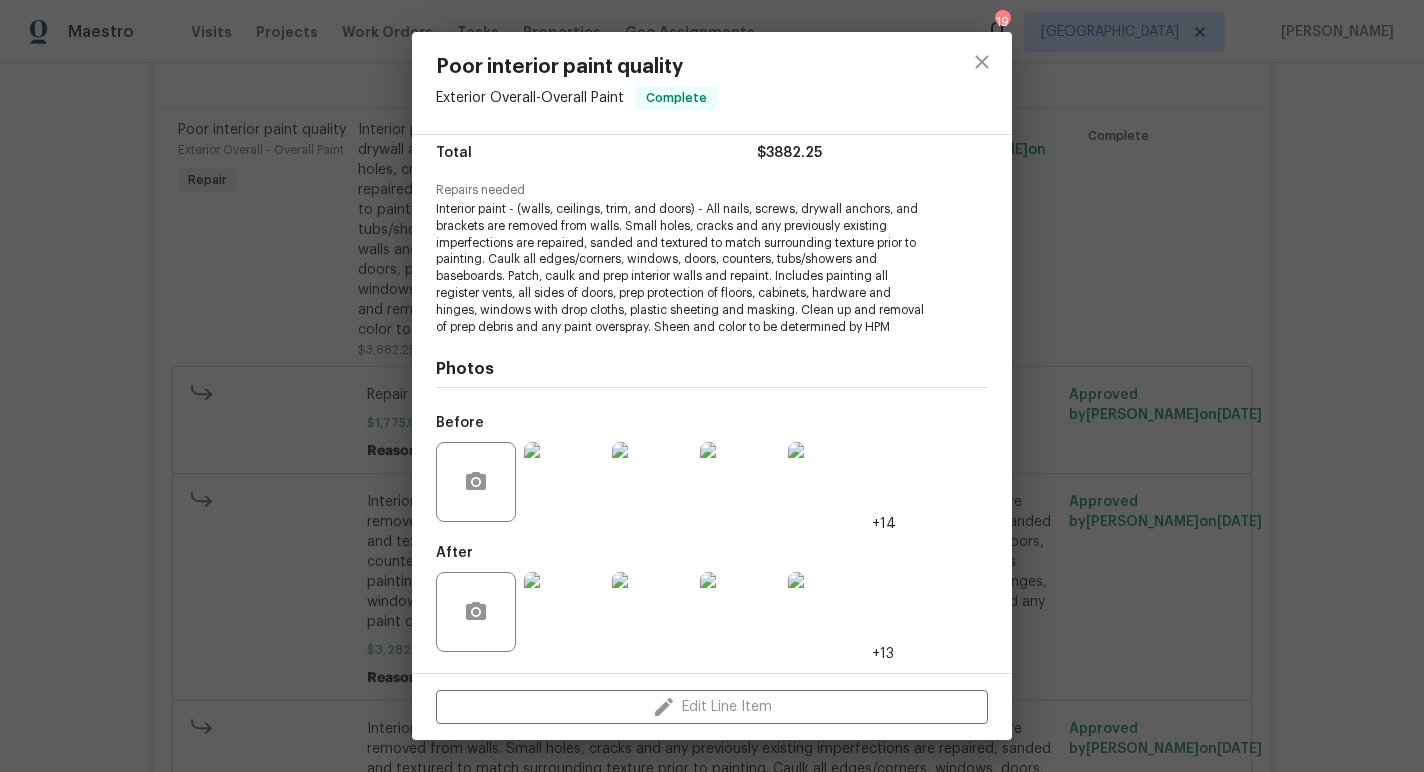click at bounding box center [828, 612] 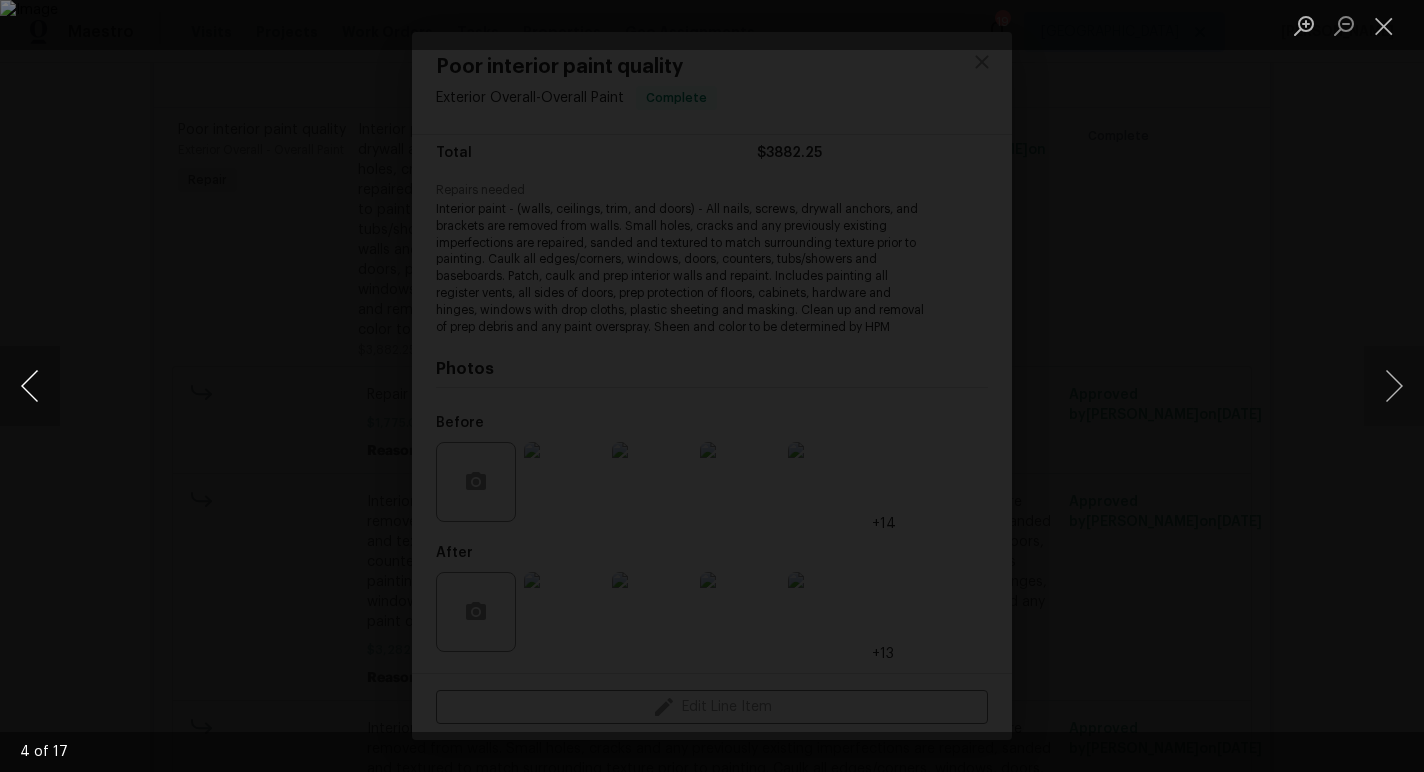 click at bounding box center (30, 386) 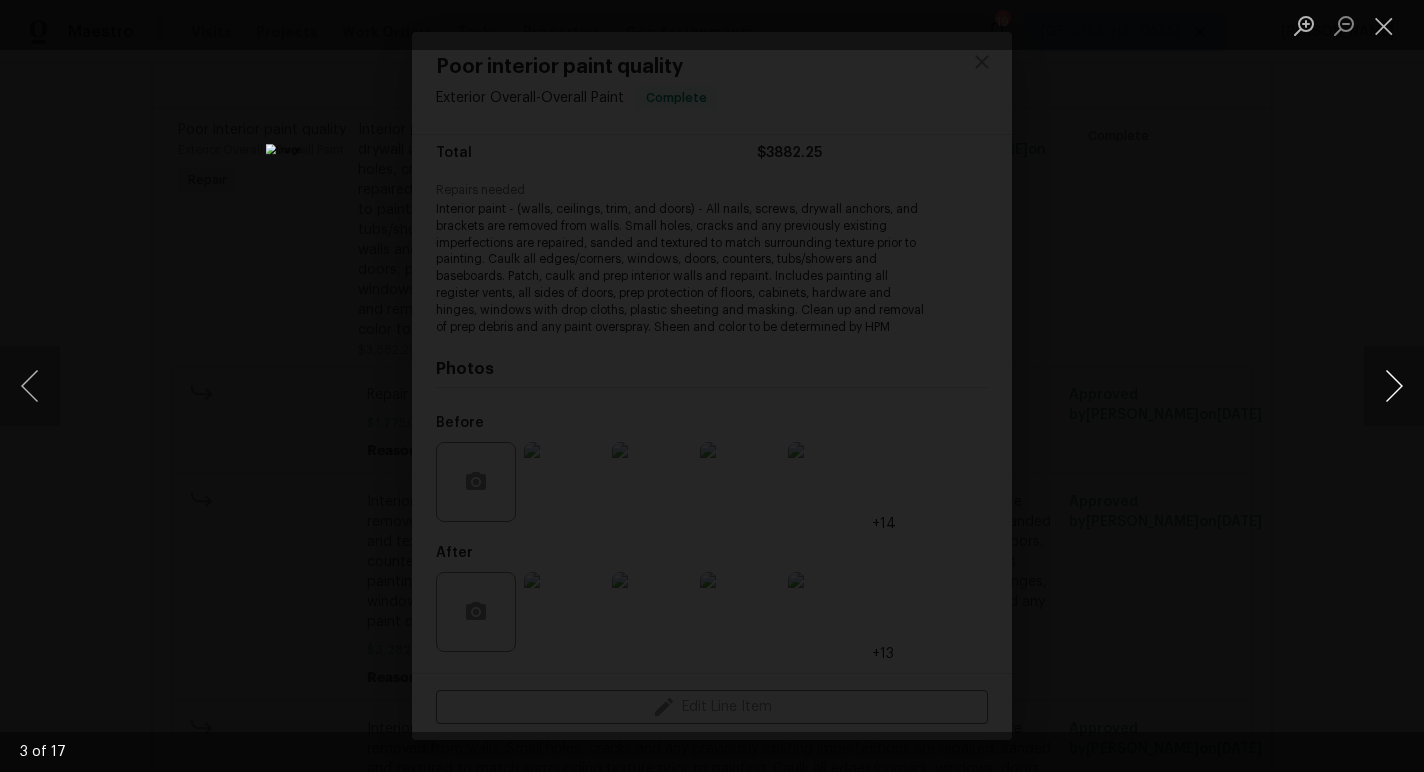 click at bounding box center (1394, 386) 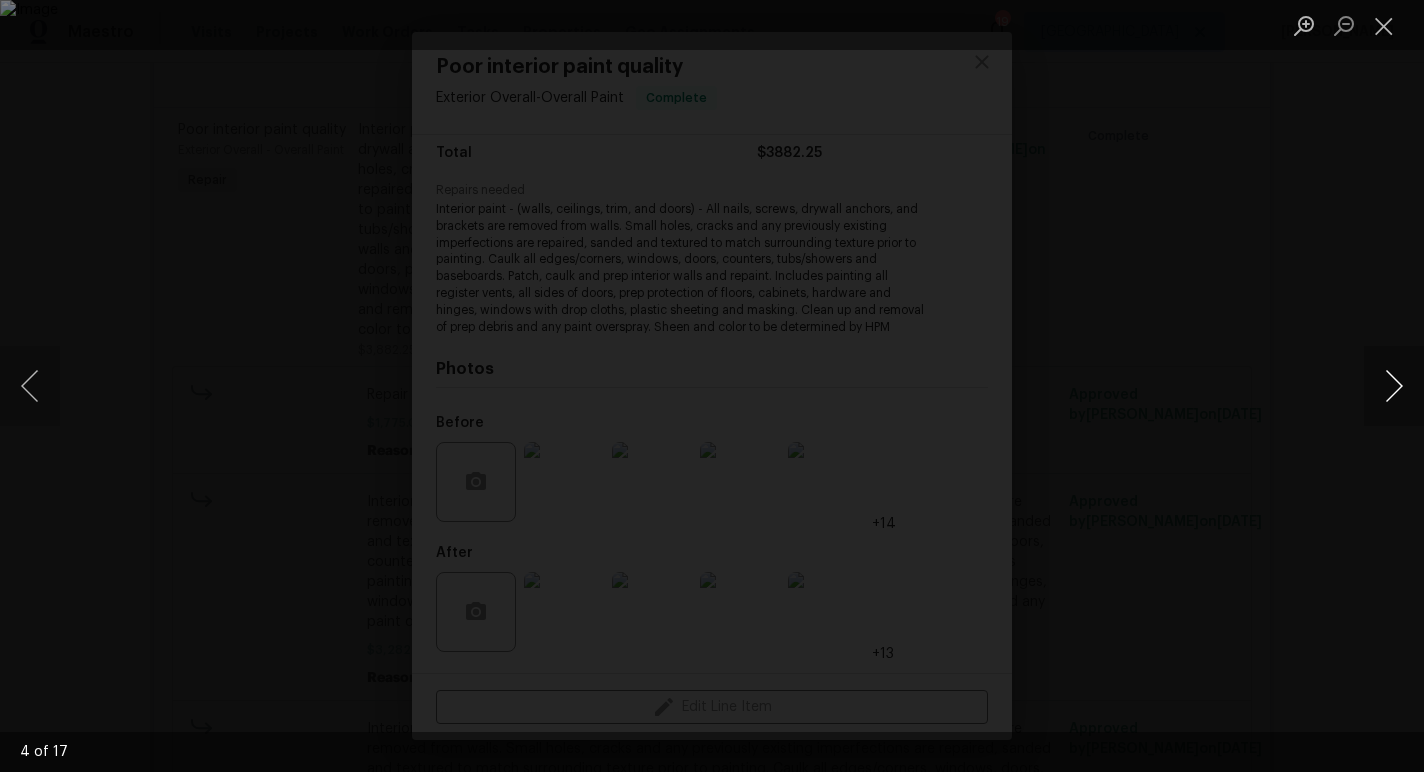 click at bounding box center (1394, 386) 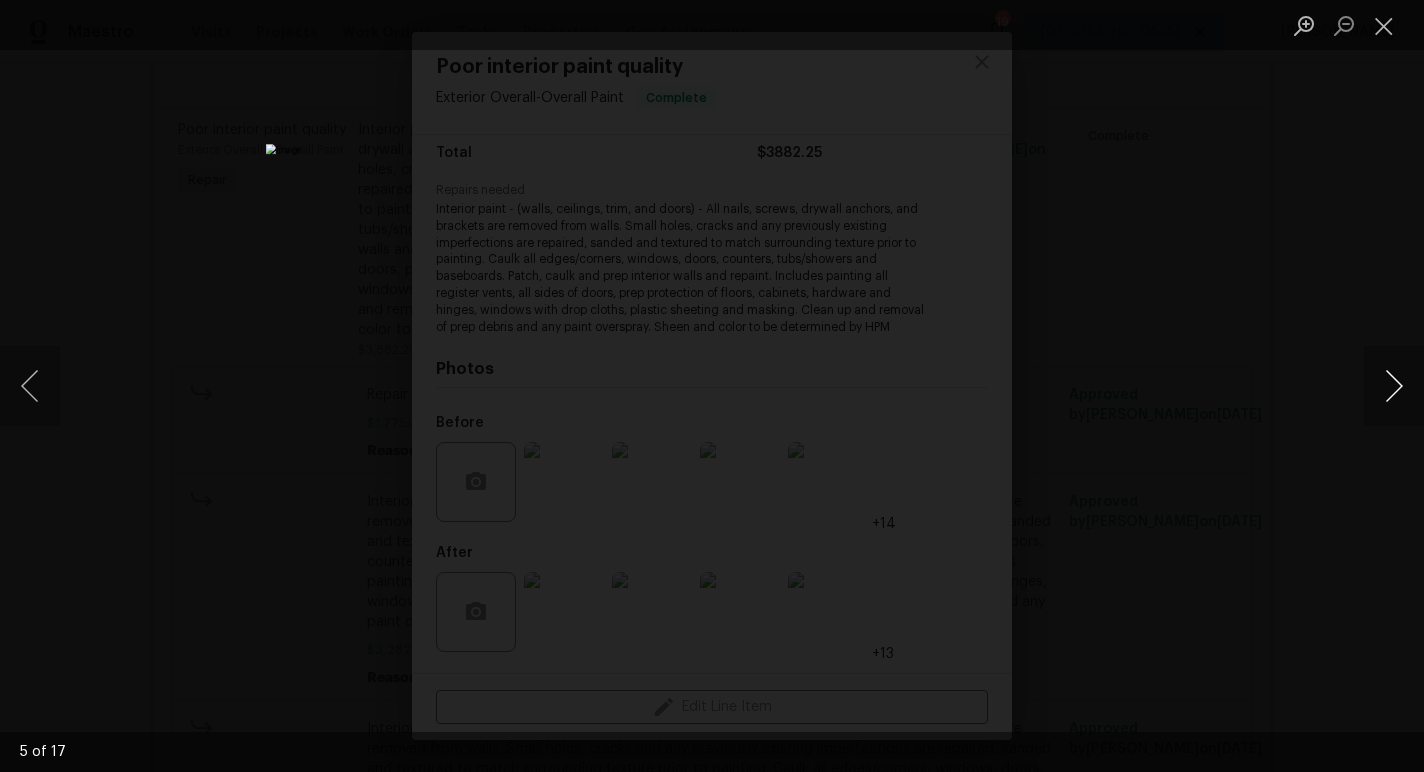 click at bounding box center (1394, 386) 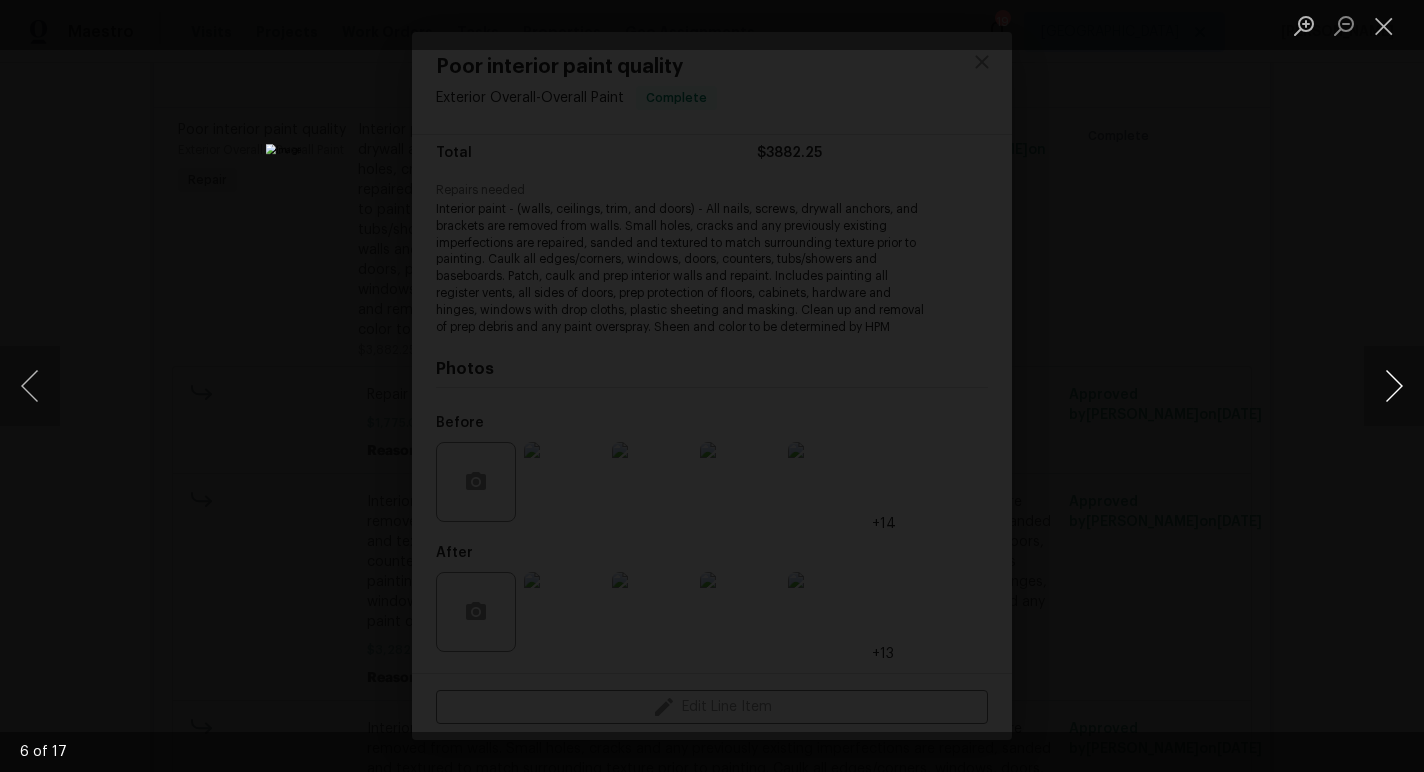 click at bounding box center (1394, 386) 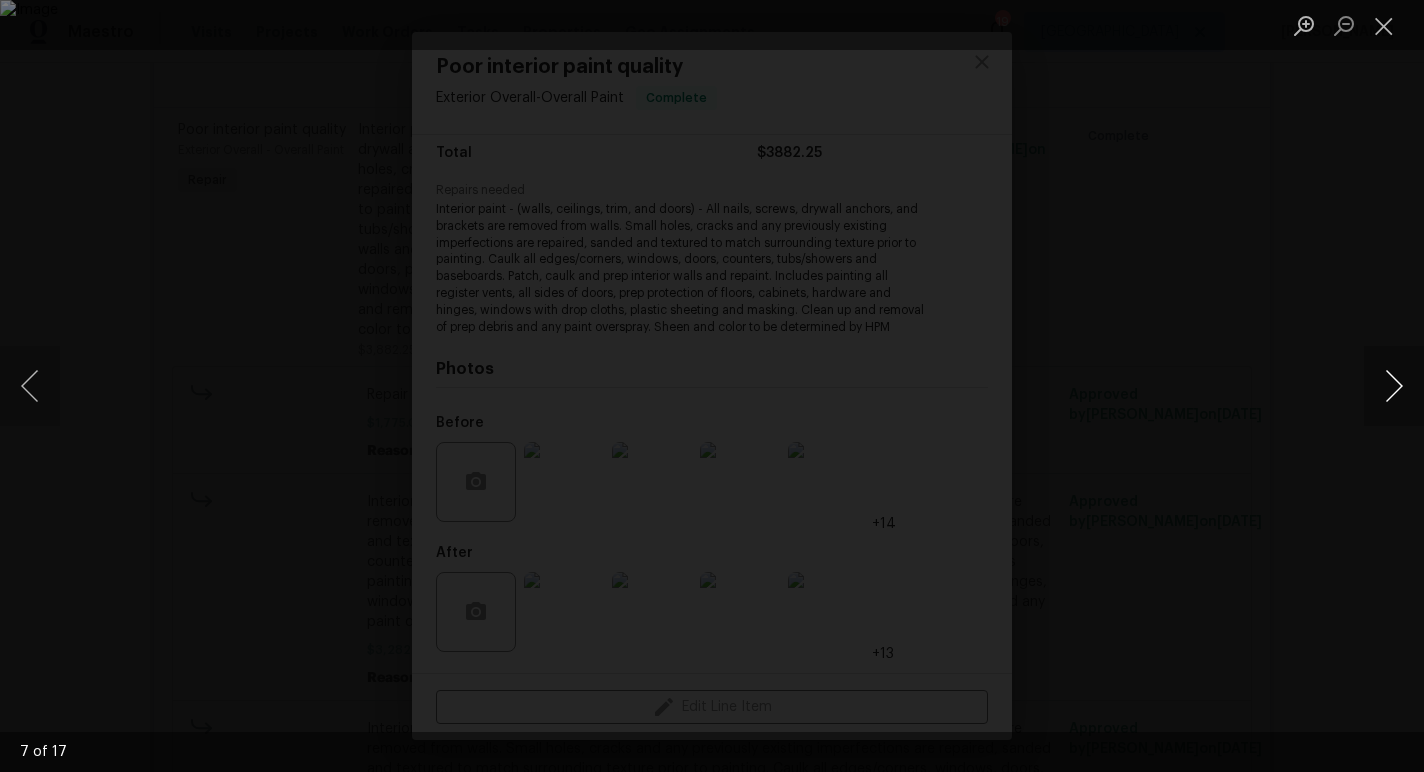 click at bounding box center (1394, 386) 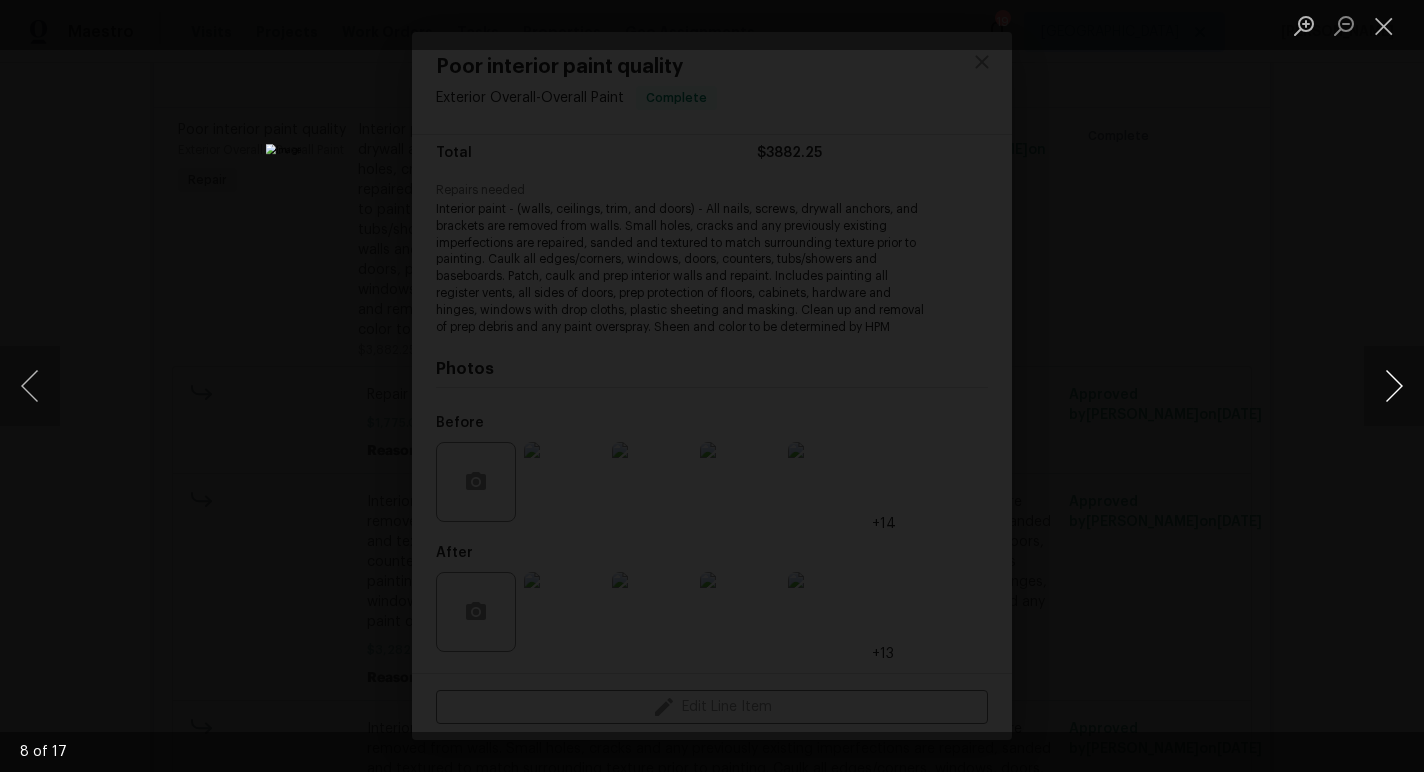 click at bounding box center (1394, 386) 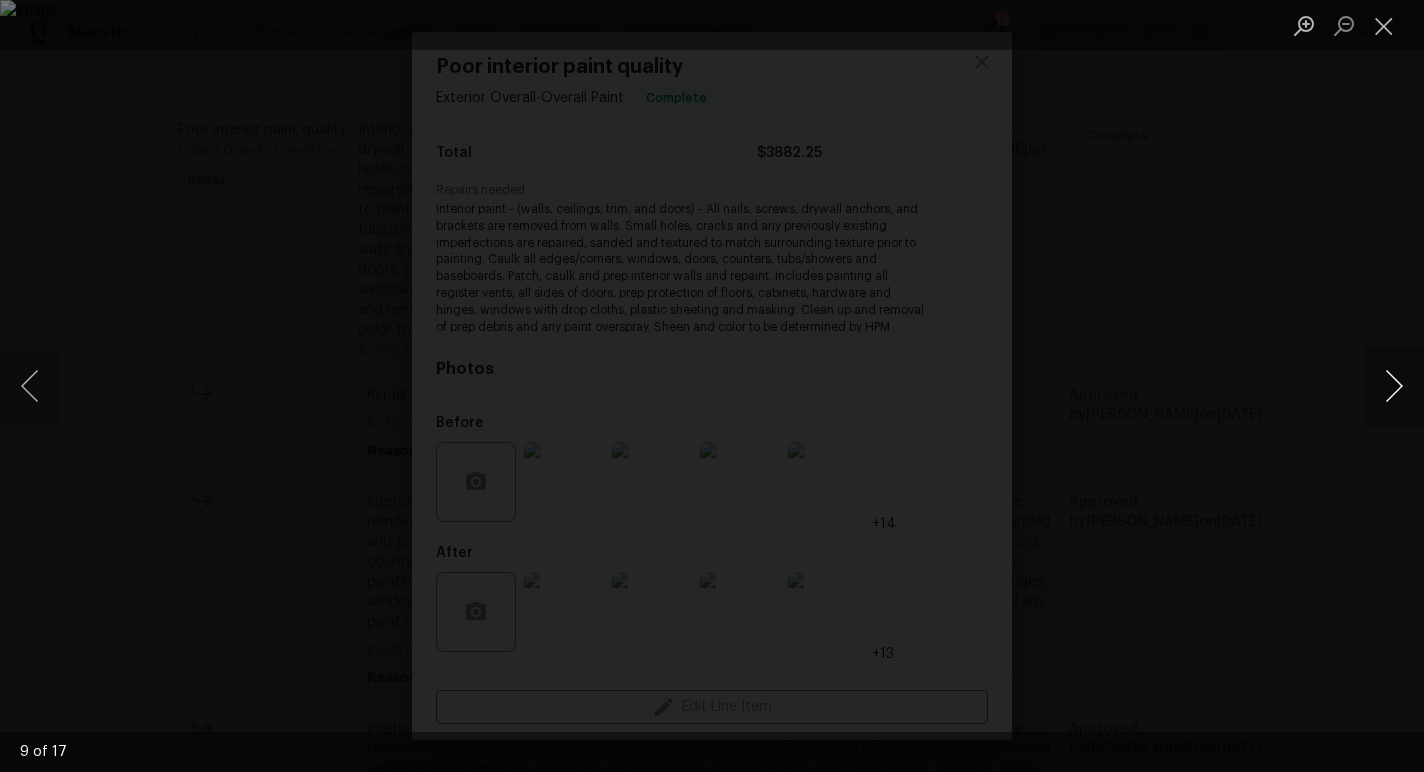 click at bounding box center [1394, 386] 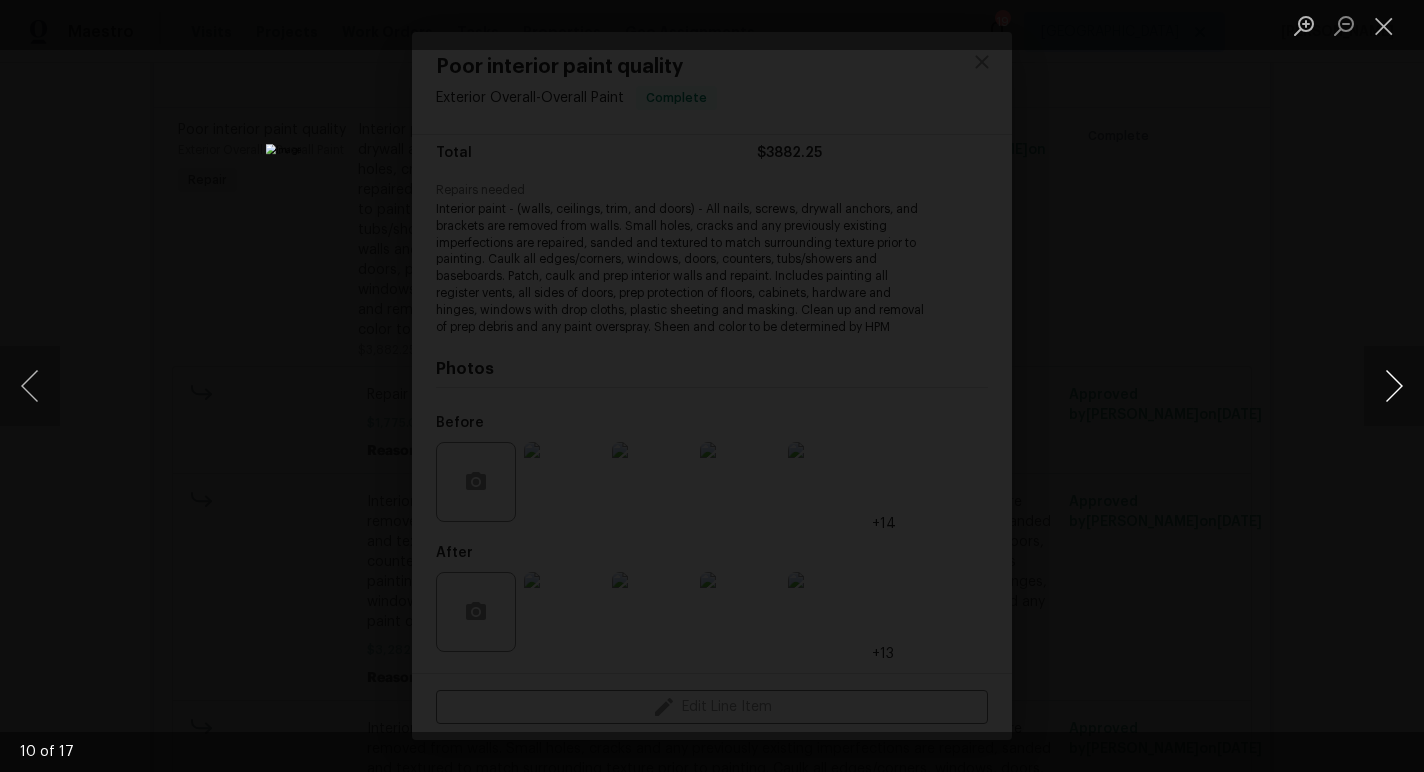 click at bounding box center (1394, 386) 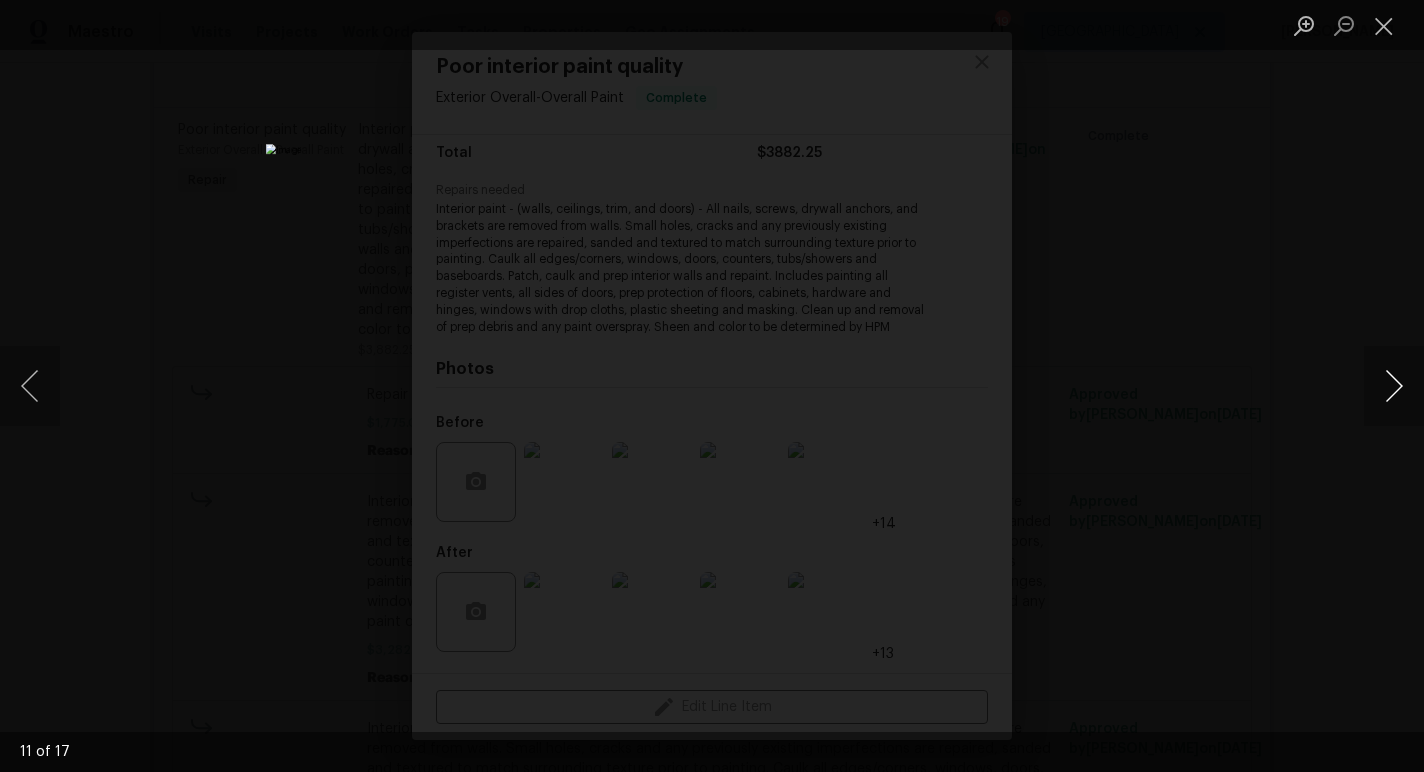 click at bounding box center (1394, 386) 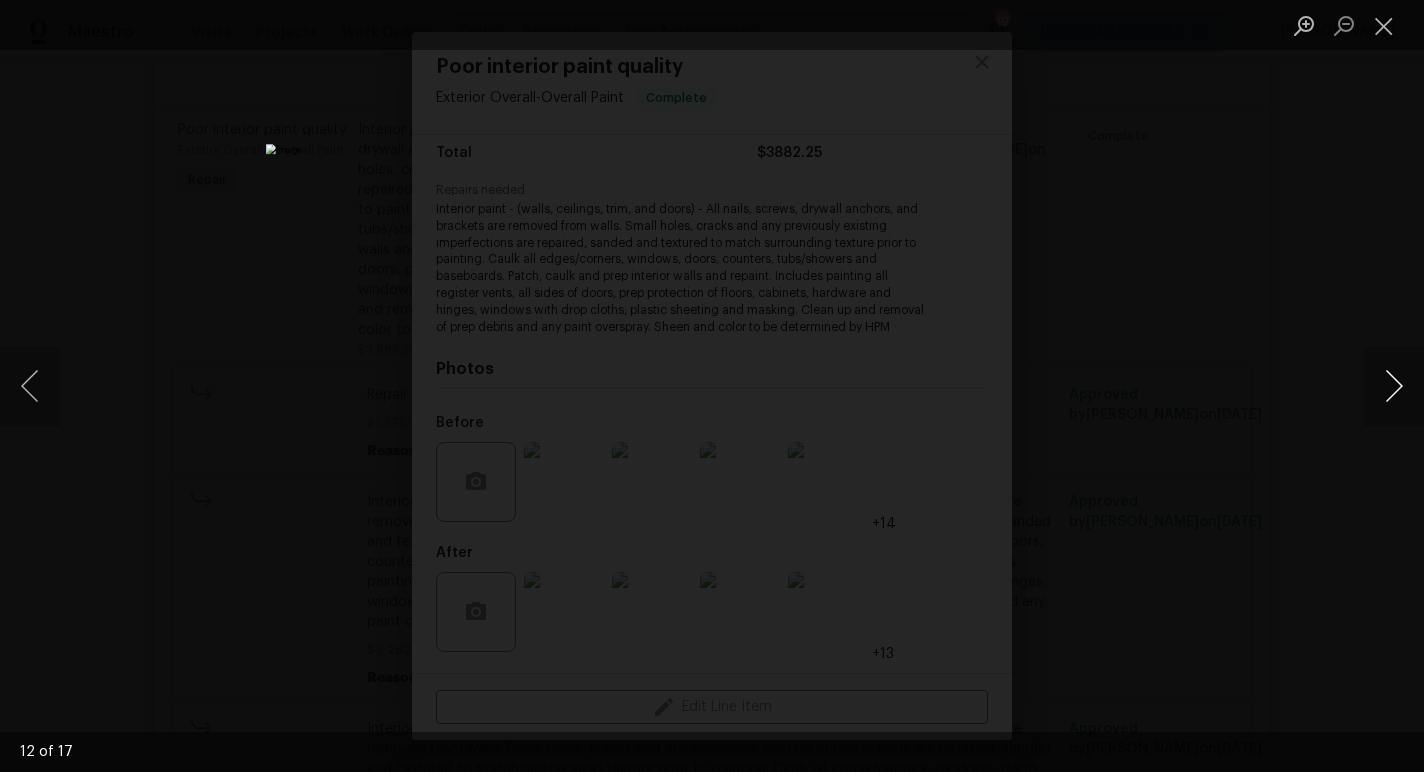 click at bounding box center (1394, 386) 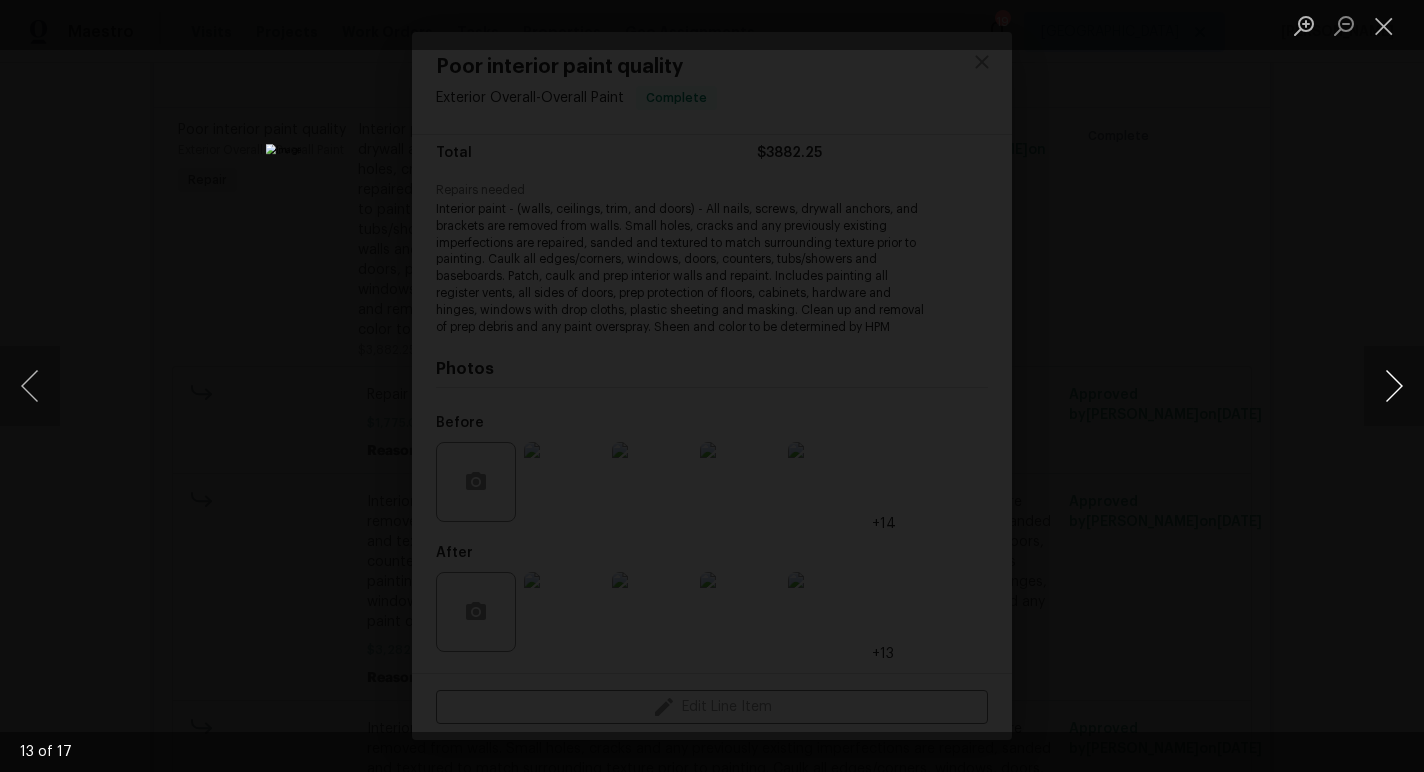 click at bounding box center [1394, 386] 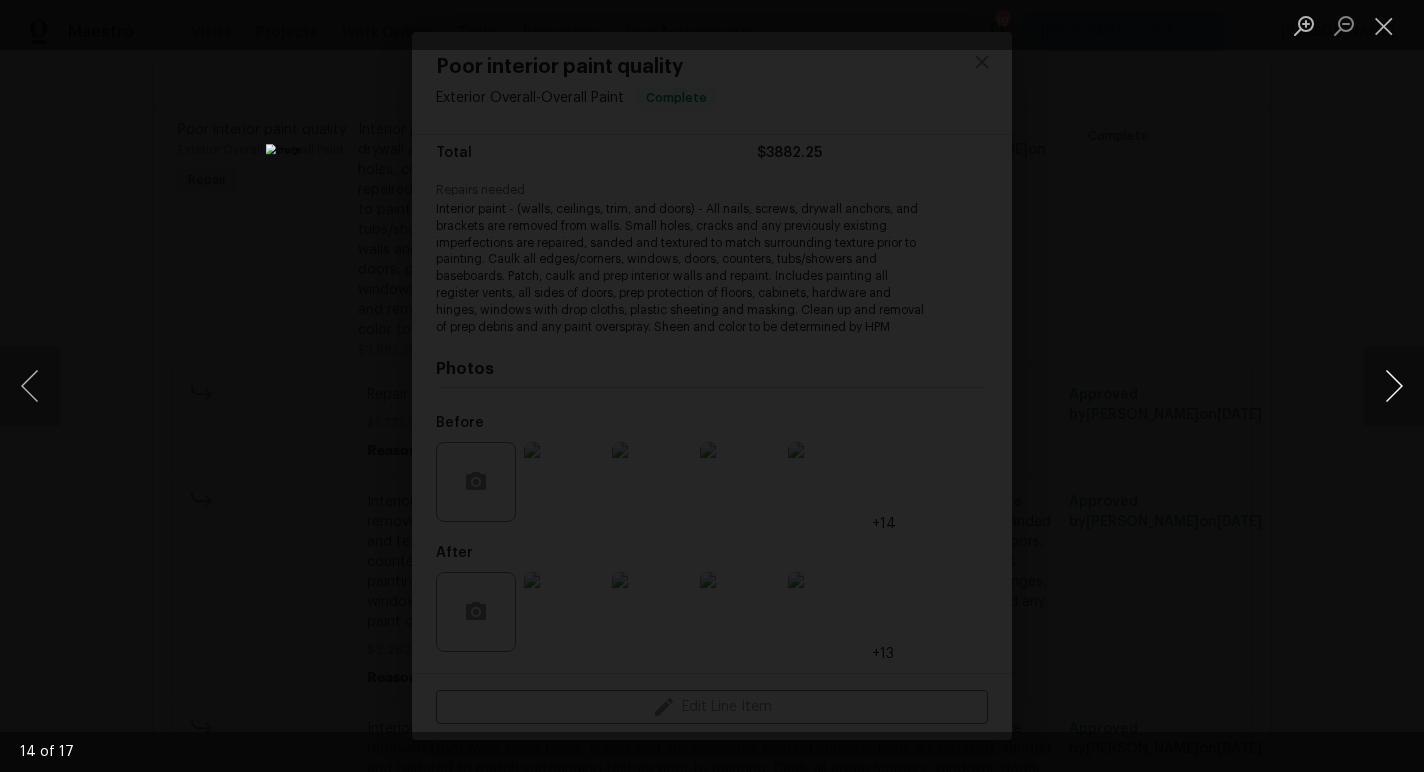 click at bounding box center (1394, 386) 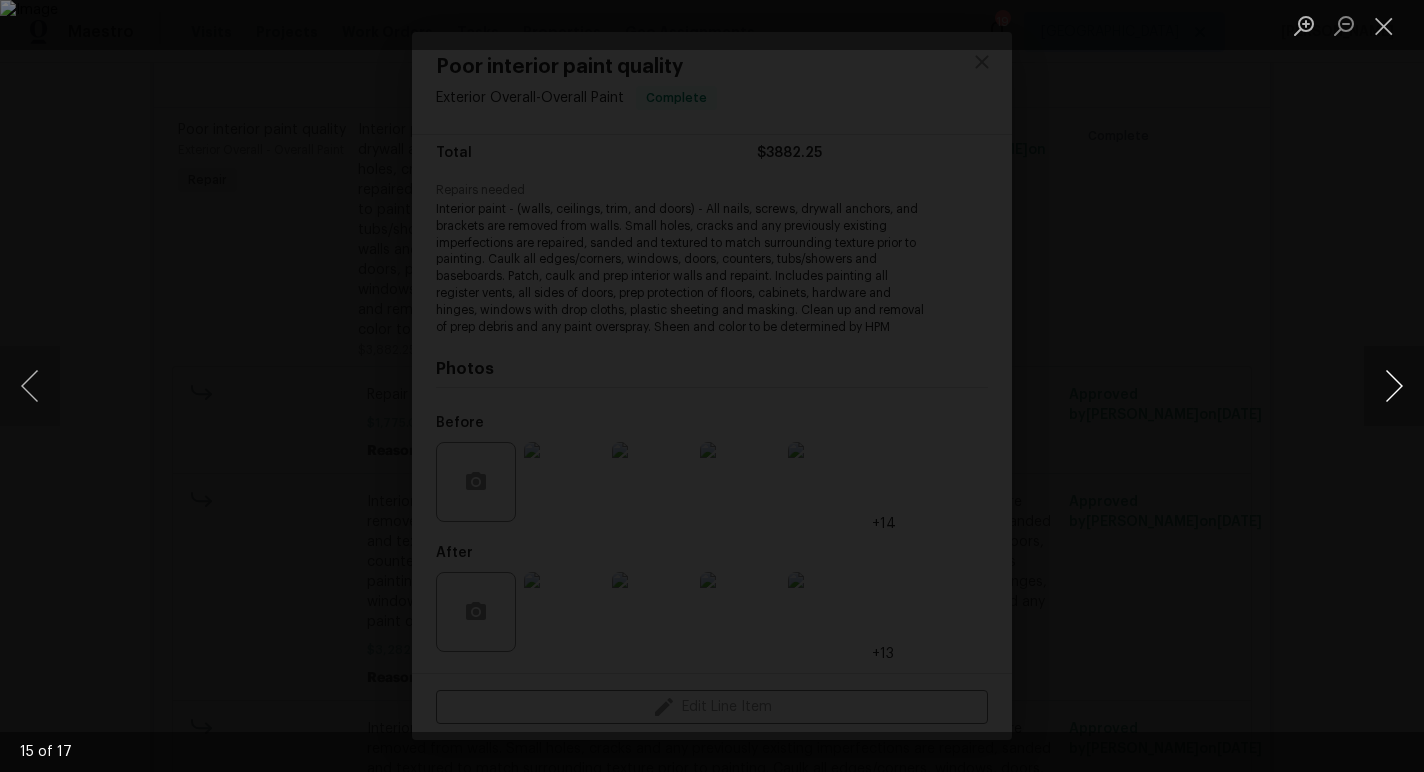 click at bounding box center (1394, 386) 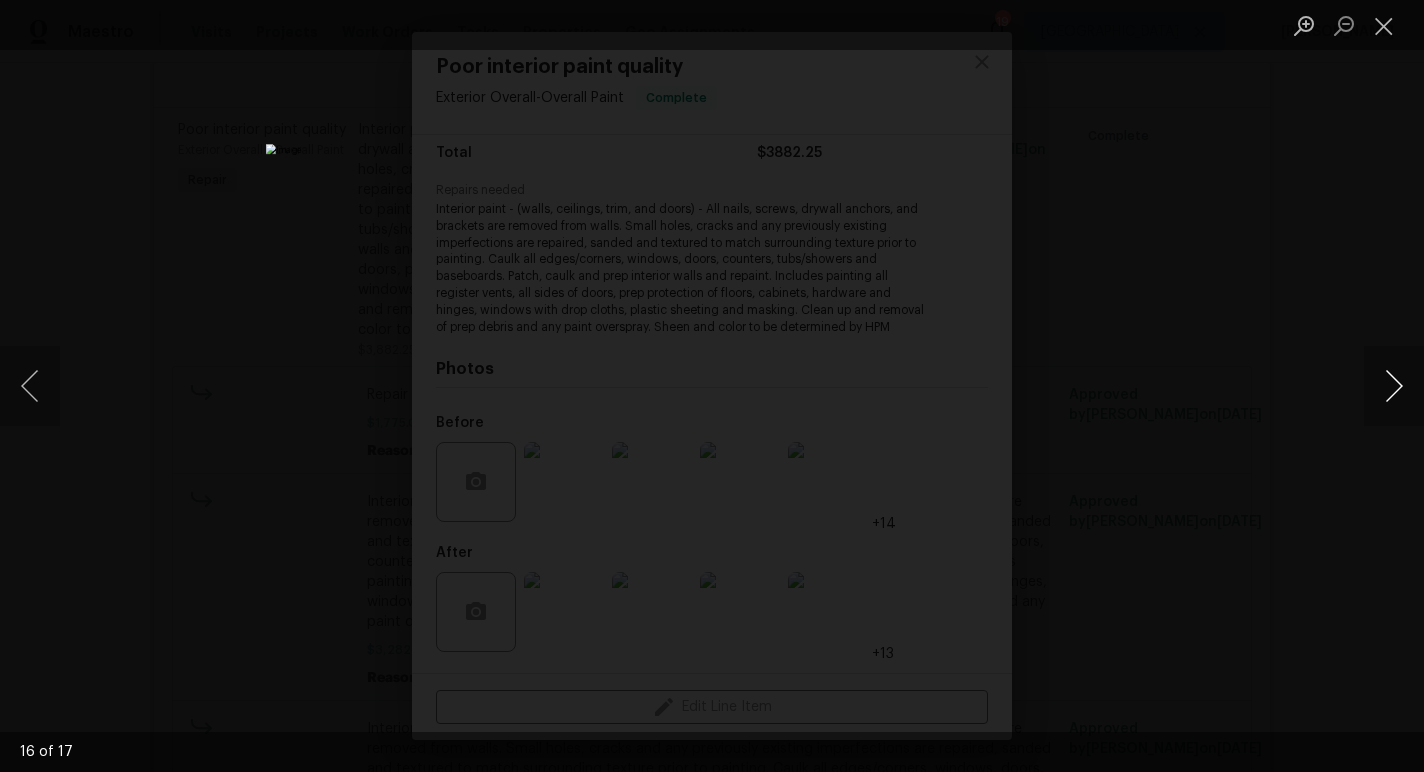 click at bounding box center [1394, 386] 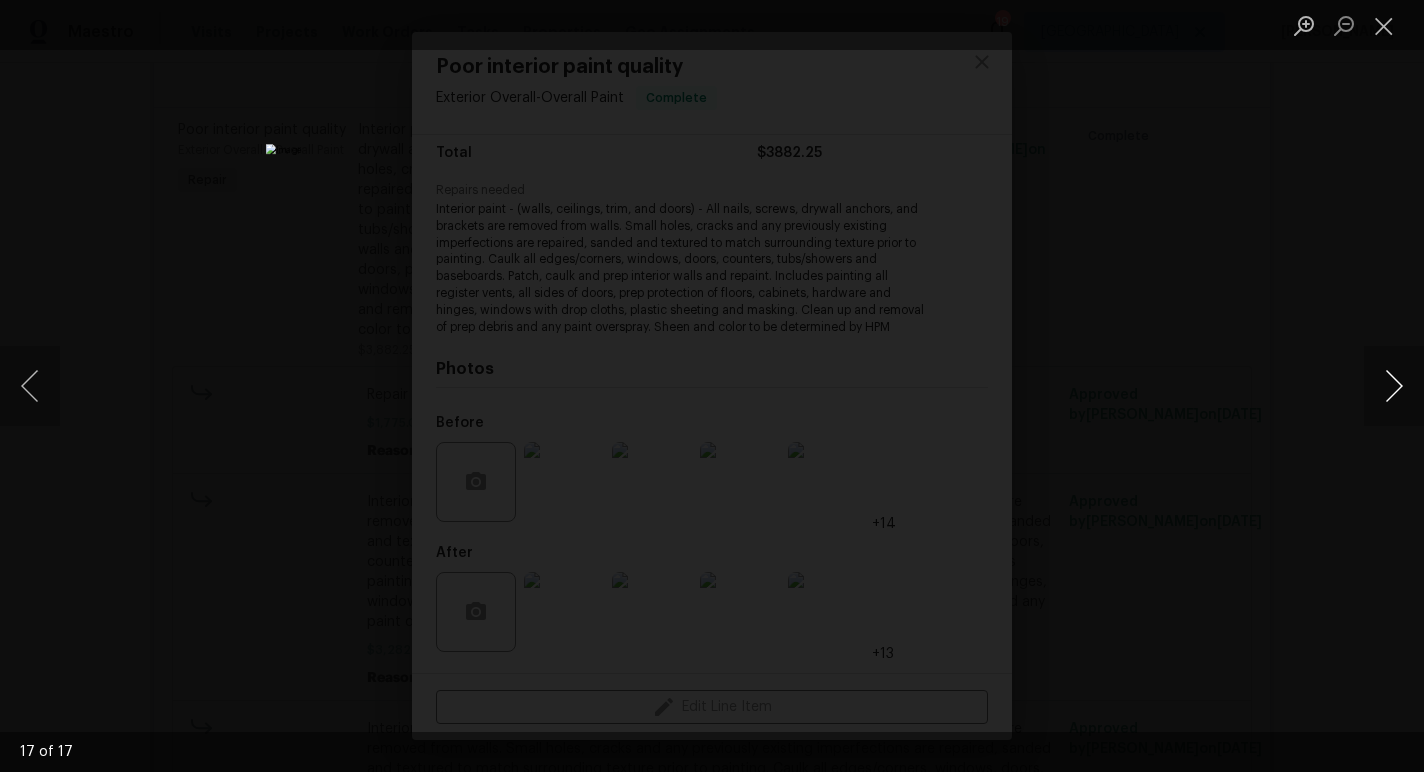 click at bounding box center [1394, 386] 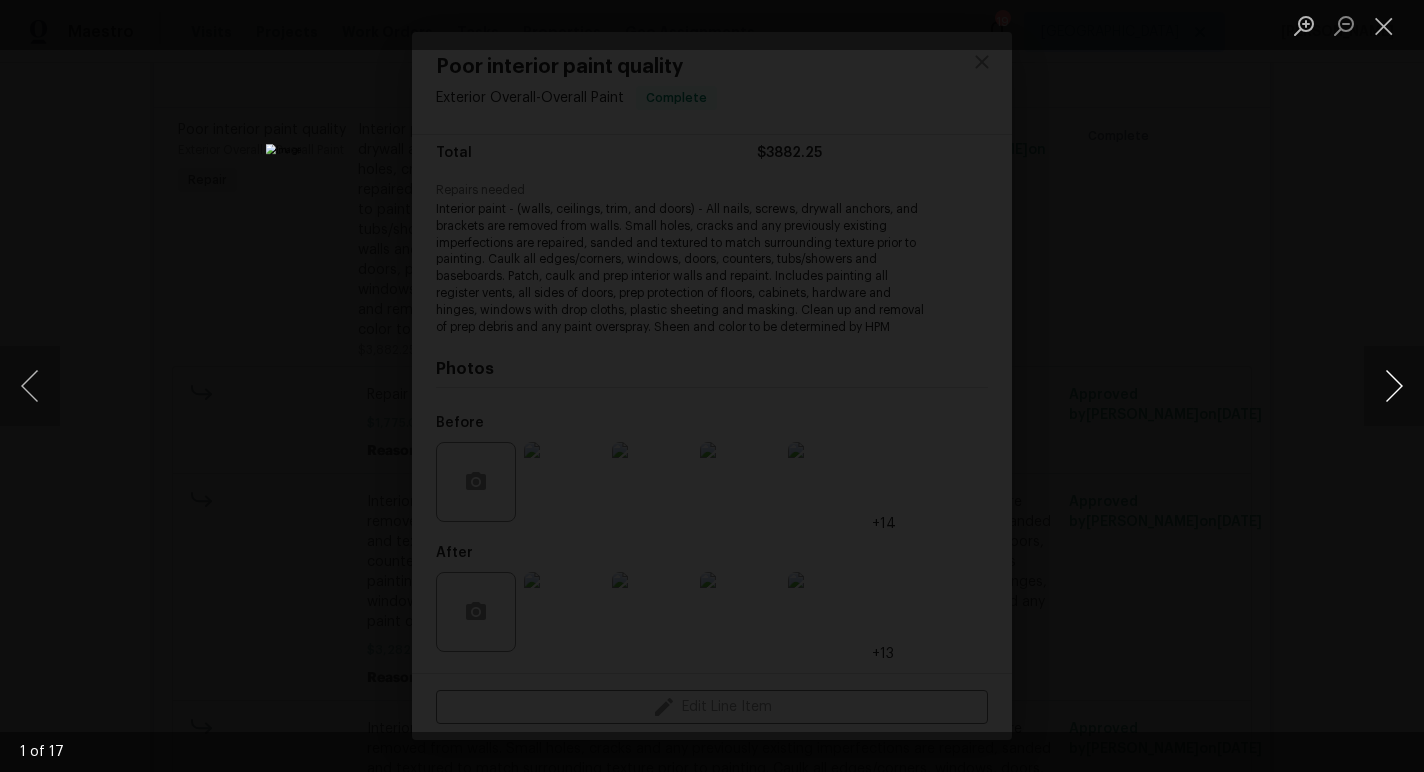 click at bounding box center [1394, 386] 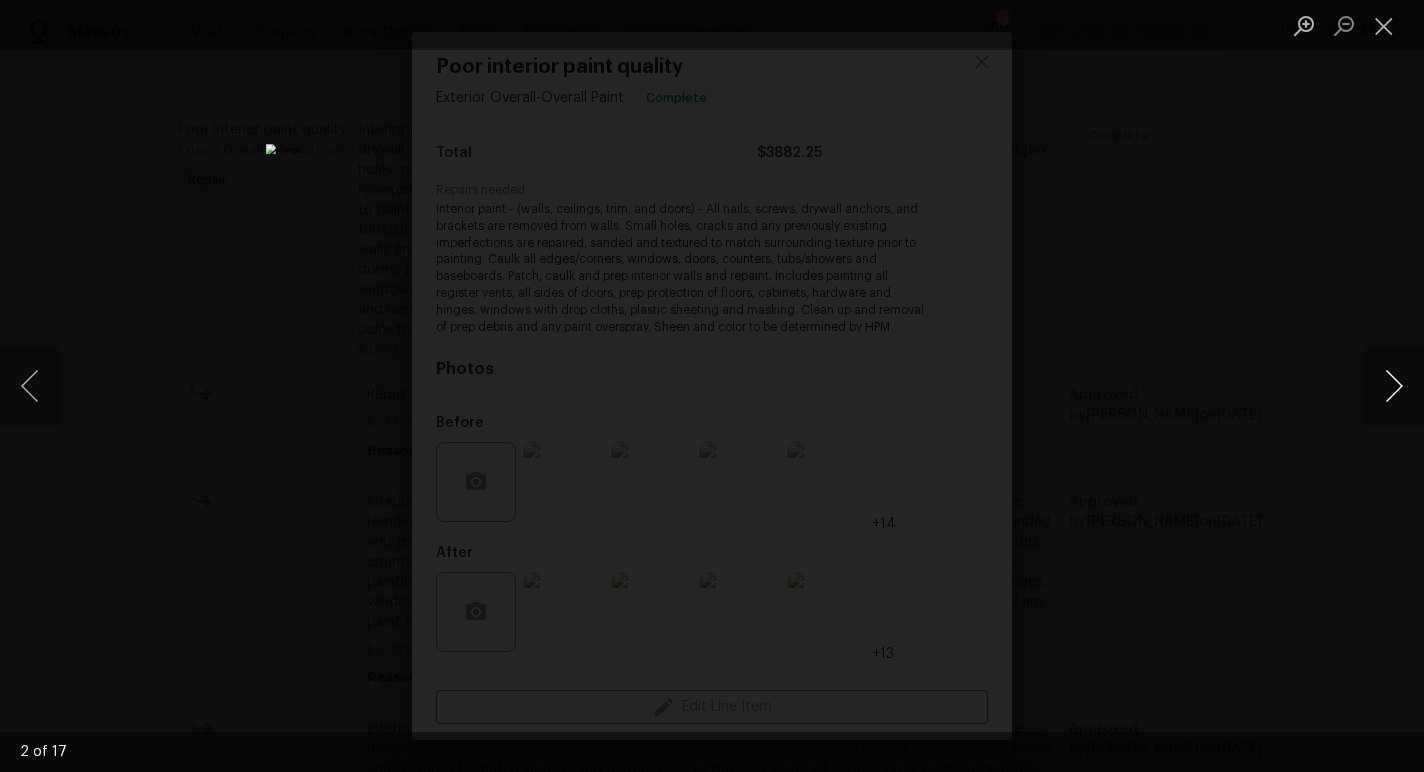 click at bounding box center (1394, 386) 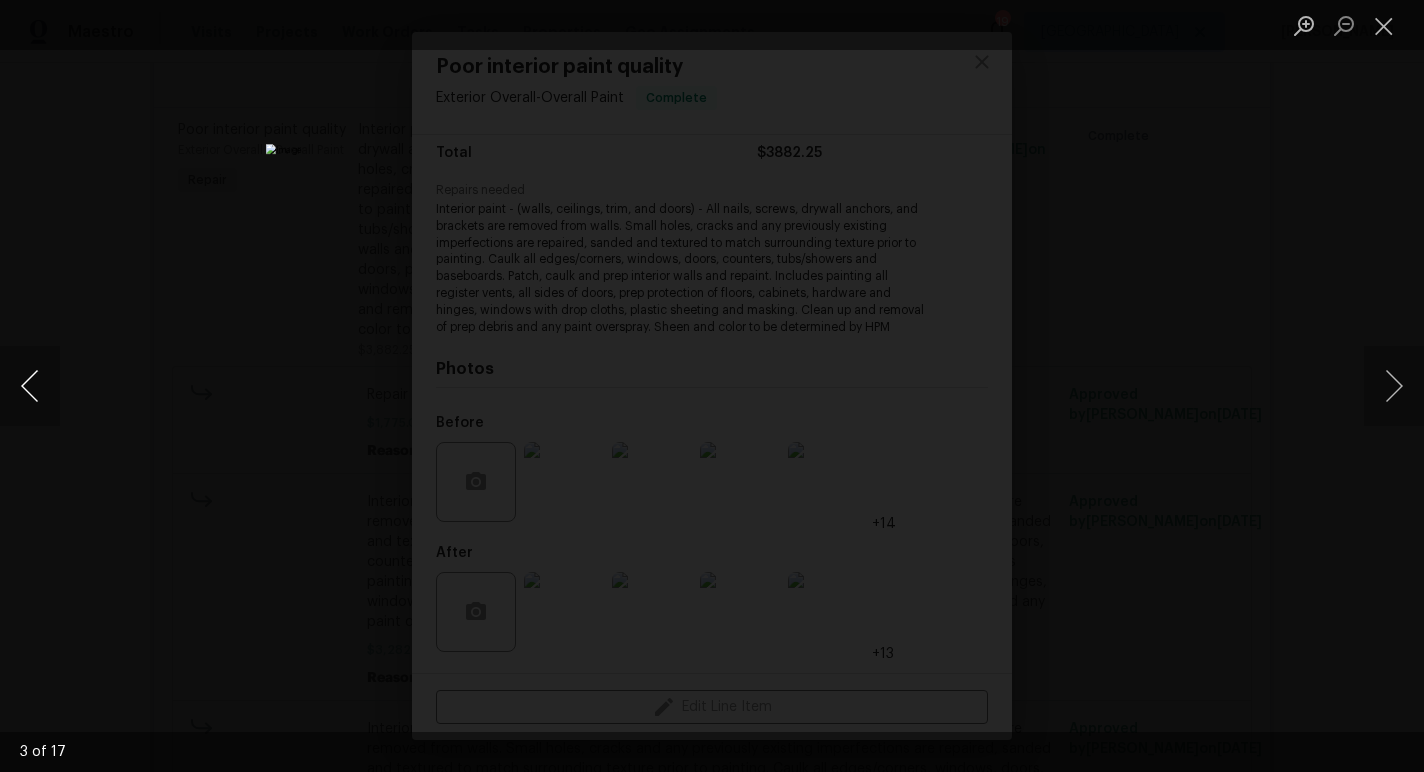 click at bounding box center (30, 386) 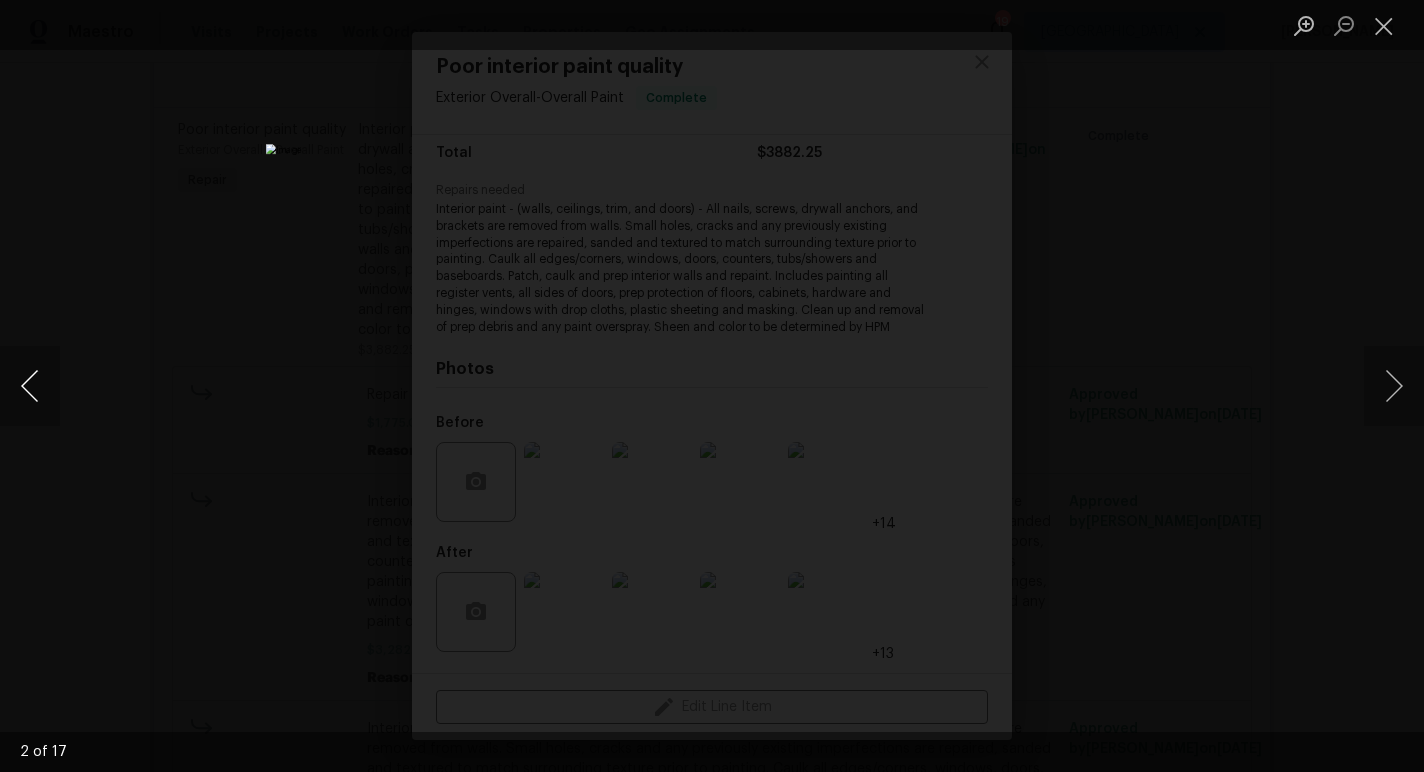 click at bounding box center [30, 386] 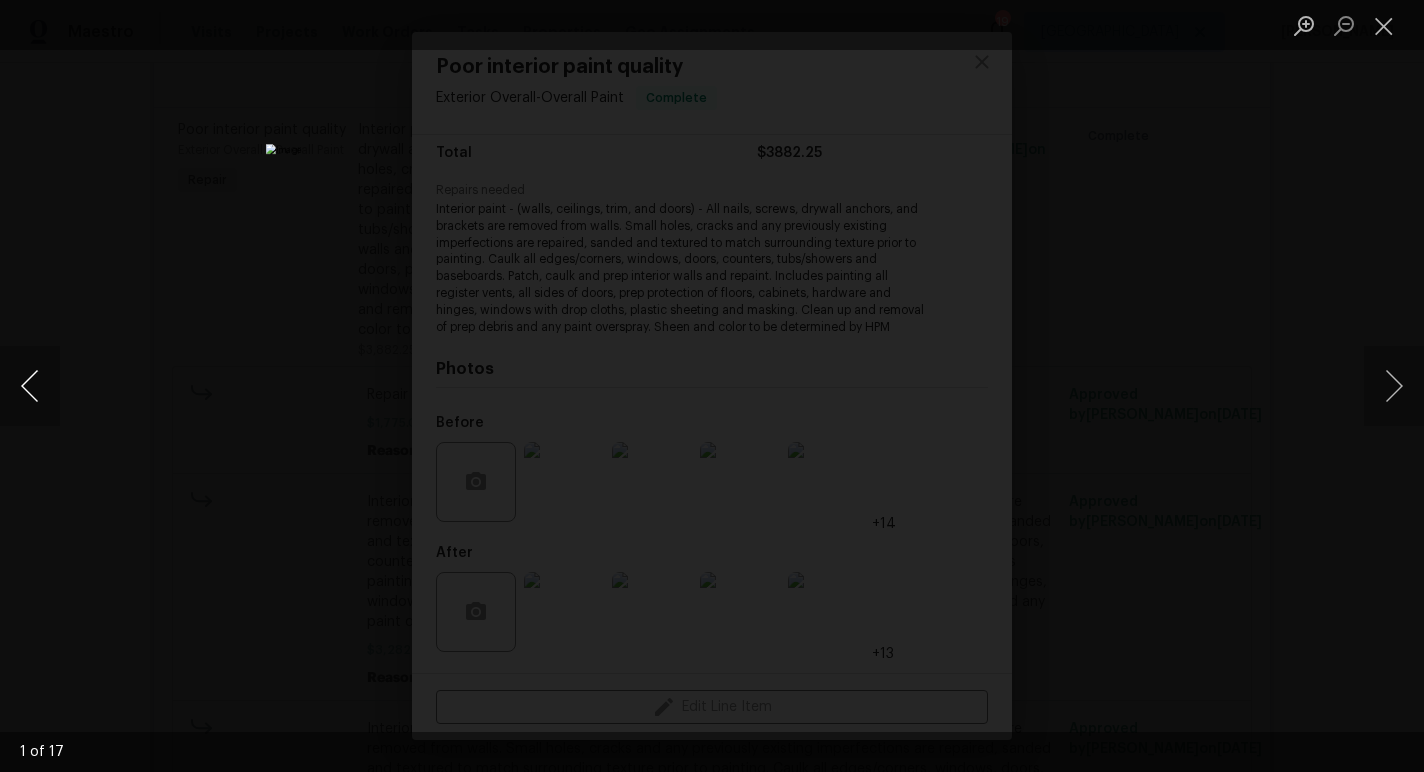 click at bounding box center (30, 386) 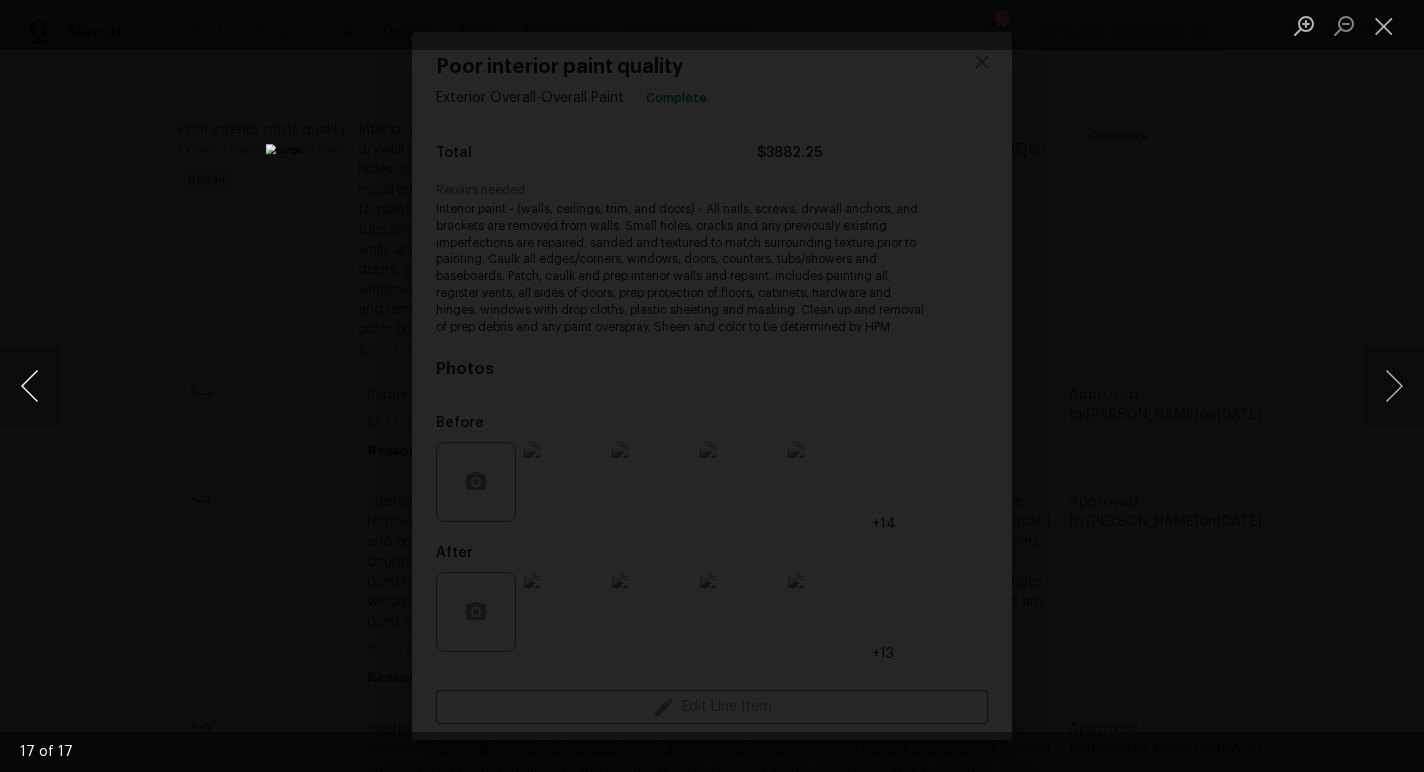 click at bounding box center [30, 386] 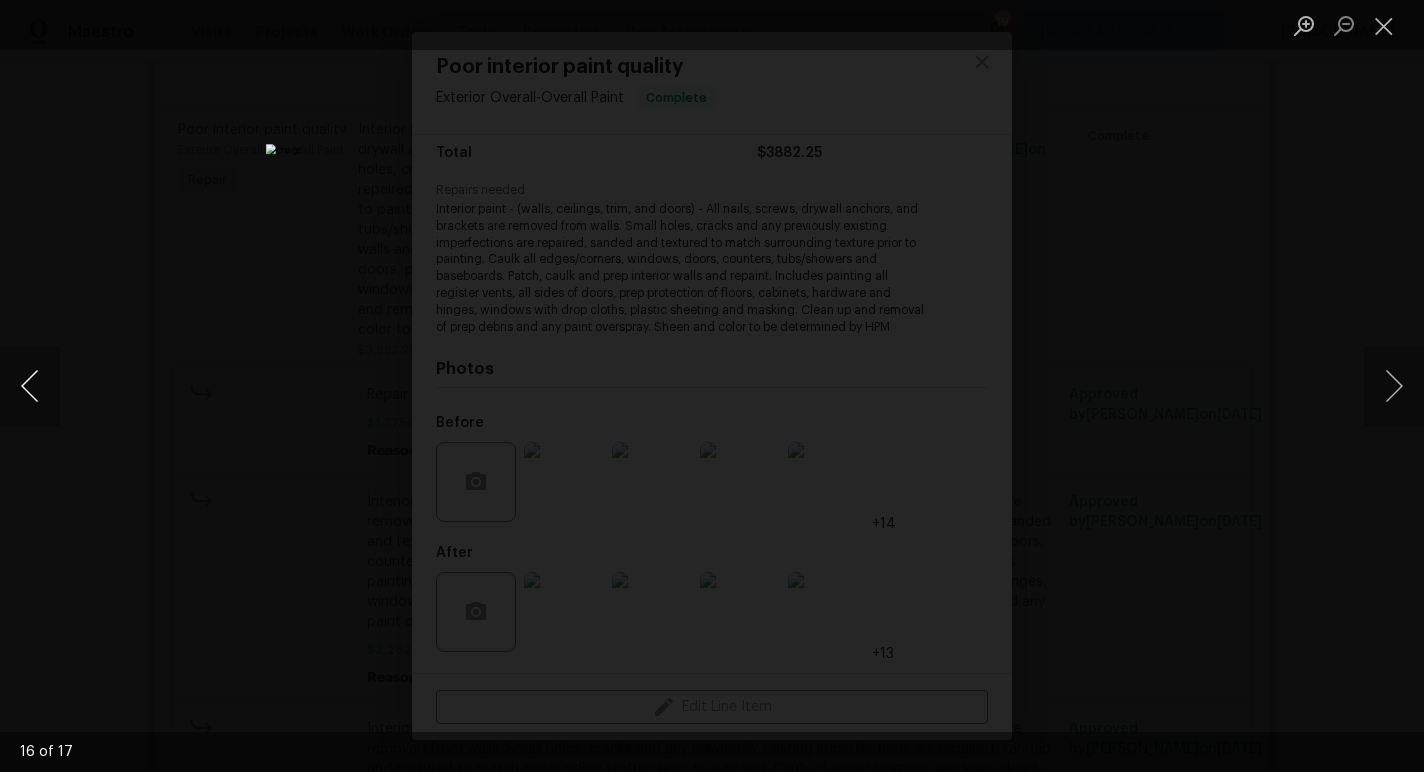 click at bounding box center [30, 386] 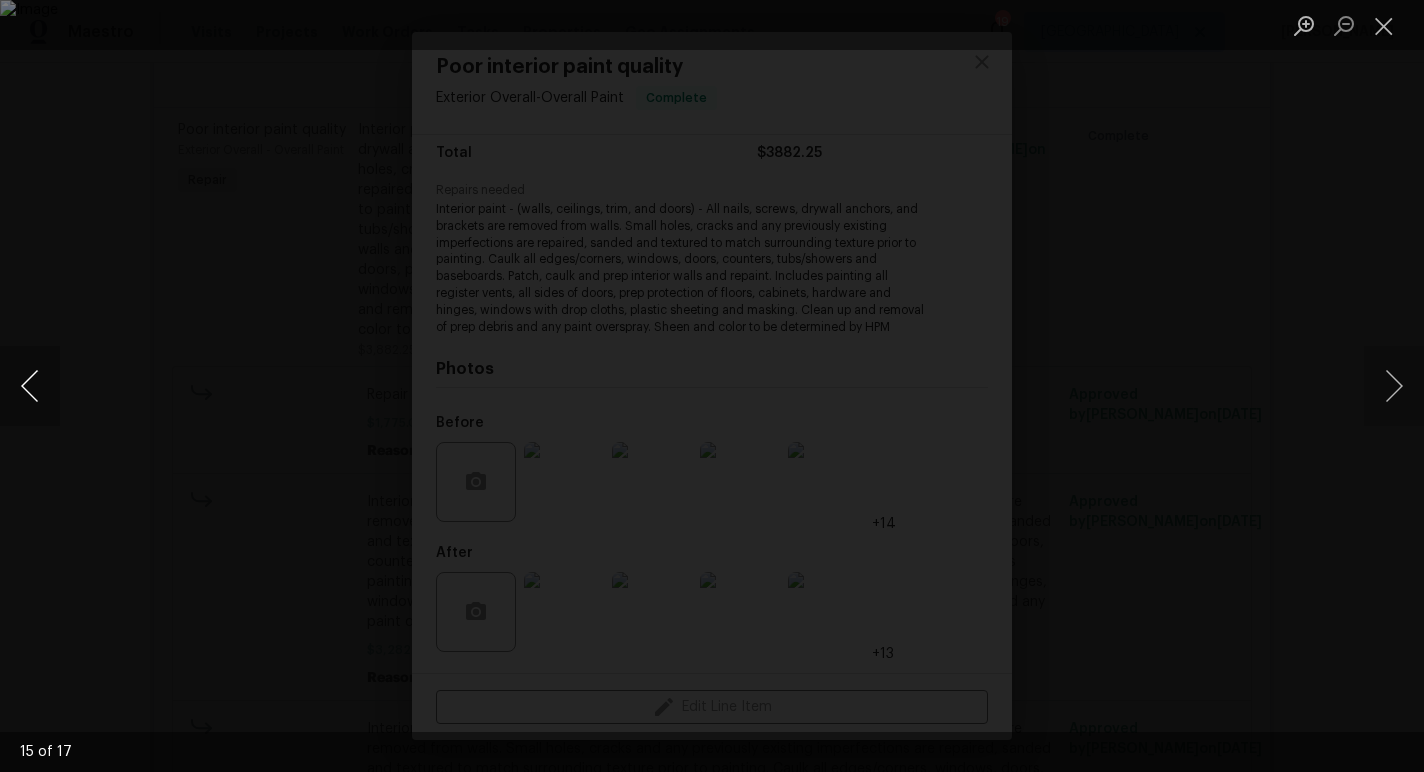 click at bounding box center (30, 386) 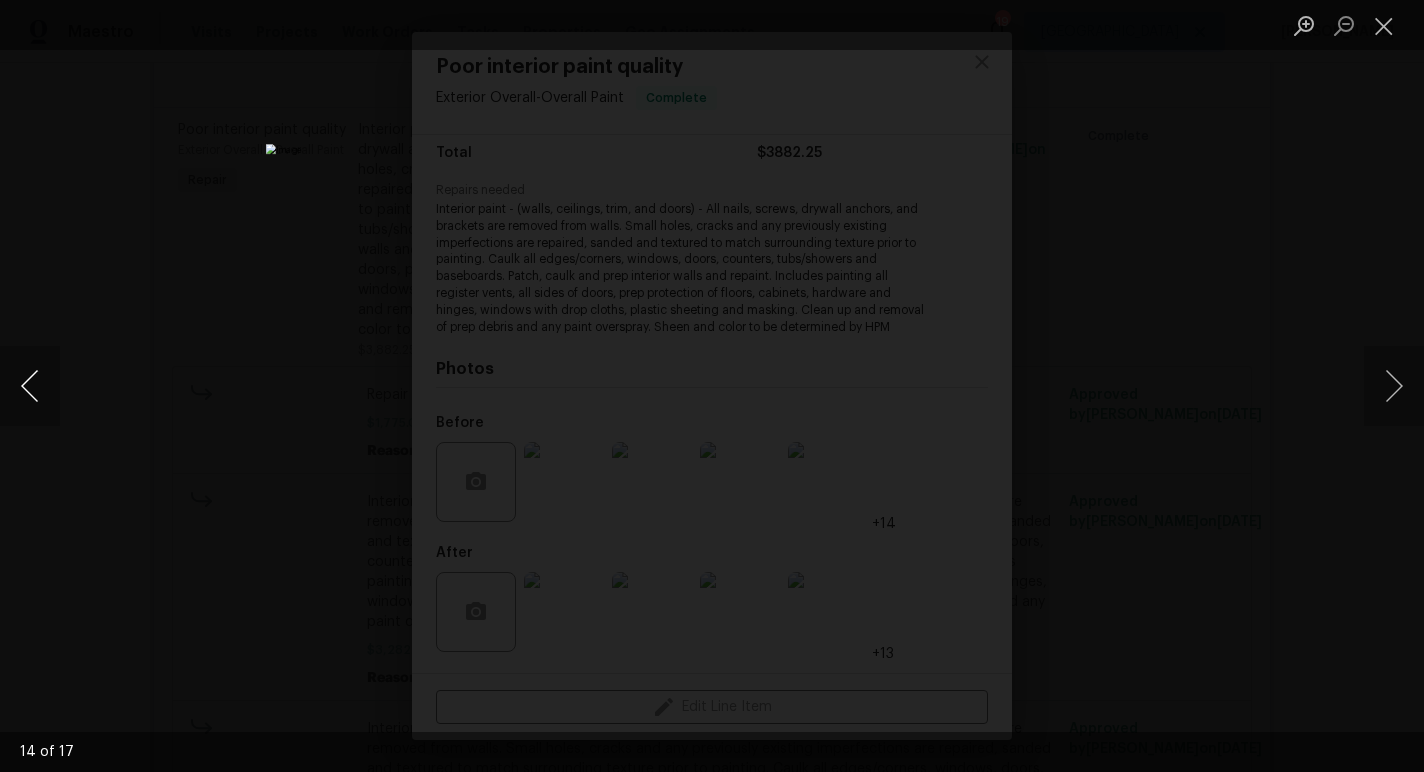 click at bounding box center [30, 386] 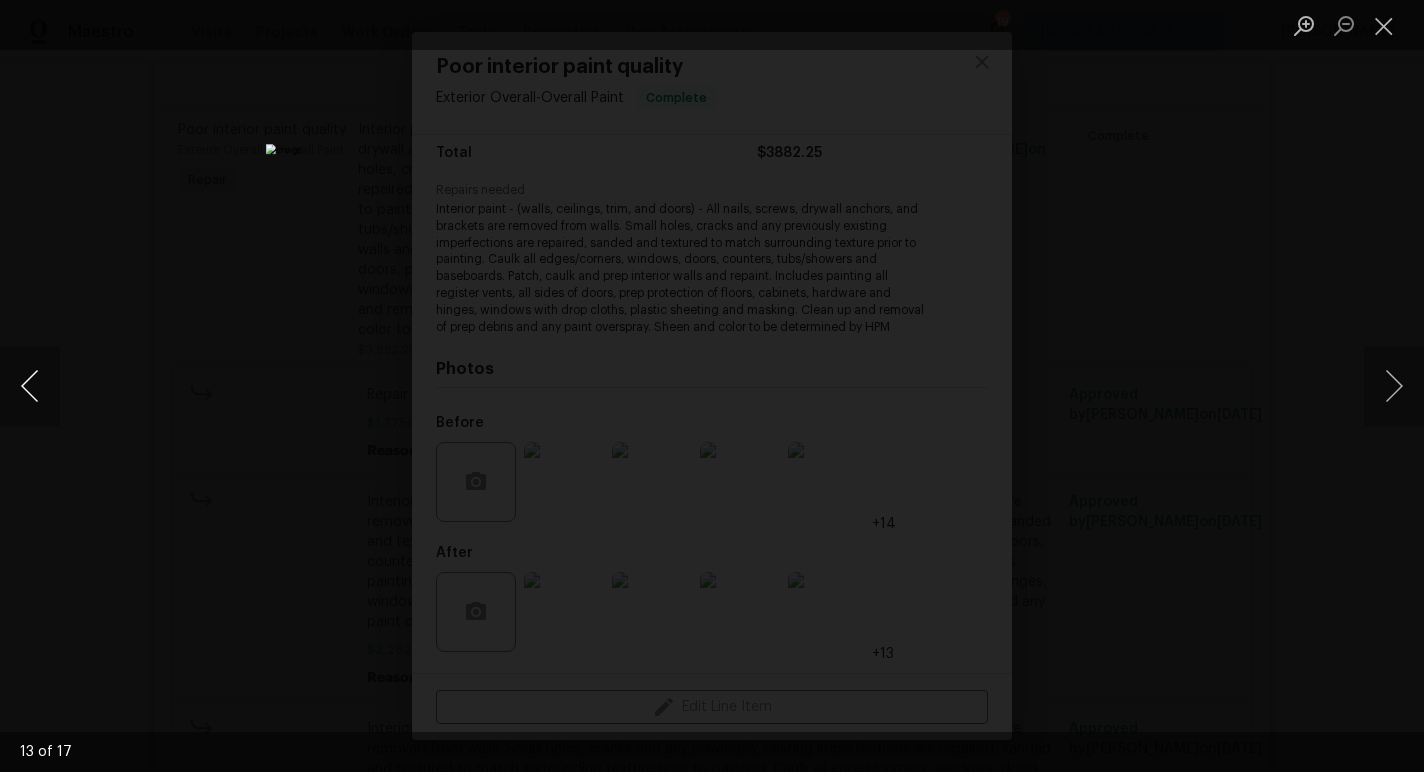 click at bounding box center (30, 386) 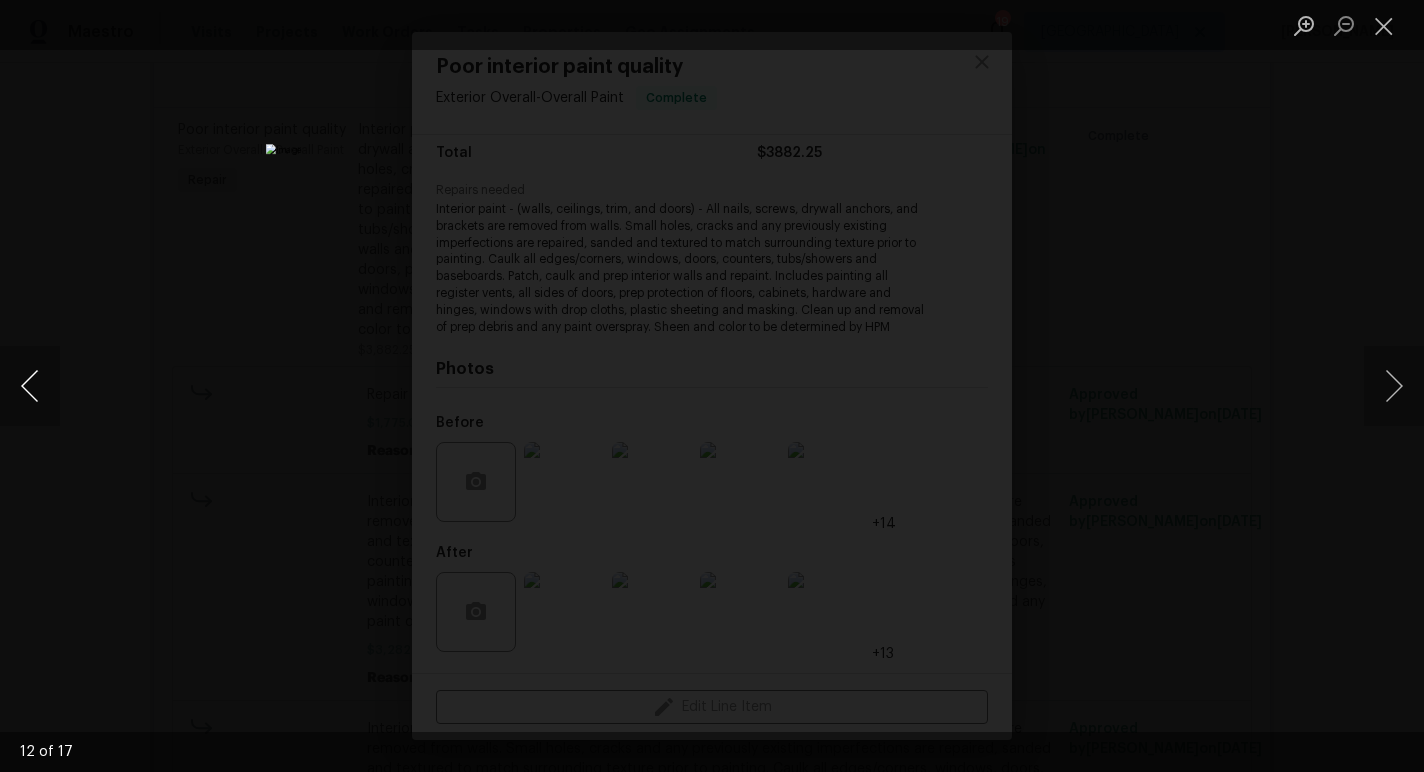 click at bounding box center (30, 386) 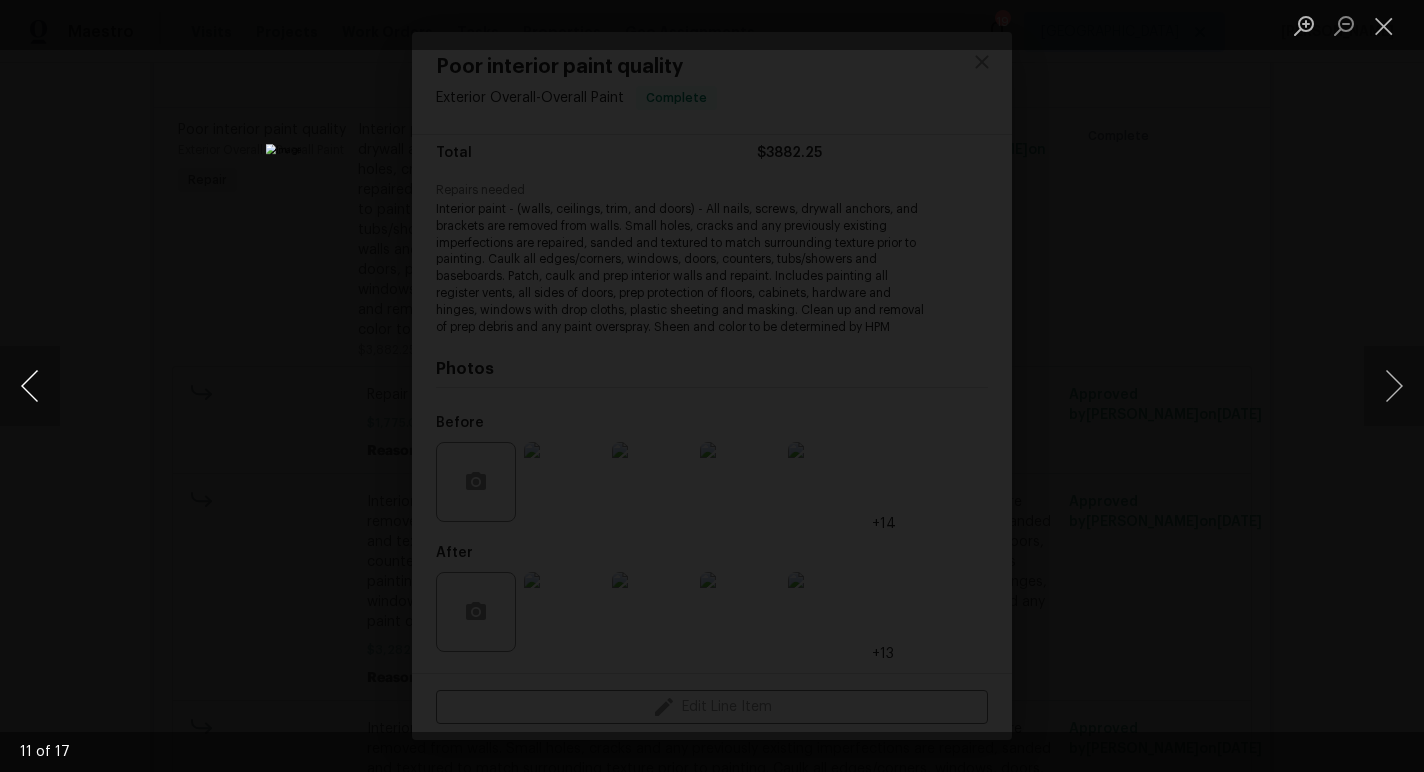 click at bounding box center (30, 386) 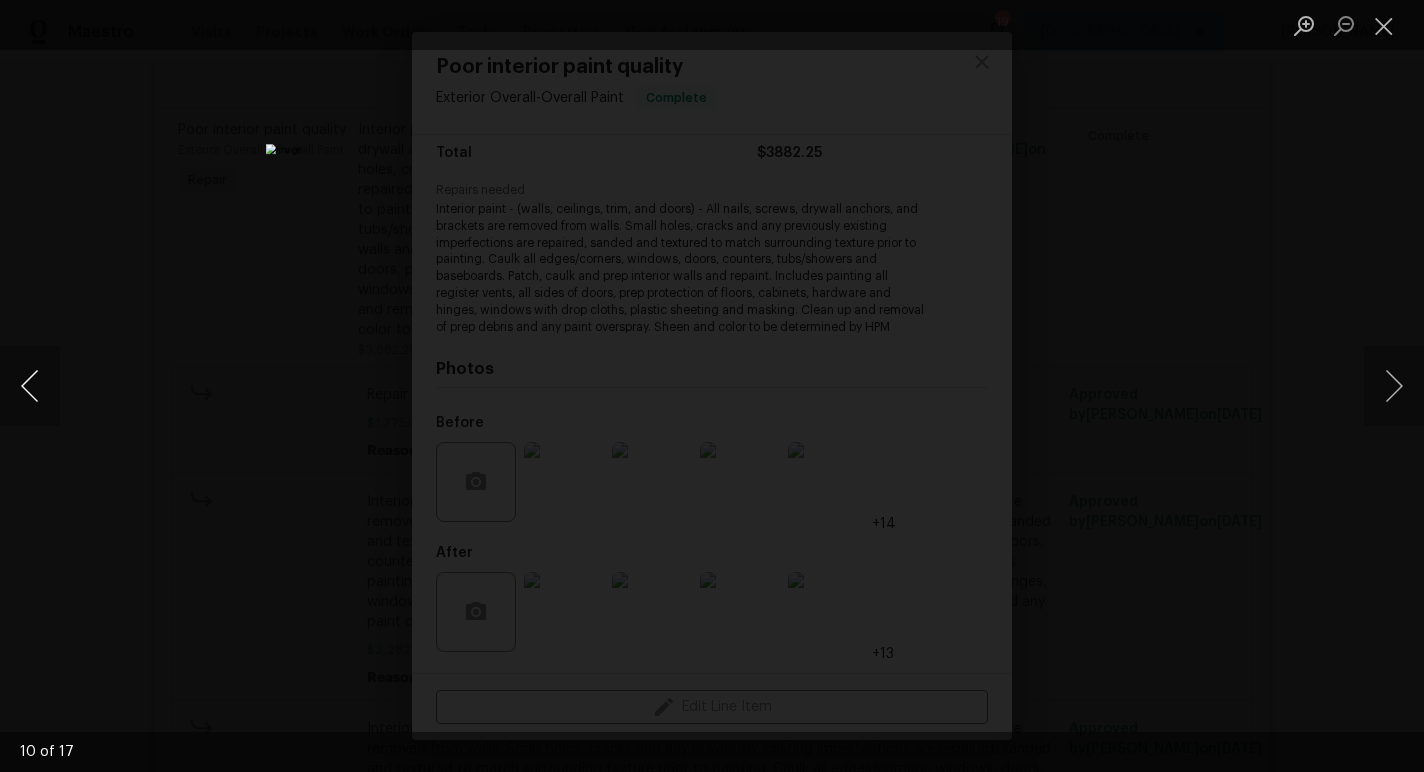click at bounding box center (30, 386) 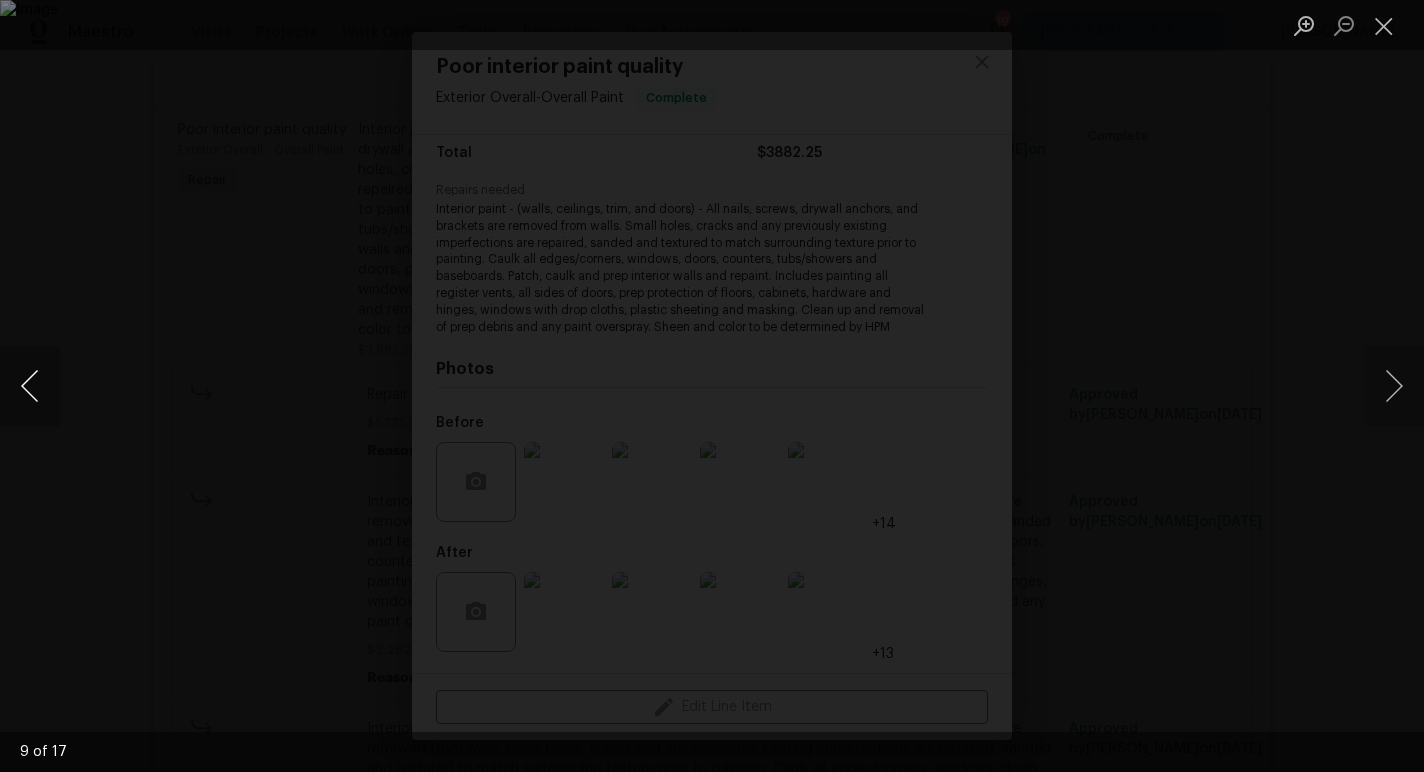 click at bounding box center [30, 386] 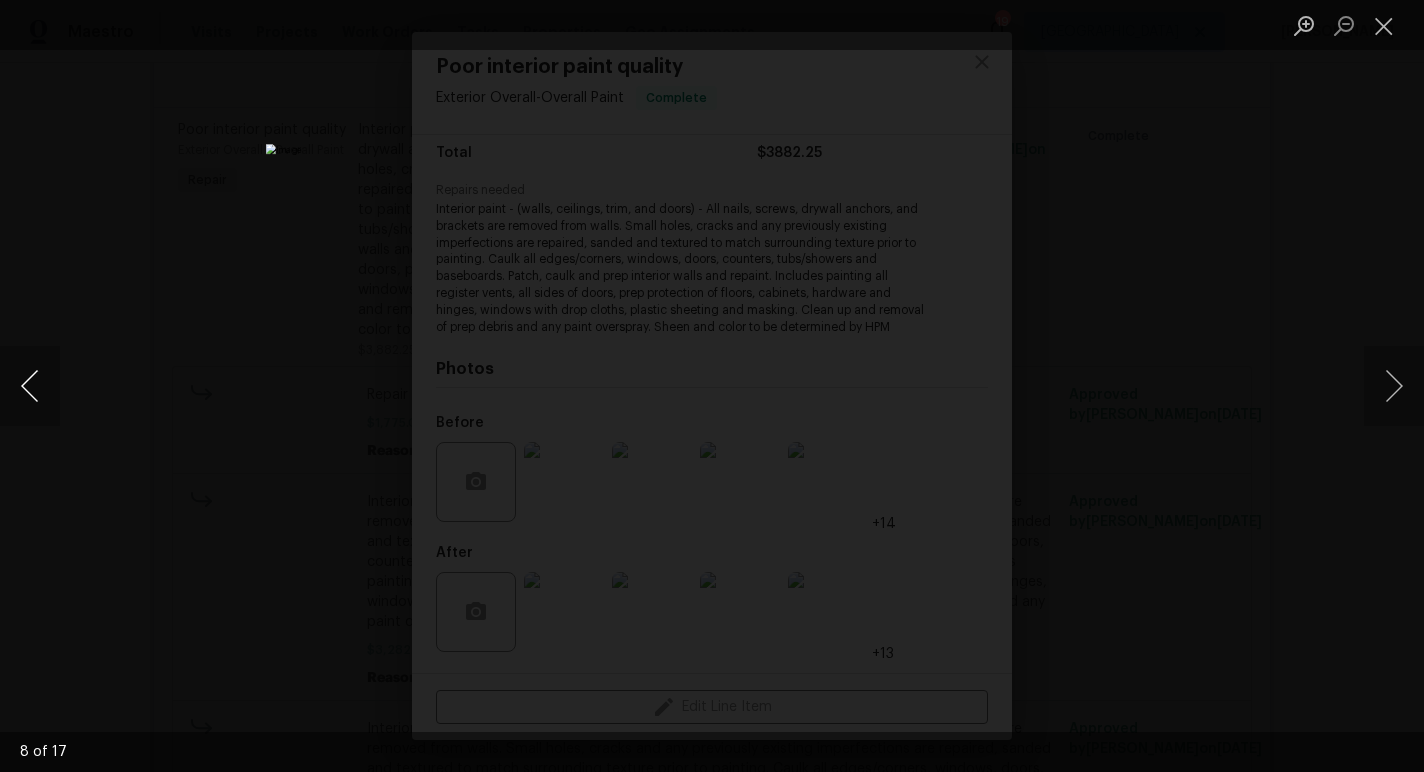 click at bounding box center [30, 386] 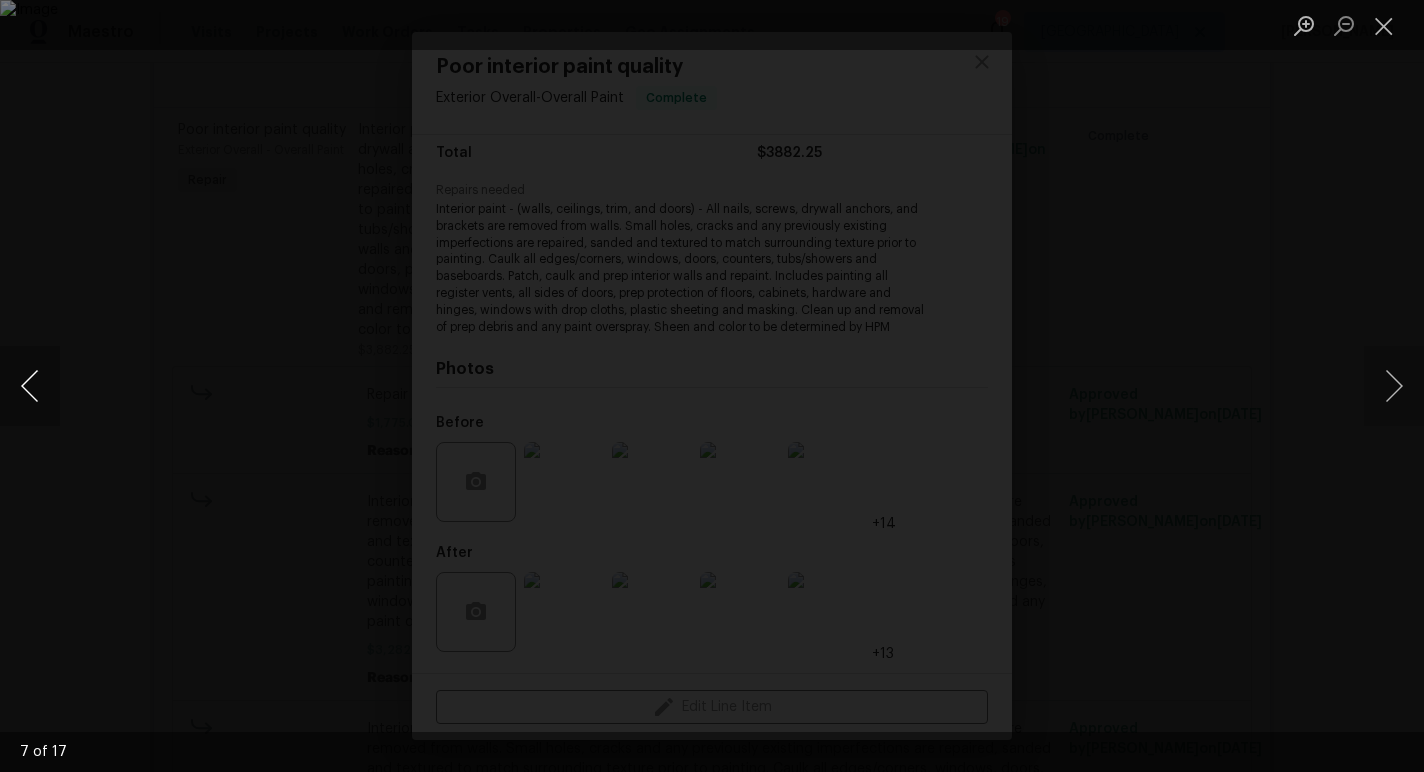 click at bounding box center (30, 386) 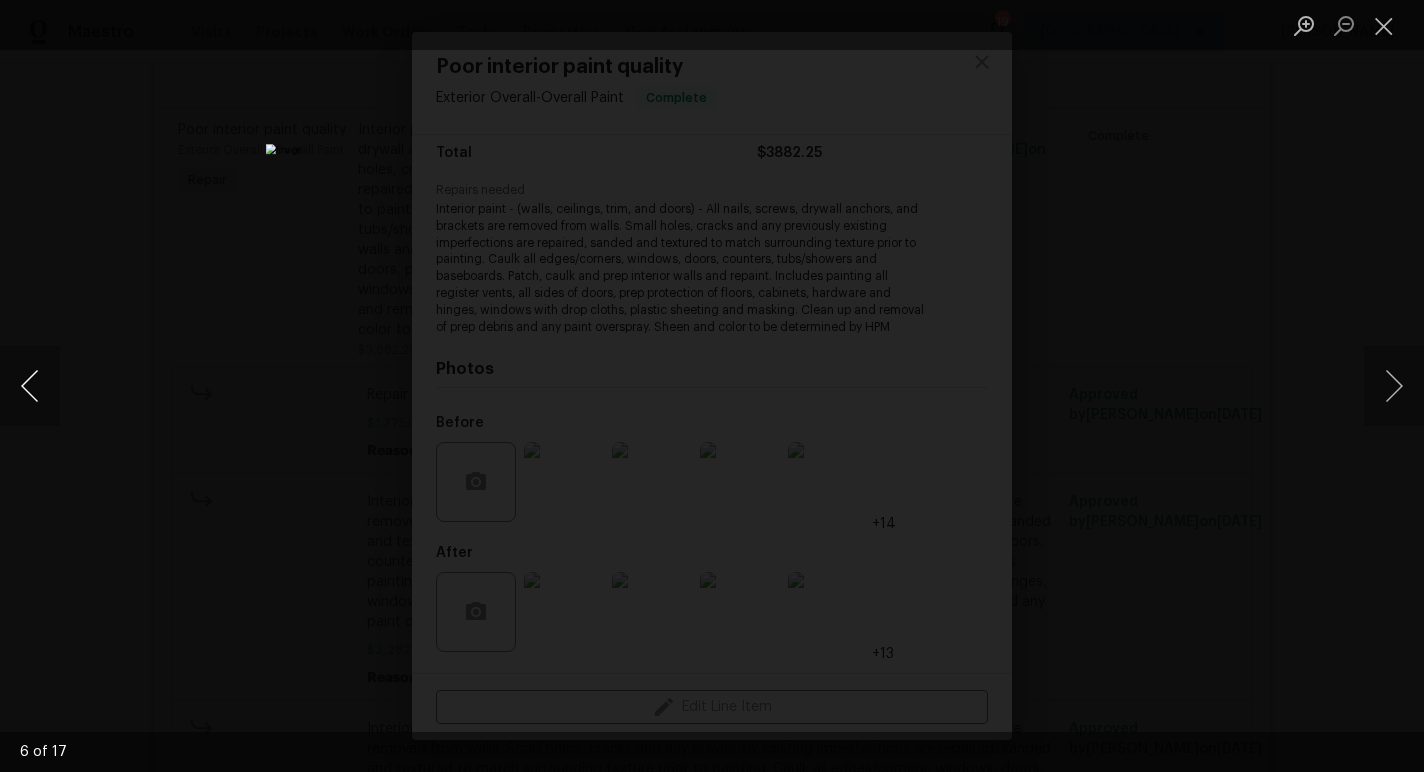 click at bounding box center (30, 386) 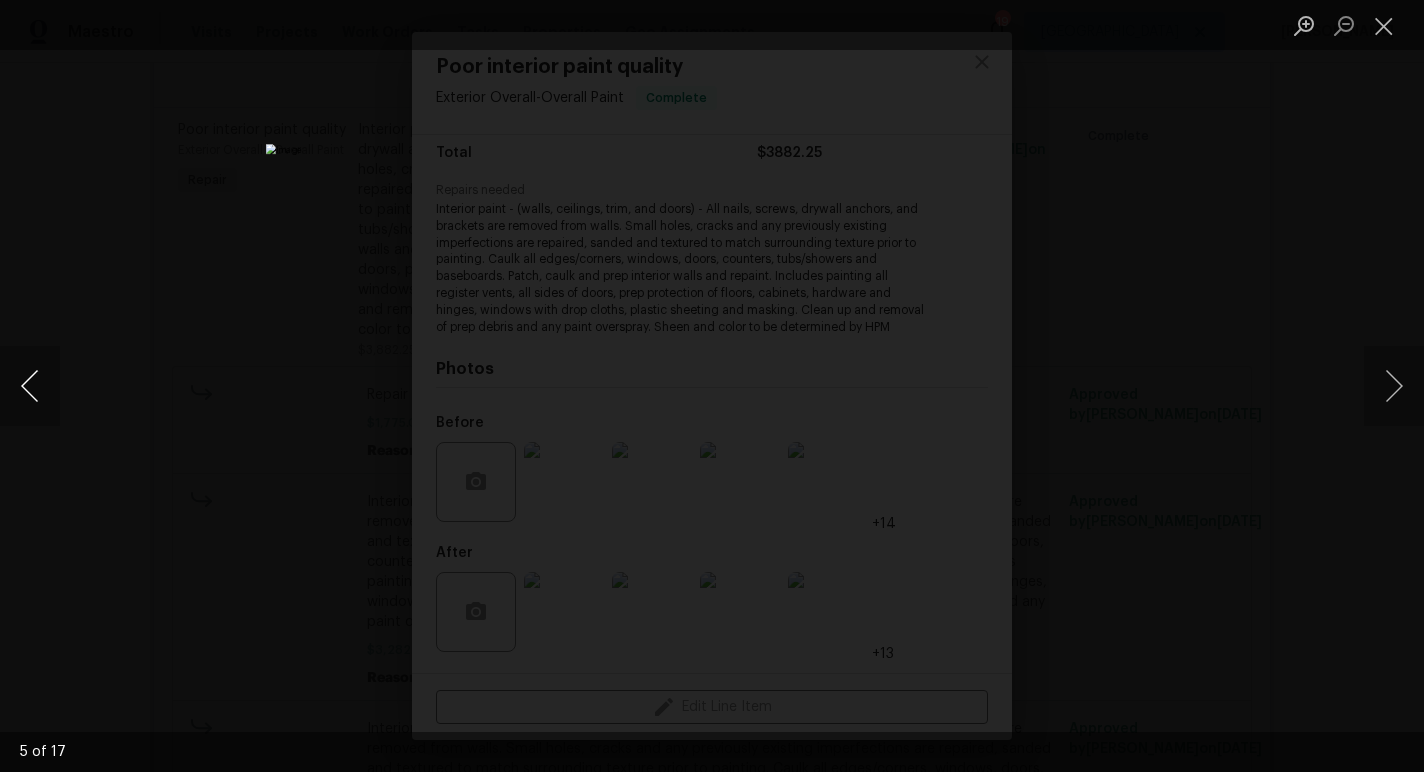 click at bounding box center (30, 386) 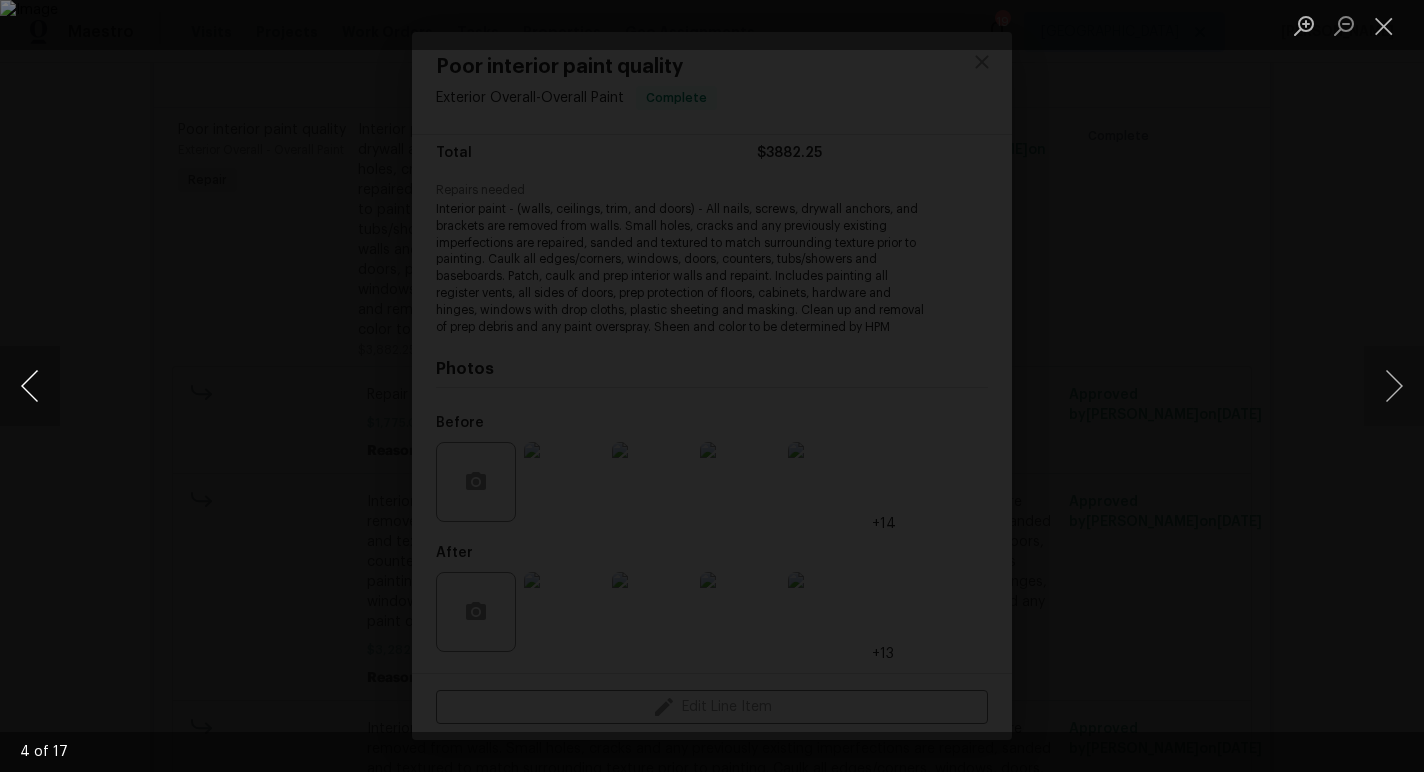 click at bounding box center [30, 386] 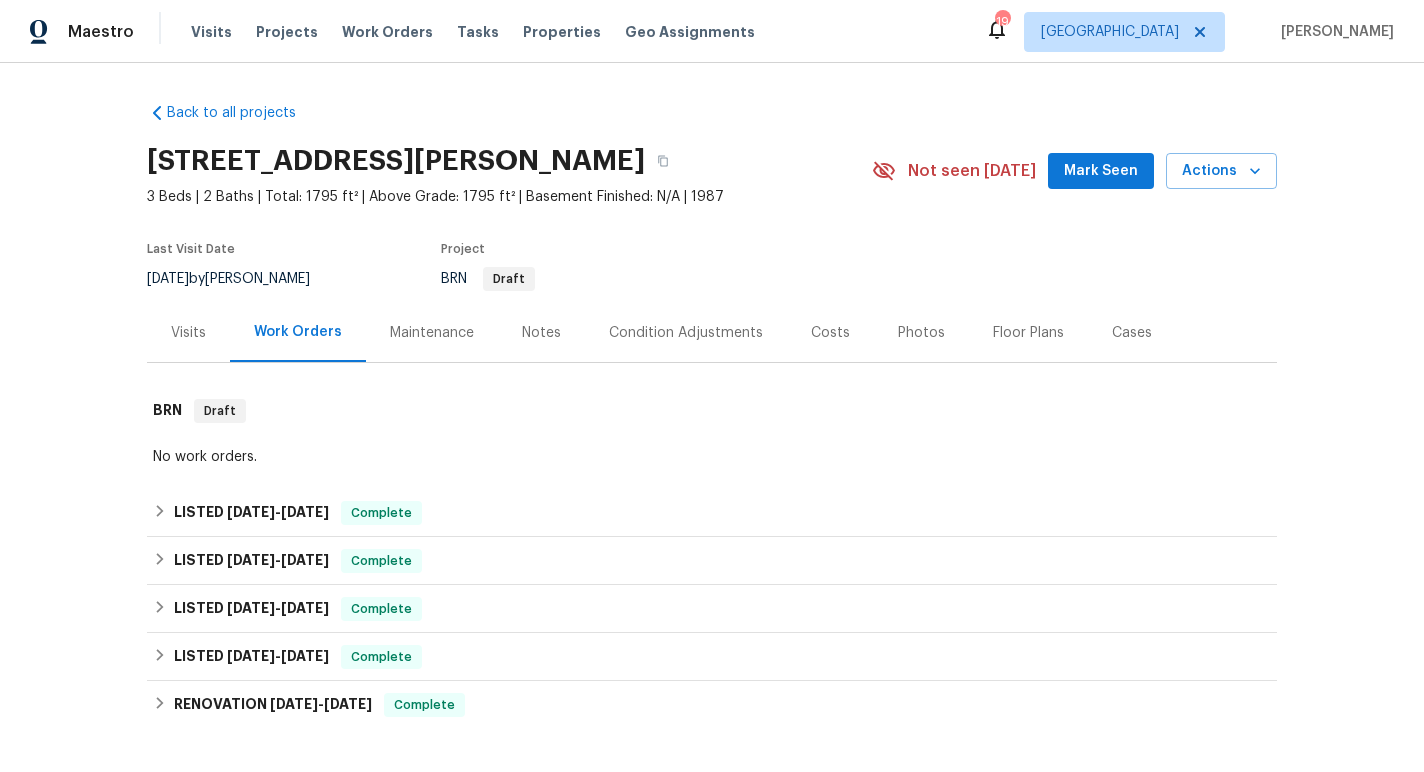 scroll, scrollTop: 0, scrollLeft: 0, axis: both 